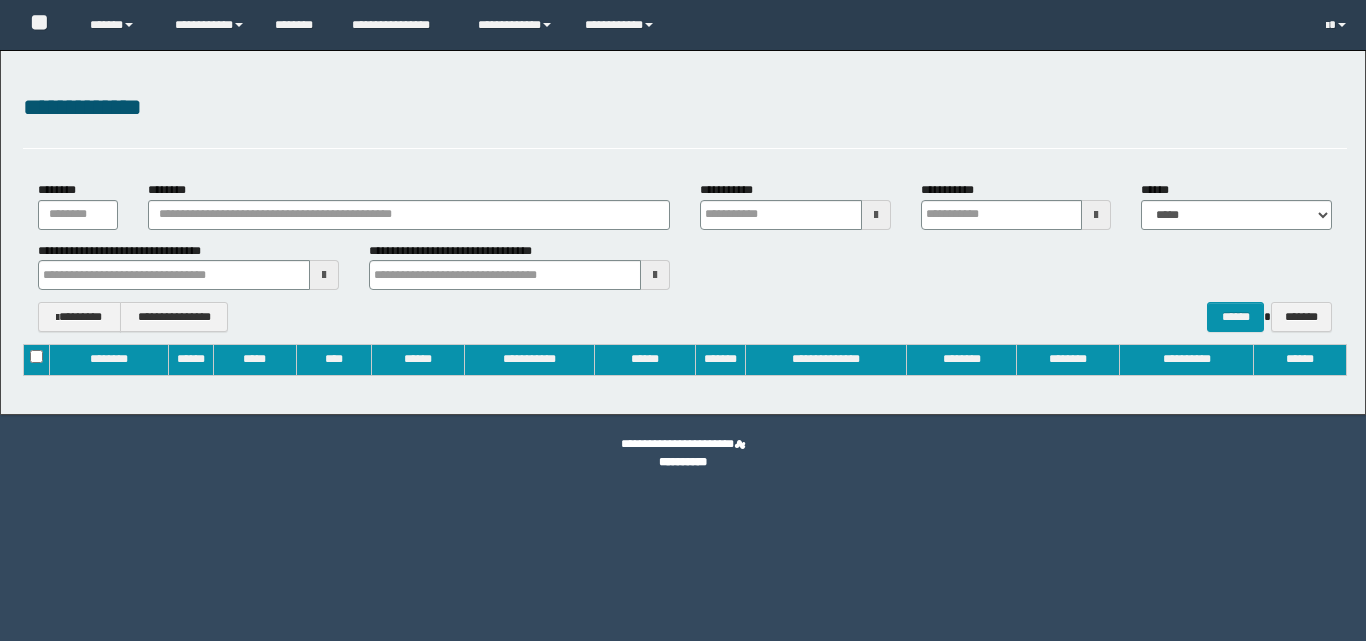 type on "**********" 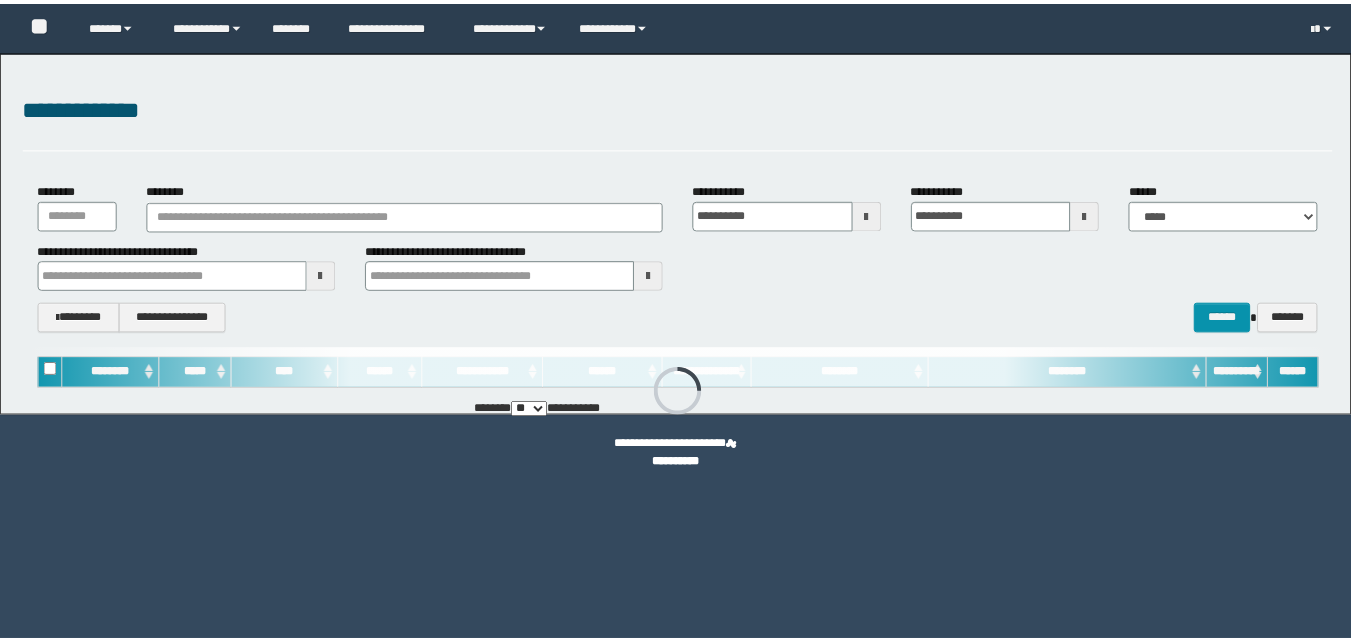 scroll, scrollTop: 0, scrollLeft: 0, axis: both 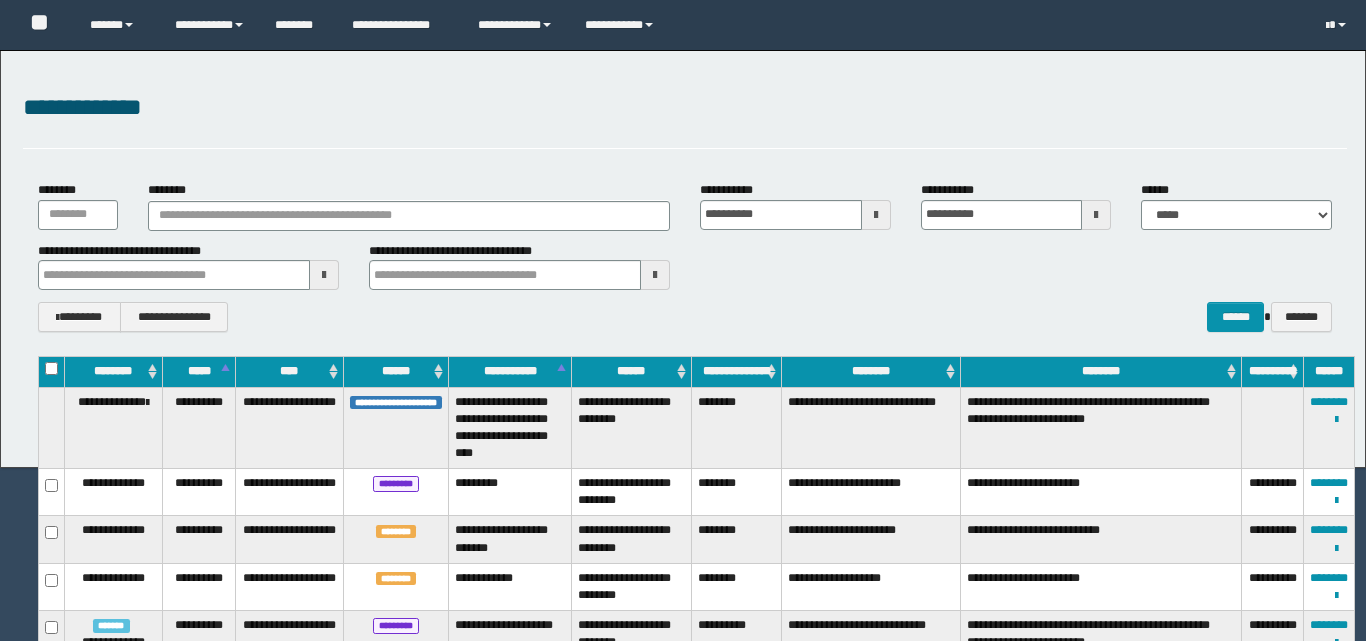 type 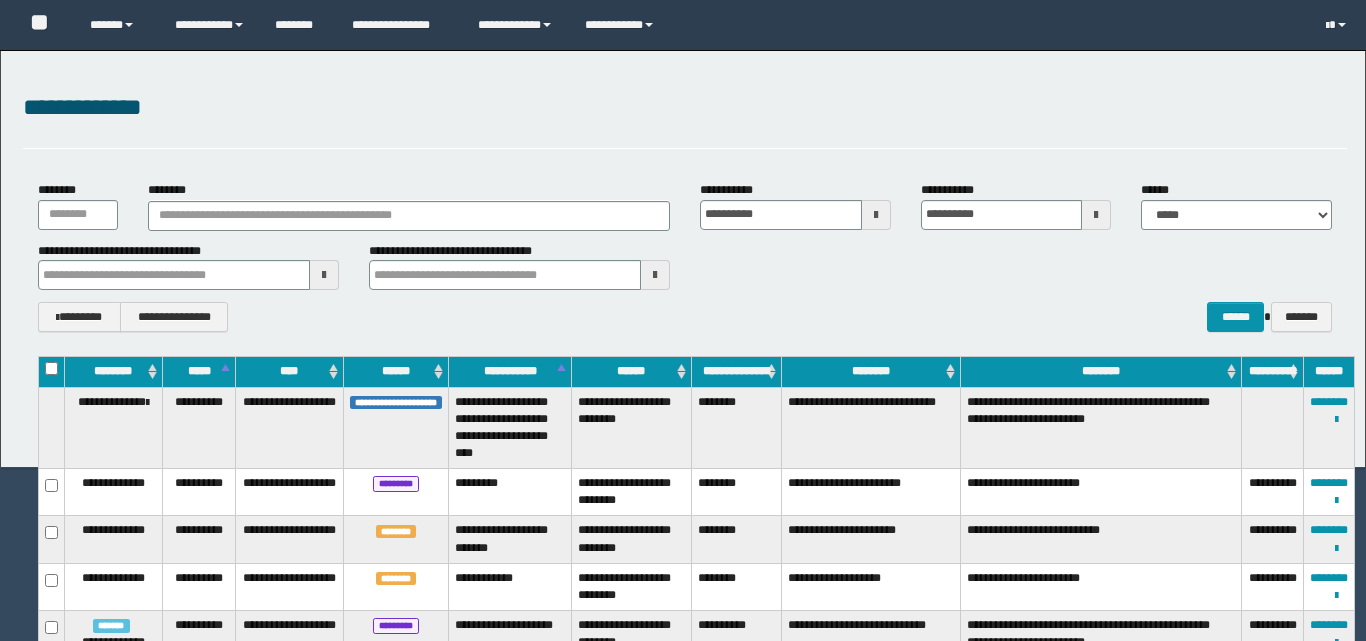 type 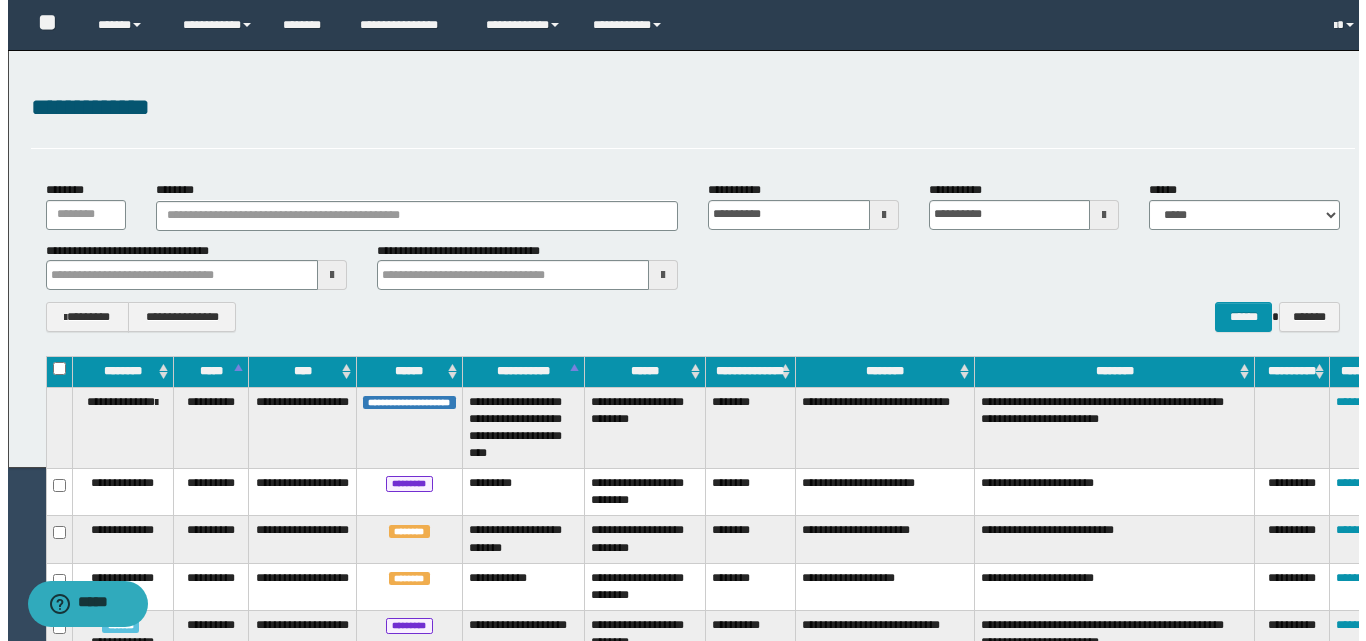 scroll, scrollTop: 0, scrollLeft: 0, axis: both 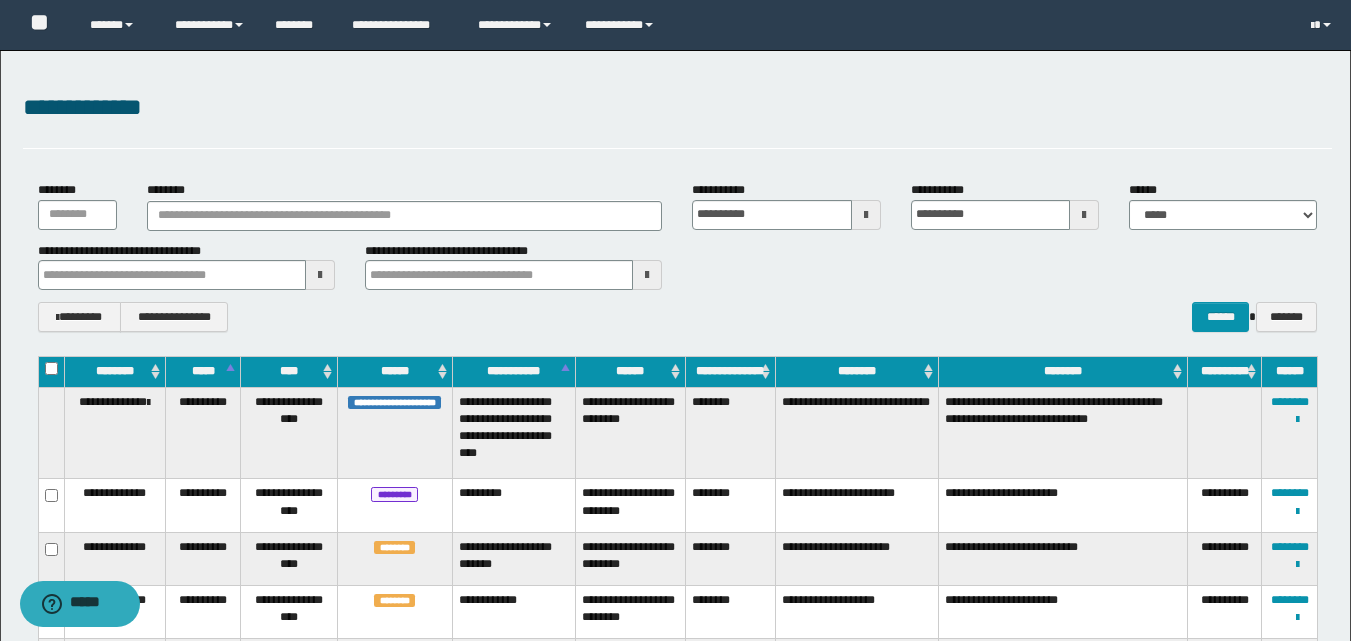 type 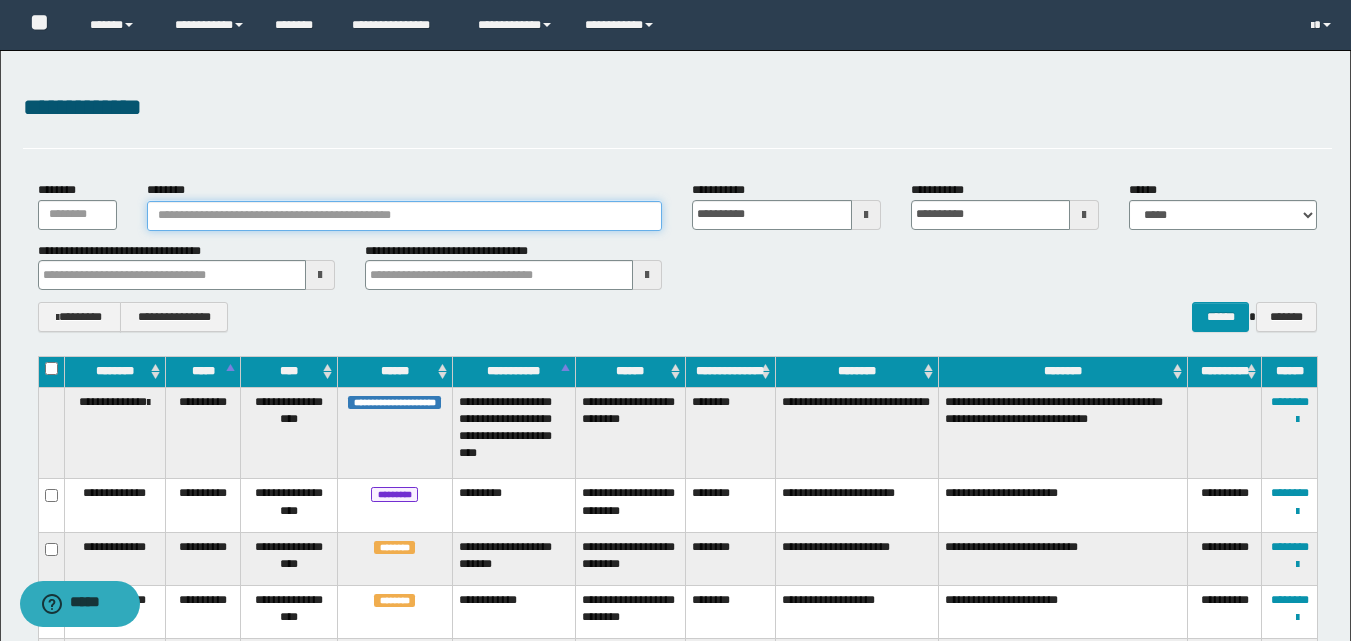 click on "********" at bounding box center (405, 216) 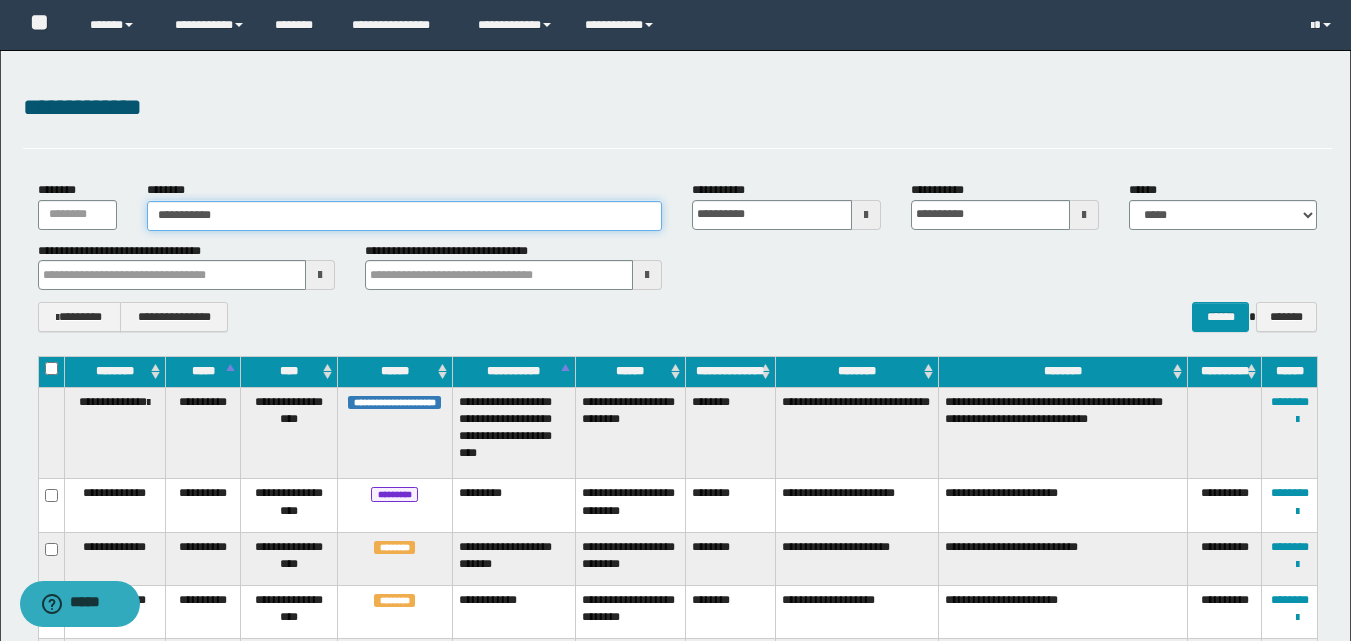 type on "**********" 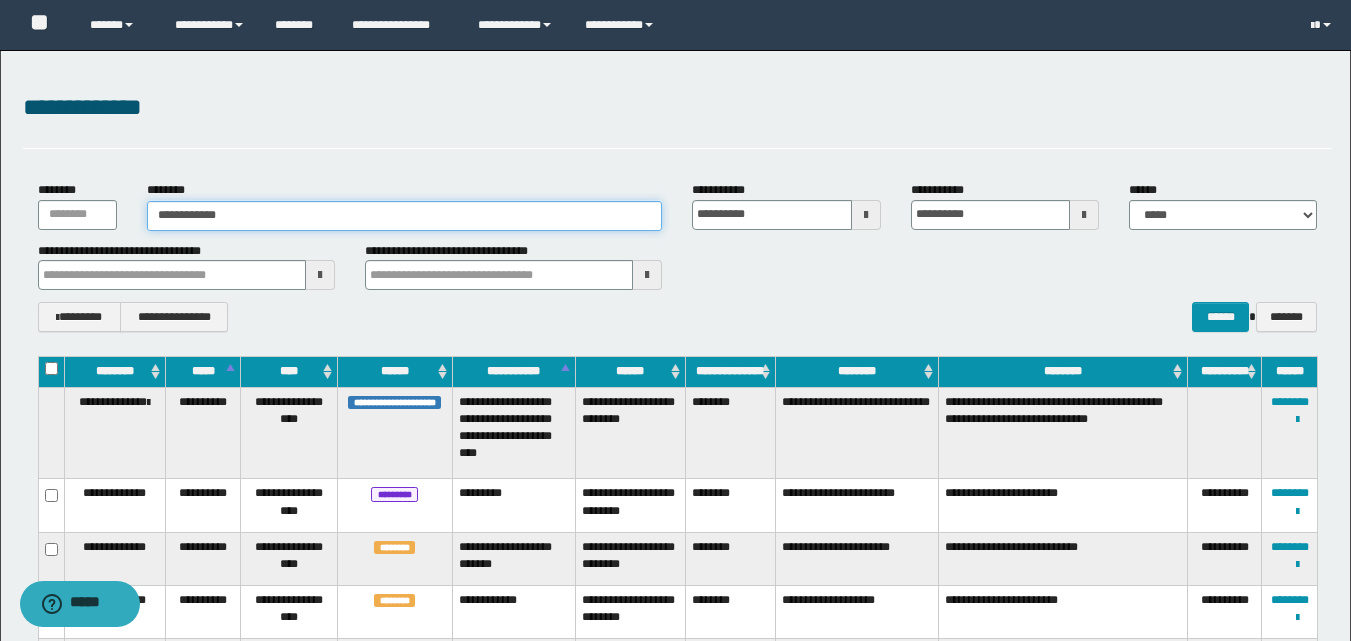 type on "**********" 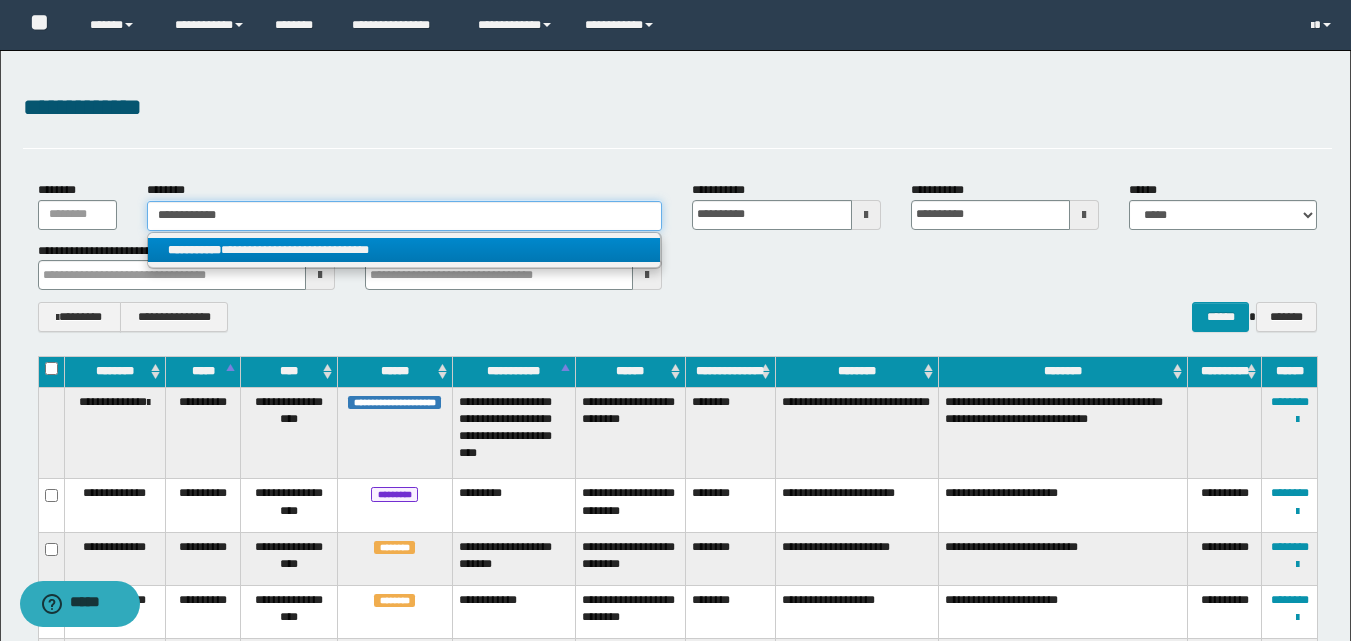 type on "**********" 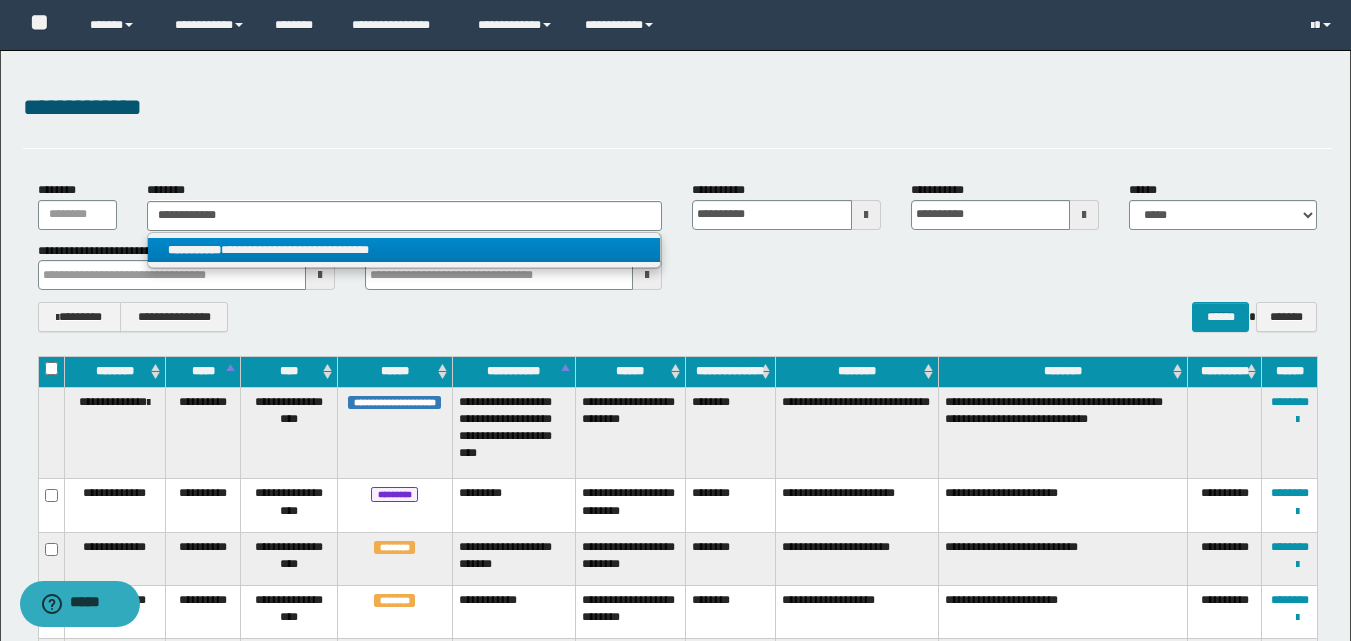 click on "**********" at bounding box center [404, 250] 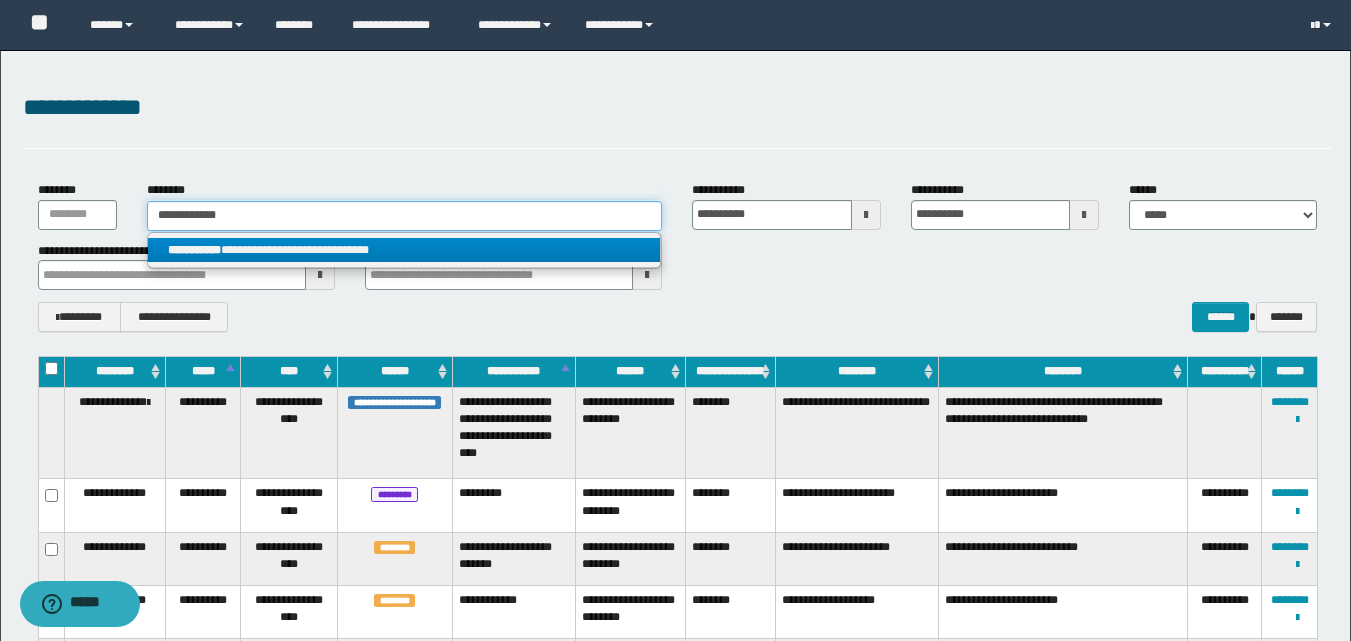 type 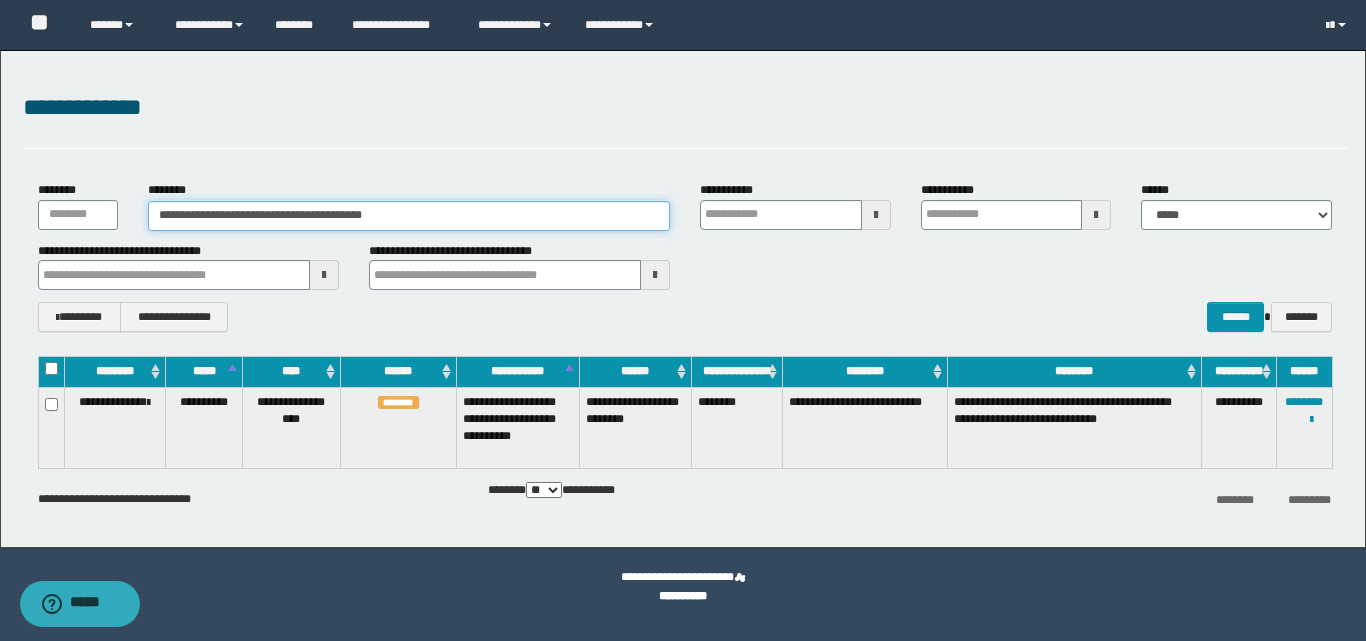 type 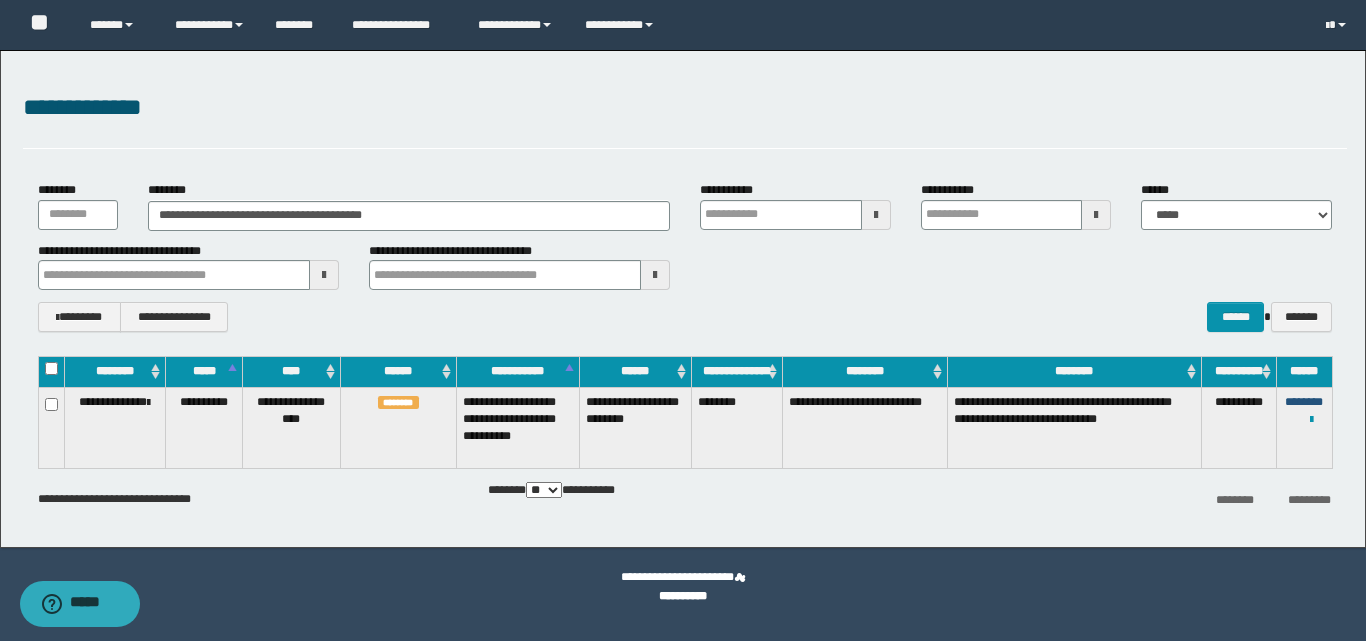 click on "********" at bounding box center (1304, 402) 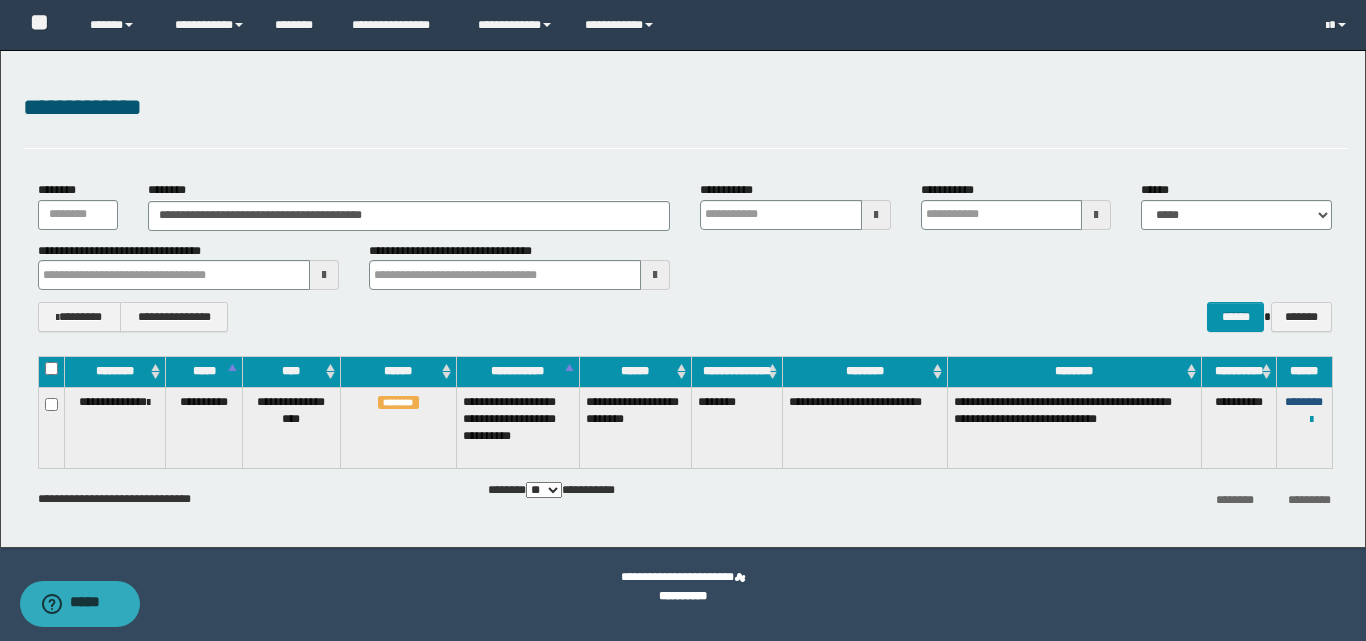 type 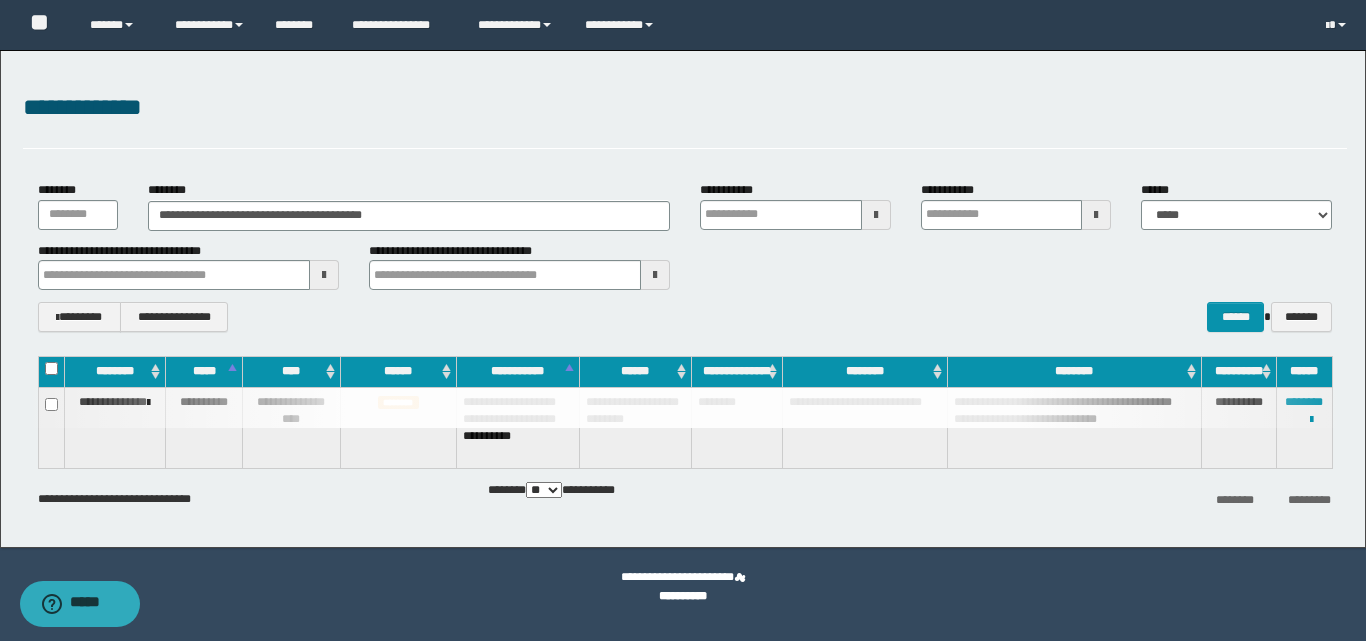 type 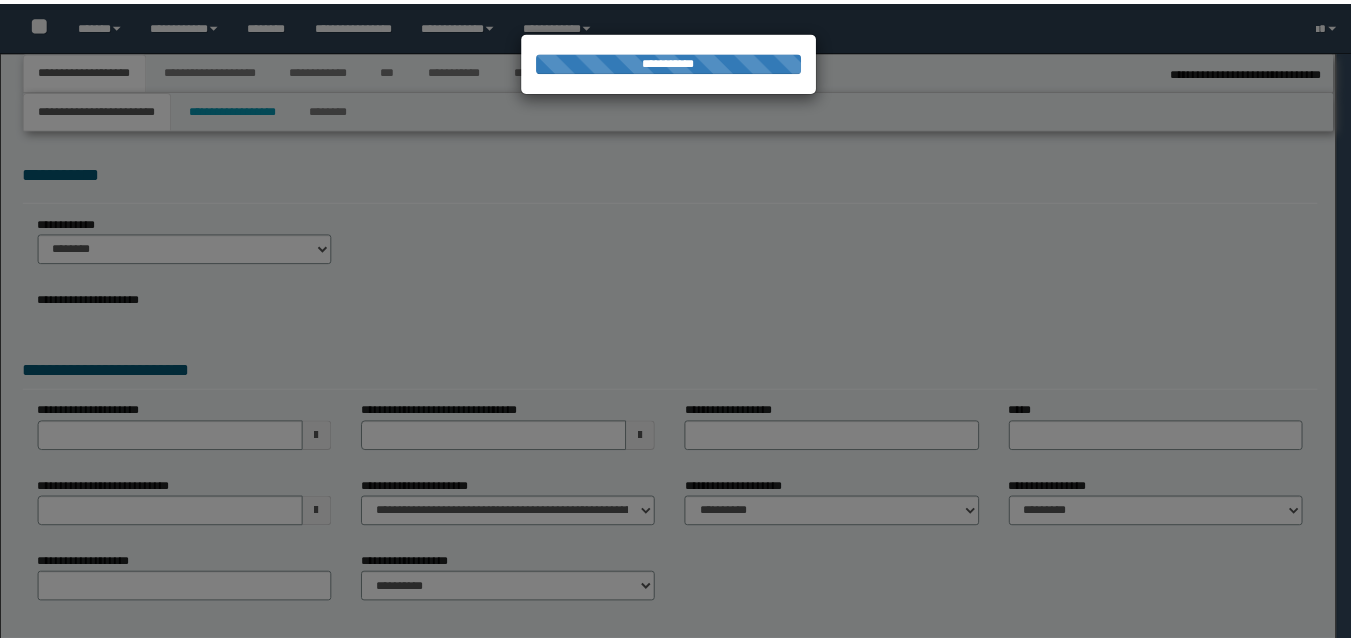 scroll, scrollTop: 0, scrollLeft: 0, axis: both 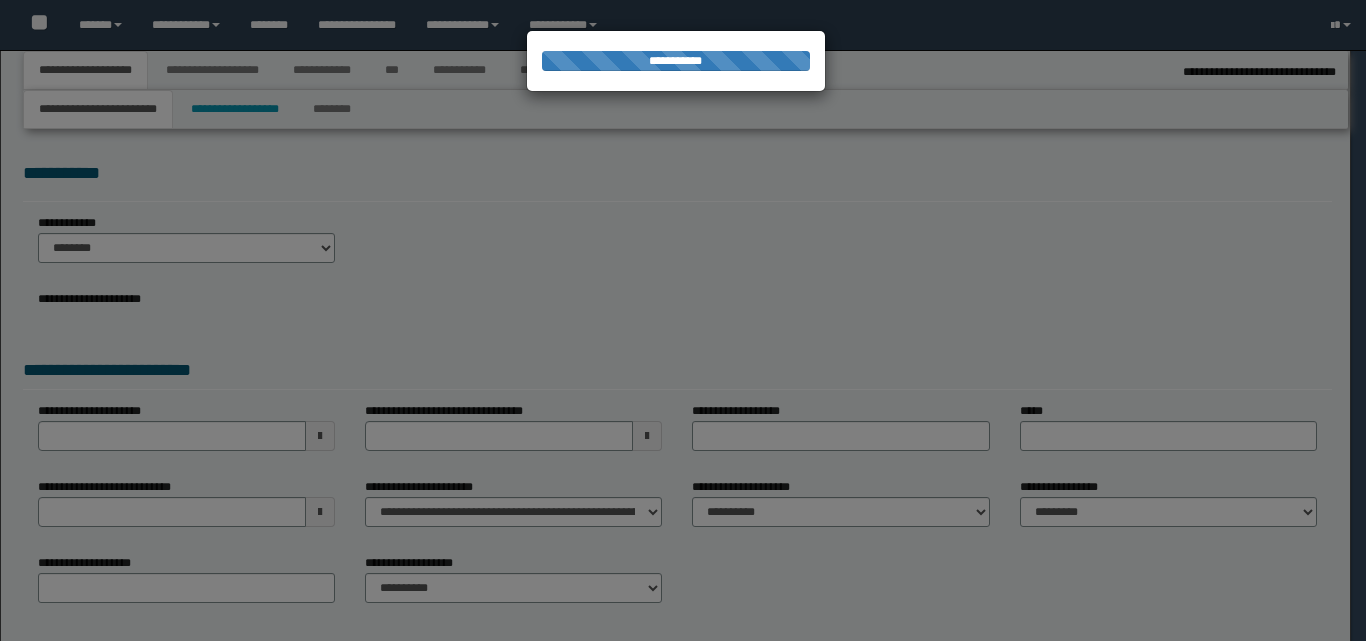 select on "**" 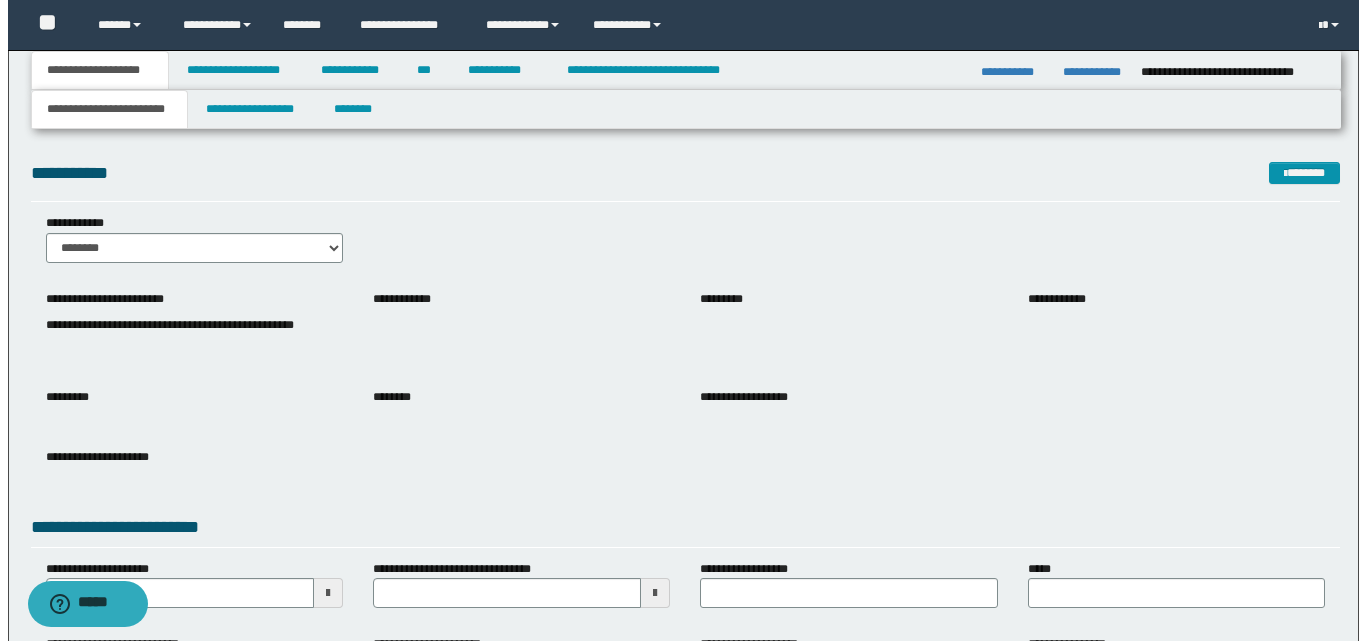 scroll, scrollTop: 0, scrollLeft: 0, axis: both 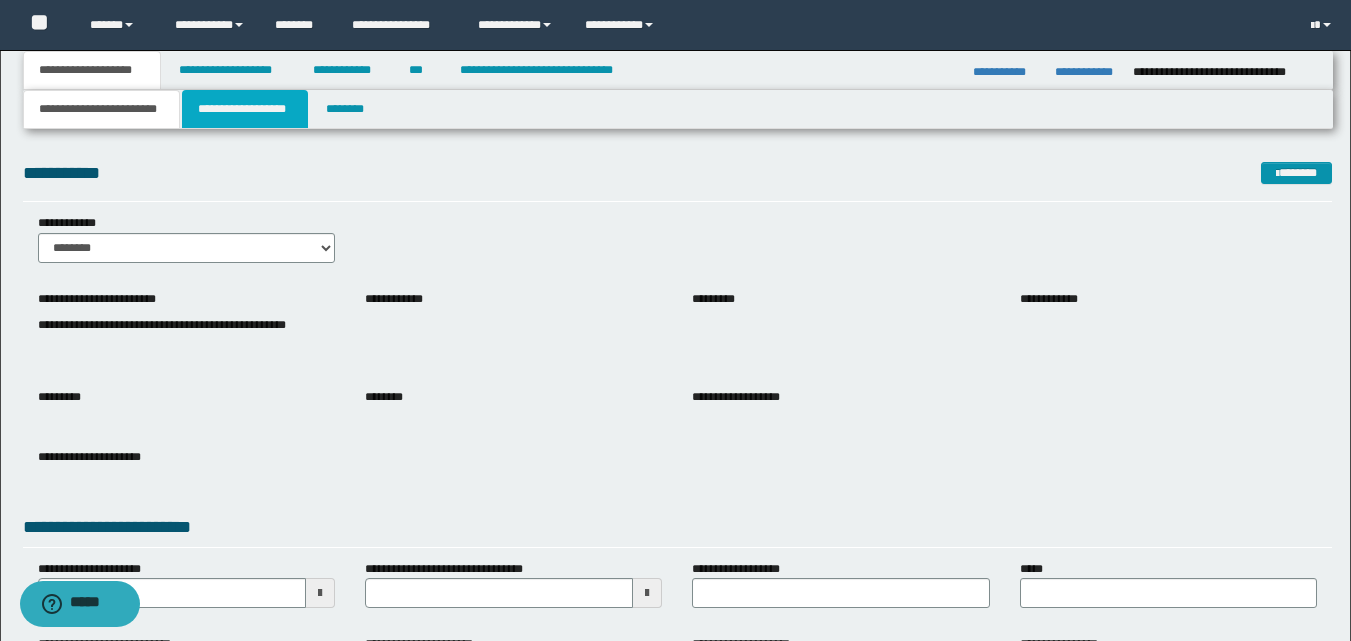 click on "**********" at bounding box center [245, 109] 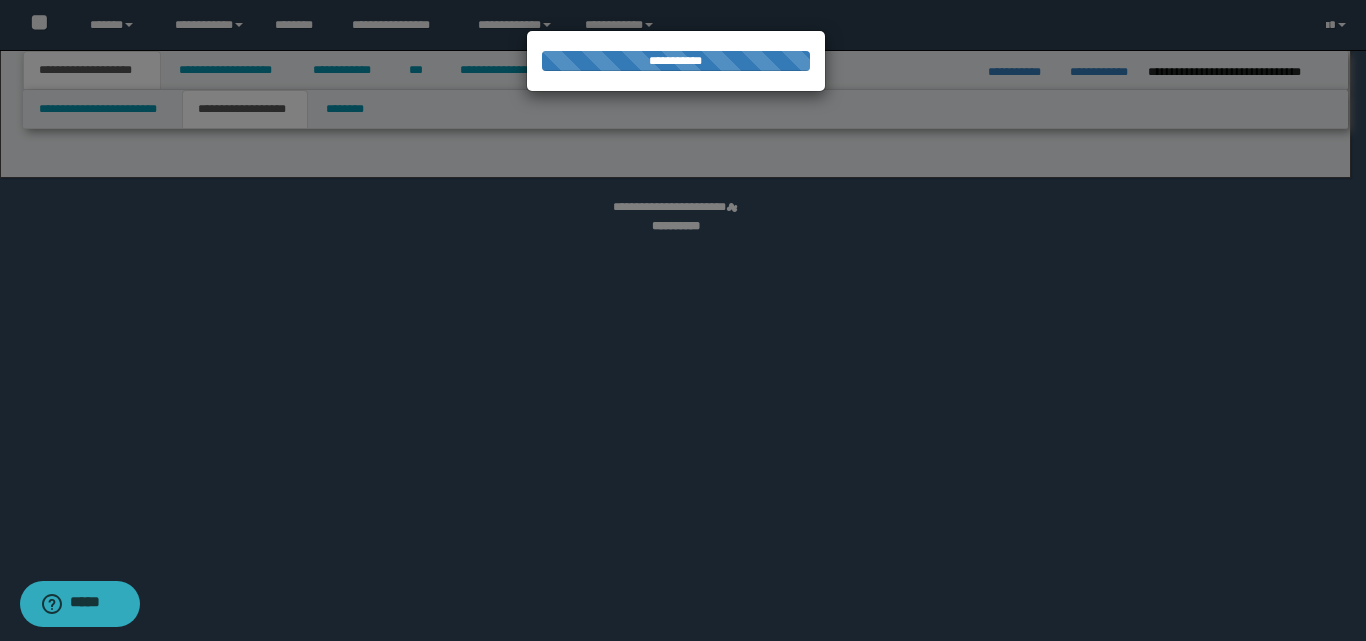 select on "*" 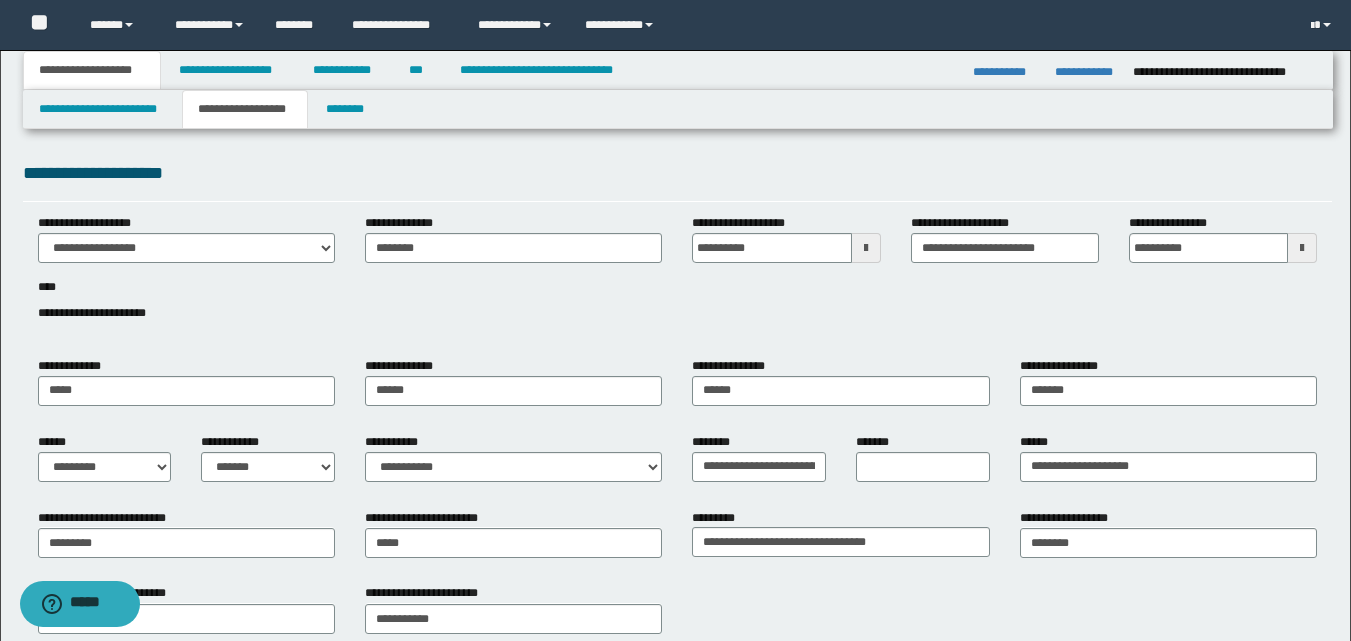 click on "**********" at bounding box center (677, 279) 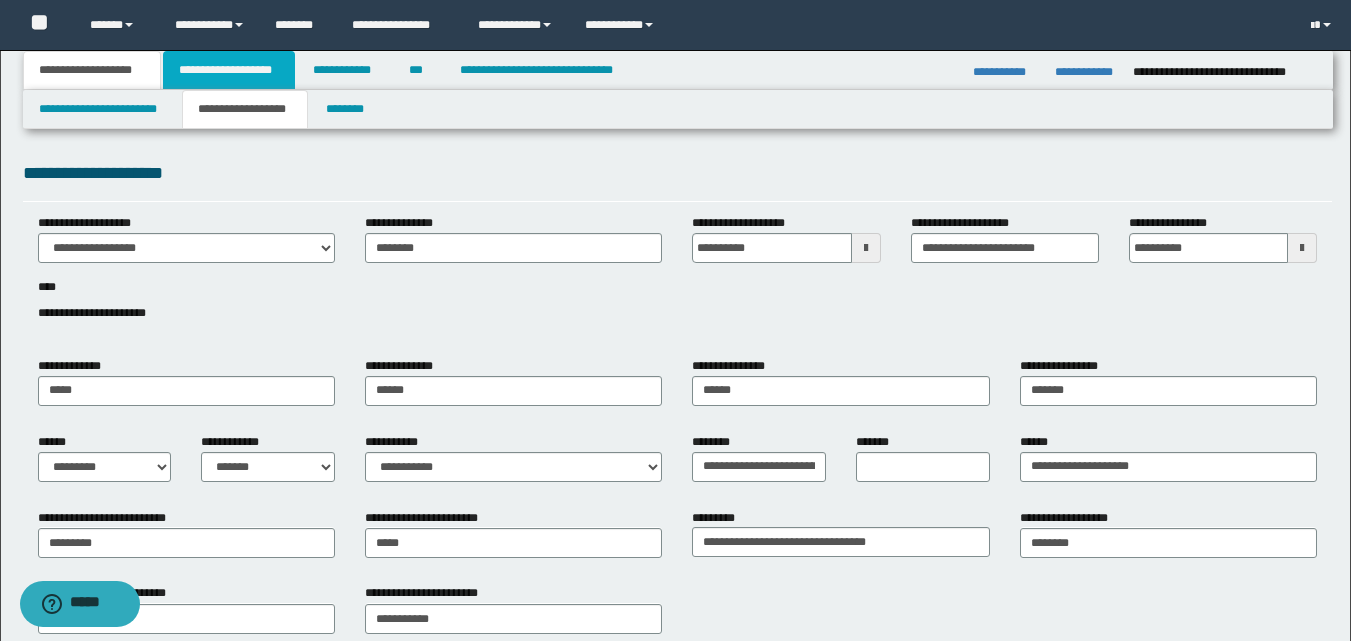 click on "**********" at bounding box center (229, 70) 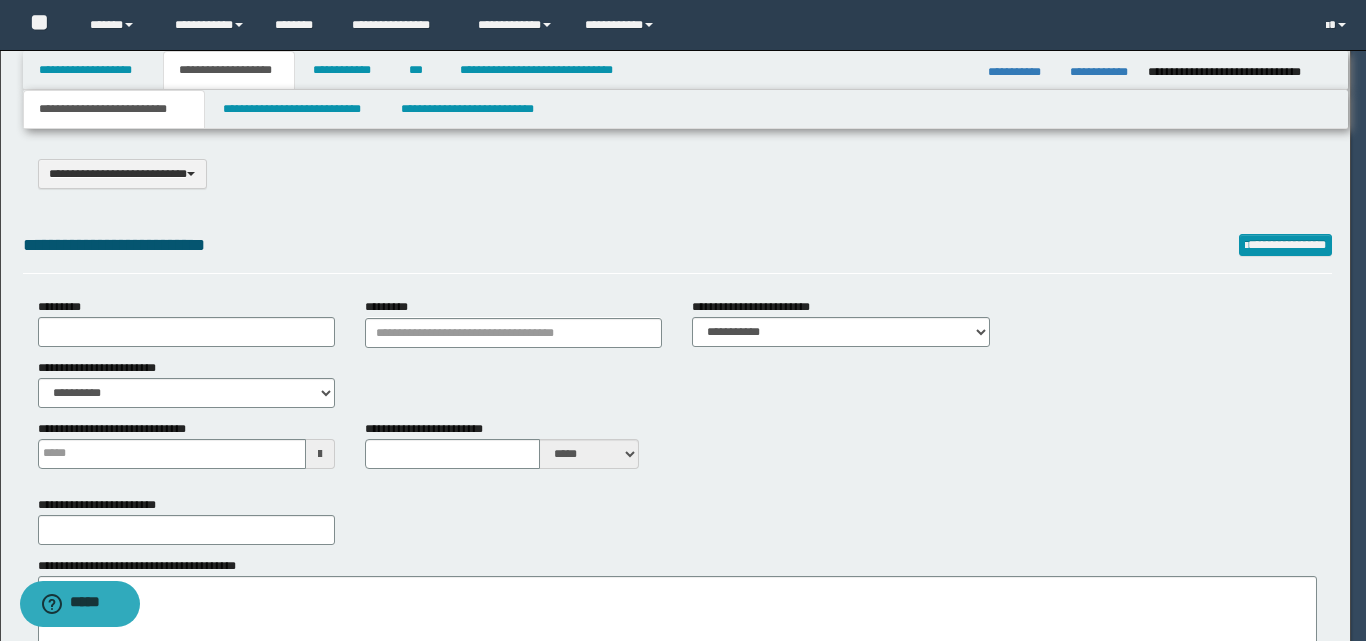 type on "**********" 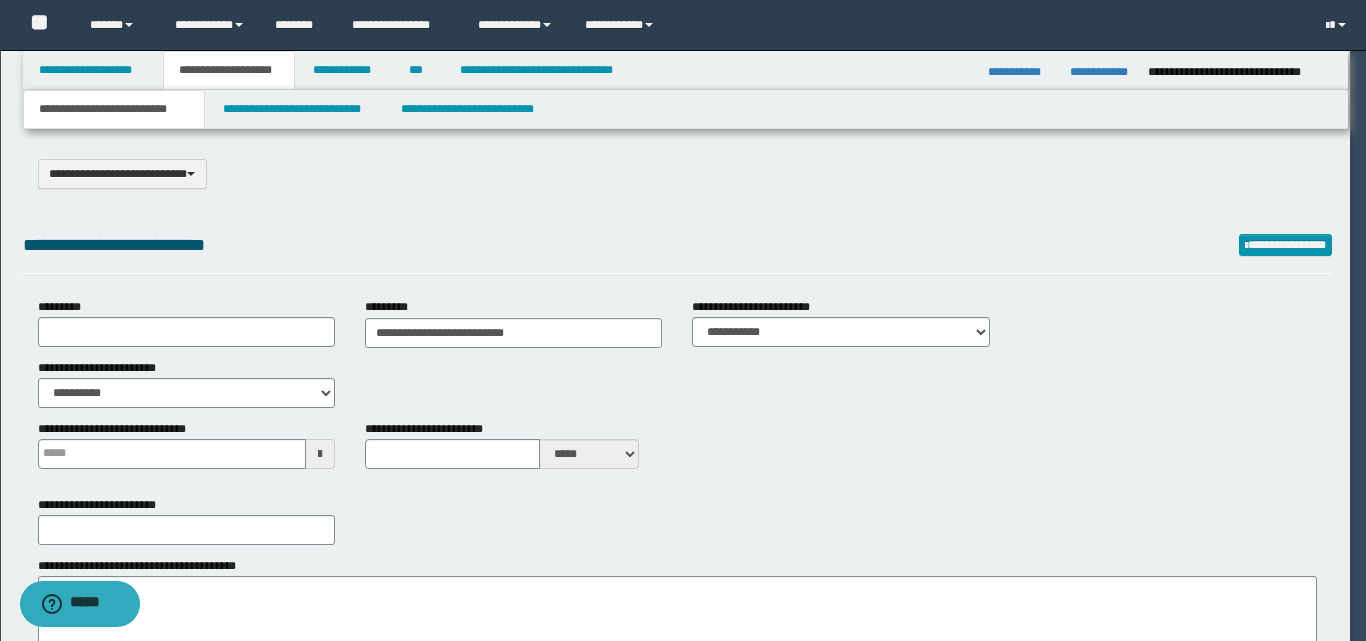select on "*" 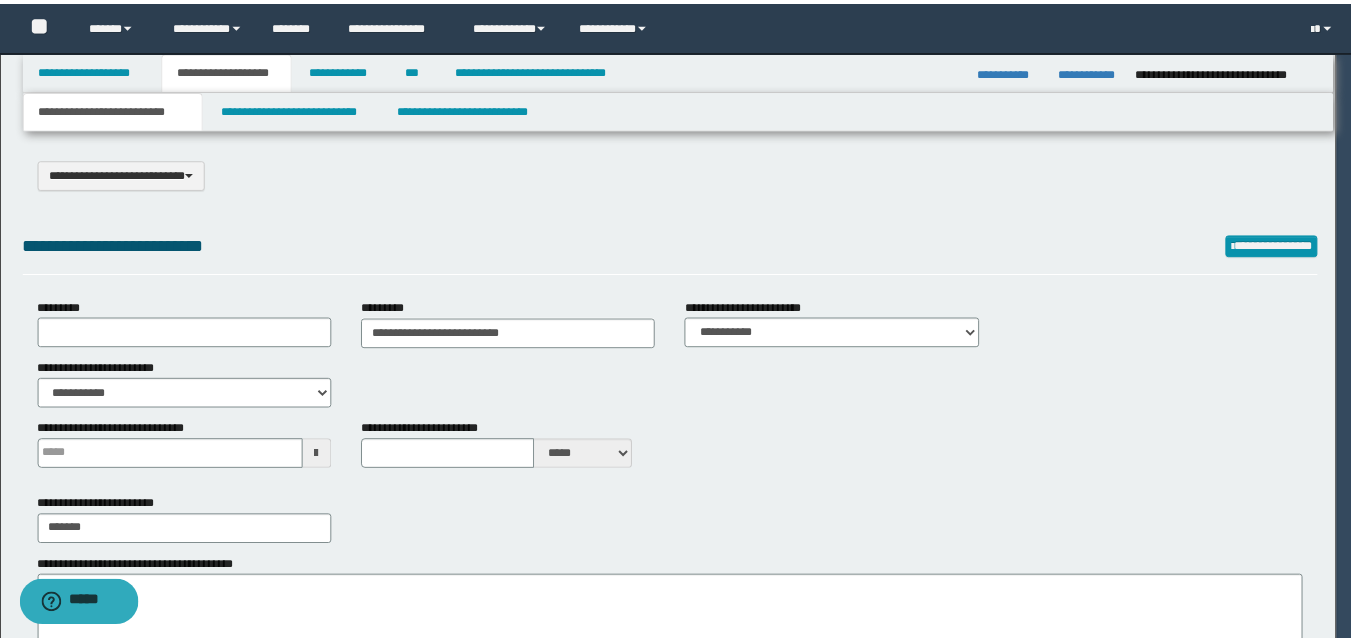scroll, scrollTop: 0, scrollLeft: 0, axis: both 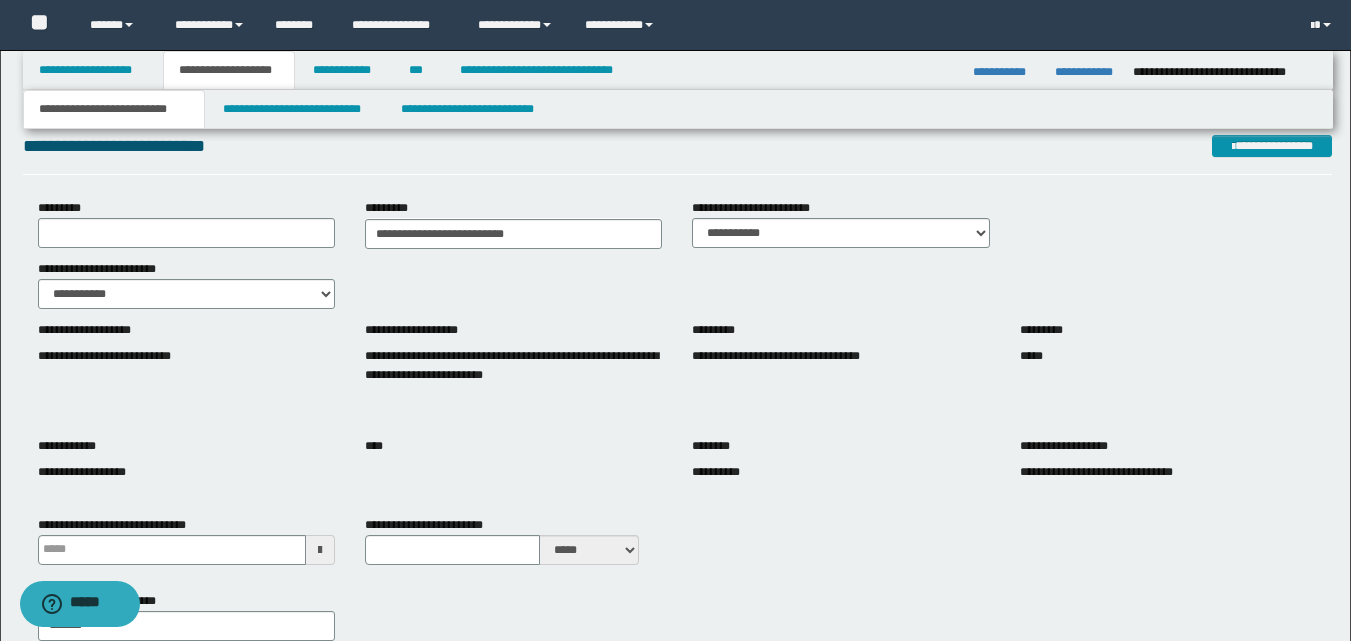 type 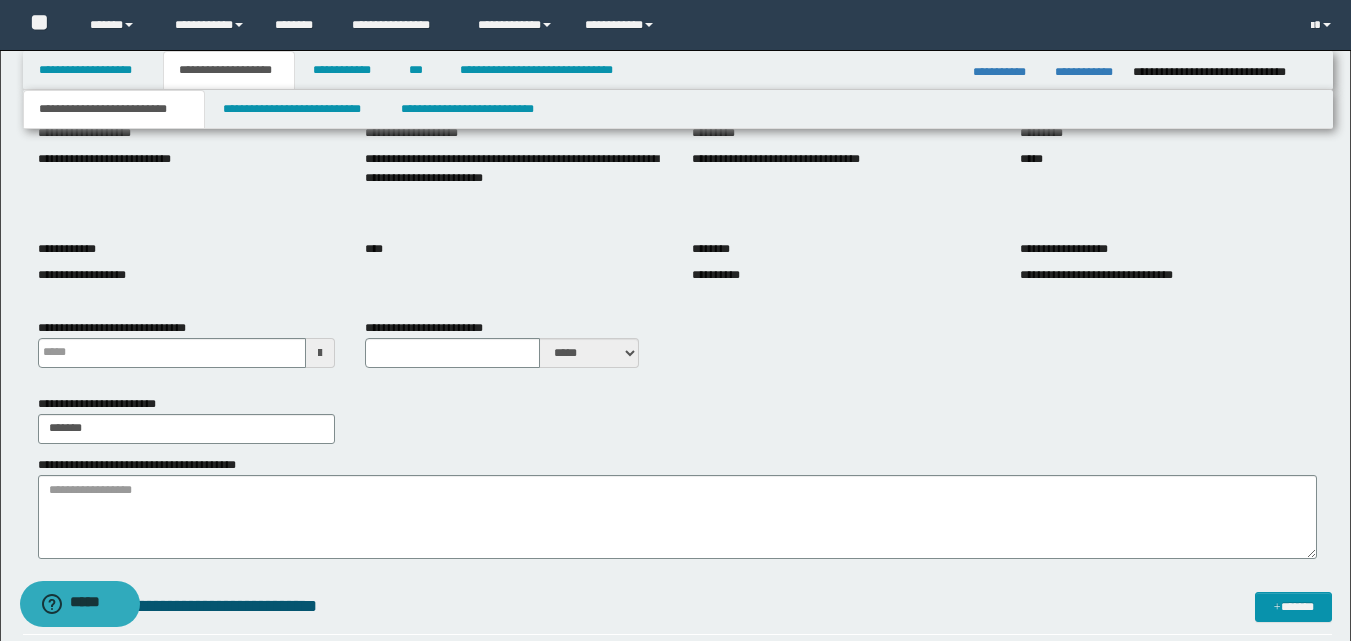 scroll, scrollTop: 300, scrollLeft: 0, axis: vertical 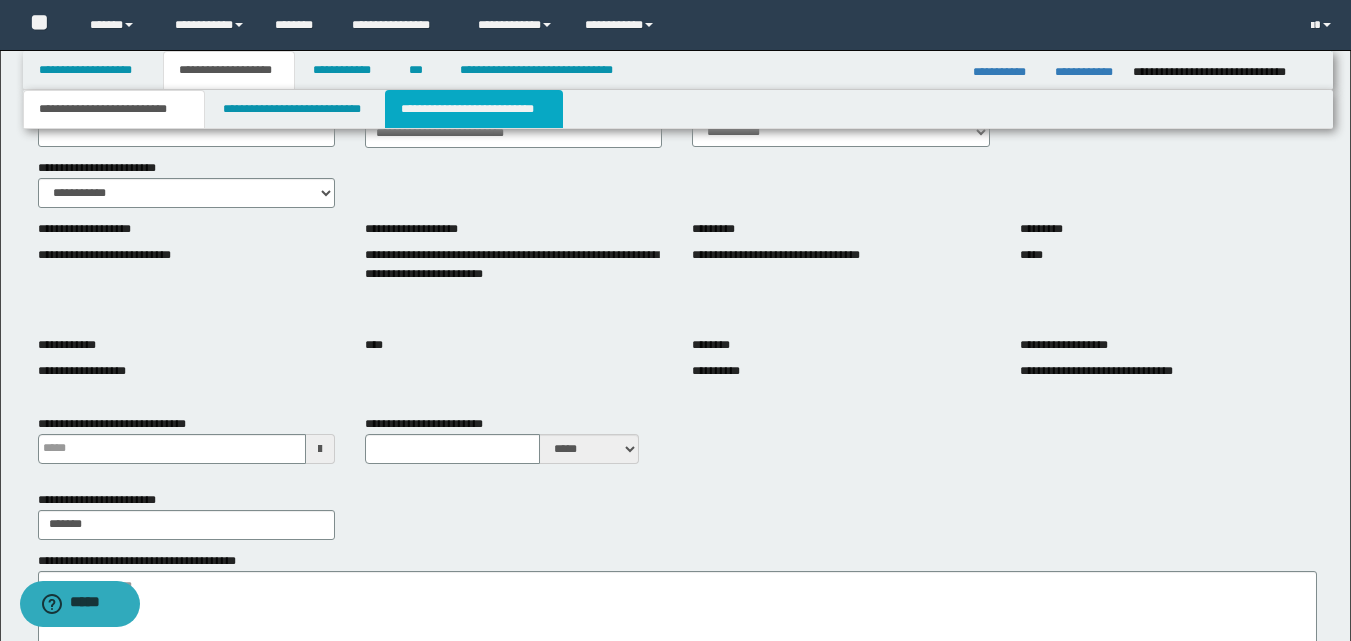 click on "**********" at bounding box center [474, 109] 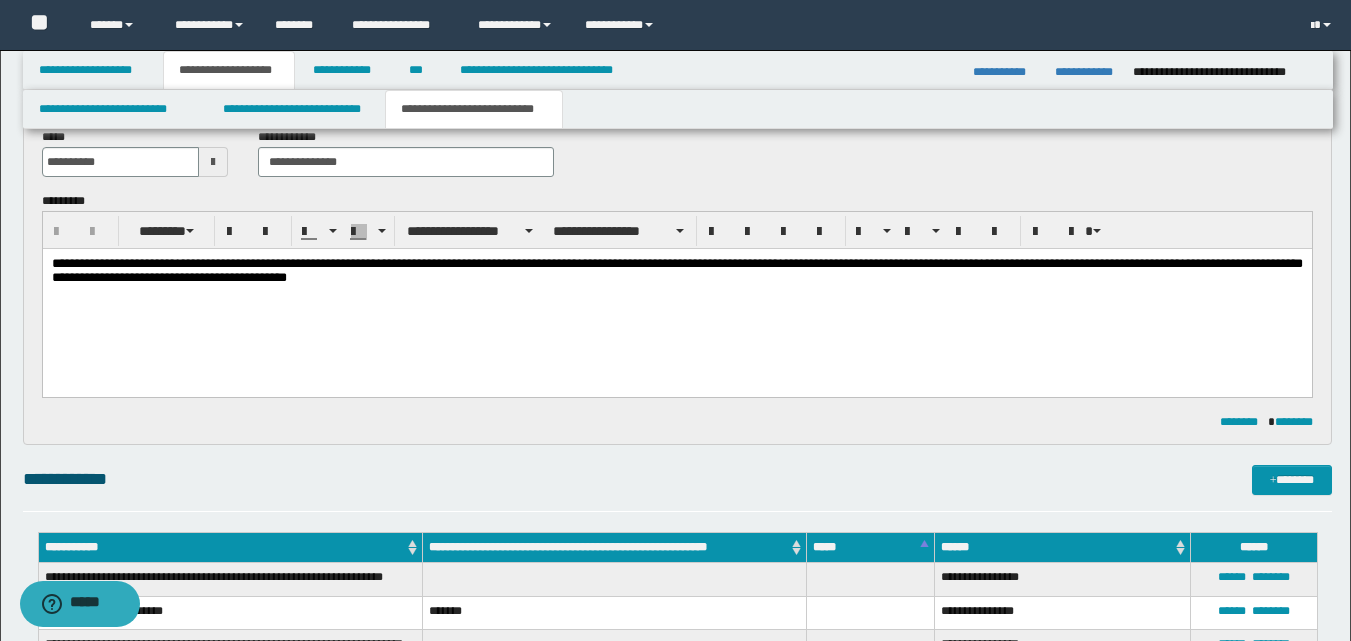 scroll, scrollTop: 0, scrollLeft: 0, axis: both 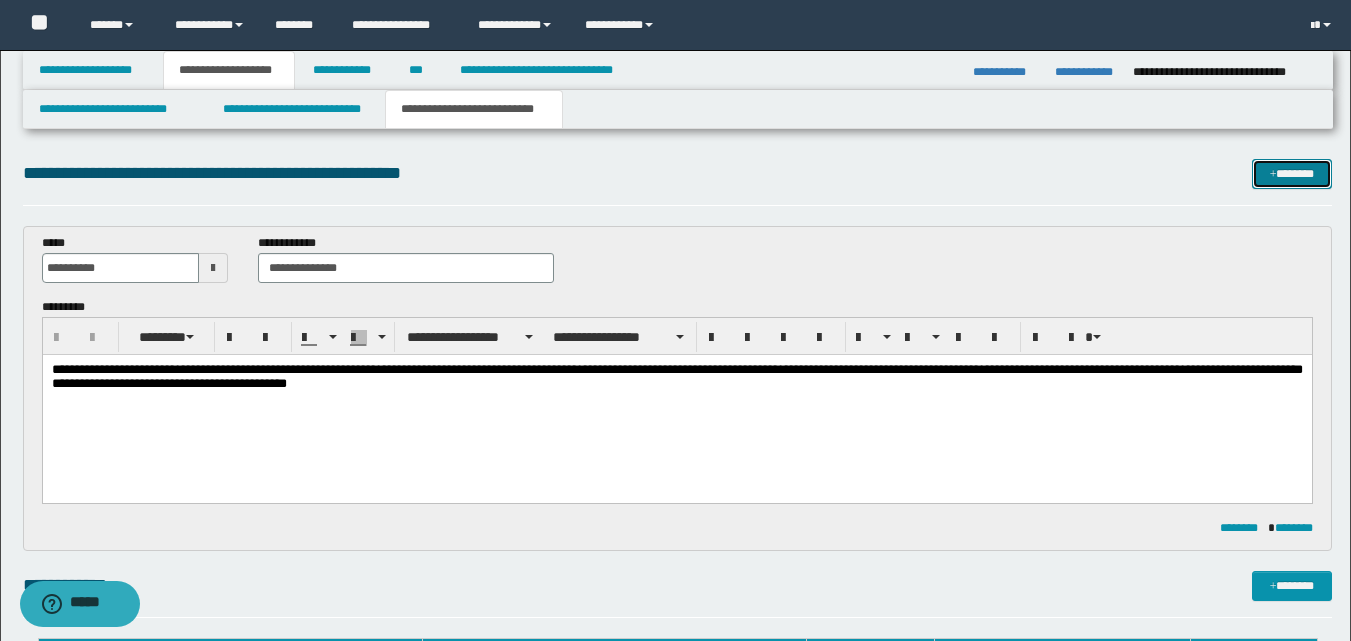 drag, startPoint x: 1292, startPoint y: 175, endPoint x: 1178, endPoint y: 119, distance: 127.01181 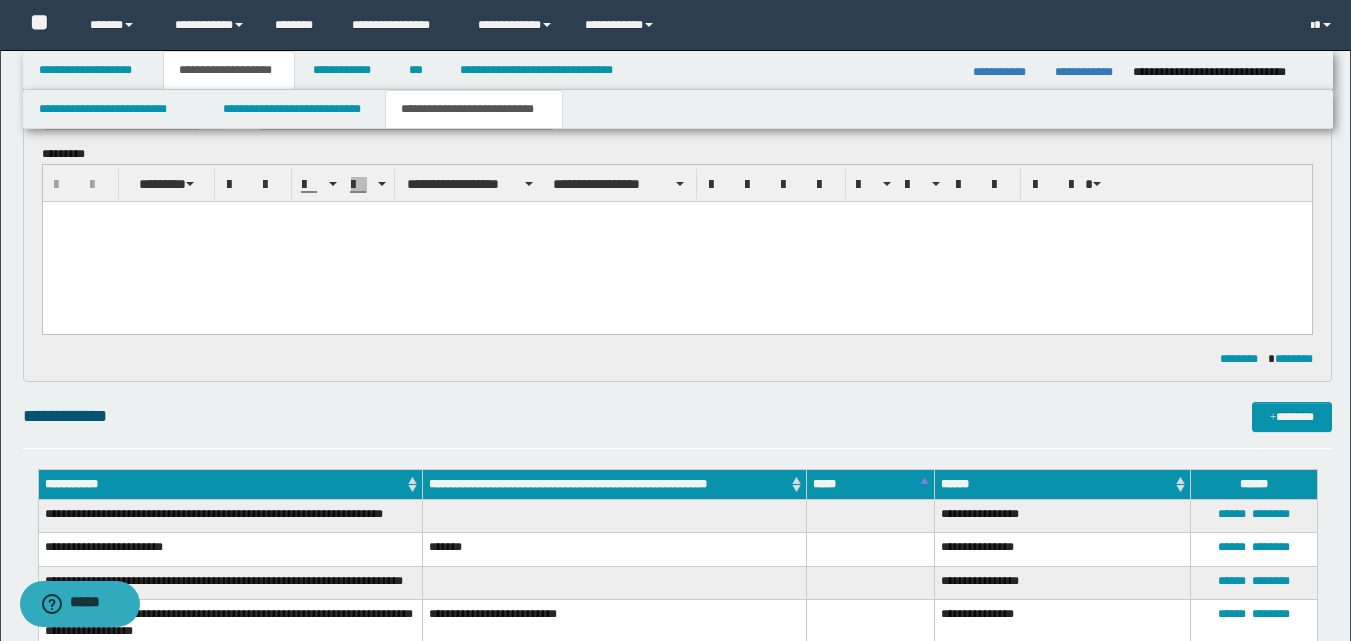 scroll, scrollTop: 0, scrollLeft: 0, axis: both 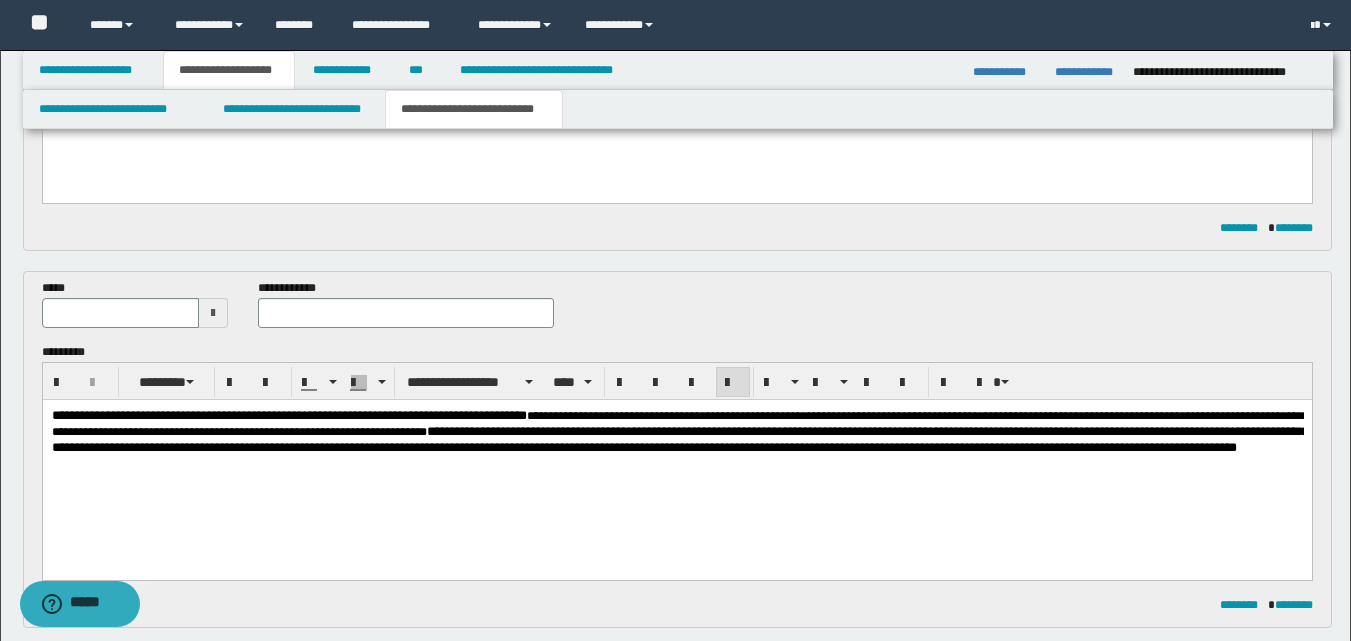 click at bounding box center (213, 313) 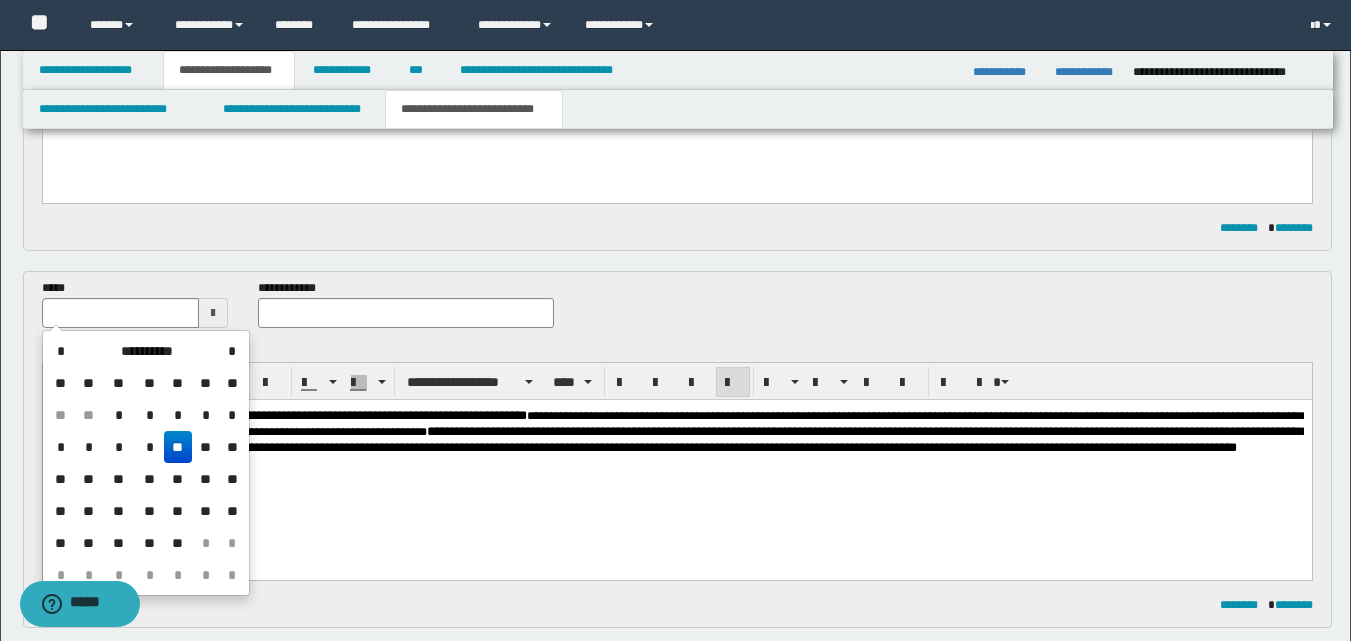 click on "*" at bounding box center [206, 415] 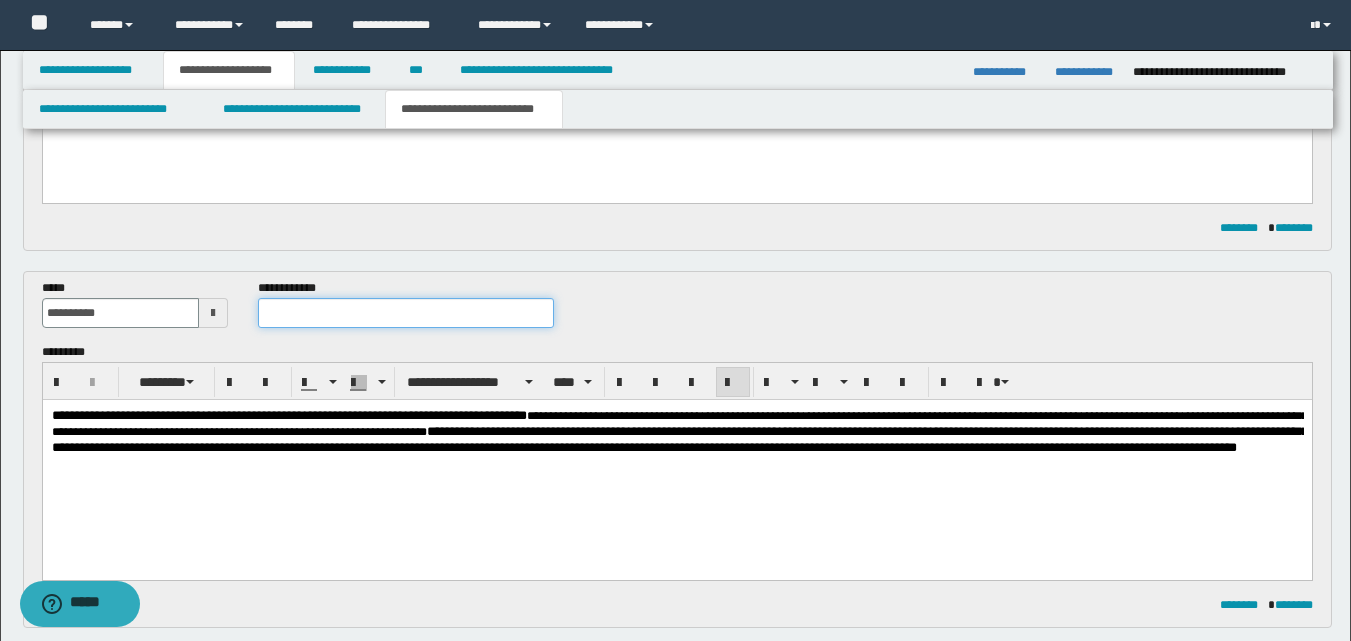 click at bounding box center (405, 313) 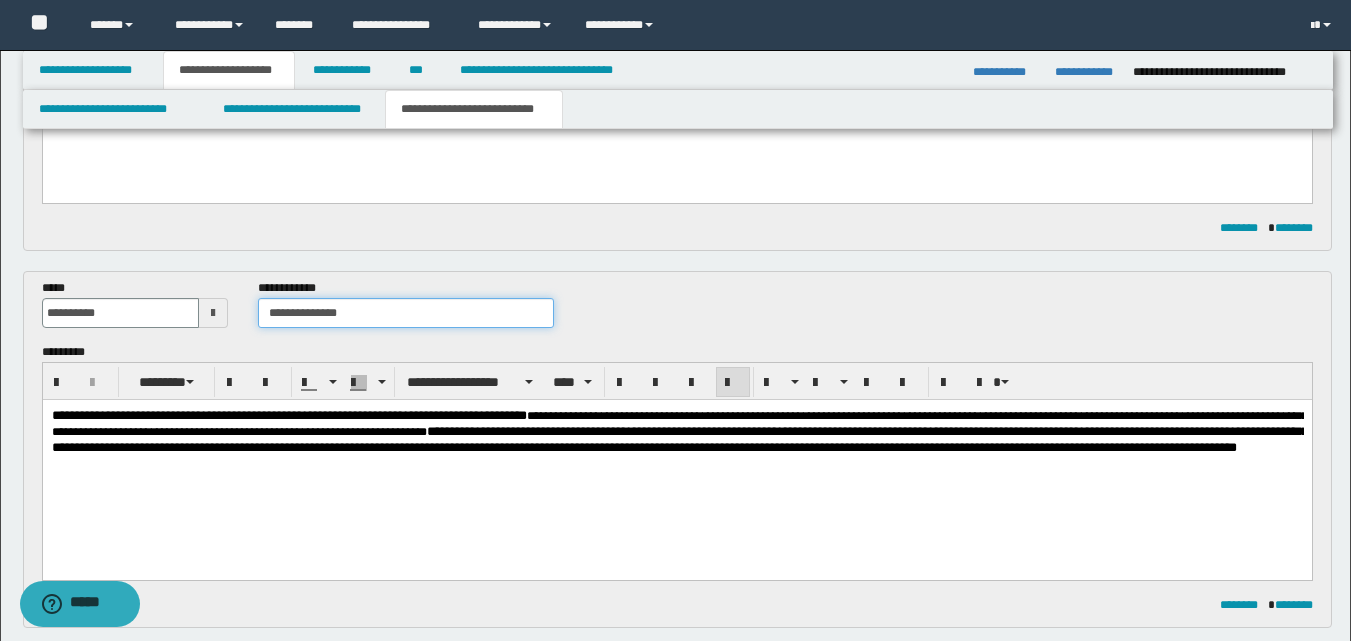 type on "**********" 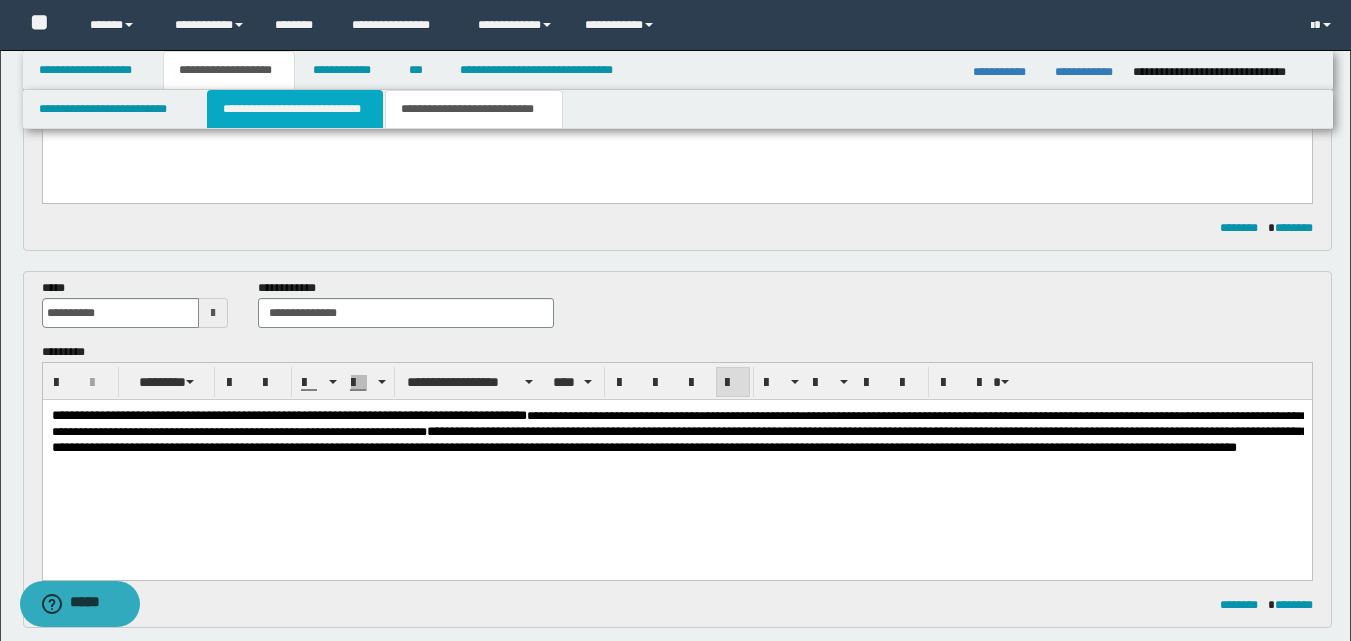 click on "**********" at bounding box center (295, 109) 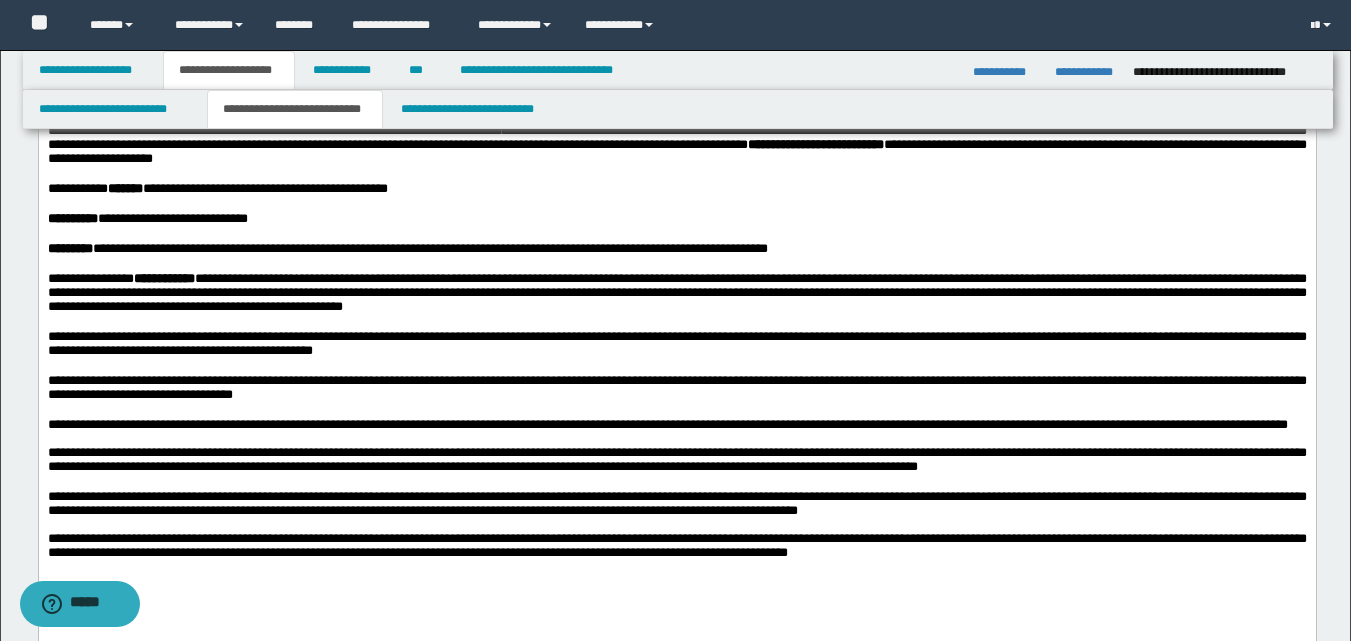 scroll, scrollTop: 200, scrollLeft: 0, axis: vertical 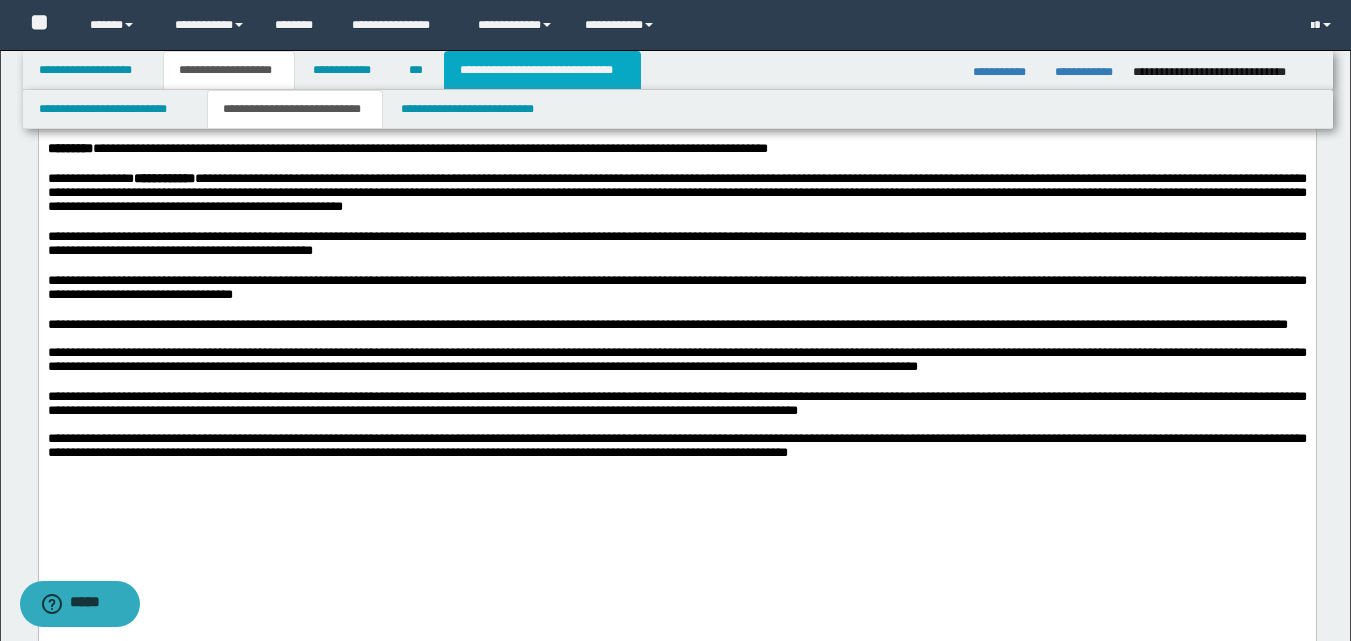 click on "**********" at bounding box center (542, 70) 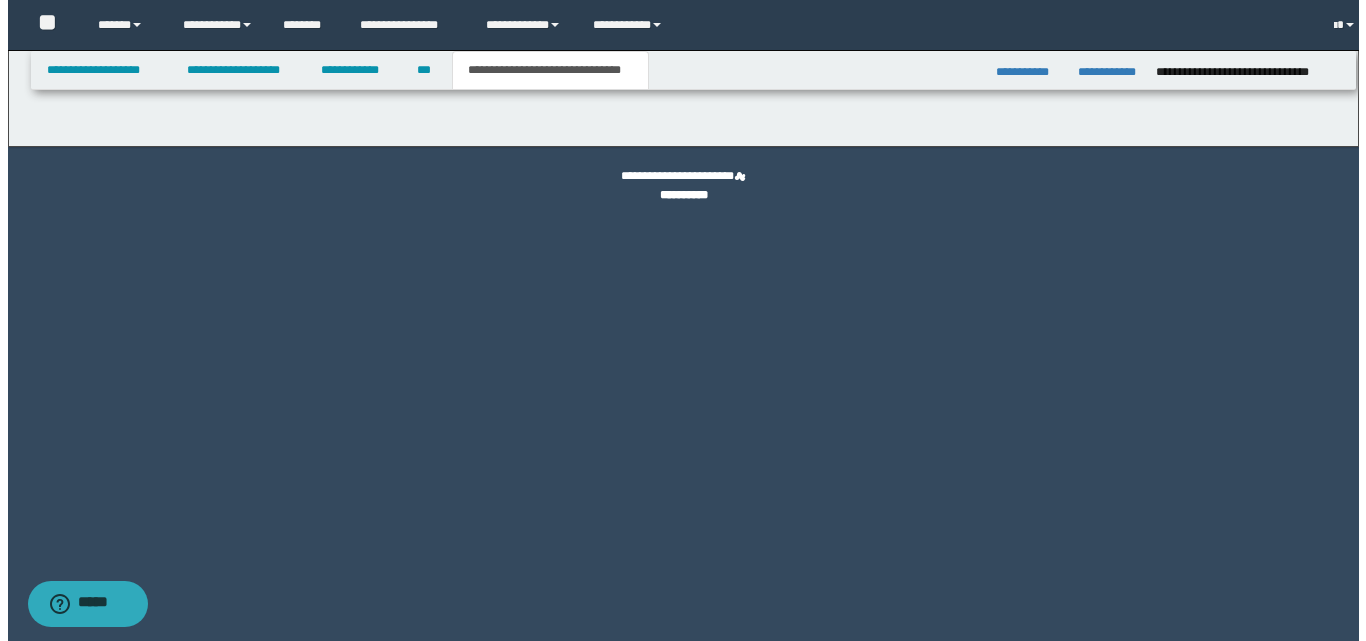 scroll, scrollTop: 0, scrollLeft: 0, axis: both 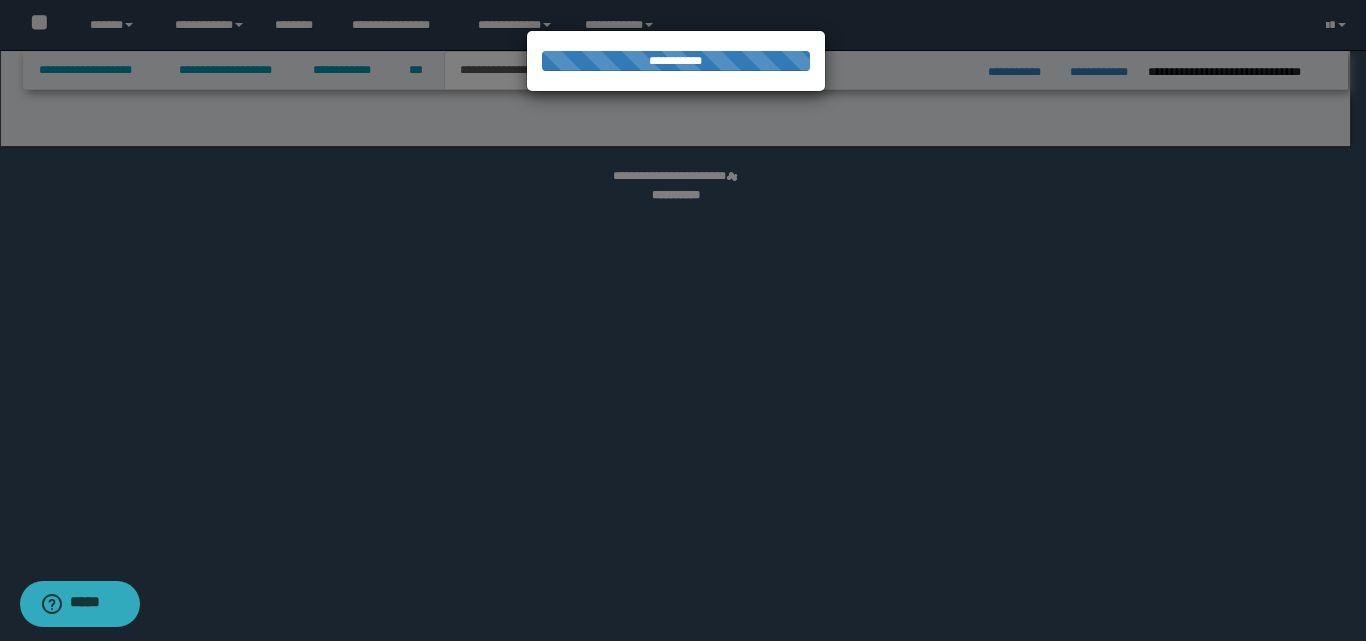 select on "*" 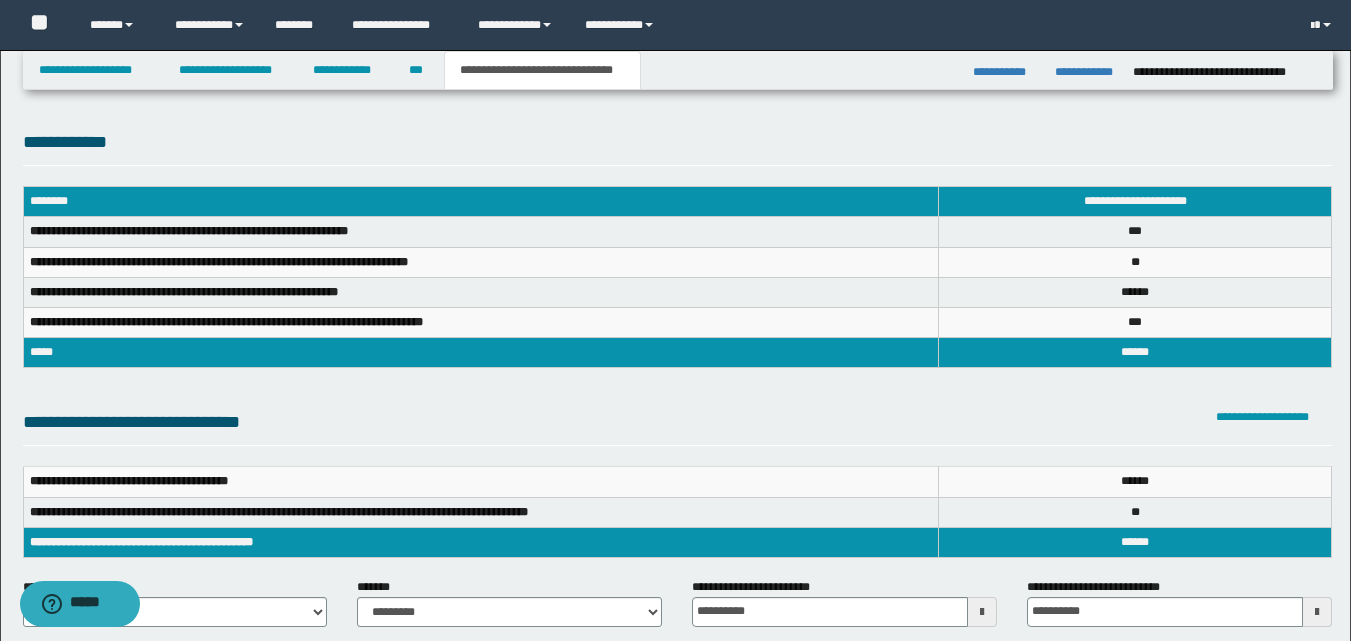 scroll, scrollTop: 100, scrollLeft: 0, axis: vertical 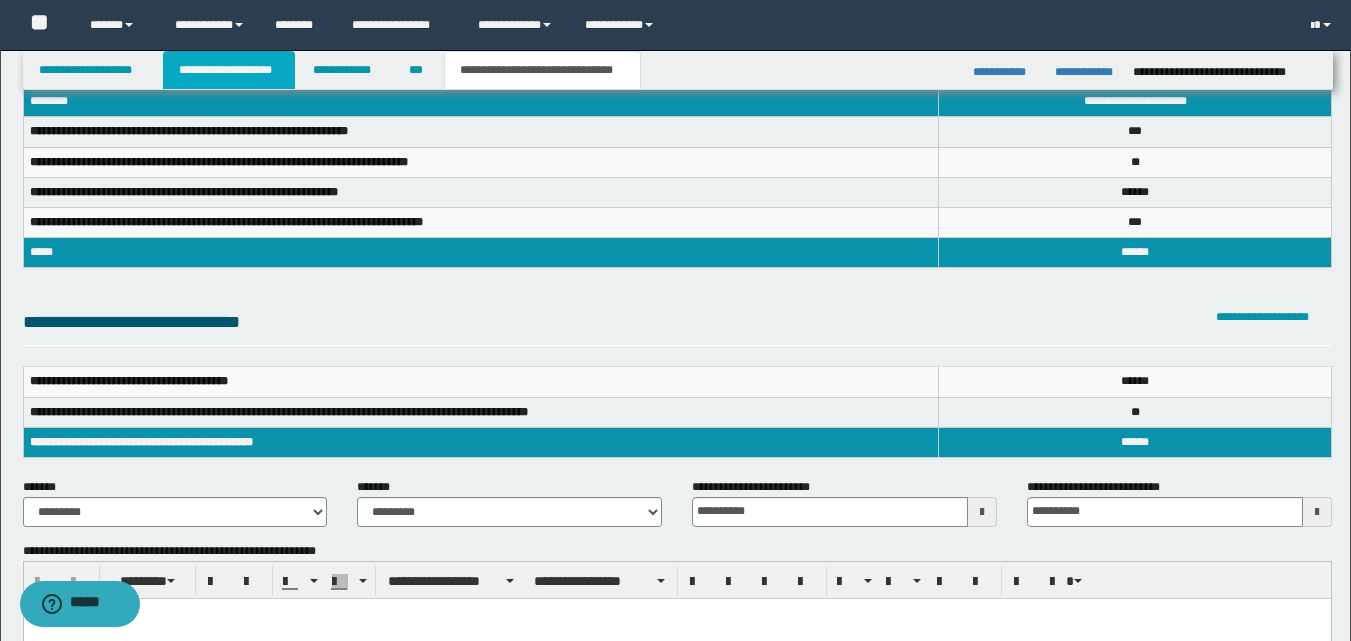 drag, startPoint x: 199, startPoint y: 67, endPoint x: 258, endPoint y: 60, distance: 59.413803 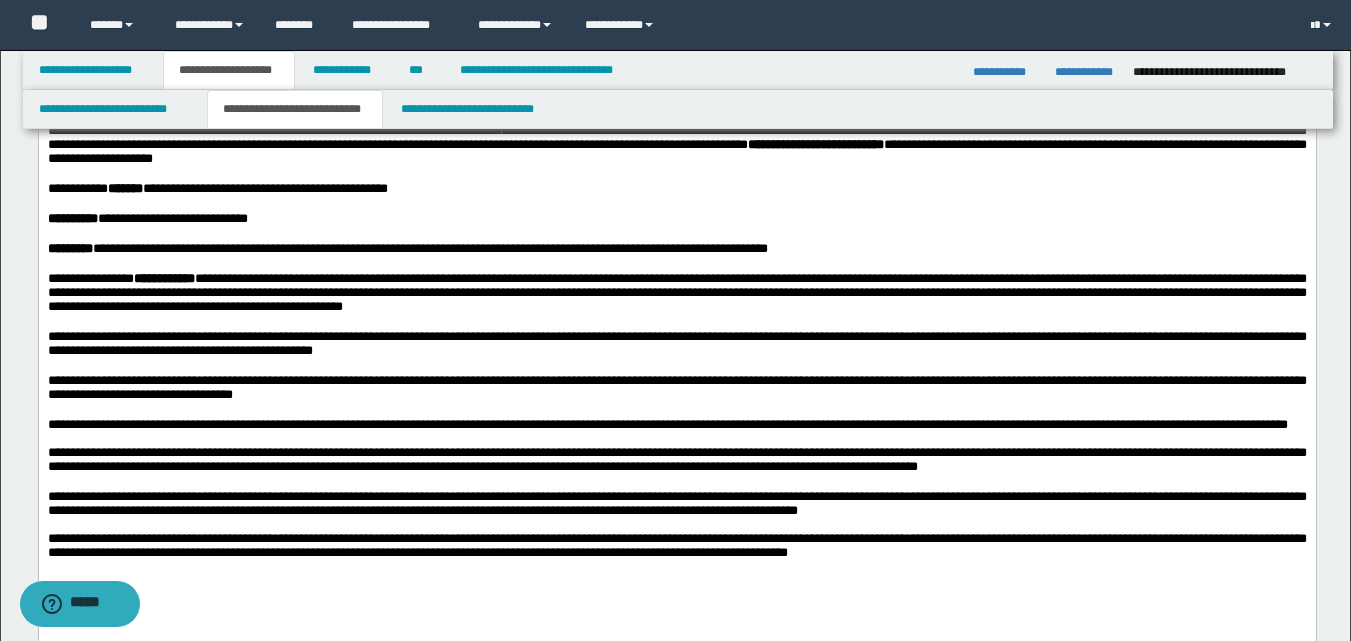 scroll, scrollTop: 0, scrollLeft: 0, axis: both 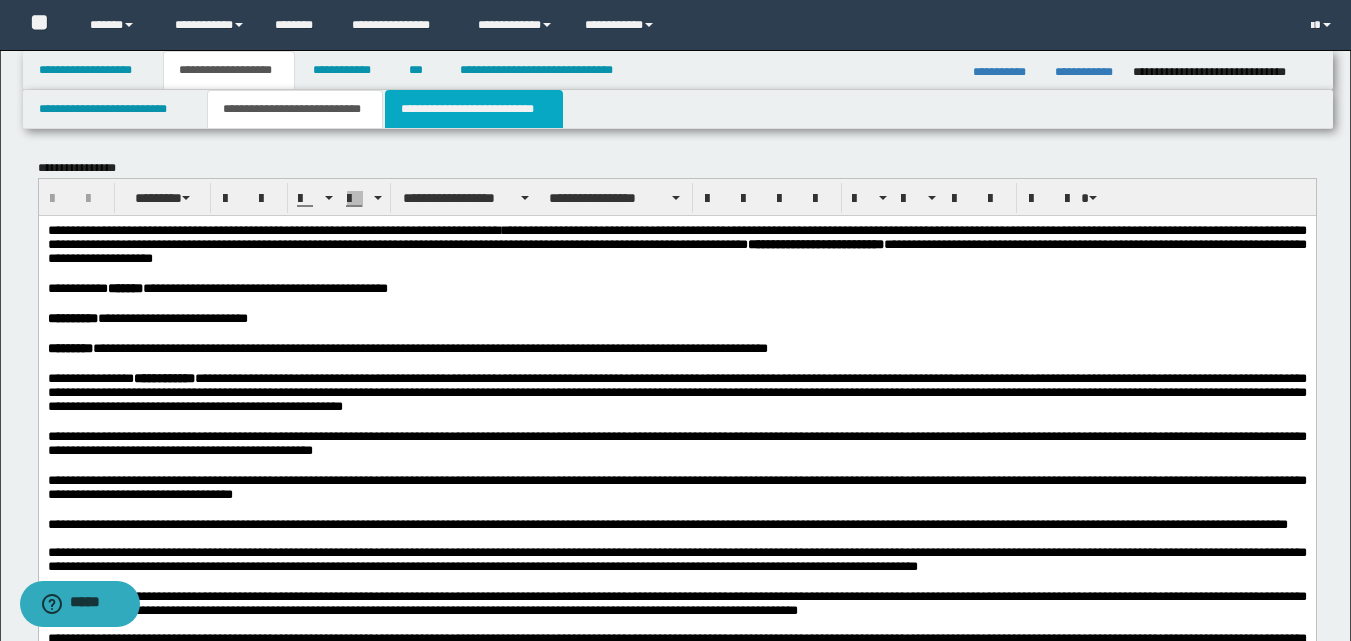click on "**********" at bounding box center [474, 109] 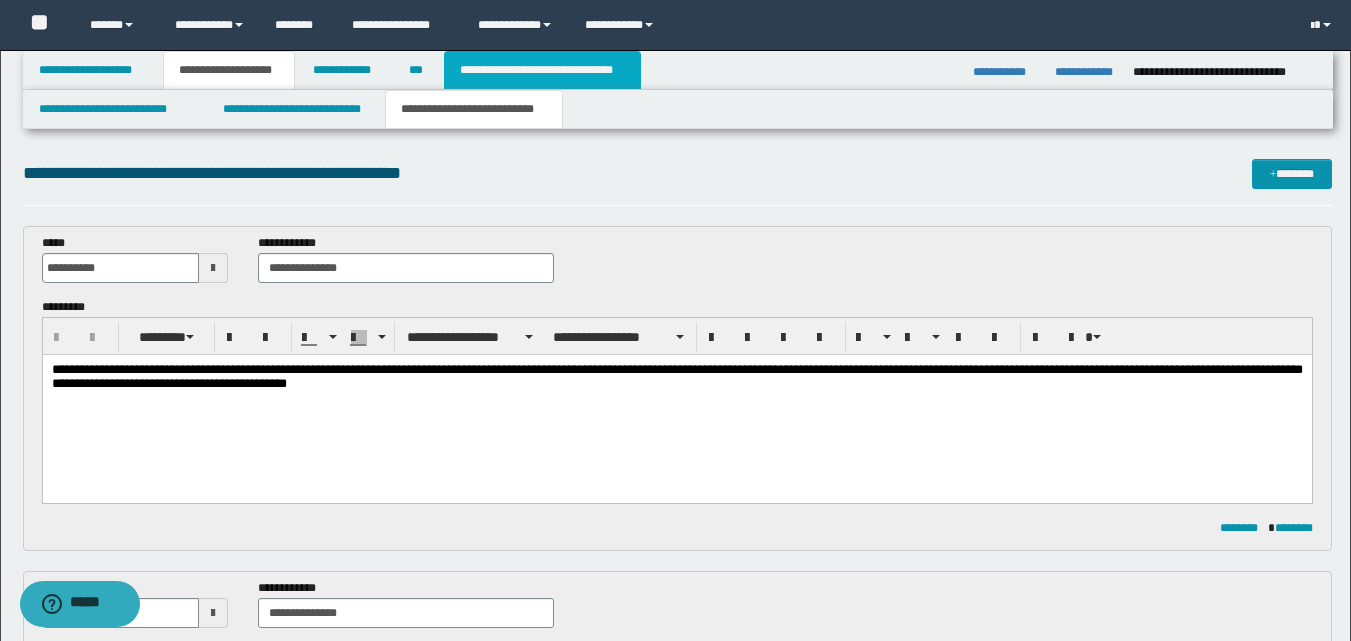 click on "**********" at bounding box center [542, 70] 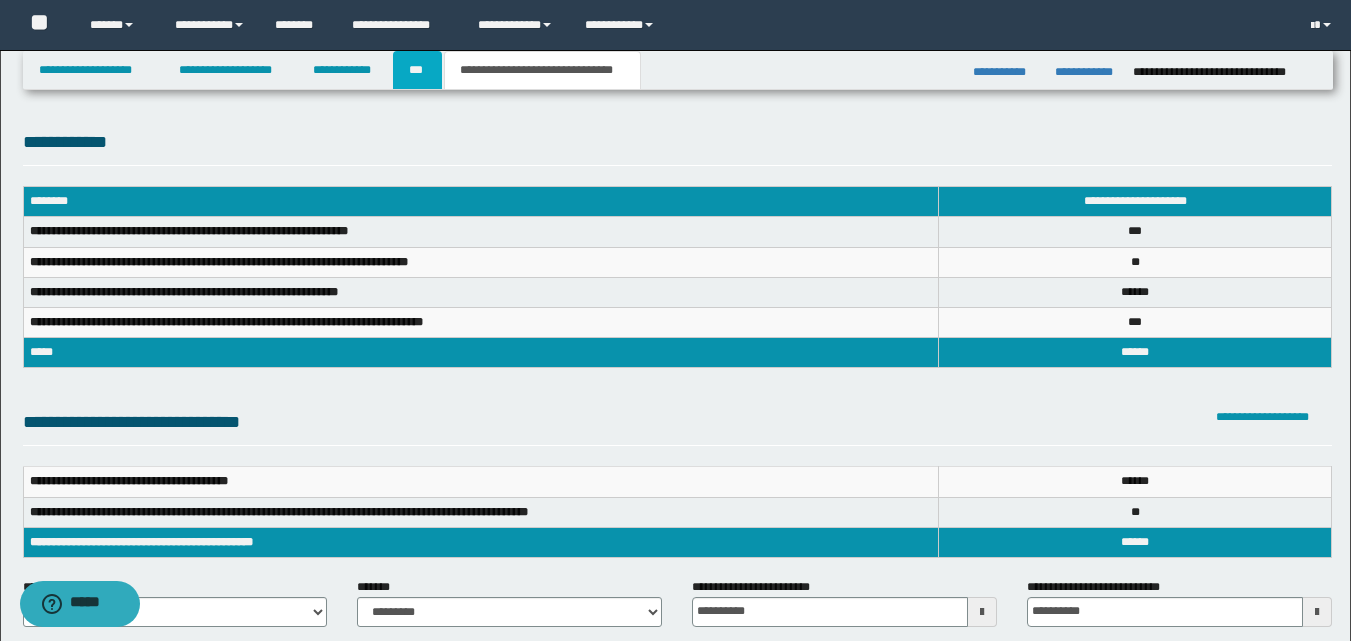click on "***" at bounding box center [417, 70] 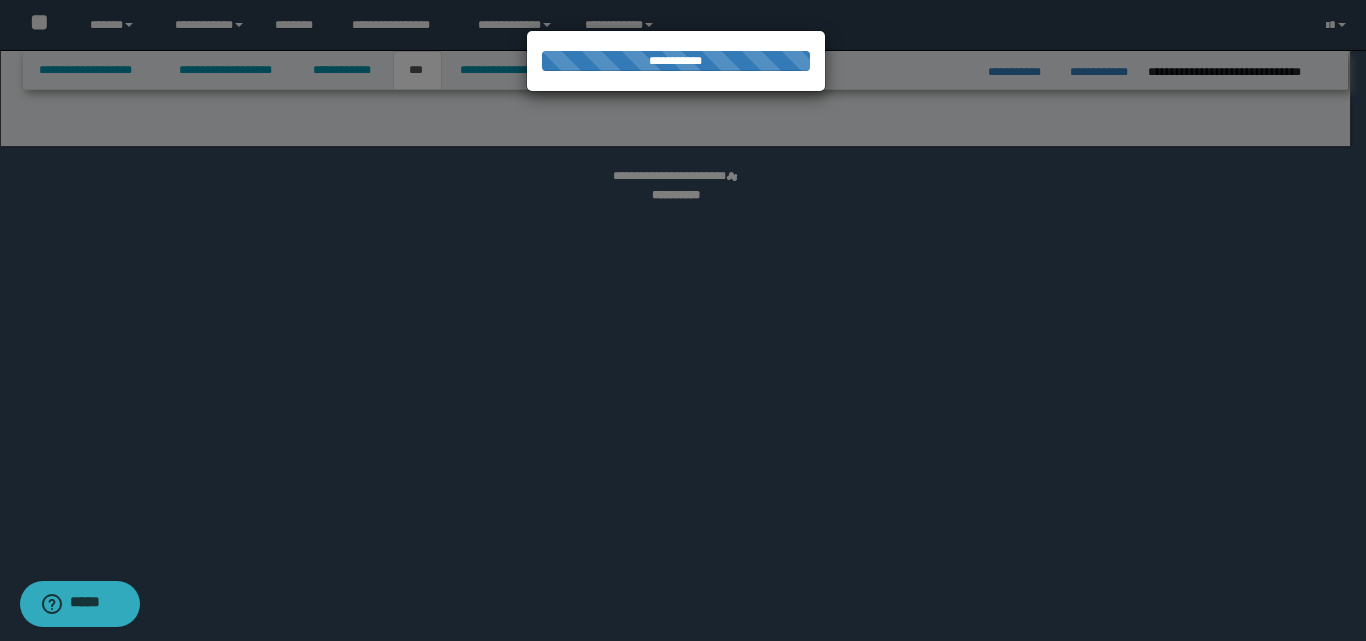 select on "*" 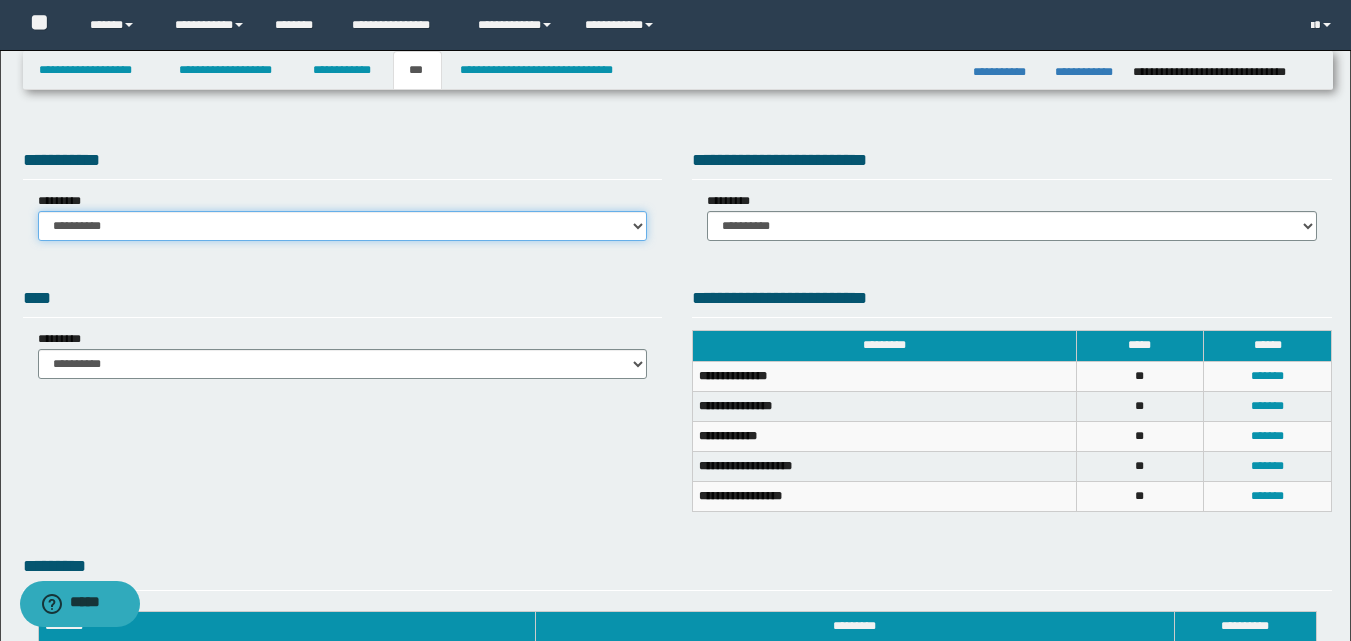 click on "**********" at bounding box center [343, 226] 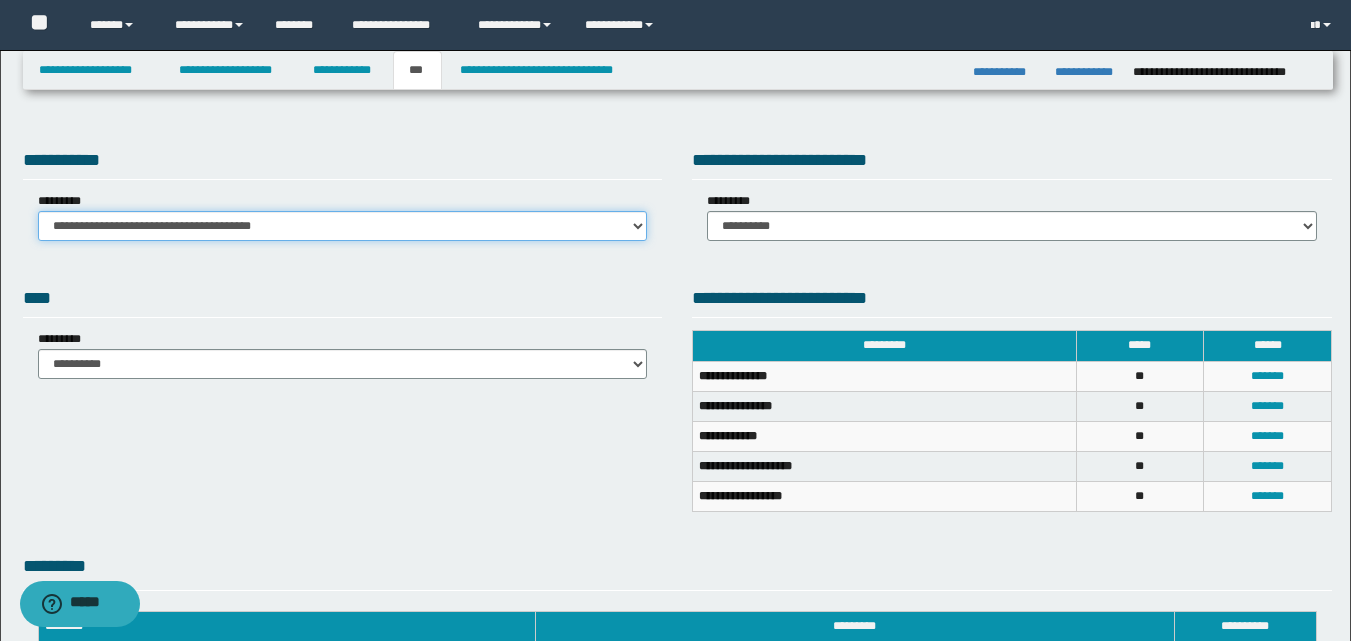 click on "**********" at bounding box center [343, 226] 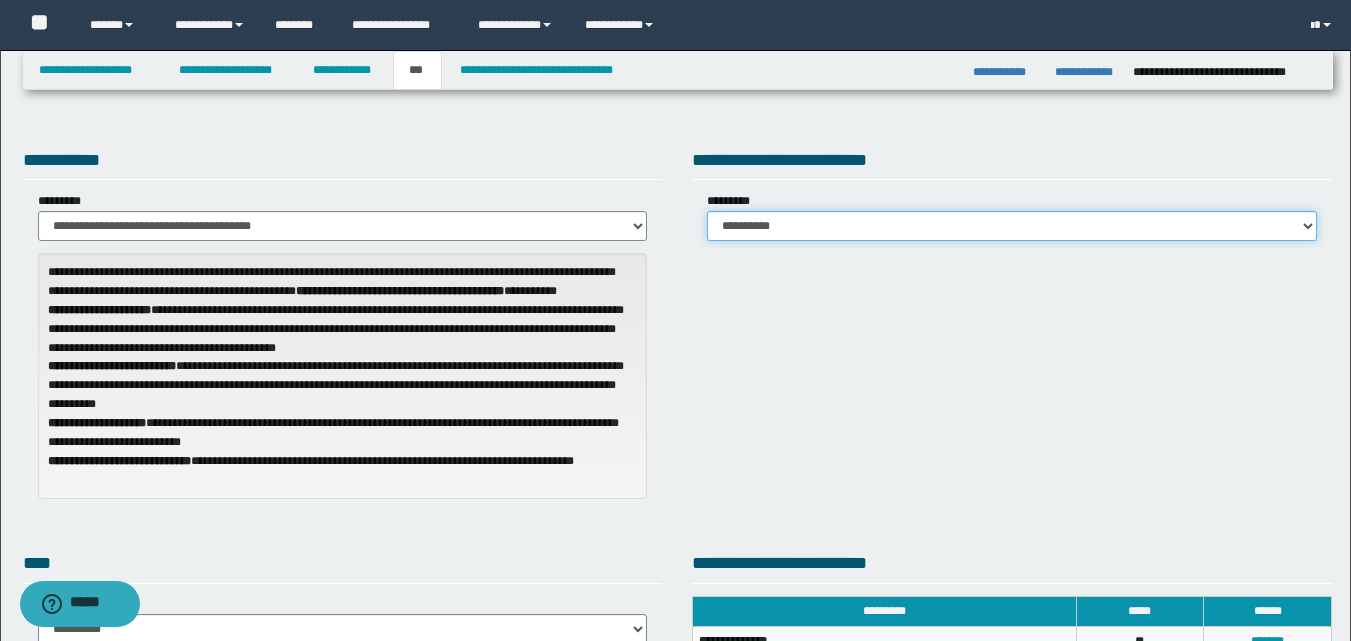 click on "**********" at bounding box center [1012, 226] 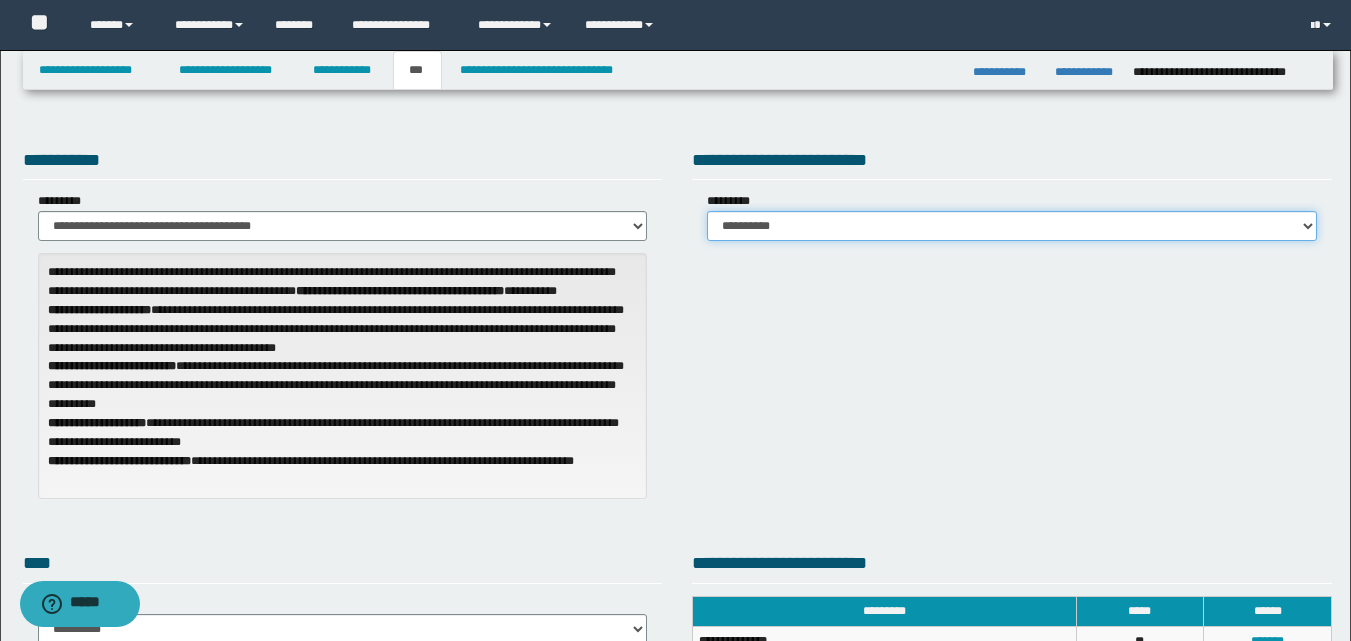 select on "***" 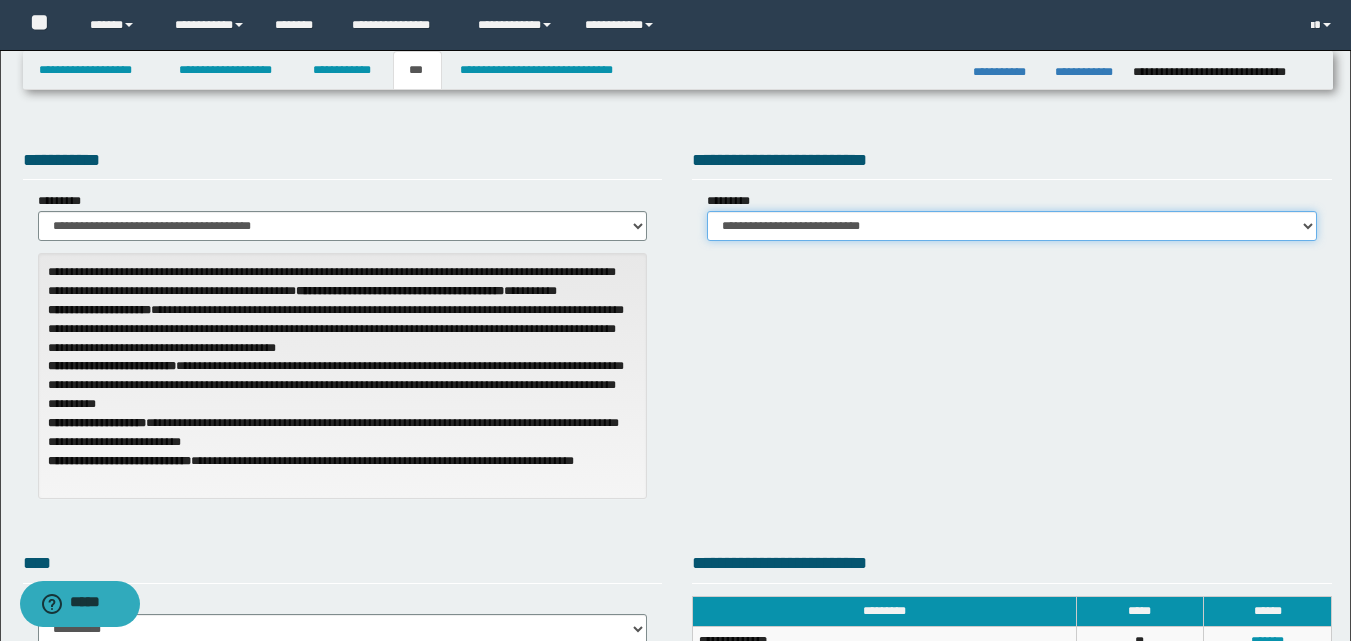 click on "**********" at bounding box center (1012, 226) 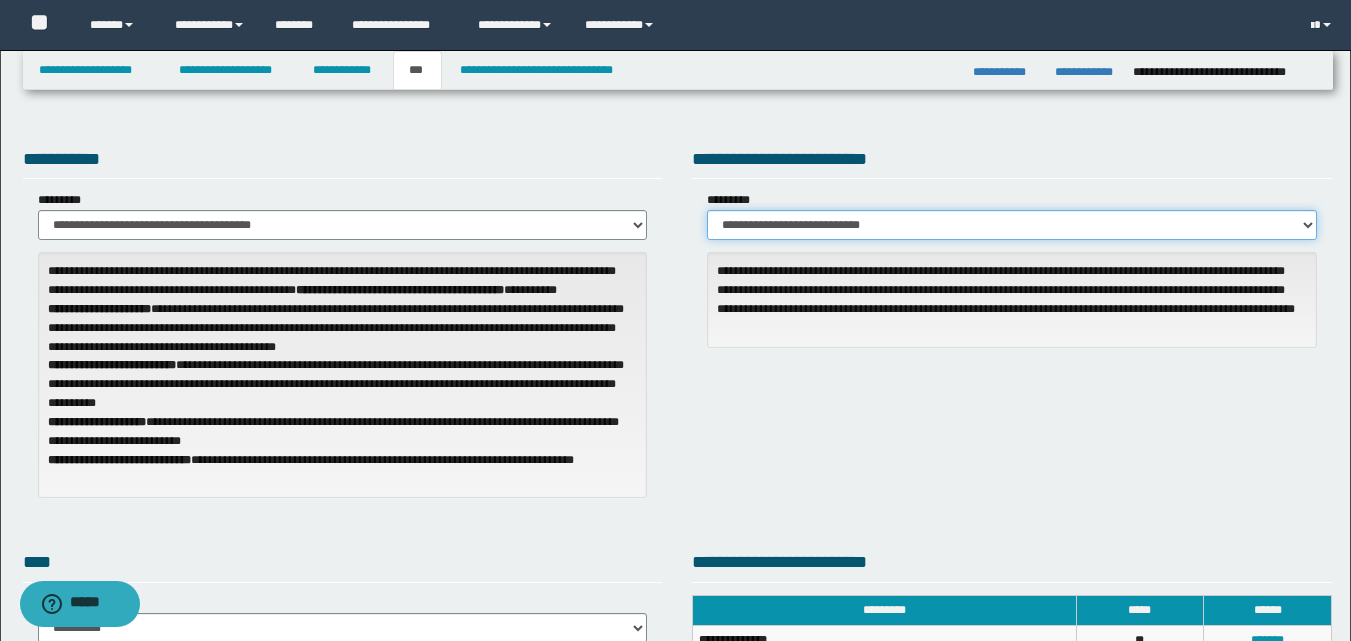 scroll, scrollTop: 0, scrollLeft: 0, axis: both 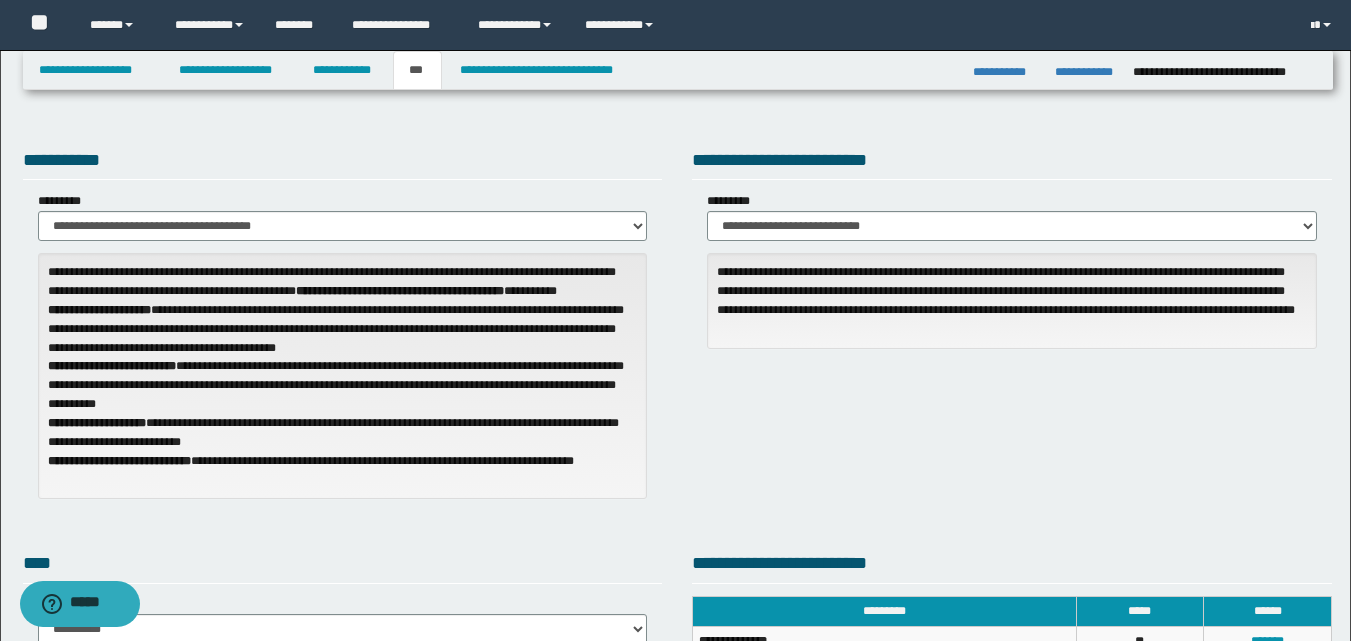click on "**********" at bounding box center (677, 329) 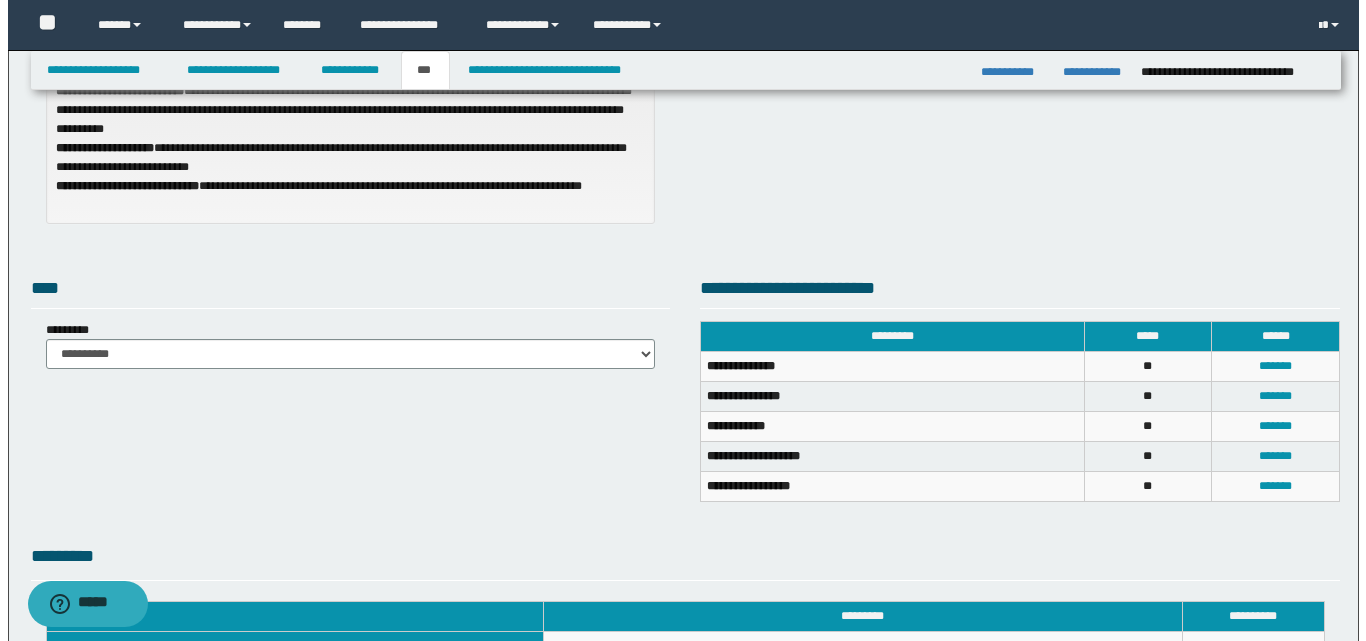 scroll, scrollTop: 266, scrollLeft: 0, axis: vertical 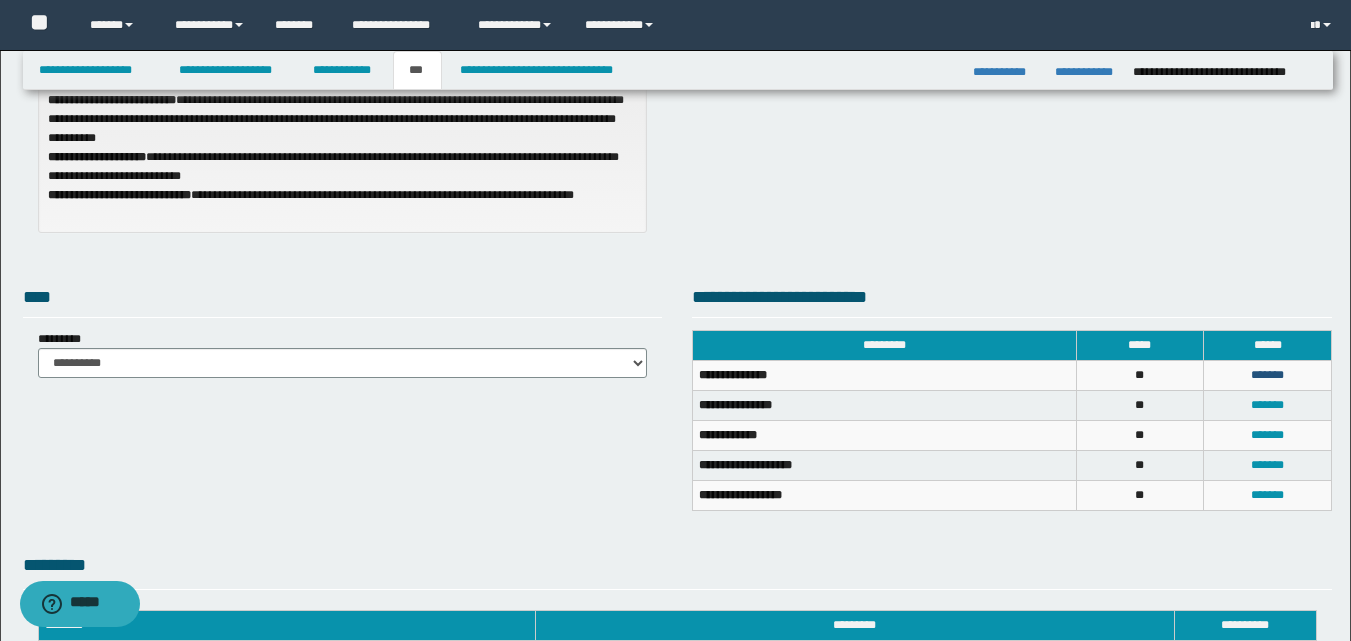 click on "*******" at bounding box center (1267, 375) 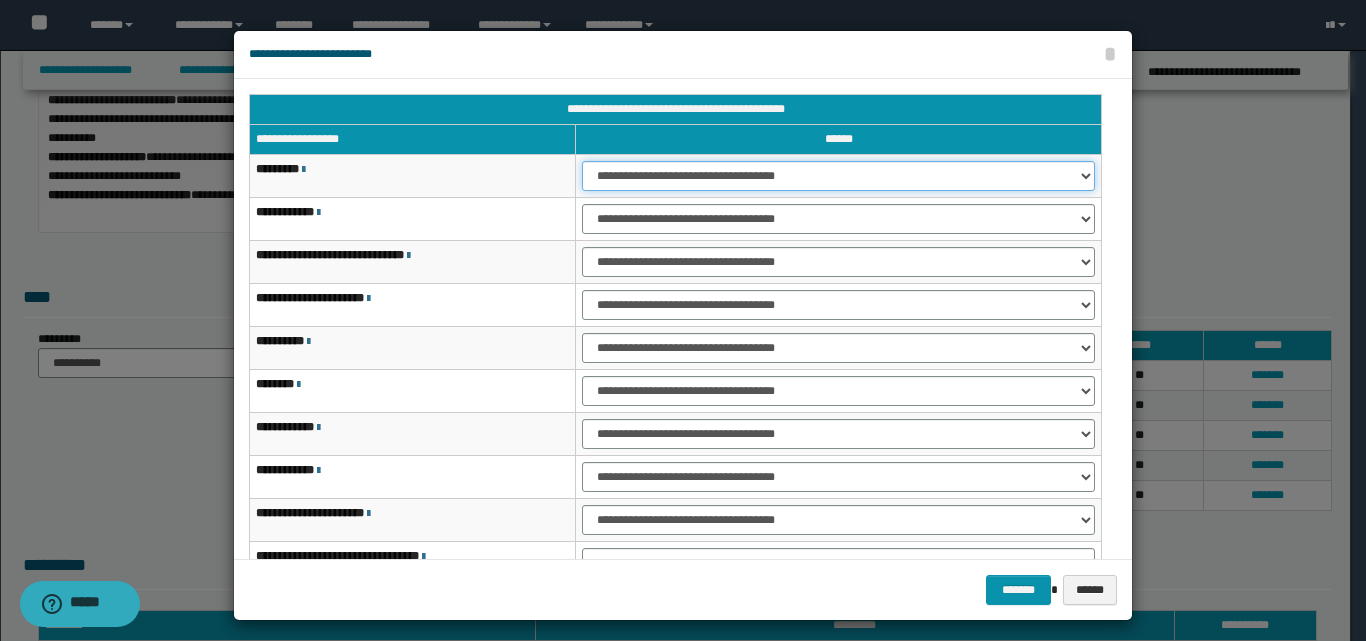 click on "**********" at bounding box center [838, 176] 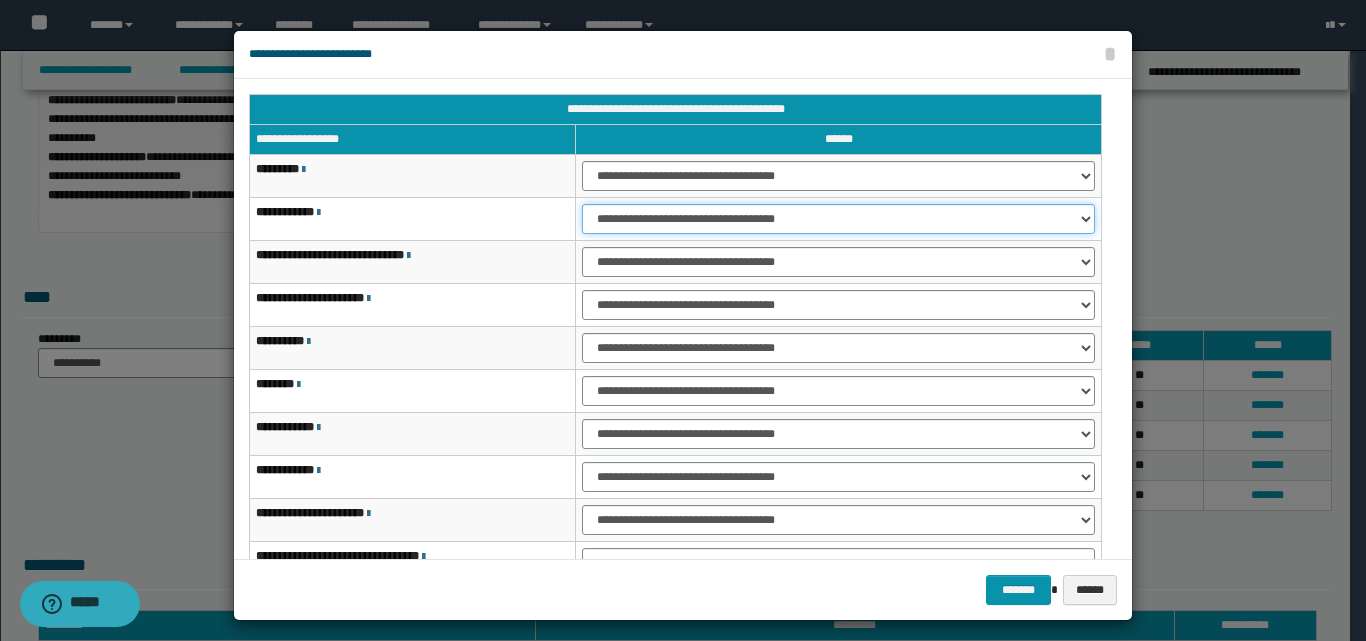 click on "**********" at bounding box center [838, 219] 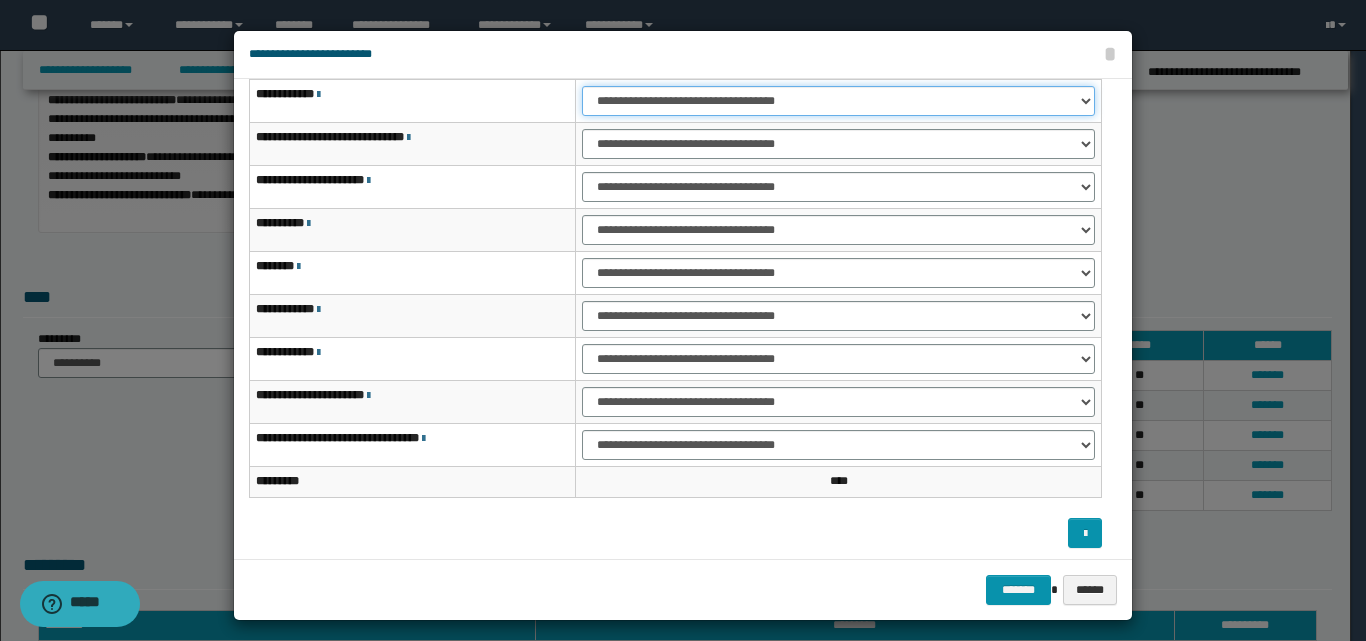 scroll, scrollTop: 121, scrollLeft: 0, axis: vertical 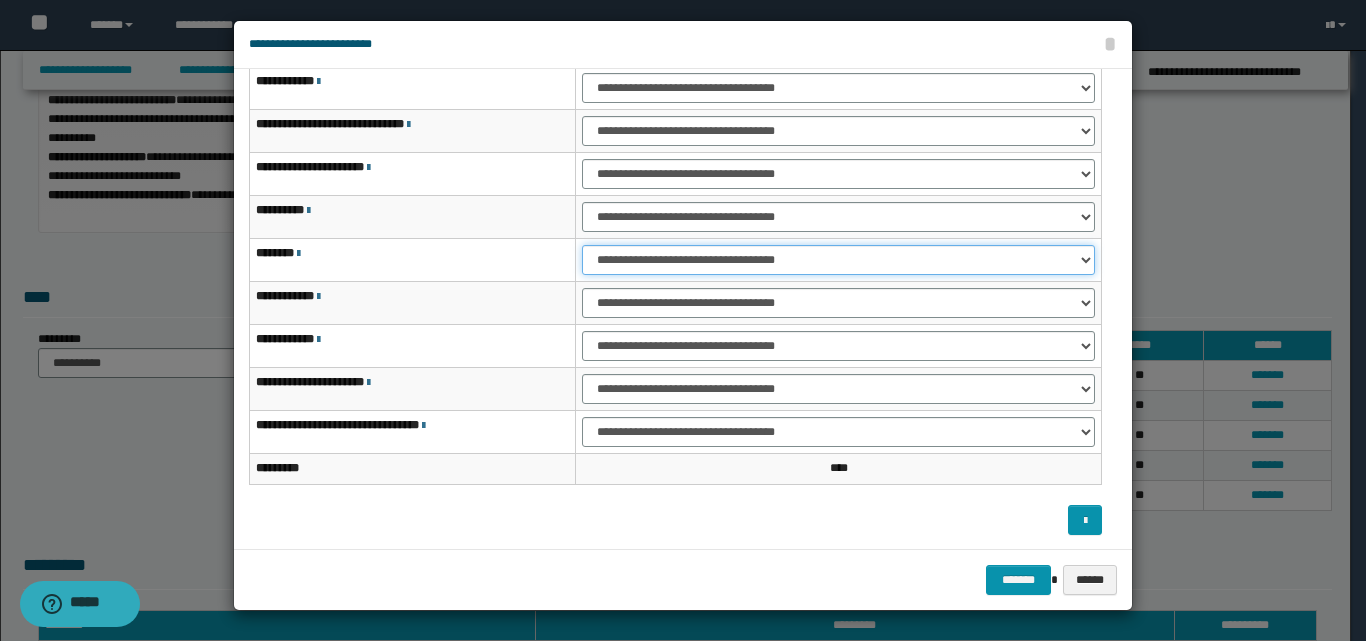 click on "**********" at bounding box center [838, 260] 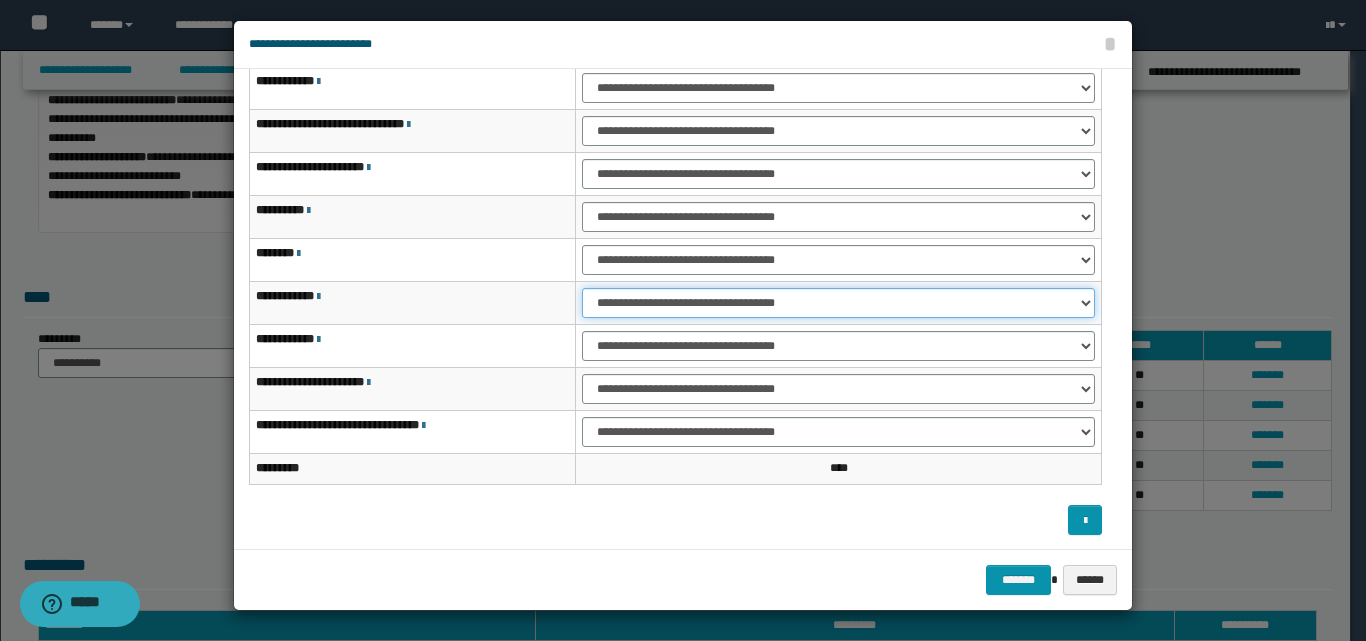 click on "**********" at bounding box center (838, 303) 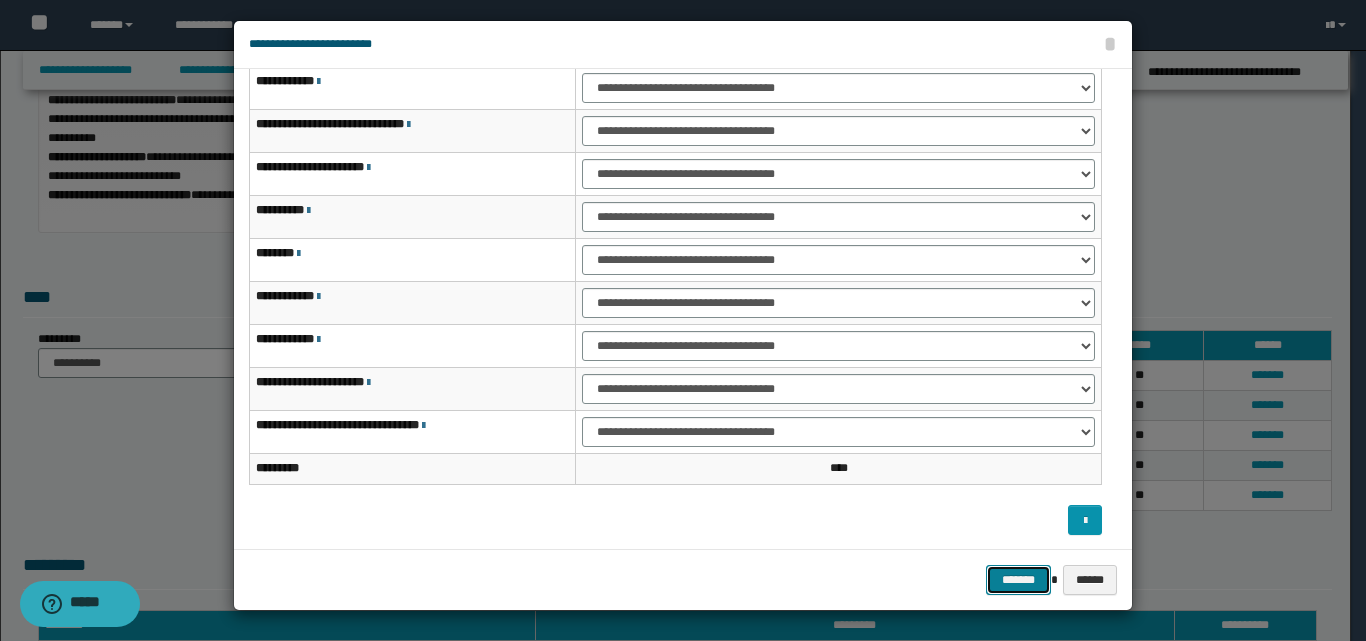 click on "*******" at bounding box center (1018, 580) 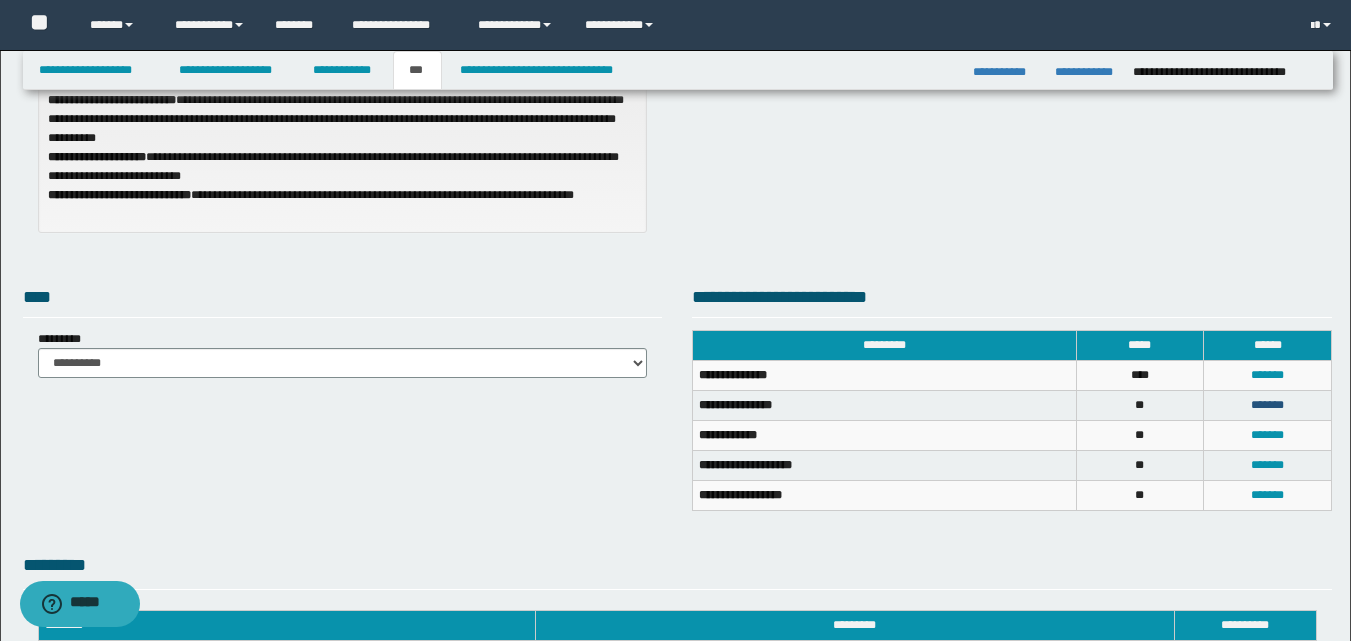 click on "*******" at bounding box center [1267, 405] 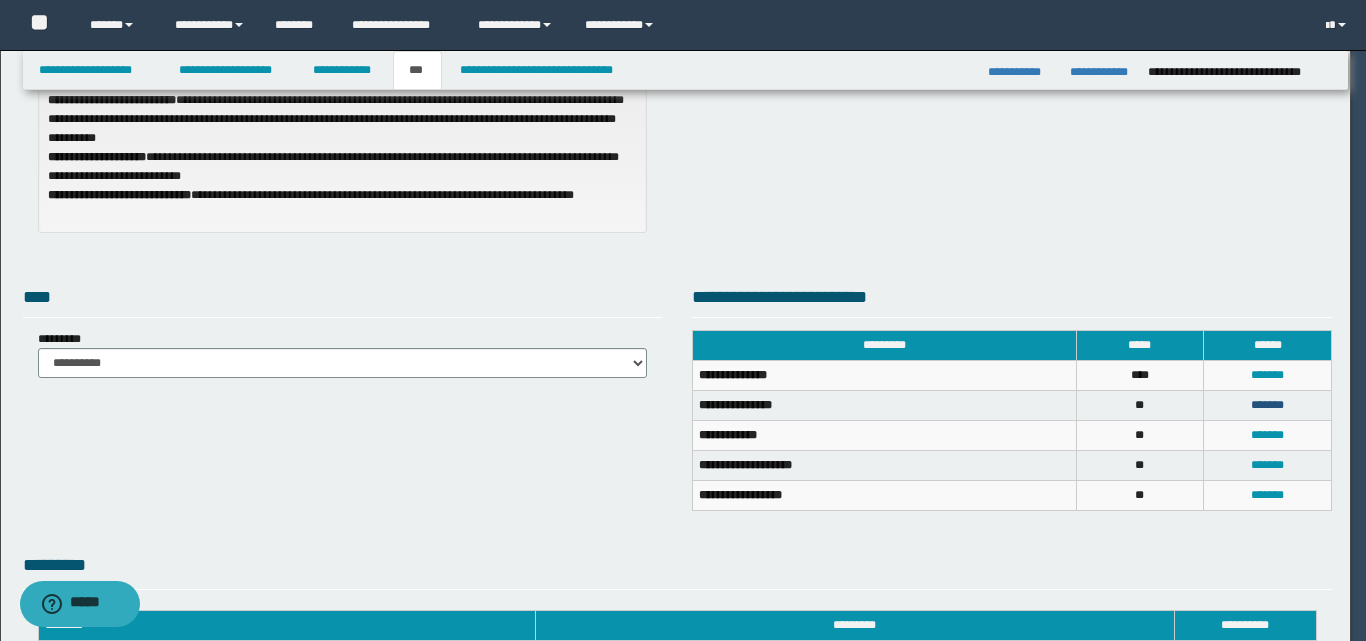 scroll, scrollTop: 0, scrollLeft: 0, axis: both 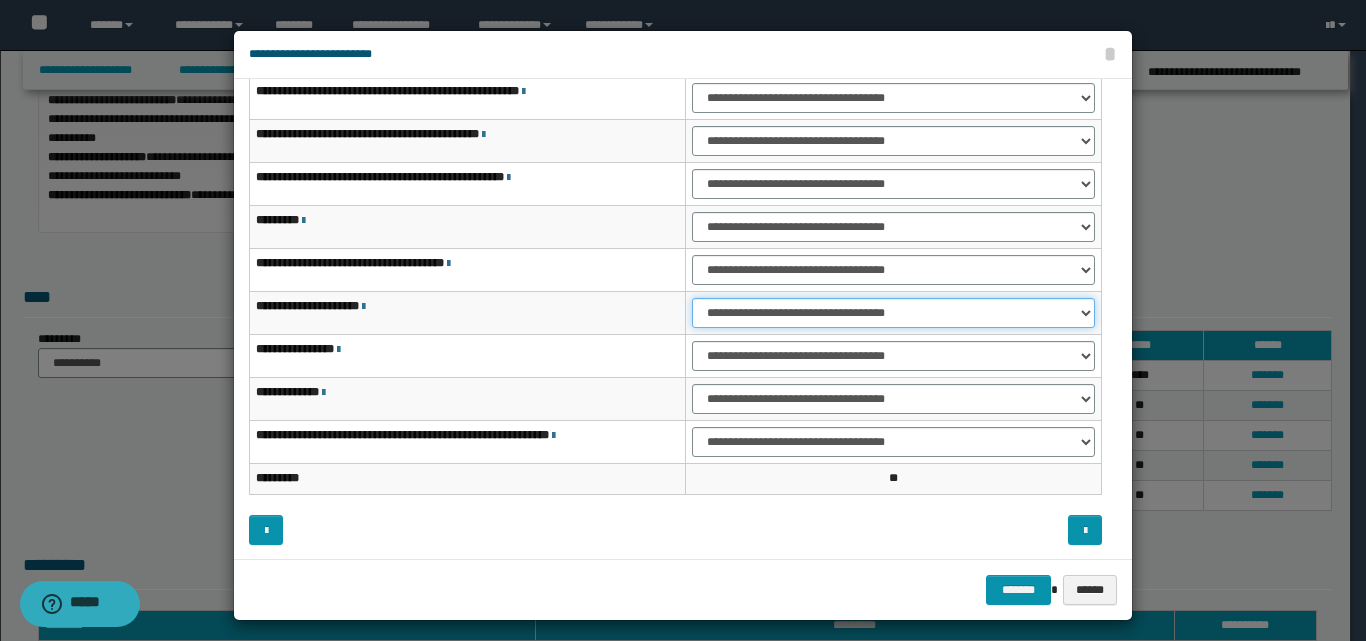 click on "**********" at bounding box center [893, 313] 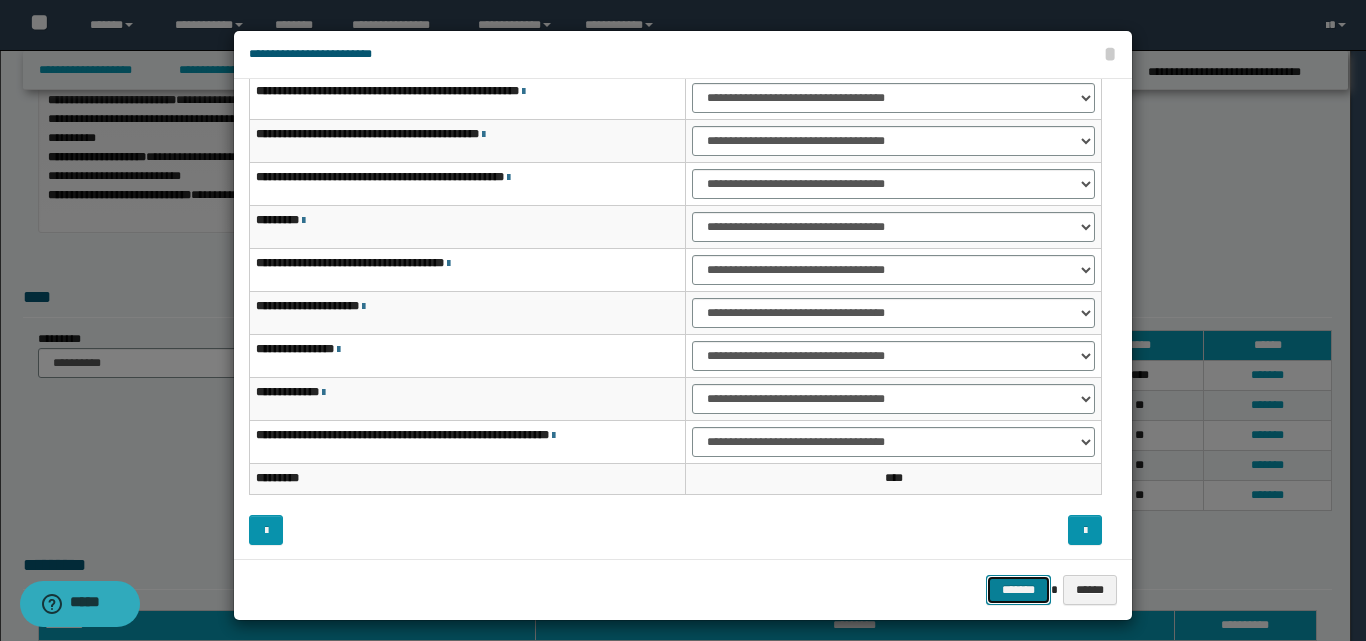 click on "*******" at bounding box center [1018, 590] 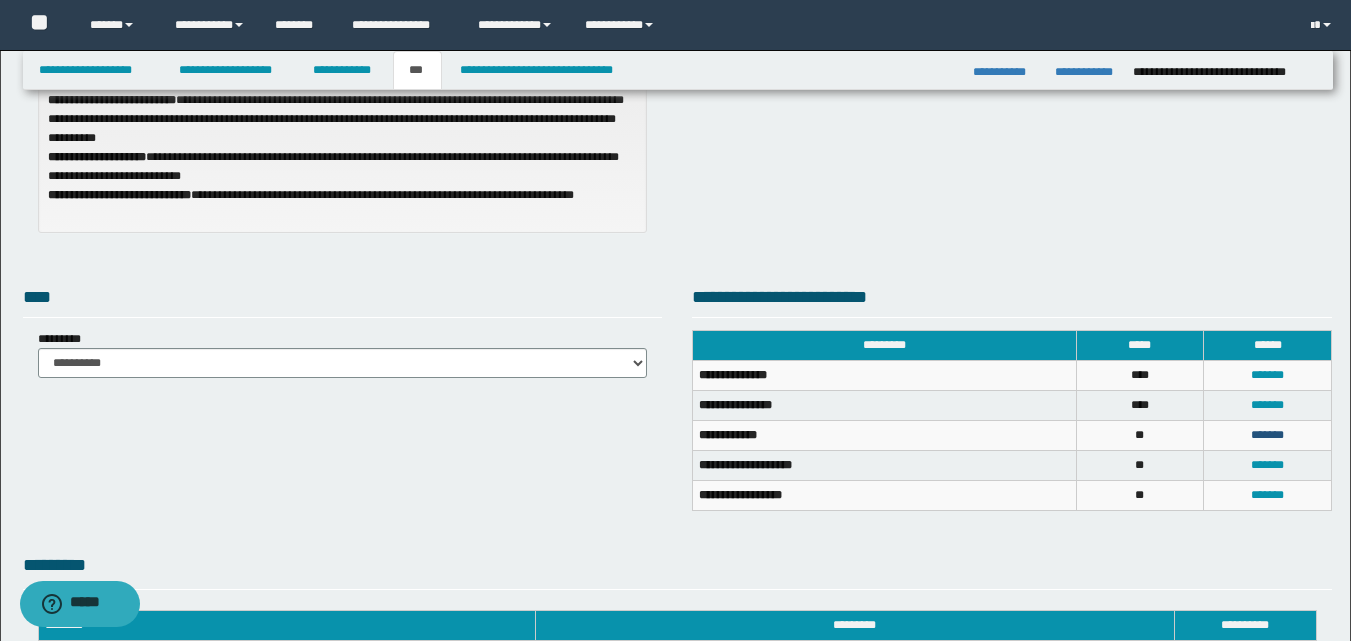 click on "*******" at bounding box center [1267, 435] 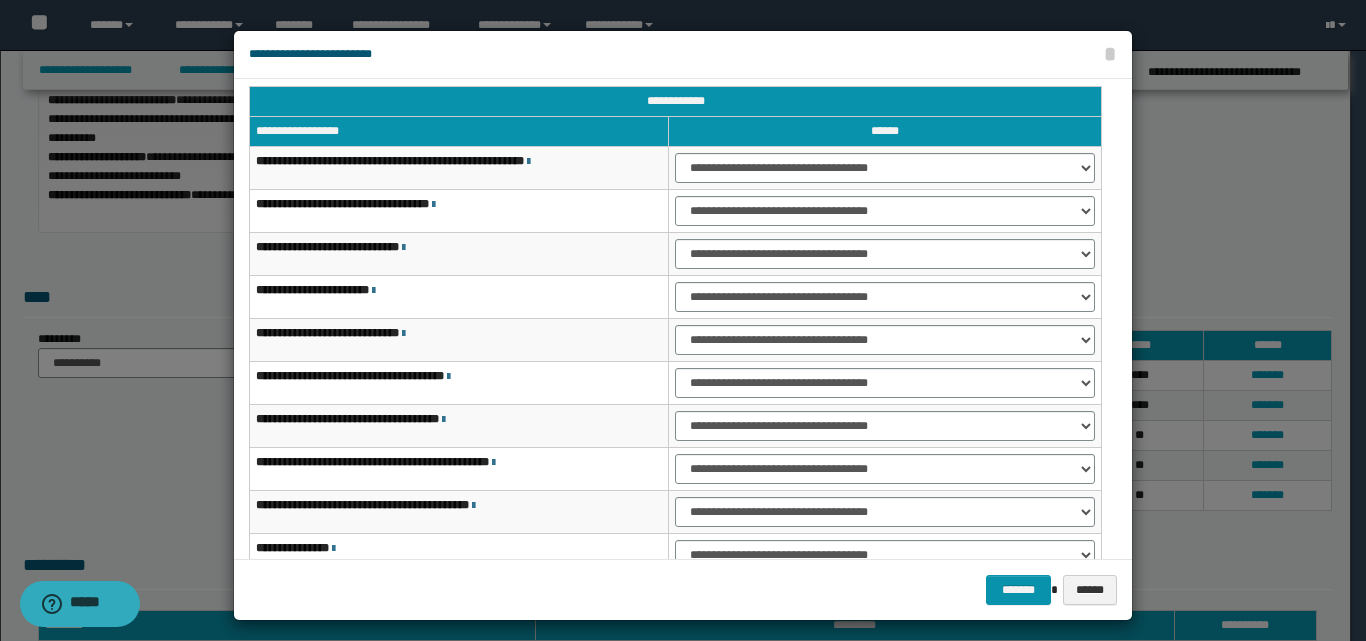 scroll, scrollTop: 0, scrollLeft: 0, axis: both 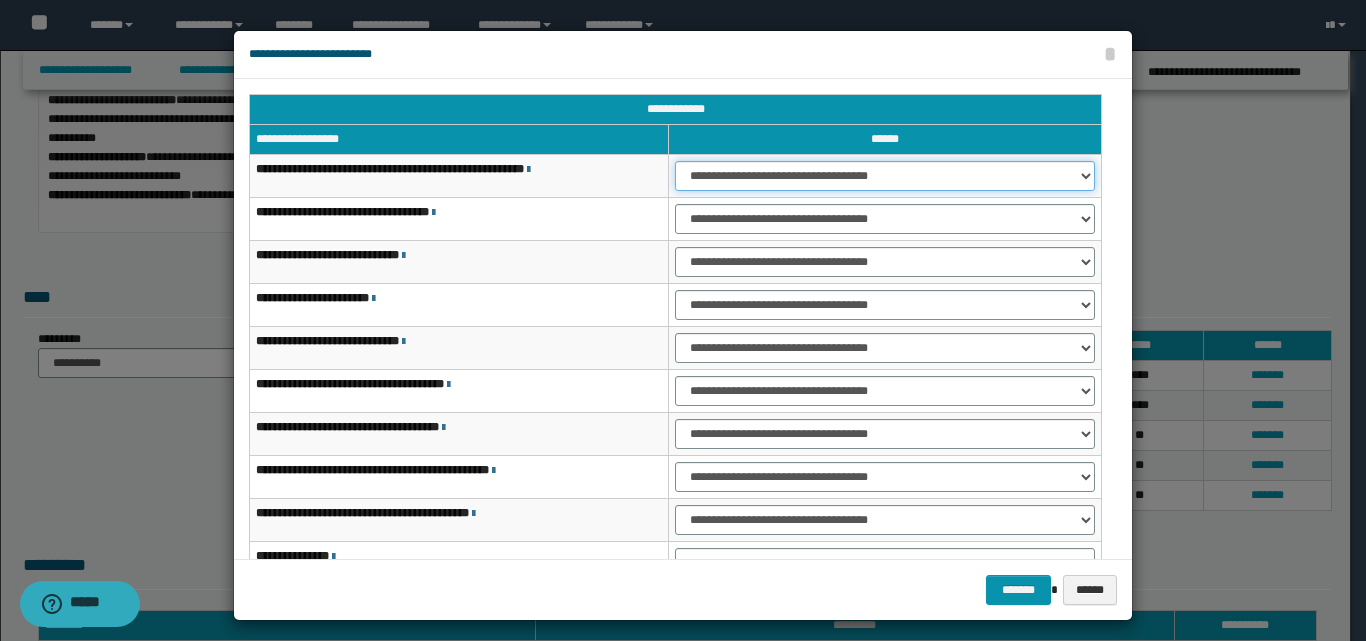 click on "**********" at bounding box center (885, 176) 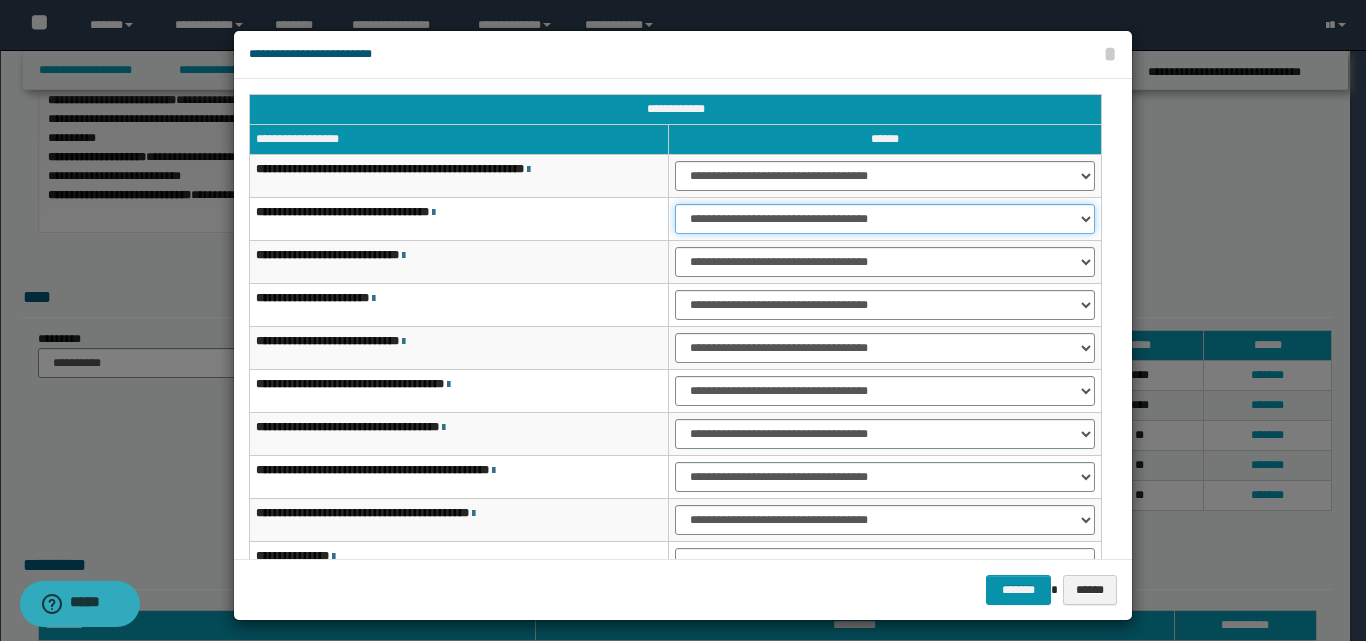 click on "**********" at bounding box center [885, 219] 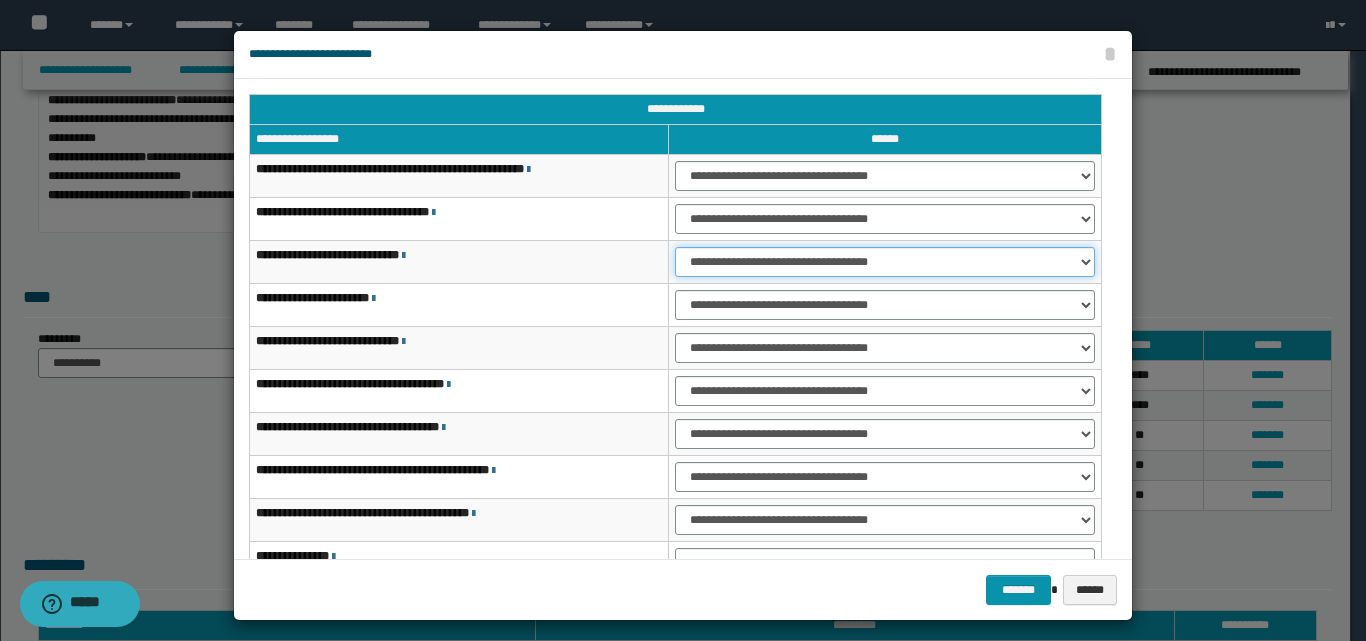click on "**********" at bounding box center [885, 262] 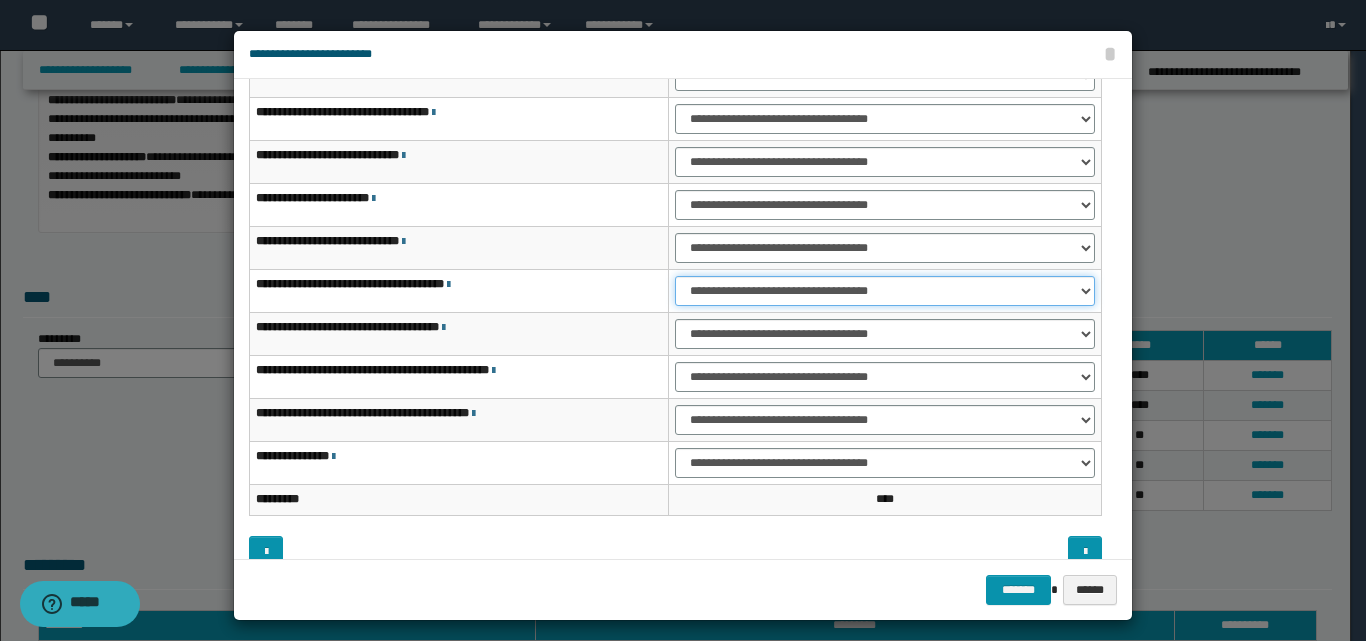 click on "**********" at bounding box center (885, 291) 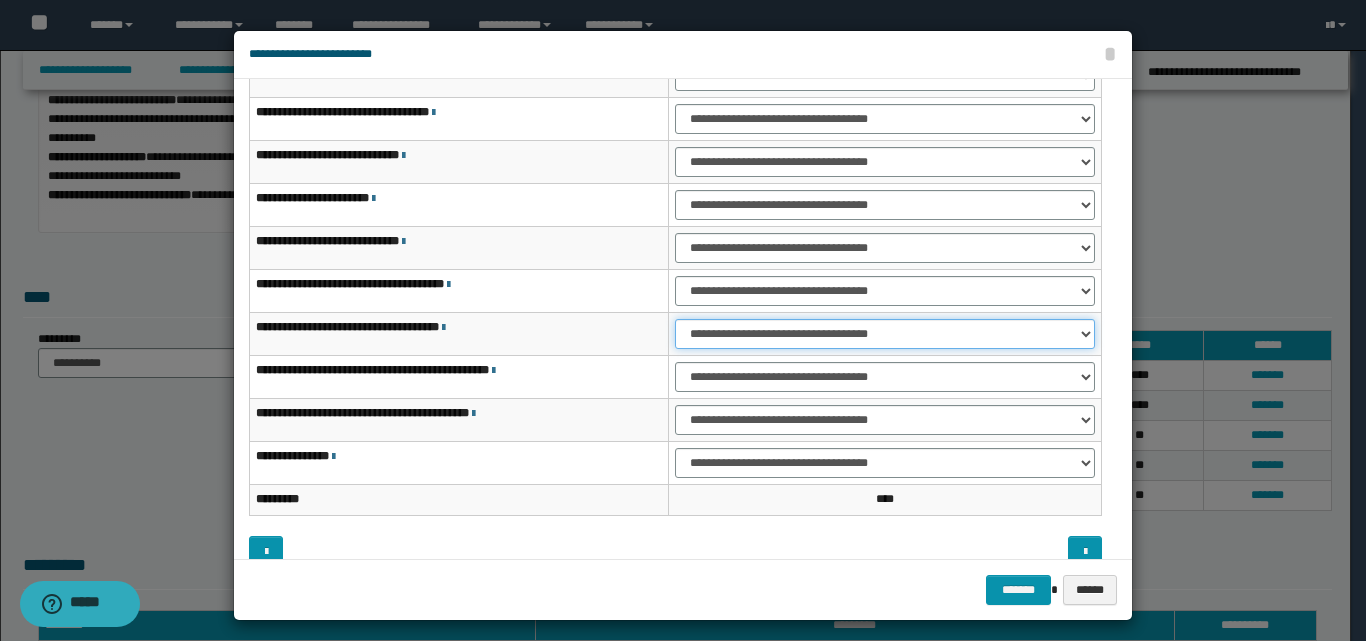 click on "**********" at bounding box center [885, 334] 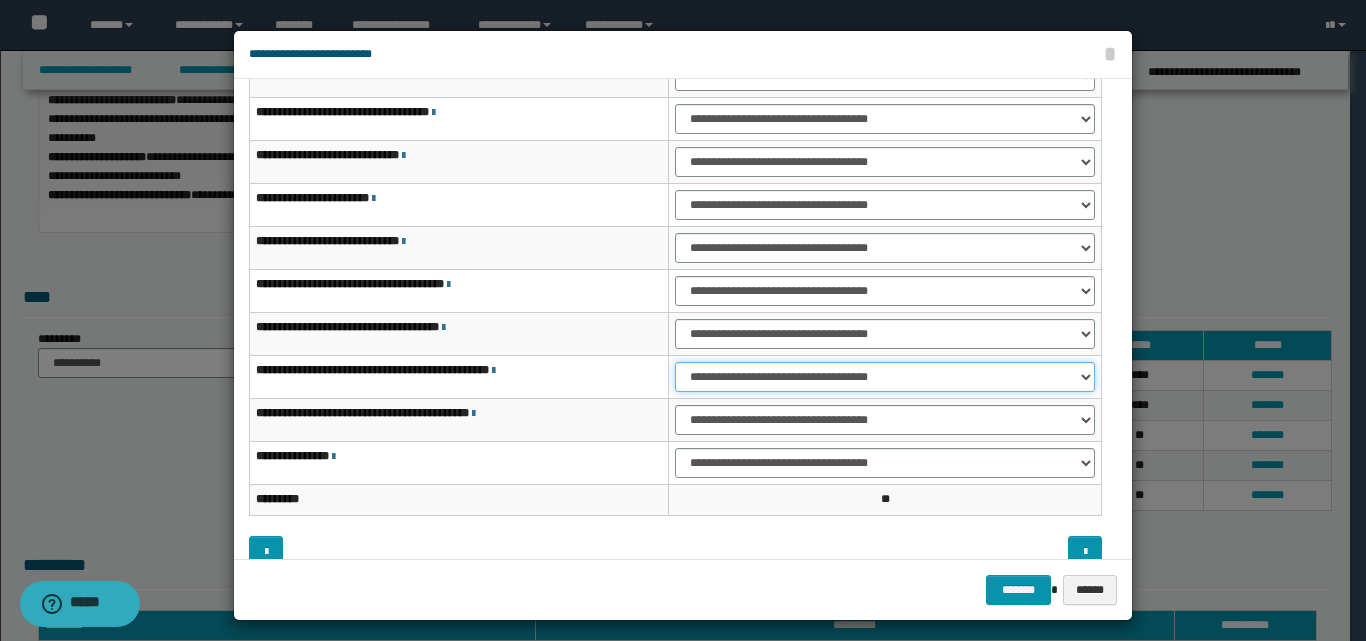 click on "**********" at bounding box center (885, 377) 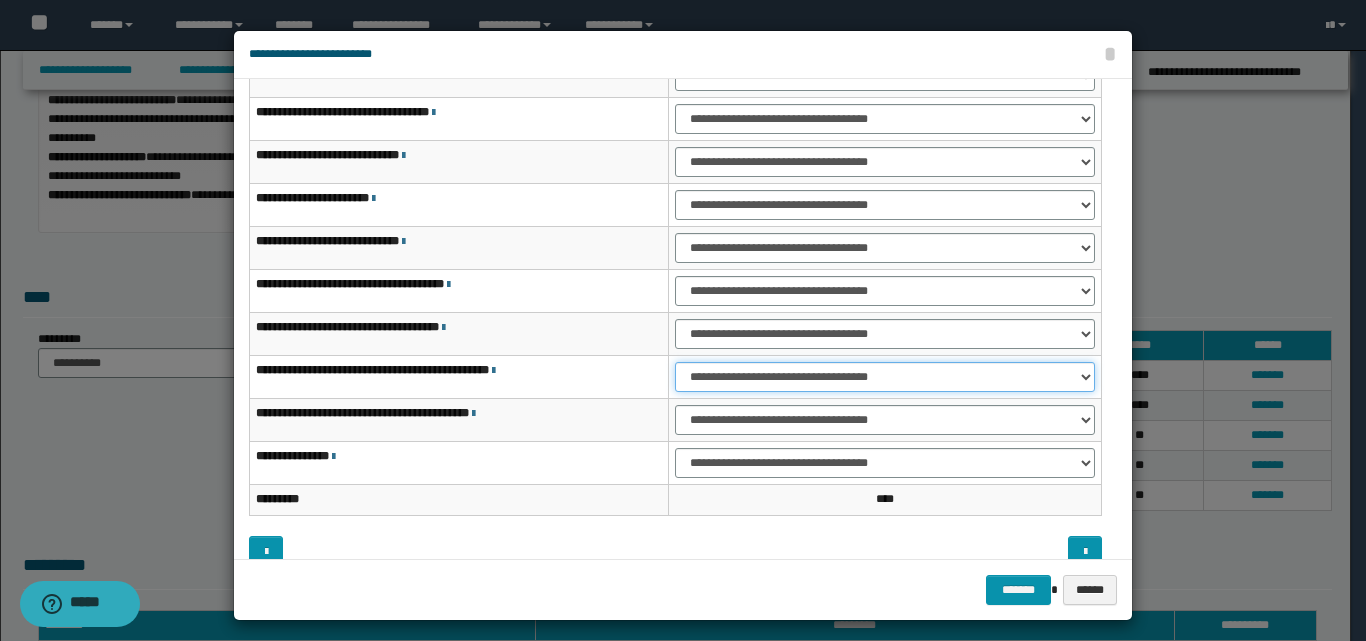 scroll, scrollTop: 121, scrollLeft: 0, axis: vertical 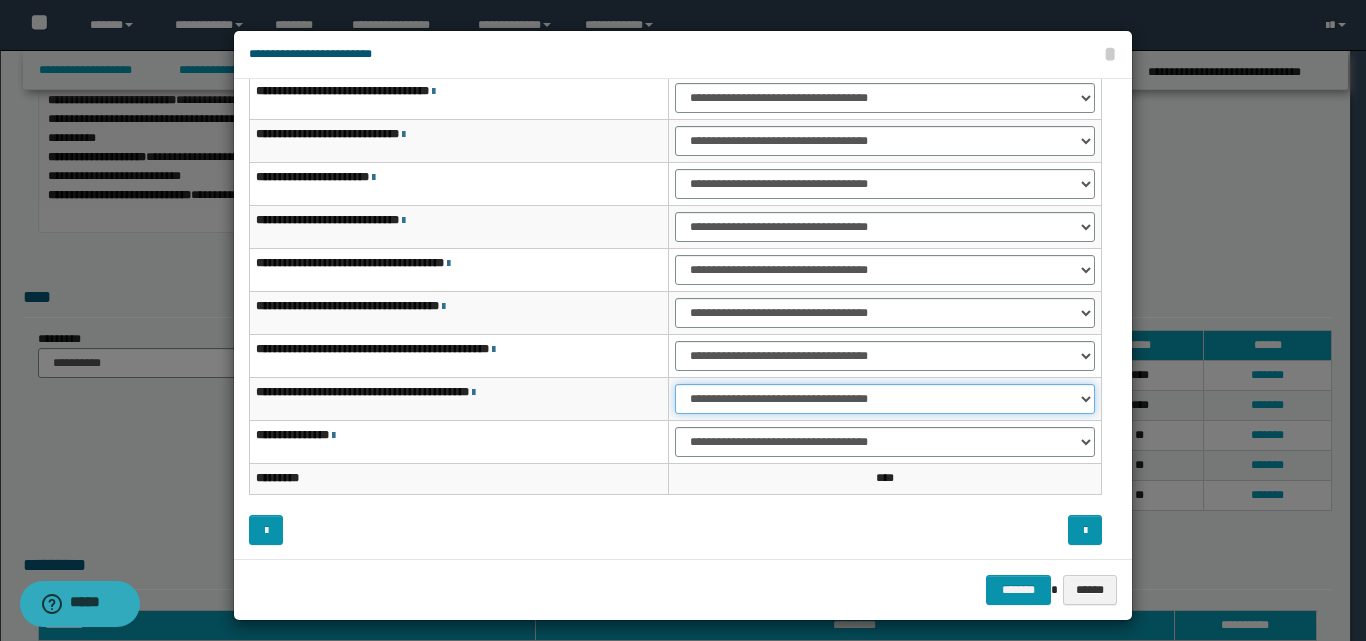 click on "**********" at bounding box center (885, 399) 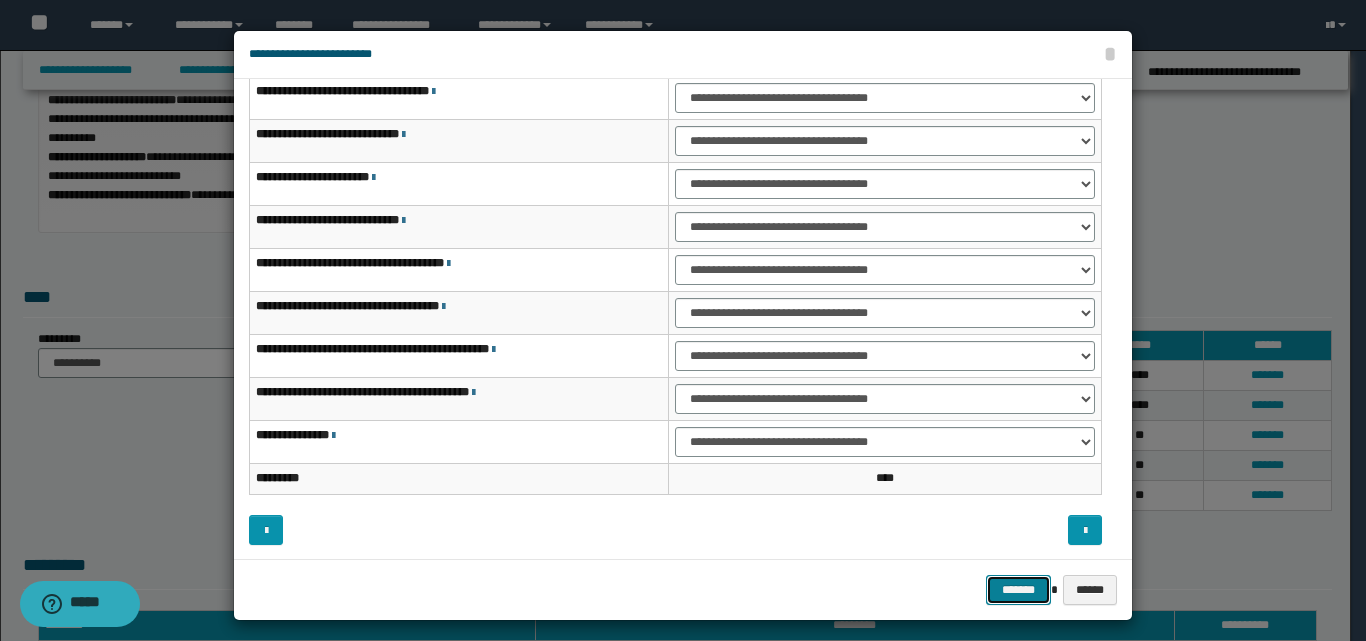 click on "*******" at bounding box center [1018, 590] 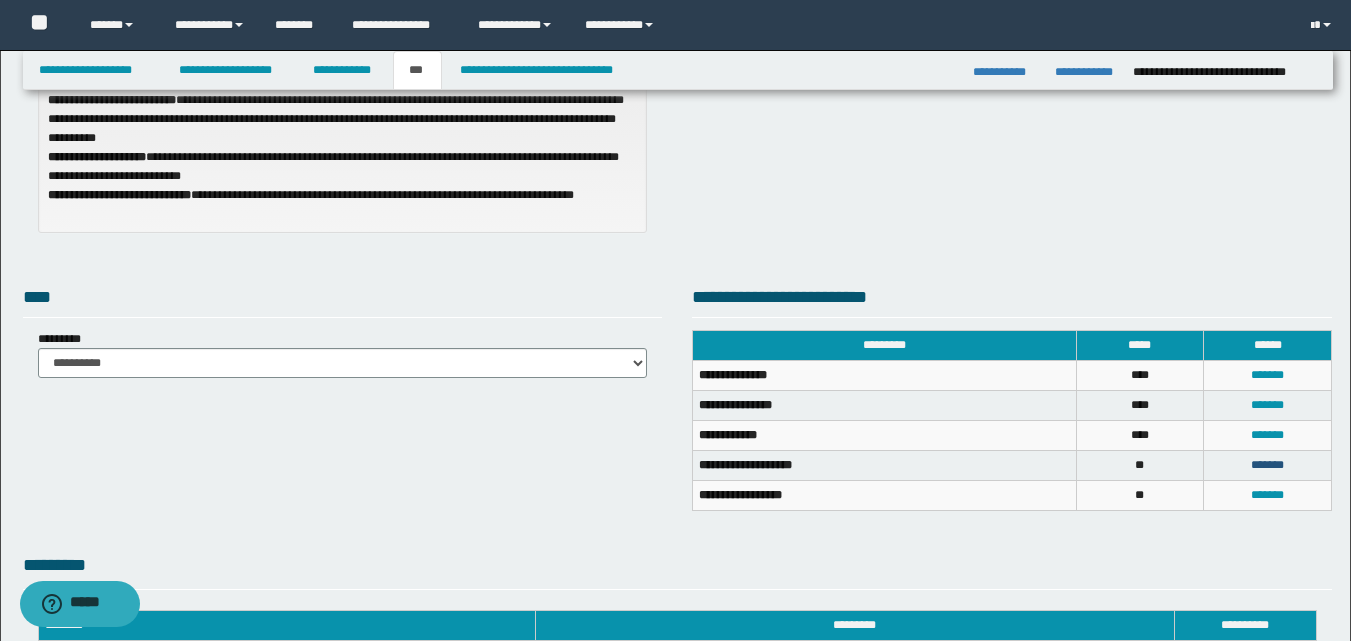 click on "*******" at bounding box center (1267, 465) 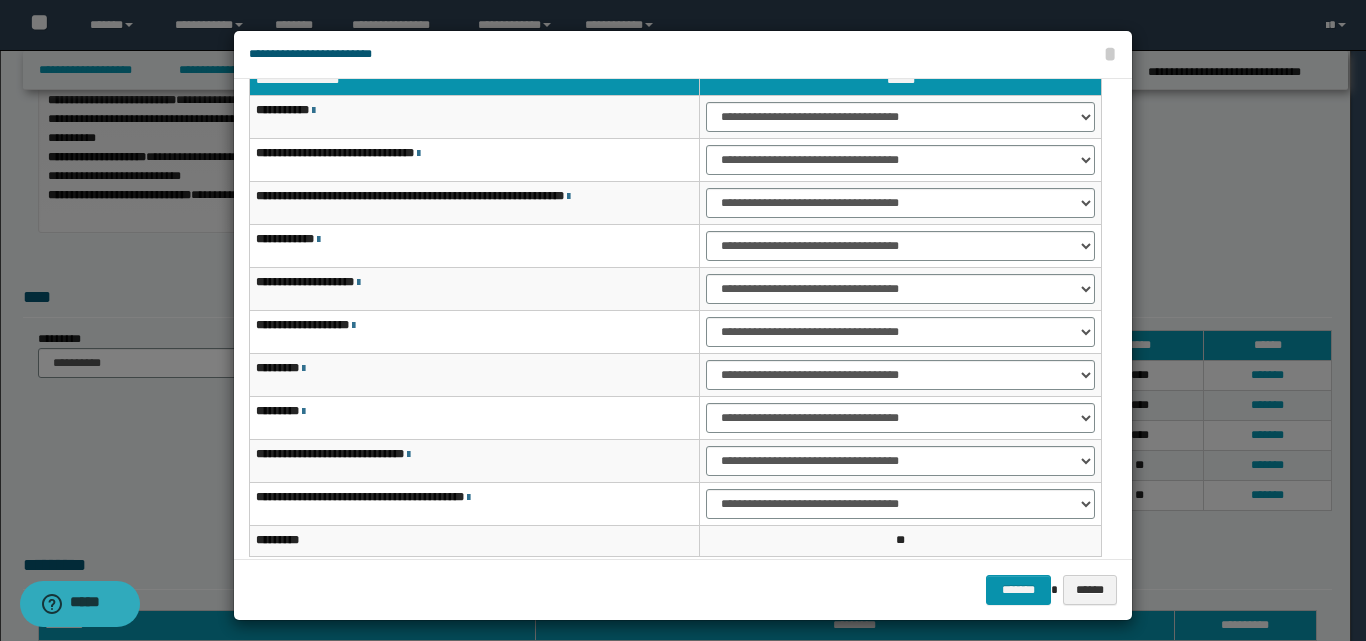 scroll, scrollTop: 0, scrollLeft: 0, axis: both 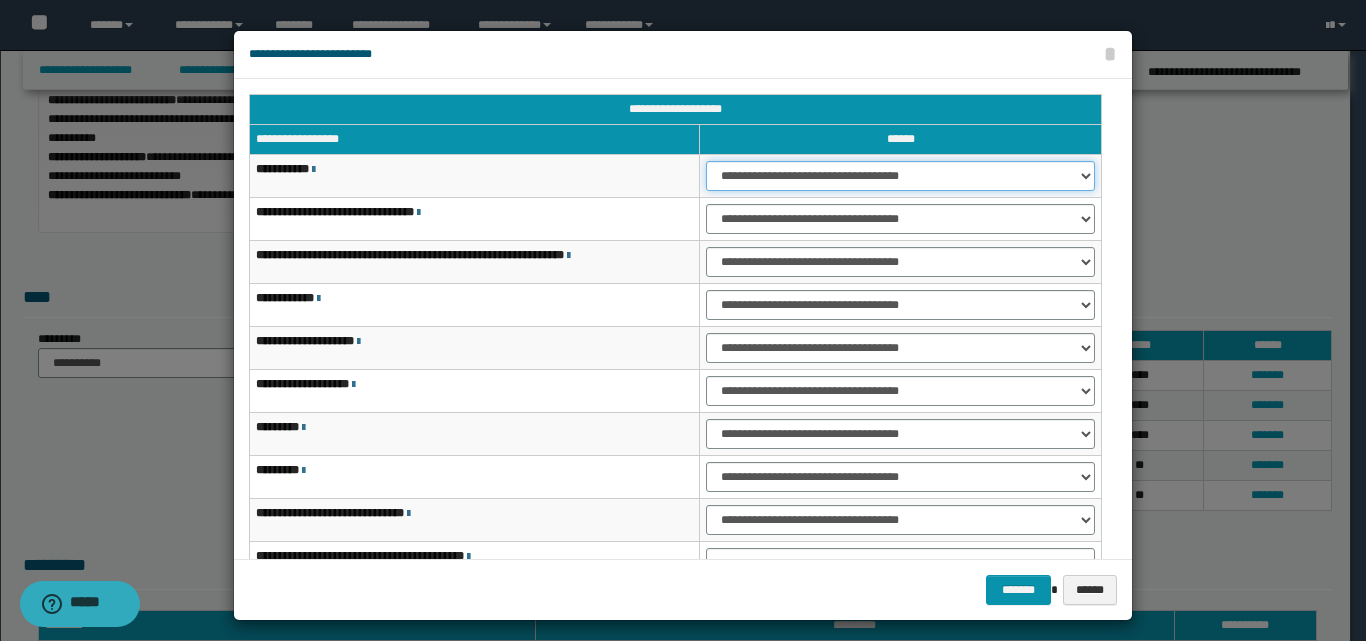 click on "**********" at bounding box center (900, 176) 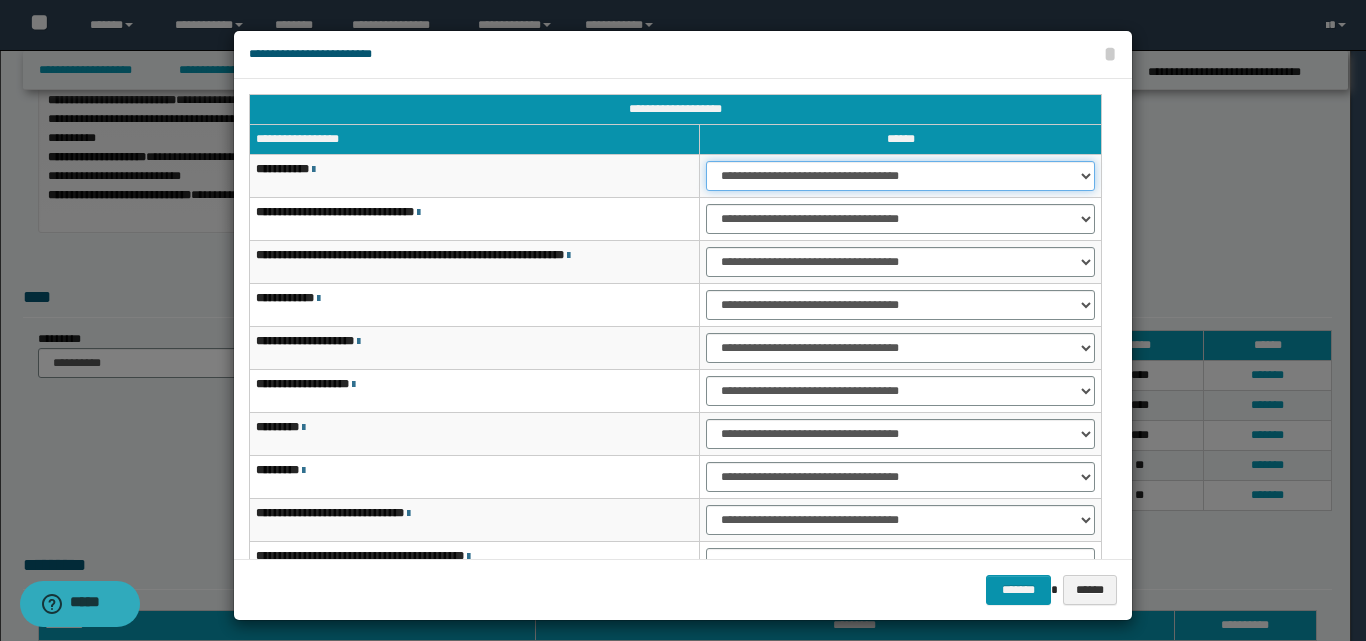 select on "***" 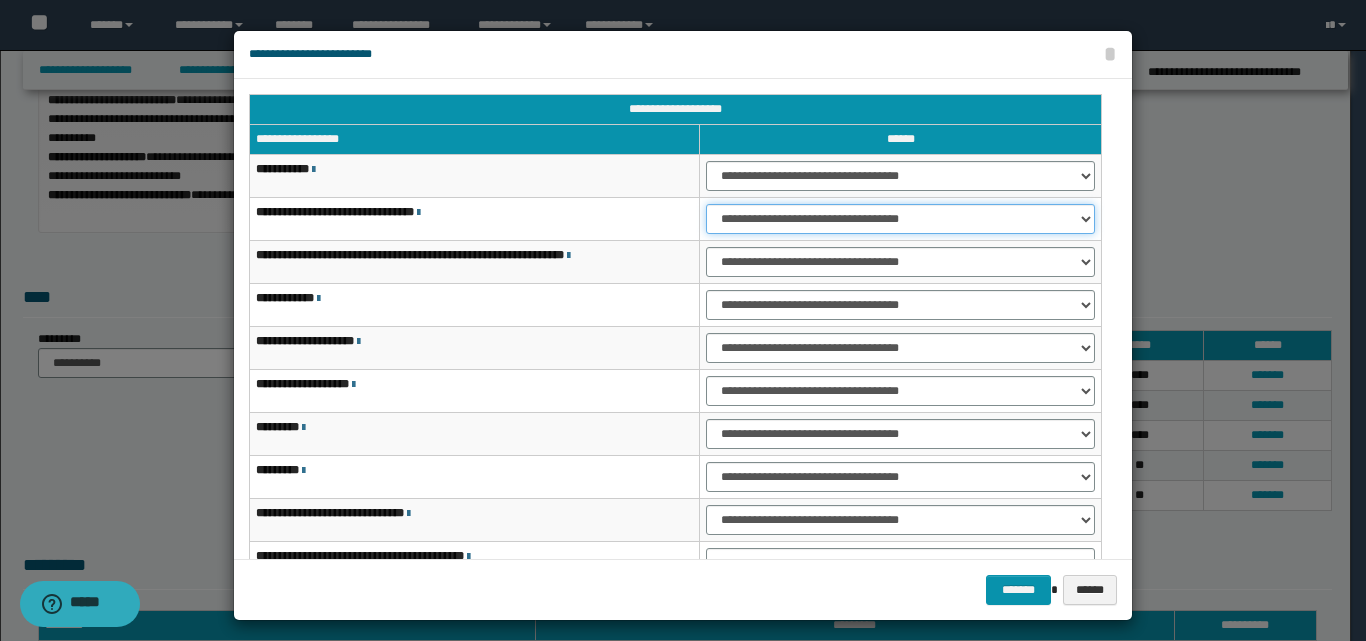 click on "**********" at bounding box center (900, 219) 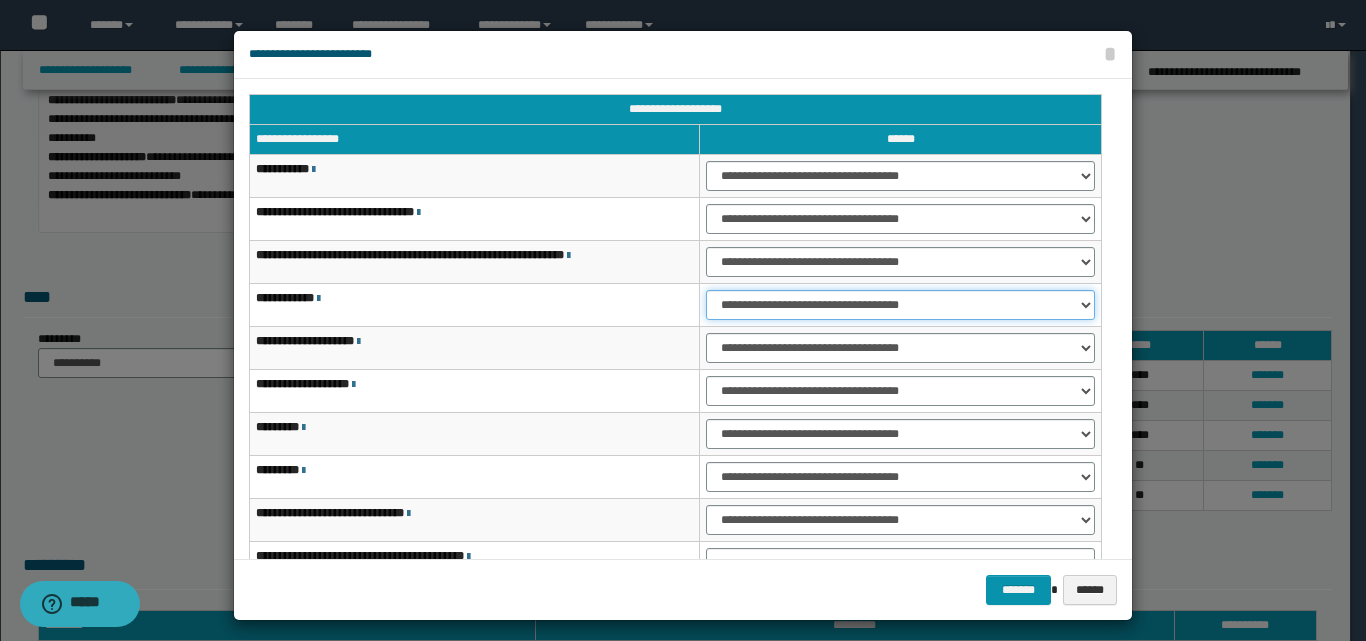click on "**********" at bounding box center [900, 305] 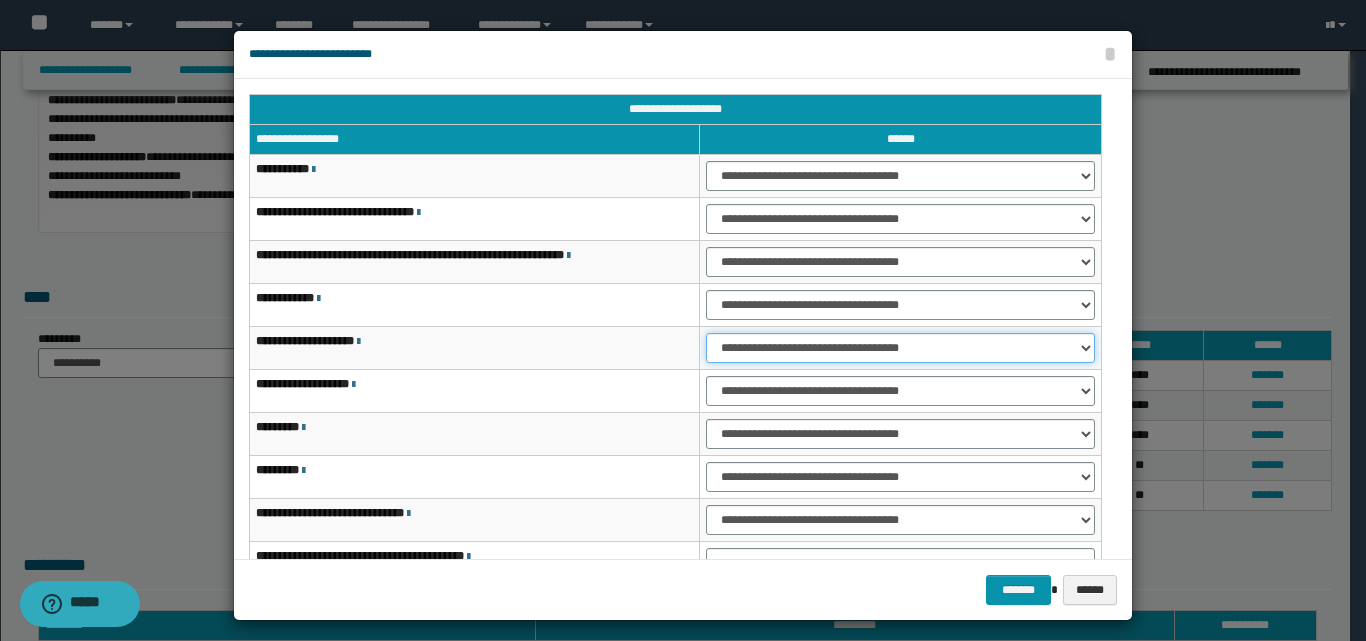click on "**********" at bounding box center [900, 348] 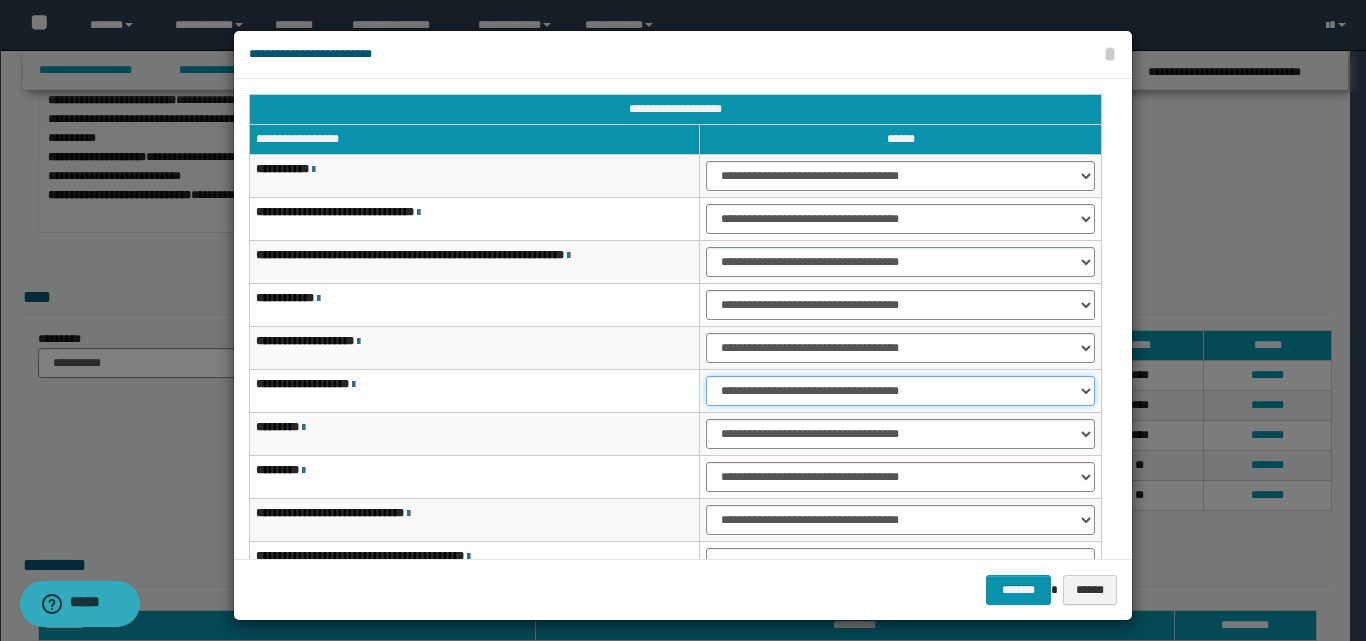 click on "**********" at bounding box center (900, 391) 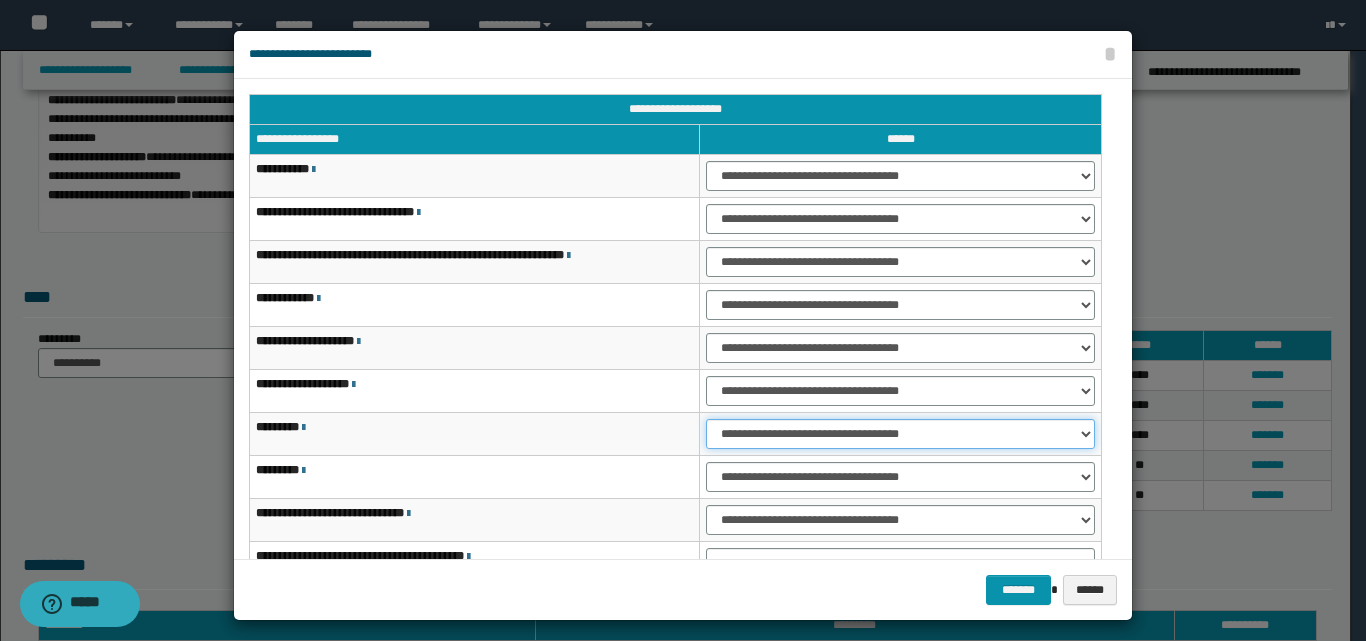 click on "**********" at bounding box center (900, 434) 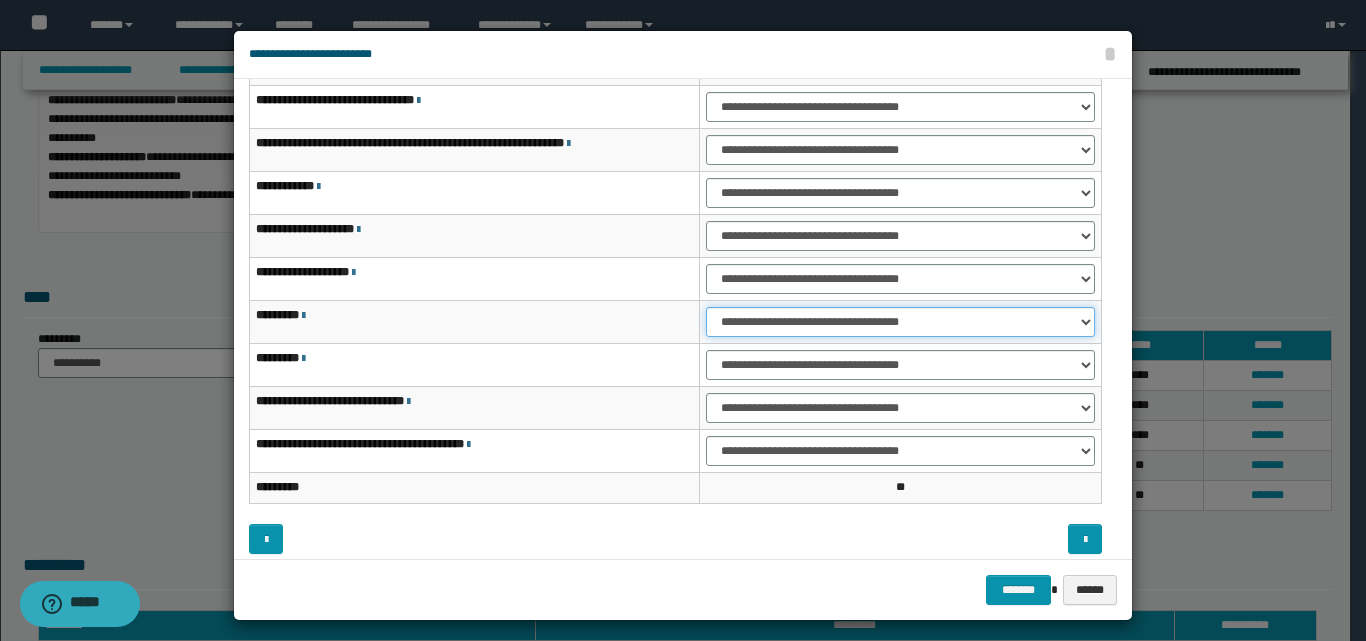scroll, scrollTop: 121, scrollLeft: 0, axis: vertical 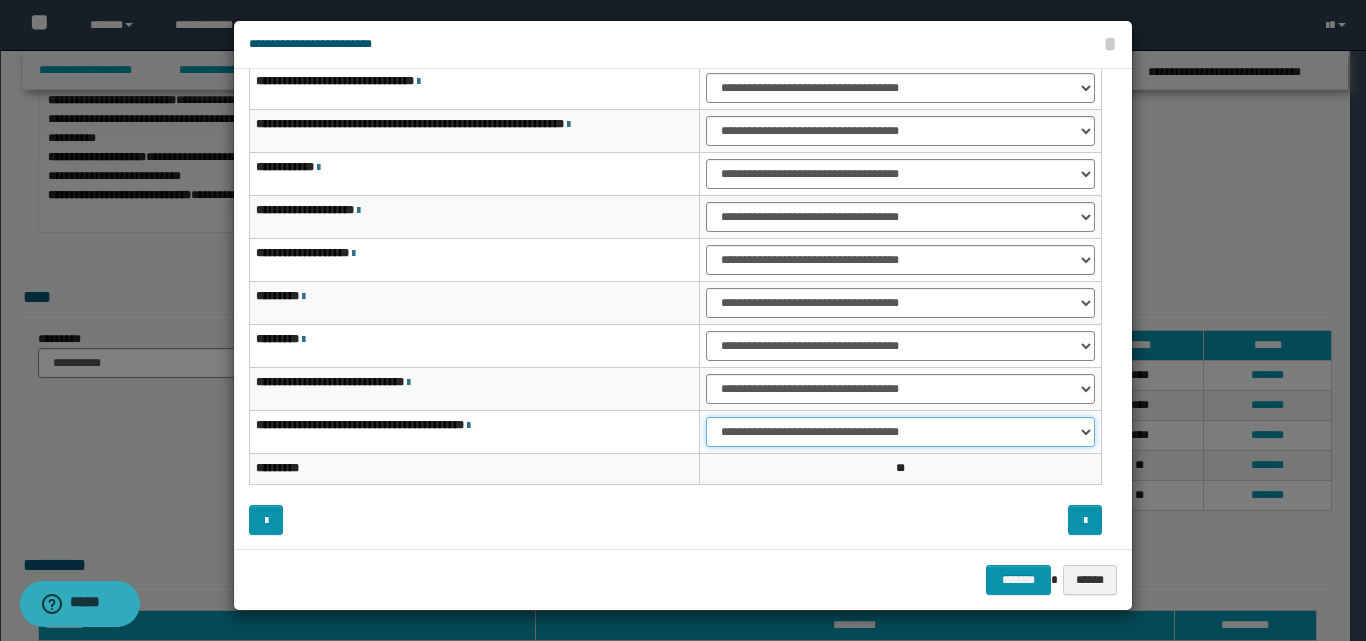 click on "**********" at bounding box center (900, 432) 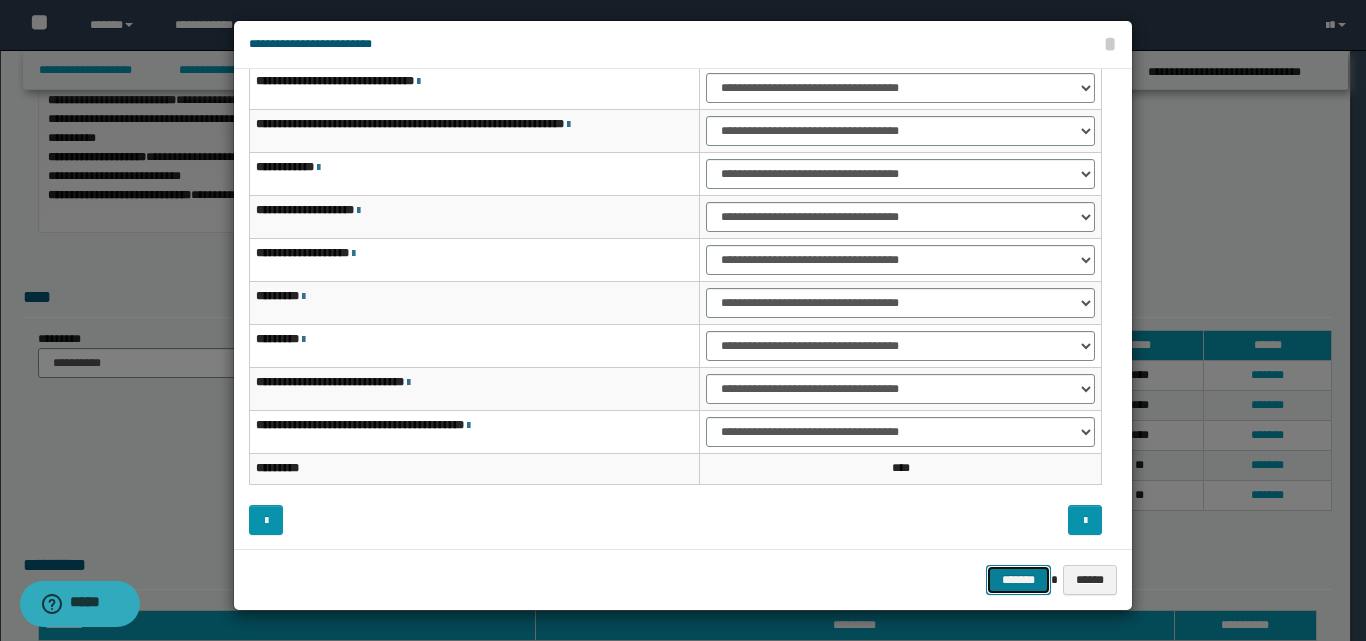 click on "*******" at bounding box center (1018, 580) 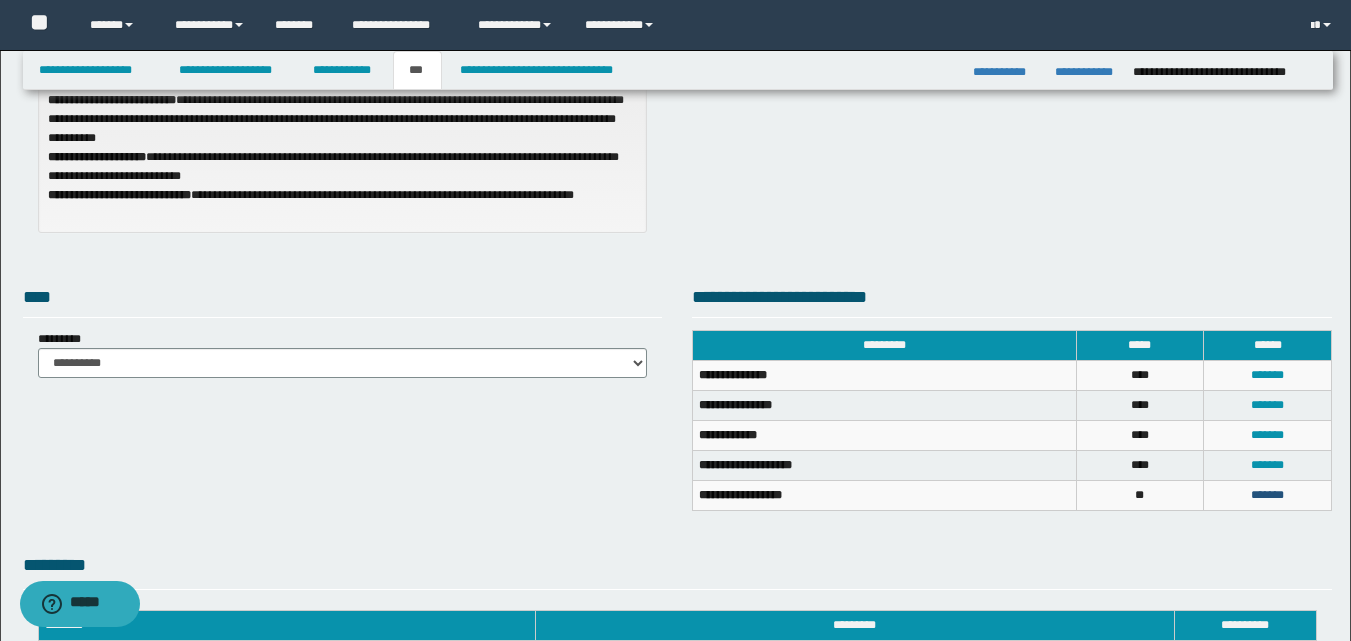 click on "*******" at bounding box center [1267, 495] 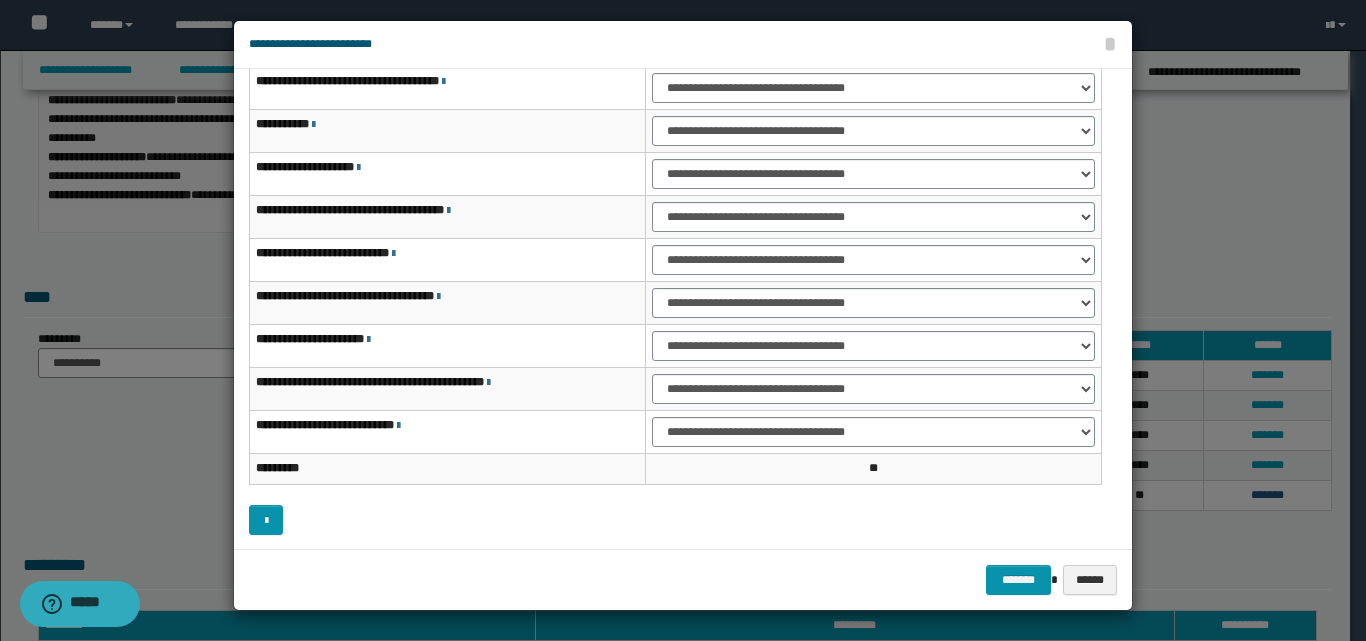scroll, scrollTop: 0, scrollLeft: 0, axis: both 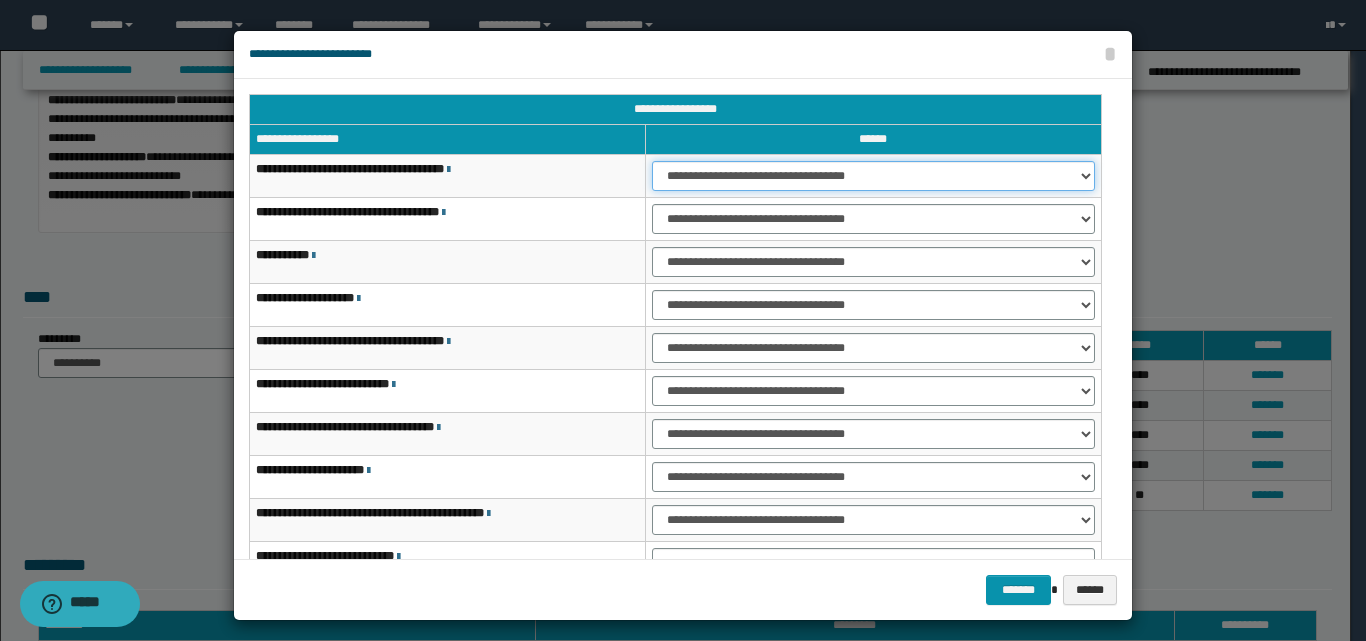 click on "**********" at bounding box center (873, 176) 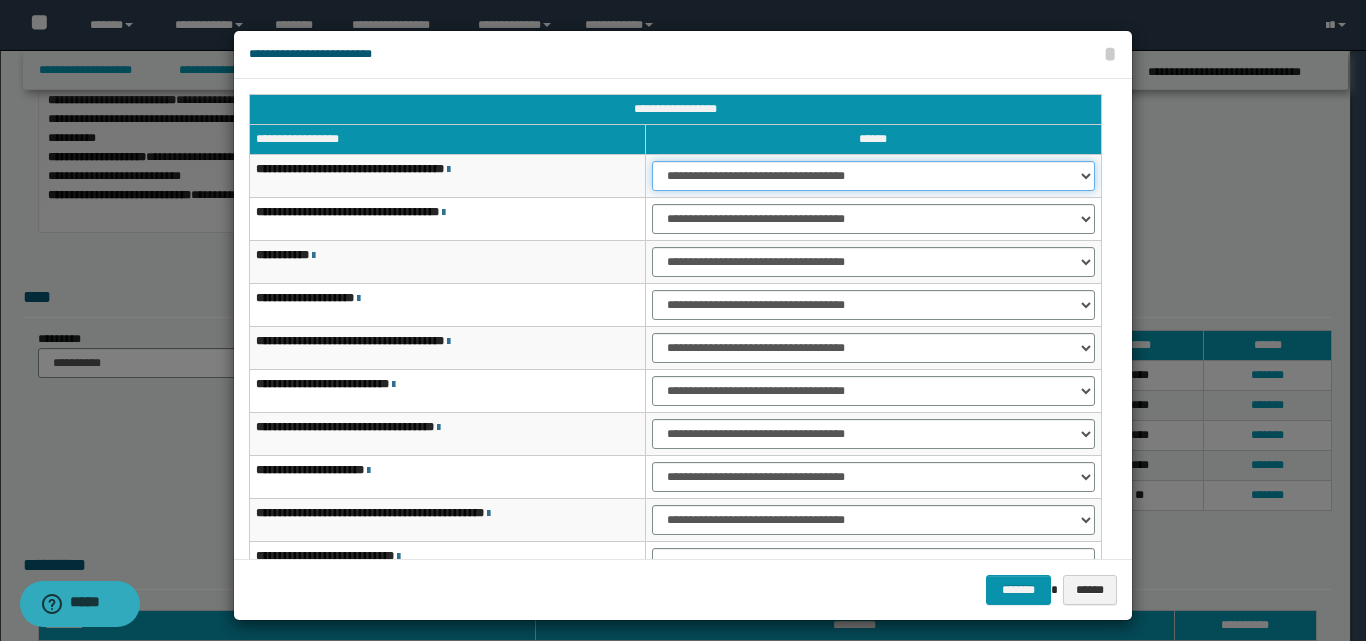 select on "***" 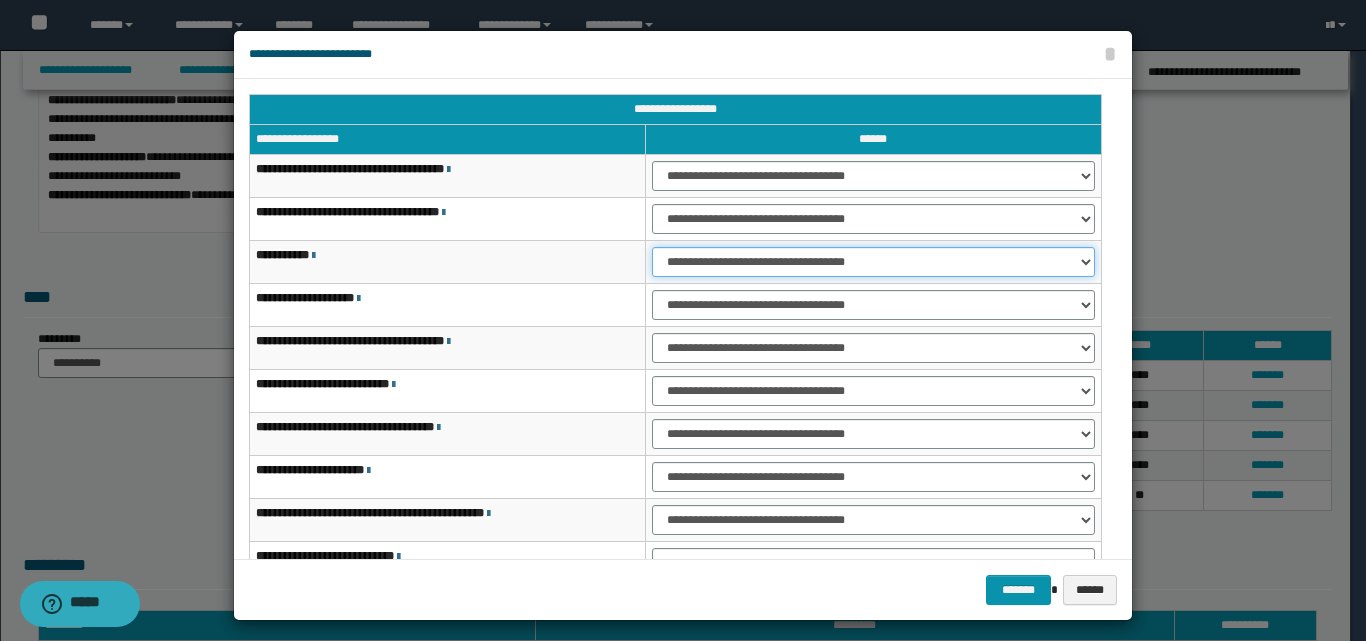 click on "**********" at bounding box center (873, 262) 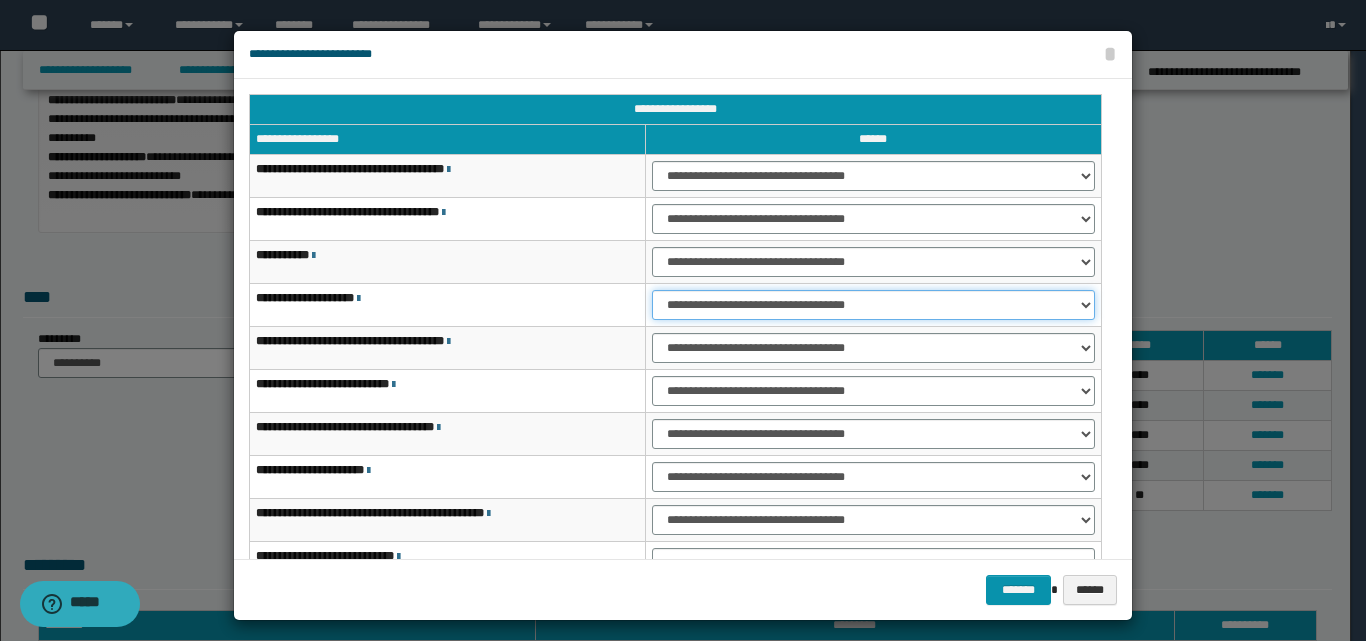click on "**********" at bounding box center (873, 305) 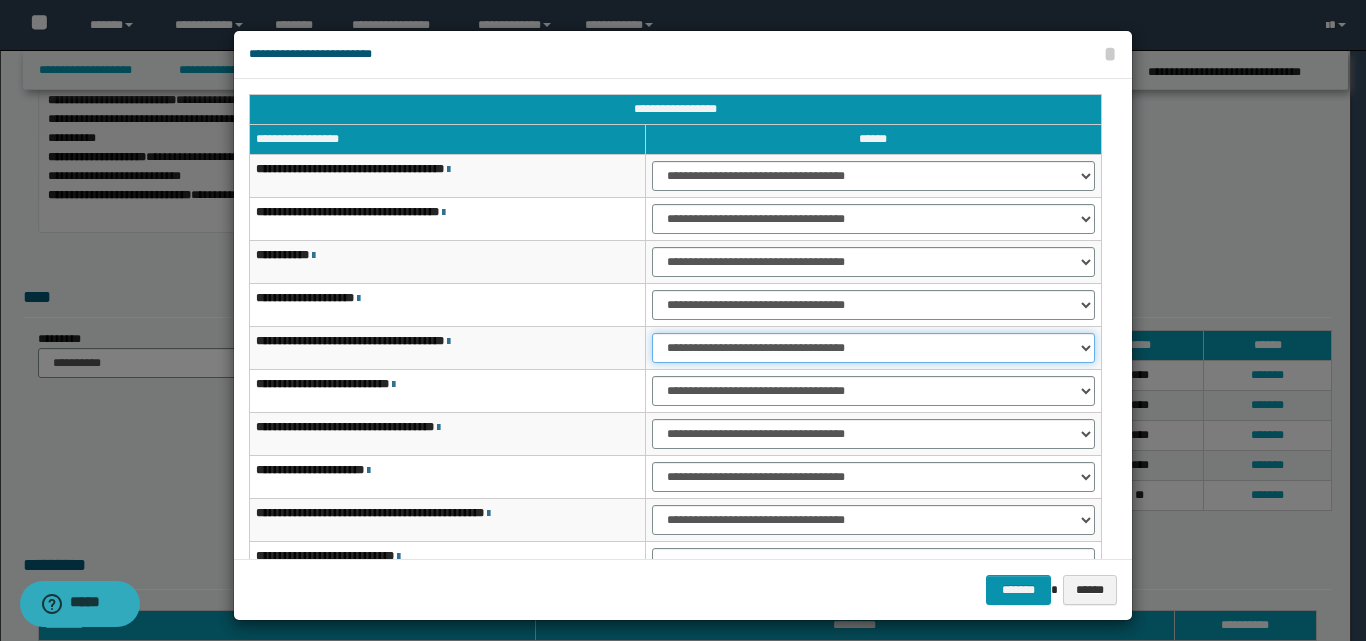 click on "**********" at bounding box center (873, 348) 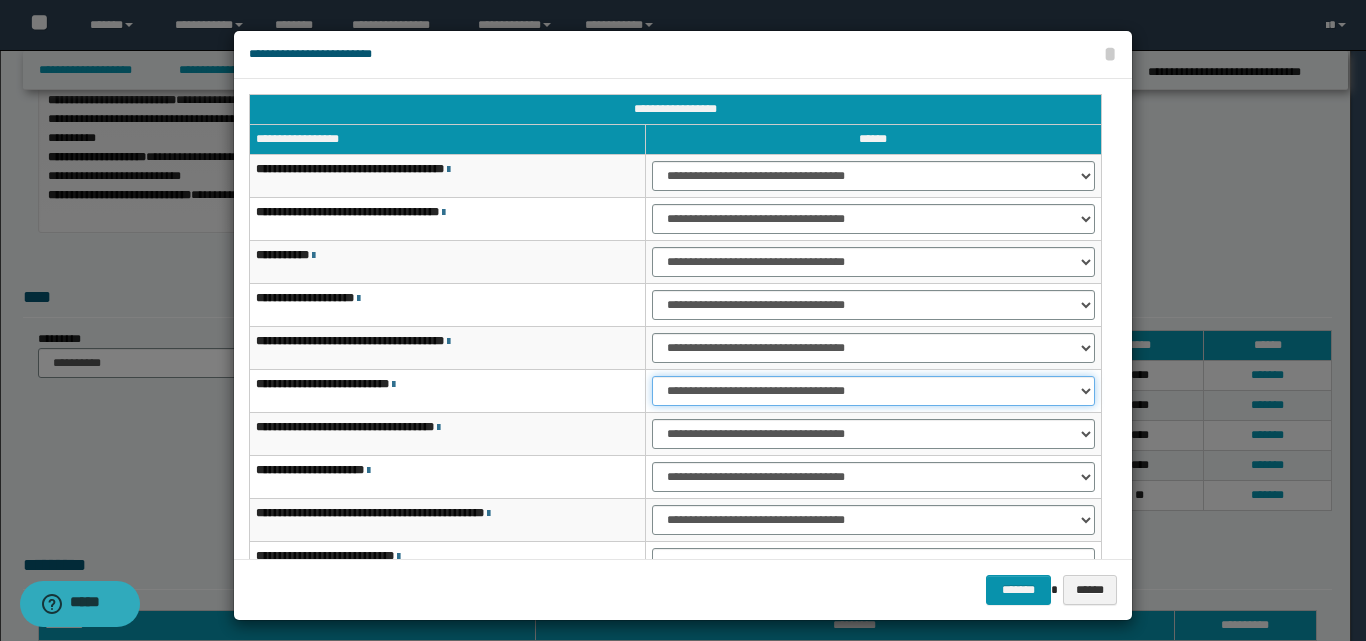 click on "**********" at bounding box center (873, 391) 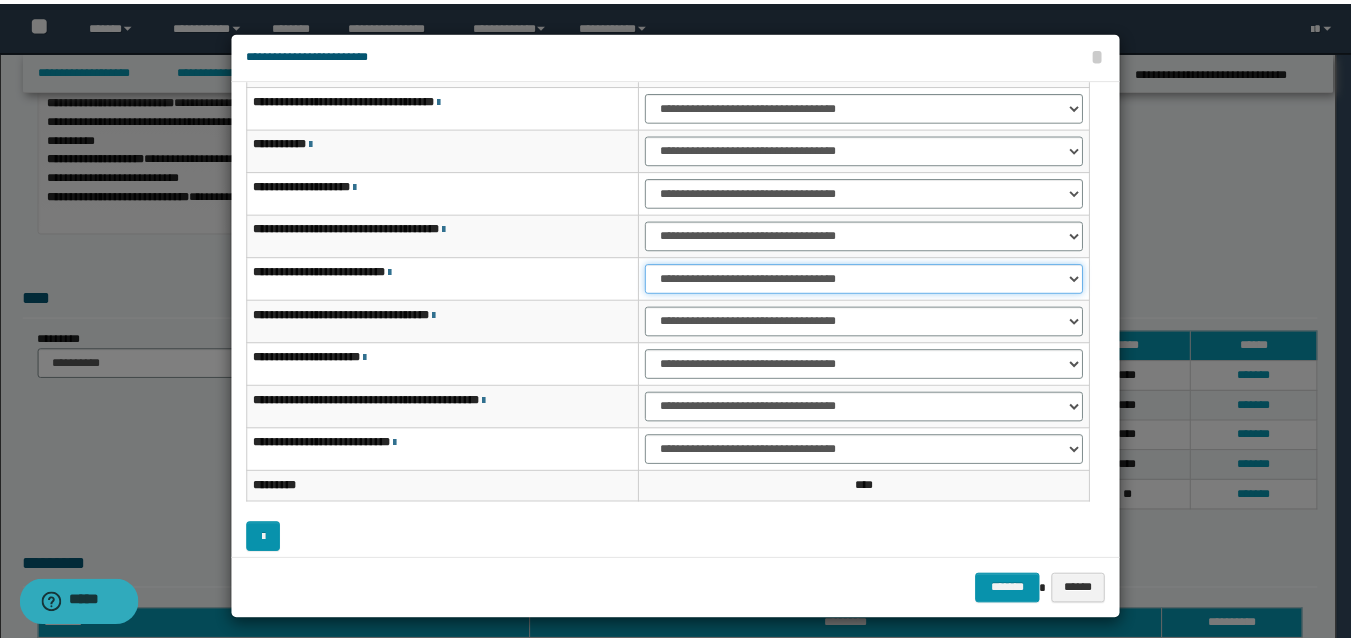 scroll, scrollTop: 121, scrollLeft: 0, axis: vertical 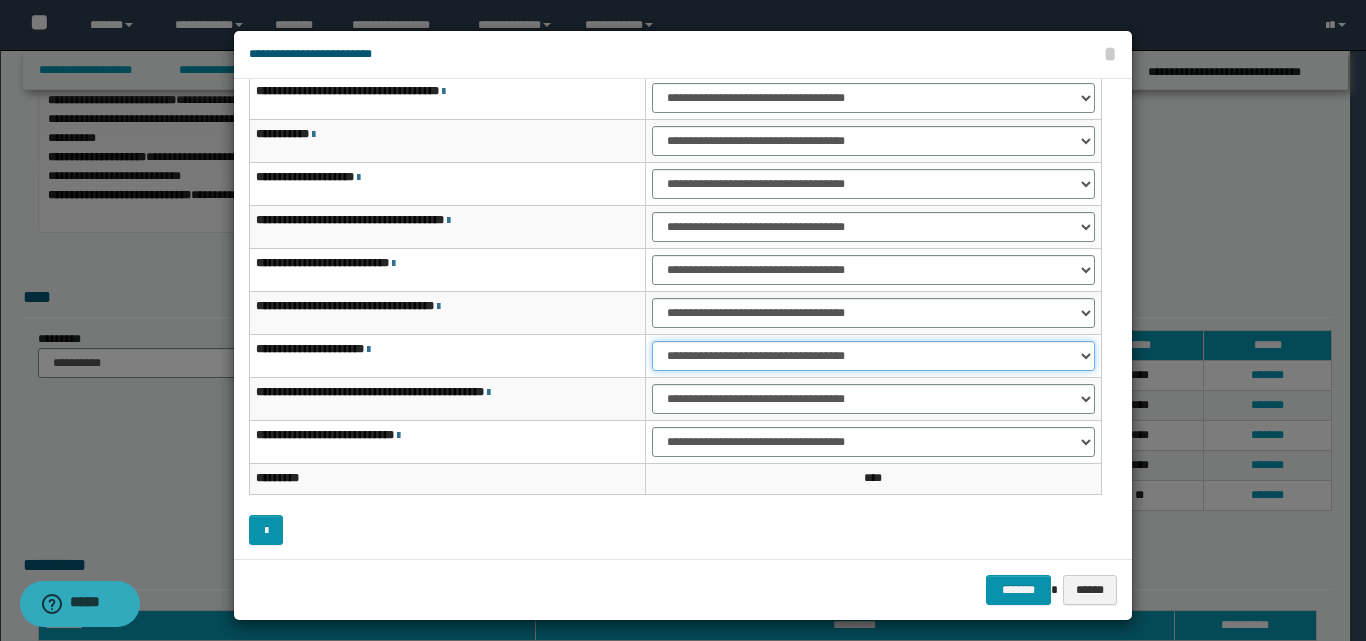 click on "**********" at bounding box center (873, 356) 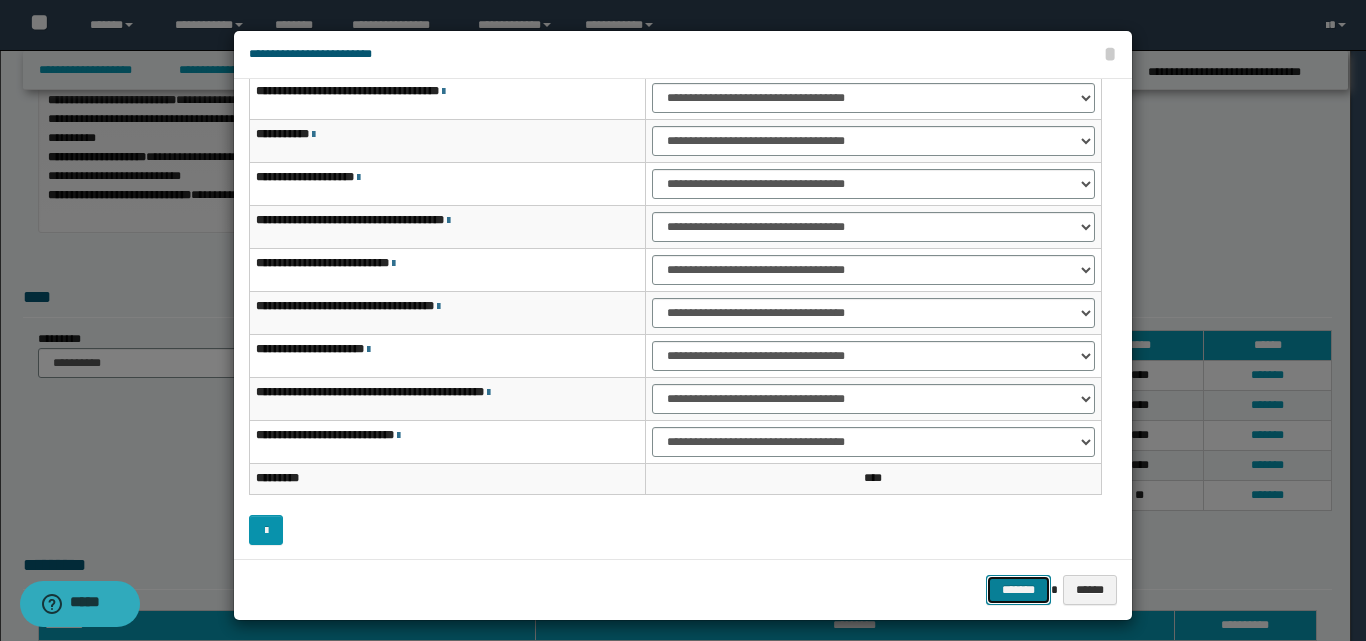 click on "*******" at bounding box center (1018, 590) 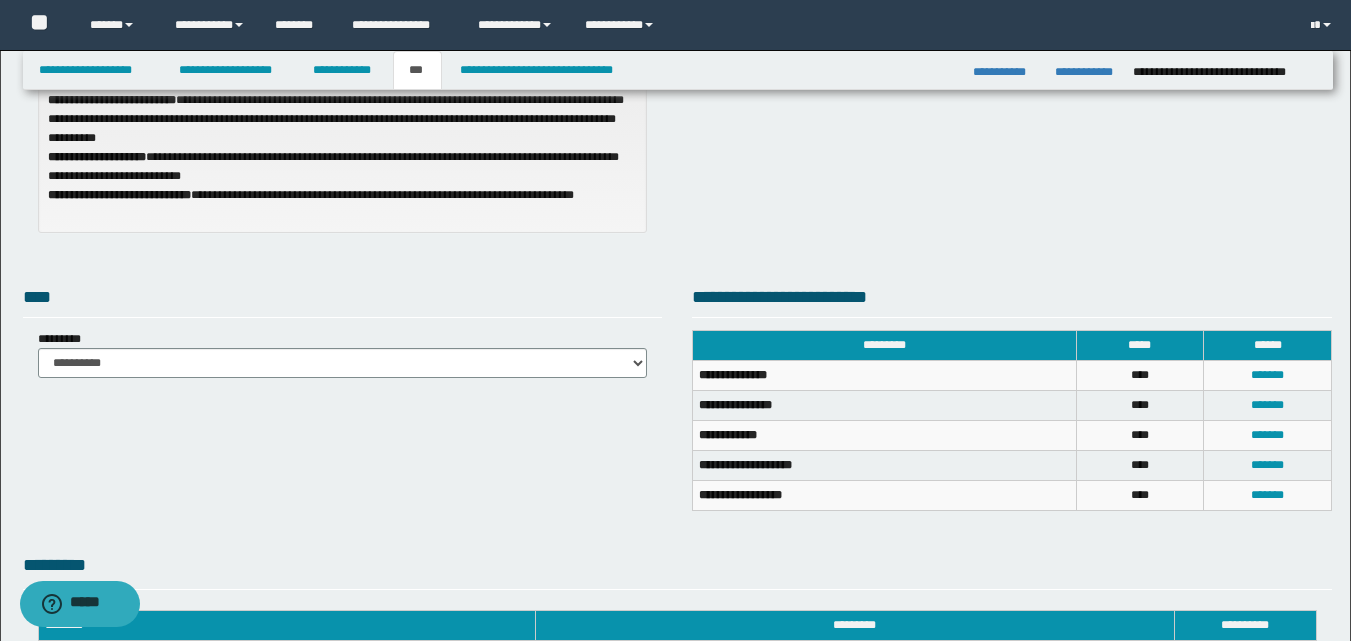 scroll, scrollTop: 0, scrollLeft: 0, axis: both 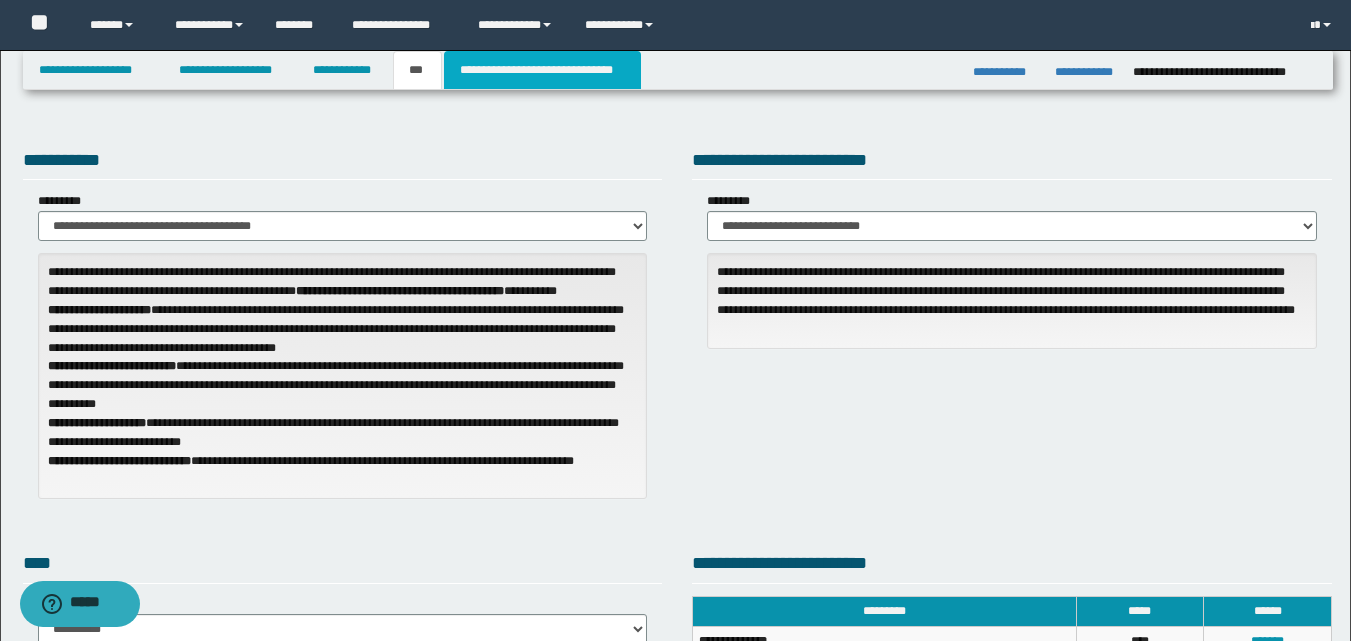 click on "**********" at bounding box center [542, 70] 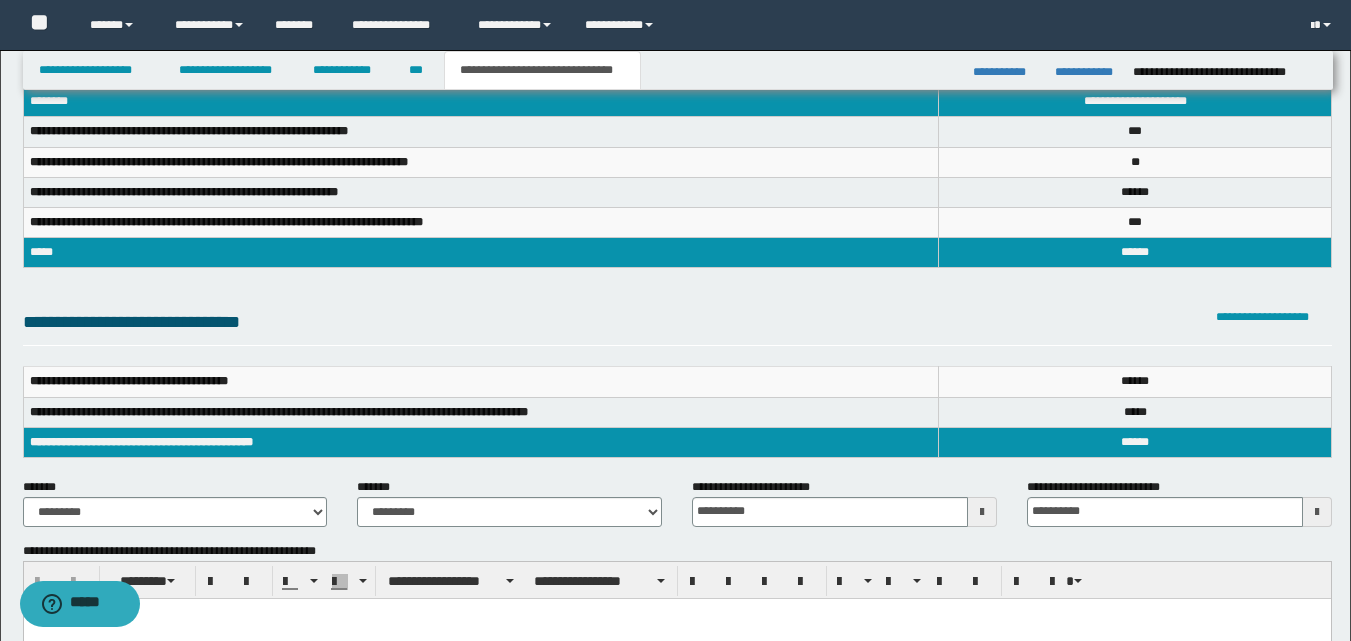 scroll, scrollTop: 0, scrollLeft: 0, axis: both 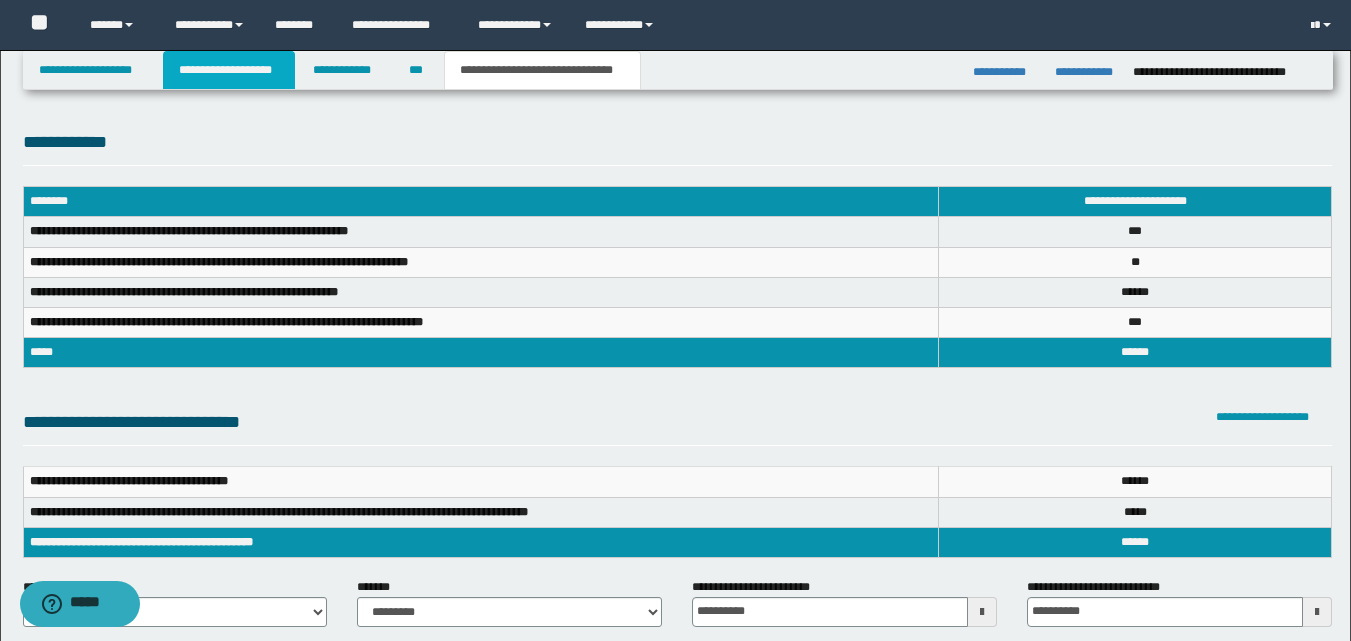 click on "**********" at bounding box center [229, 70] 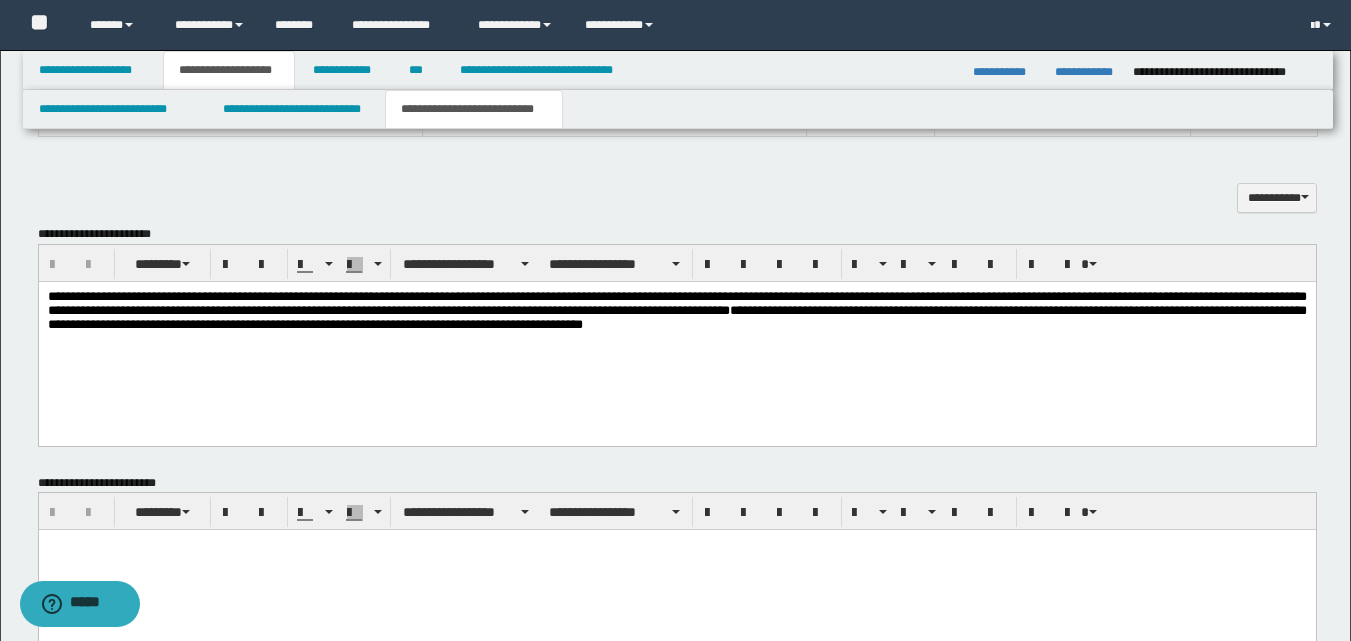 scroll, scrollTop: 1100, scrollLeft: 0, axis: vertical 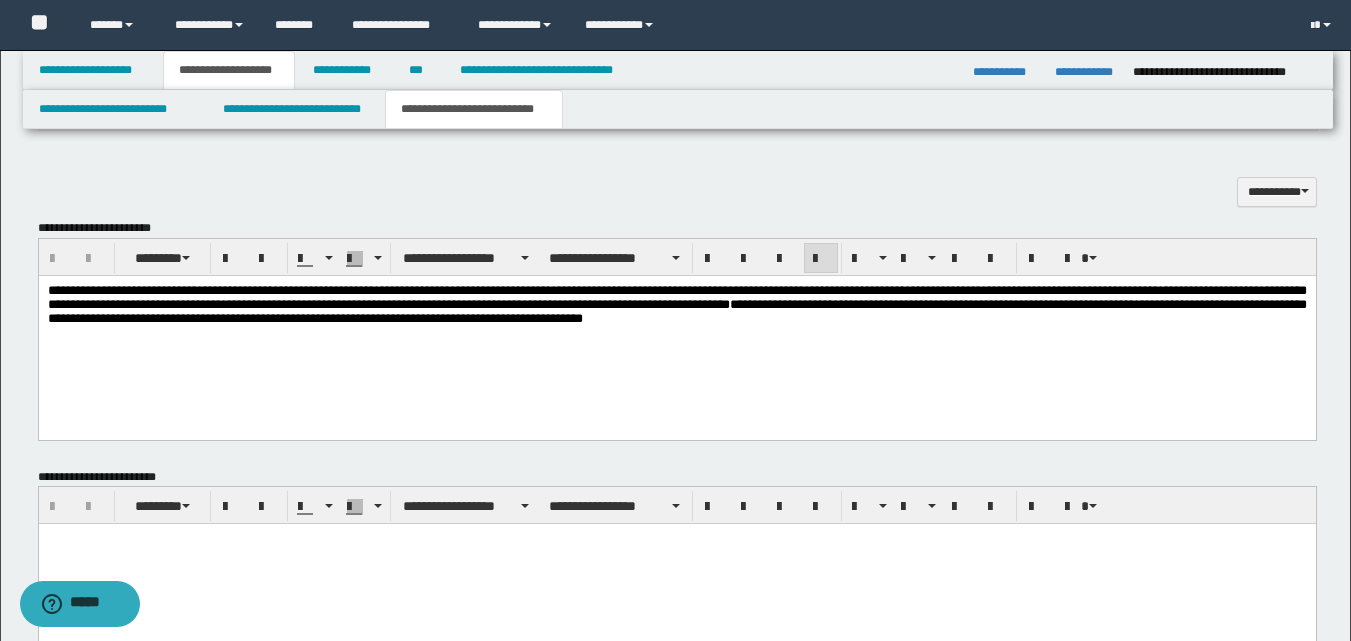 click on "**********" at bounding box center (676, 307) 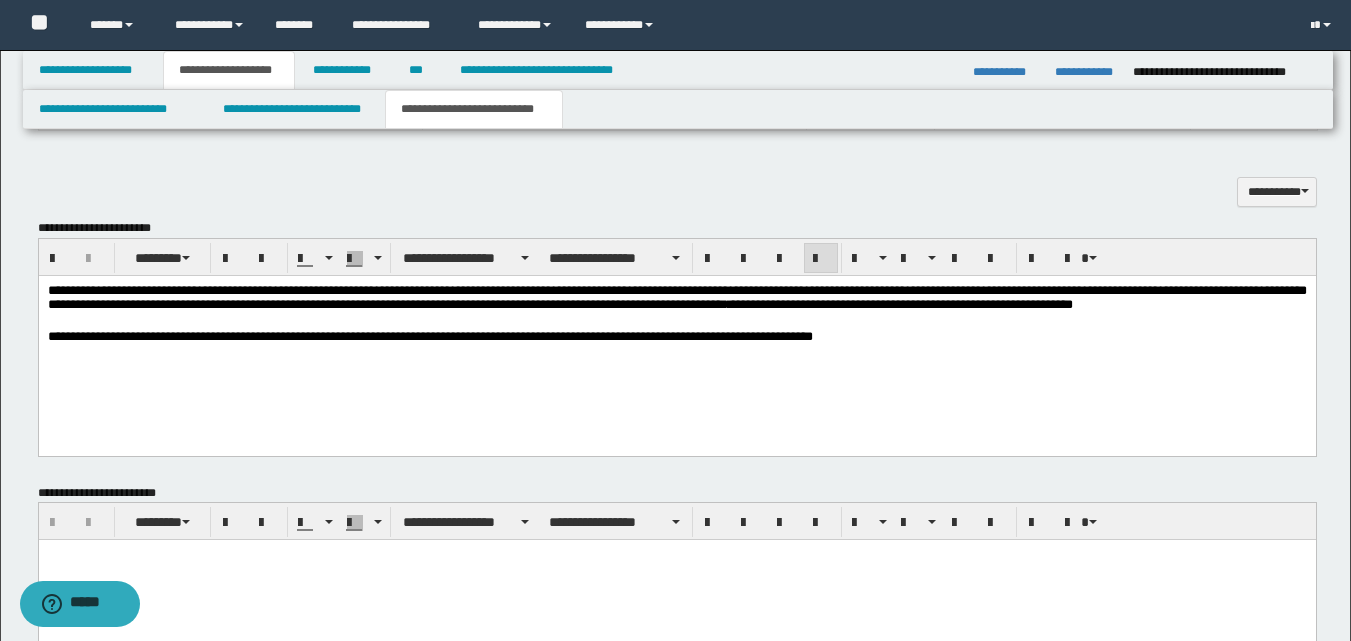 click on "**********" at bounding box center (676, 339) 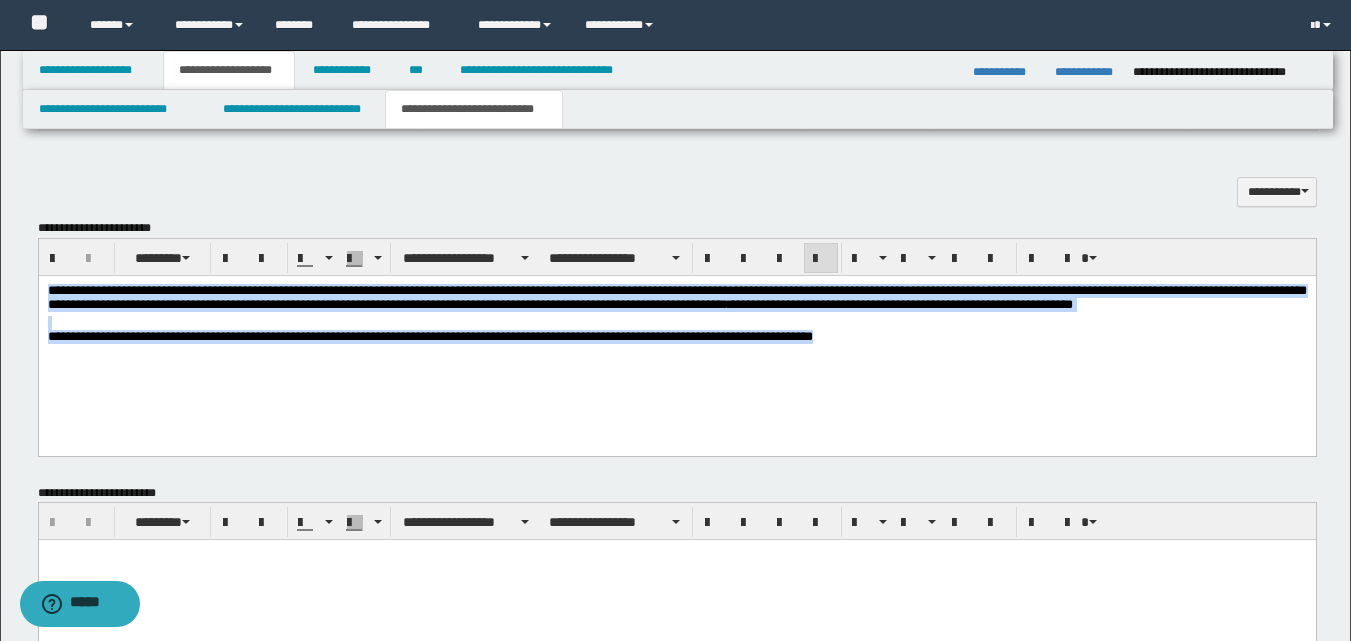 drag, startPoint x: 47, startPoint y: 290, endPoint x: 905, endPoint y: 350, distance: 860.09534 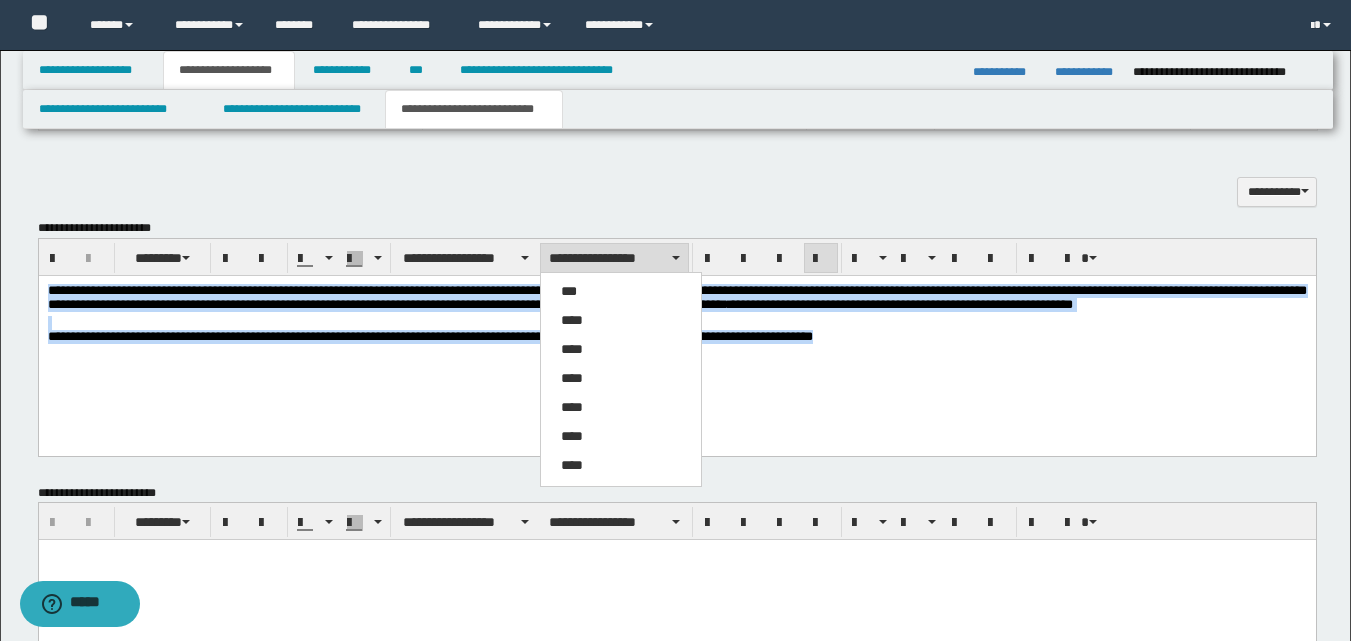 click on "****" at bounding box center (621, 321) 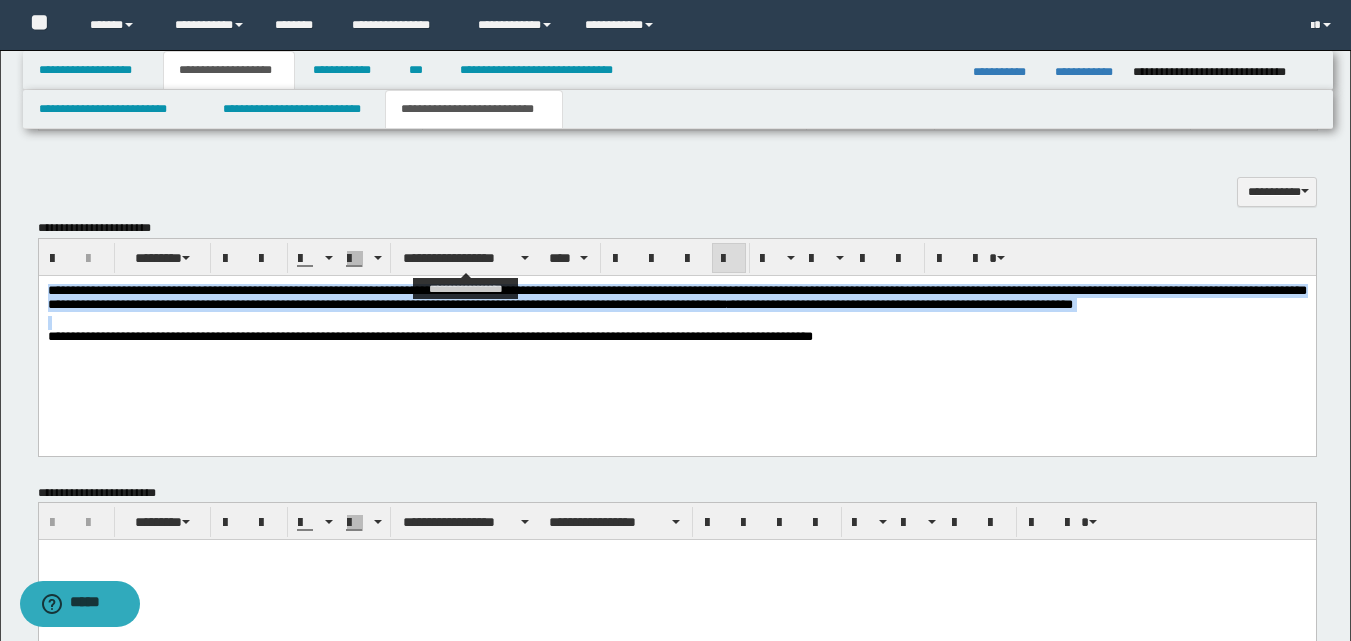 click on "**********" at bounding box center [466, 258] 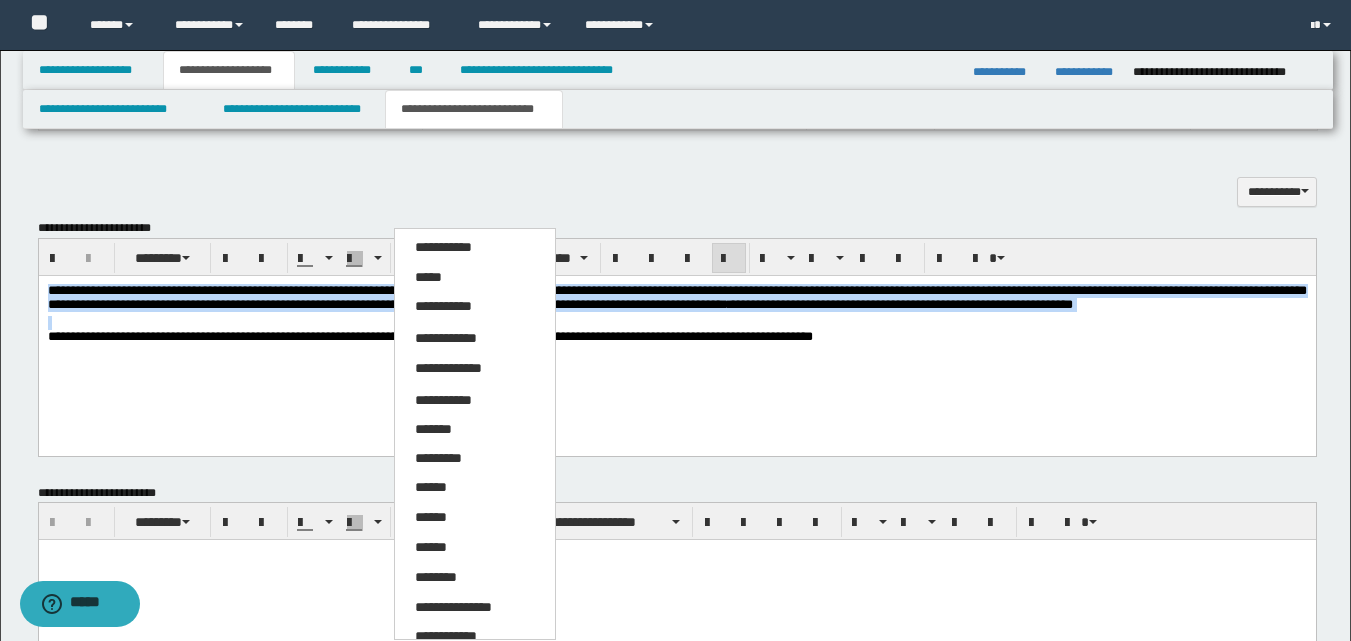 click on "*****" at bounding box center [475, 278] 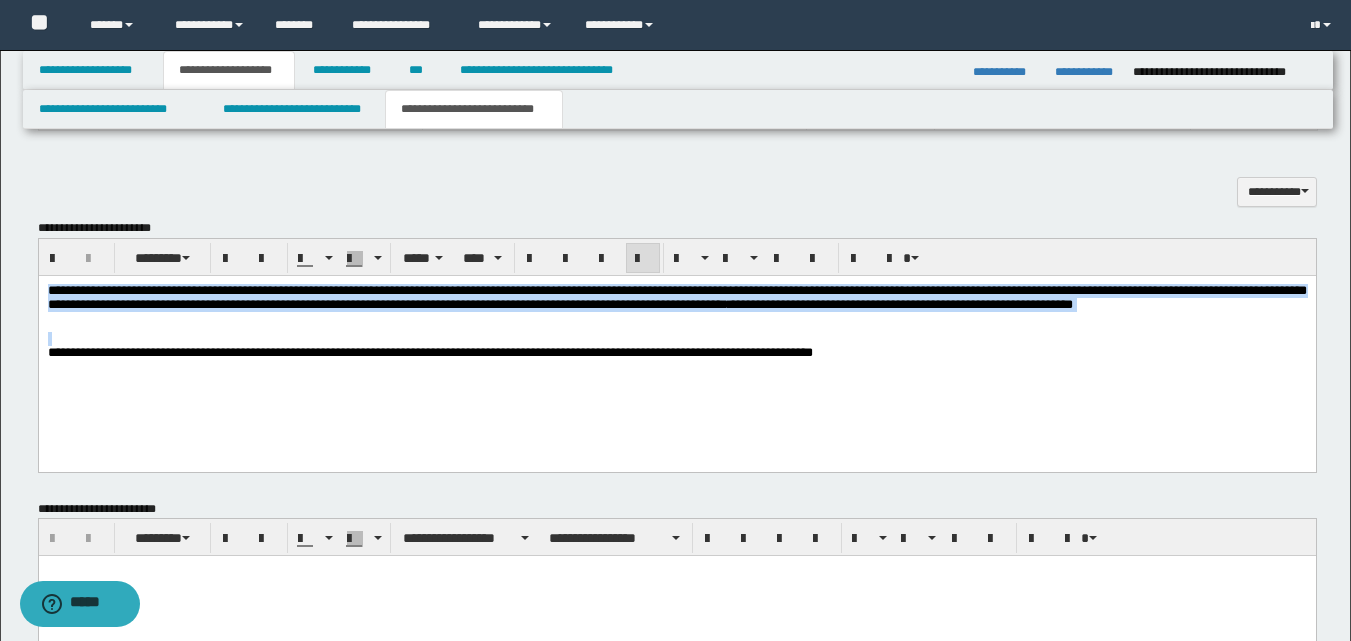 click on "**********" at bounding box center (676, 347) 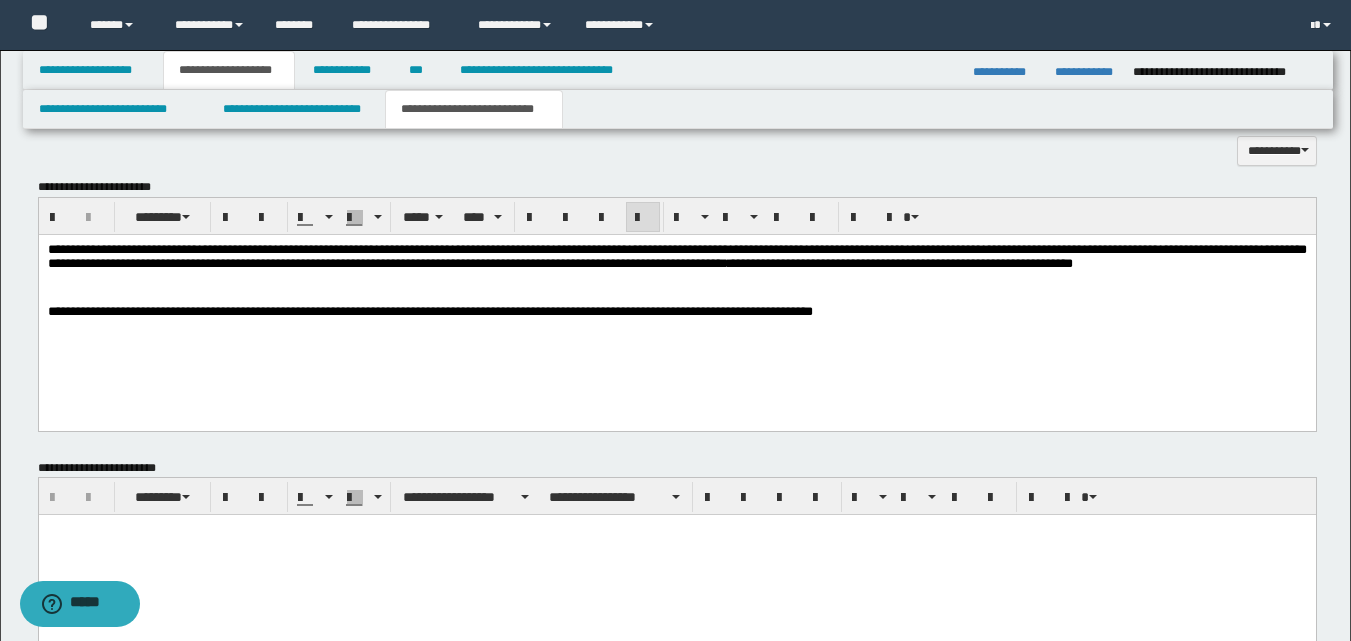 scroll, scrollTop: 1100, scrollLeft: 0, axis: vertical 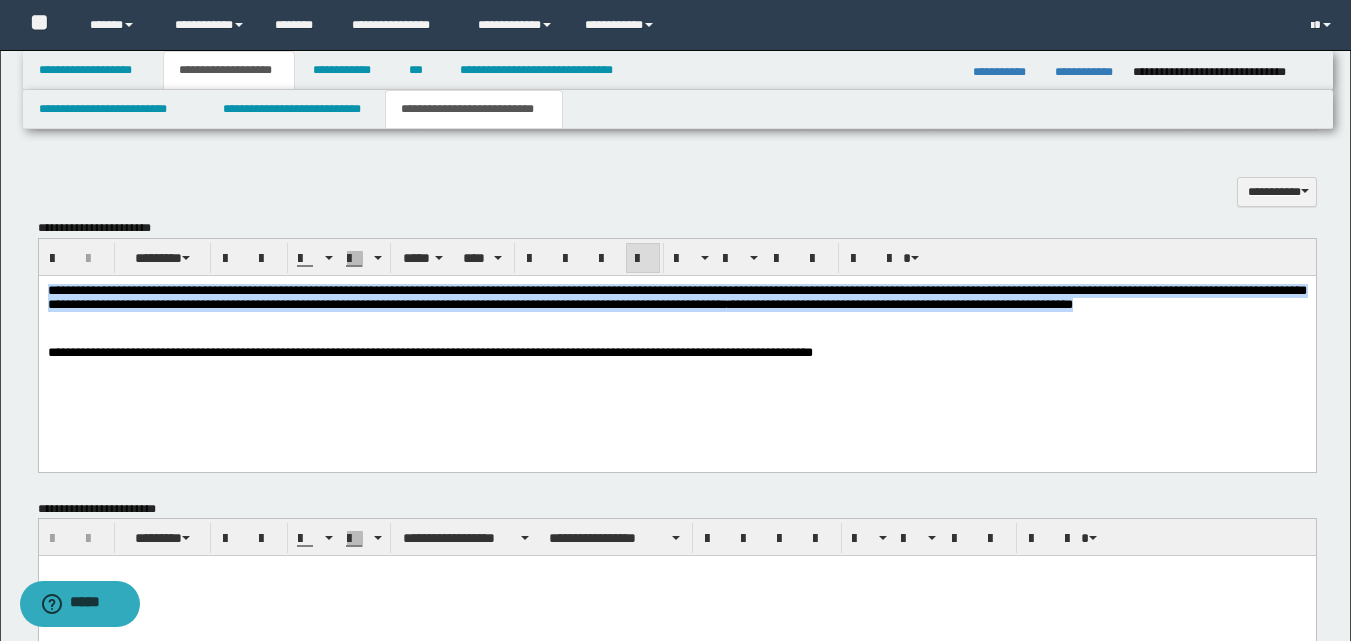 drag, startPoint x: 48, startPoint y: 293, endPoint x: 258, endPoint y: 323, distance: 212.13203 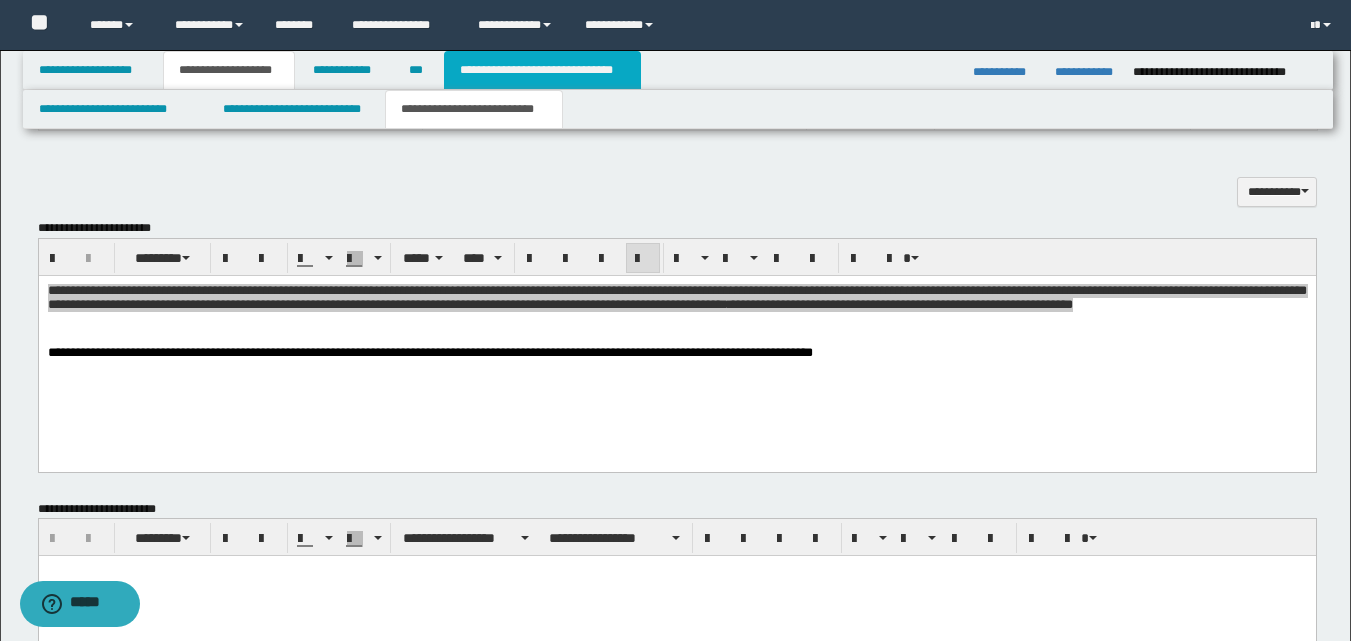 click on "**********" at bounding box center [542, 70] 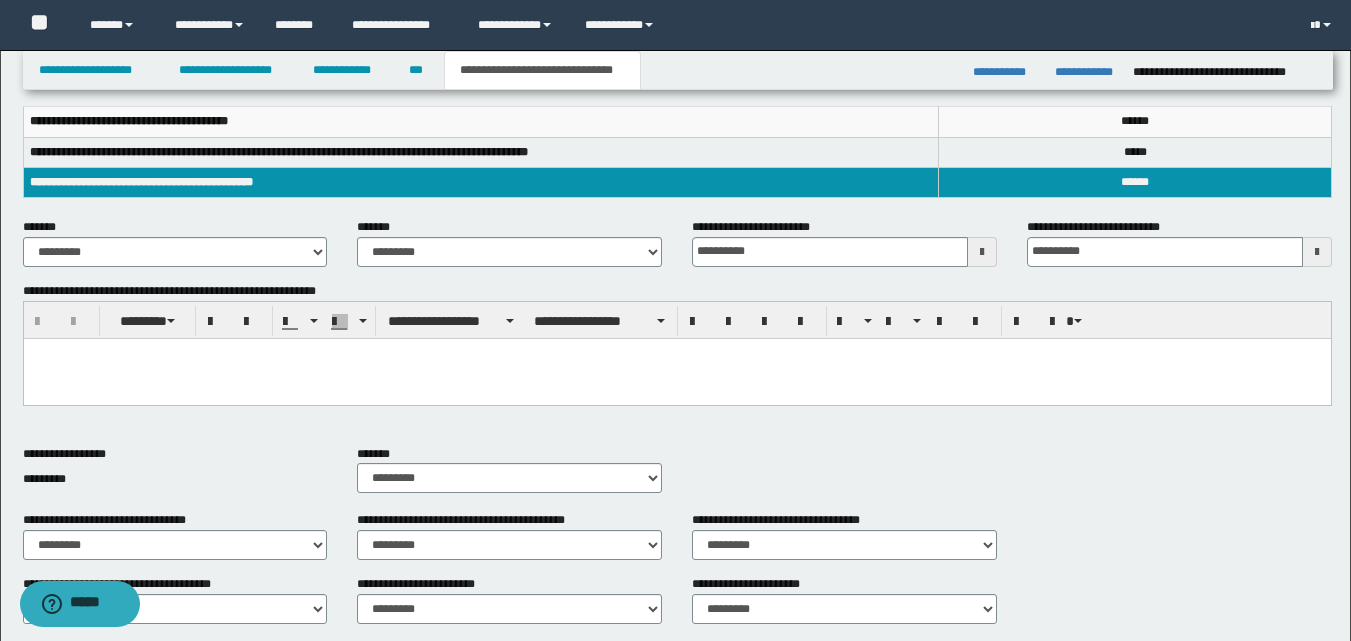 scroll, scrollTop: 358, scrollLeft: 0, axis: vertical 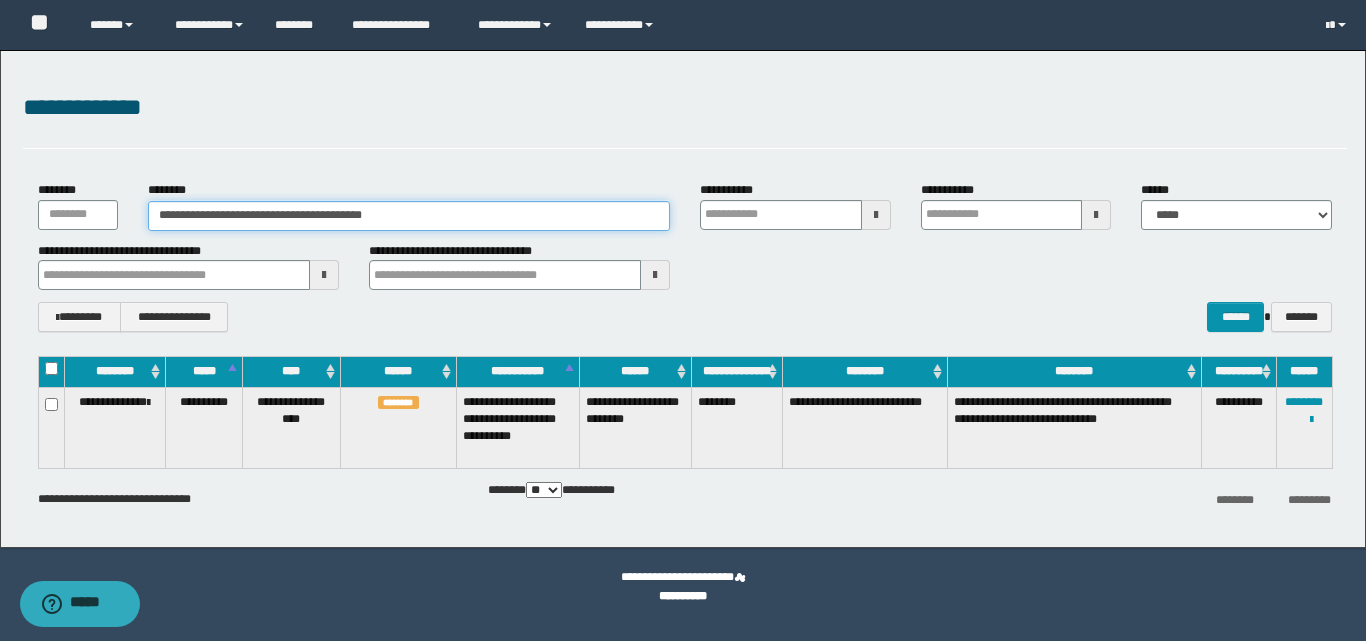 drag, startPoint x: 492, startPoint y: 217, endPoint x: 138, endPoint y: 227, distance: 354.1412 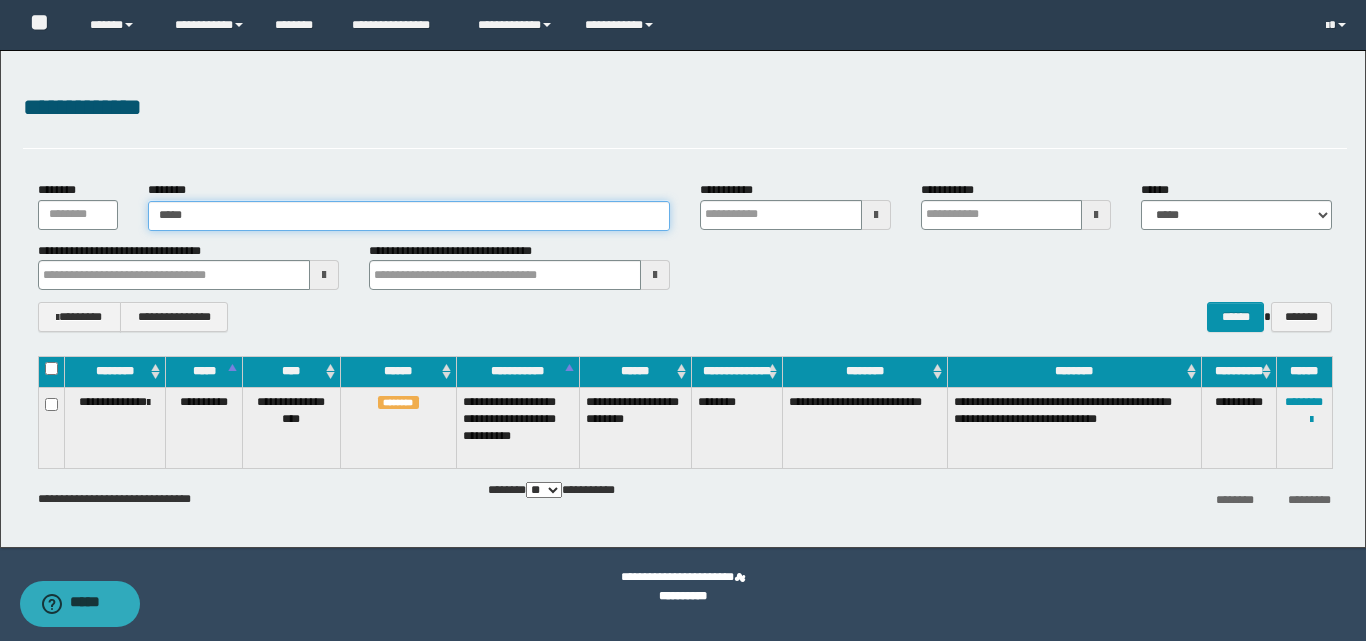 type on "******" 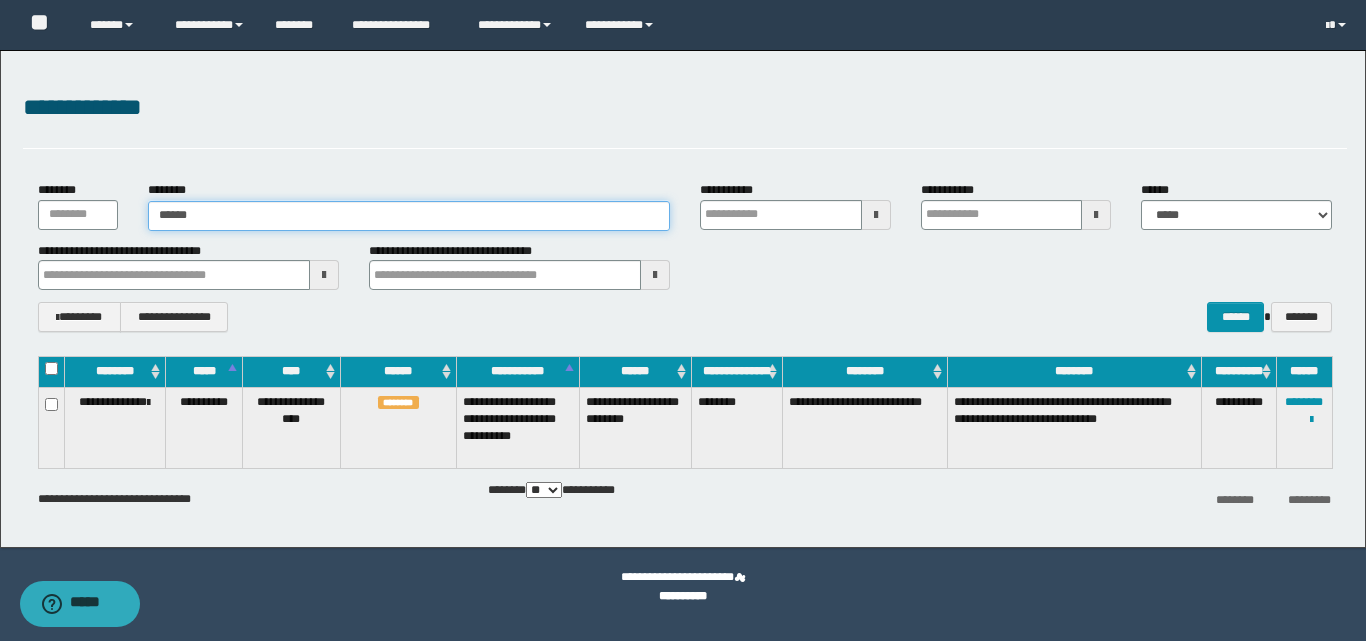 type on "******" 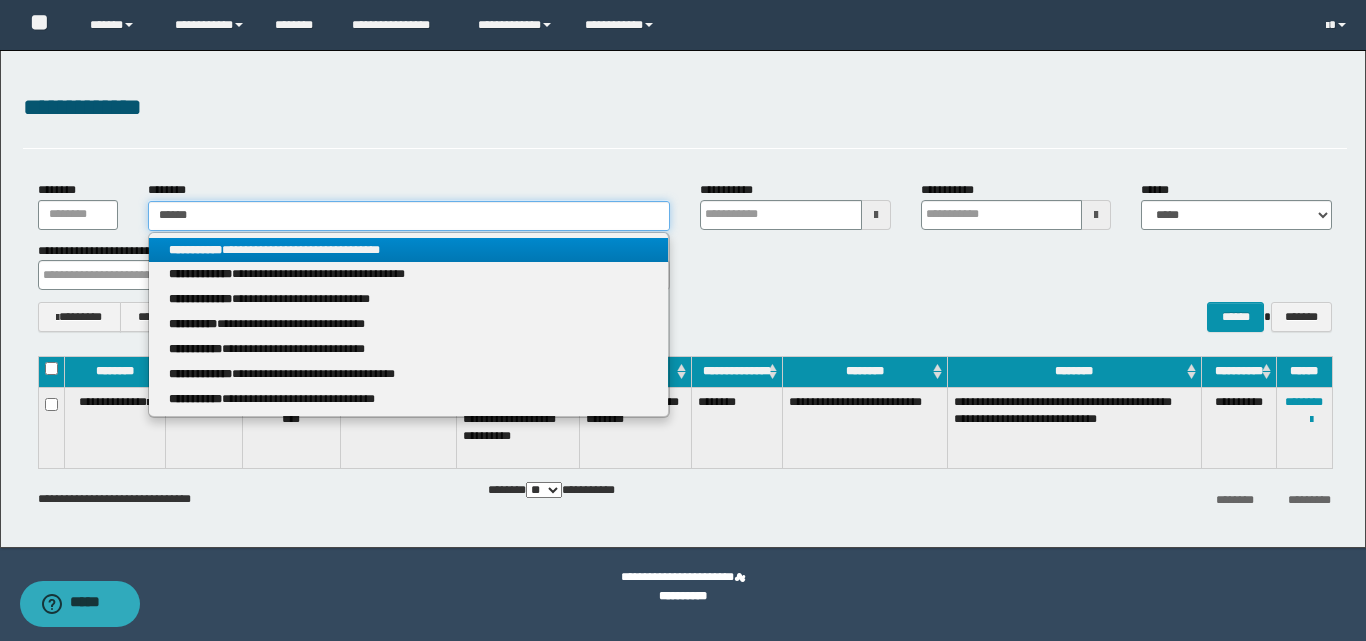 type on "******" 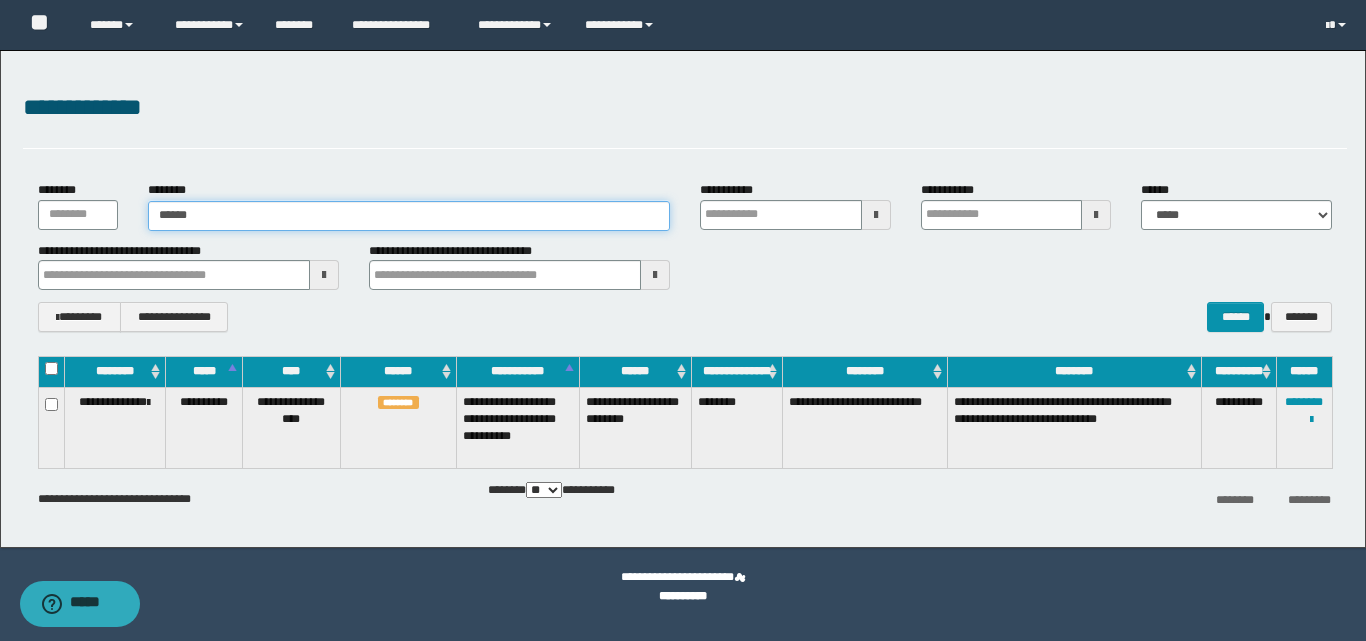 type on "******" 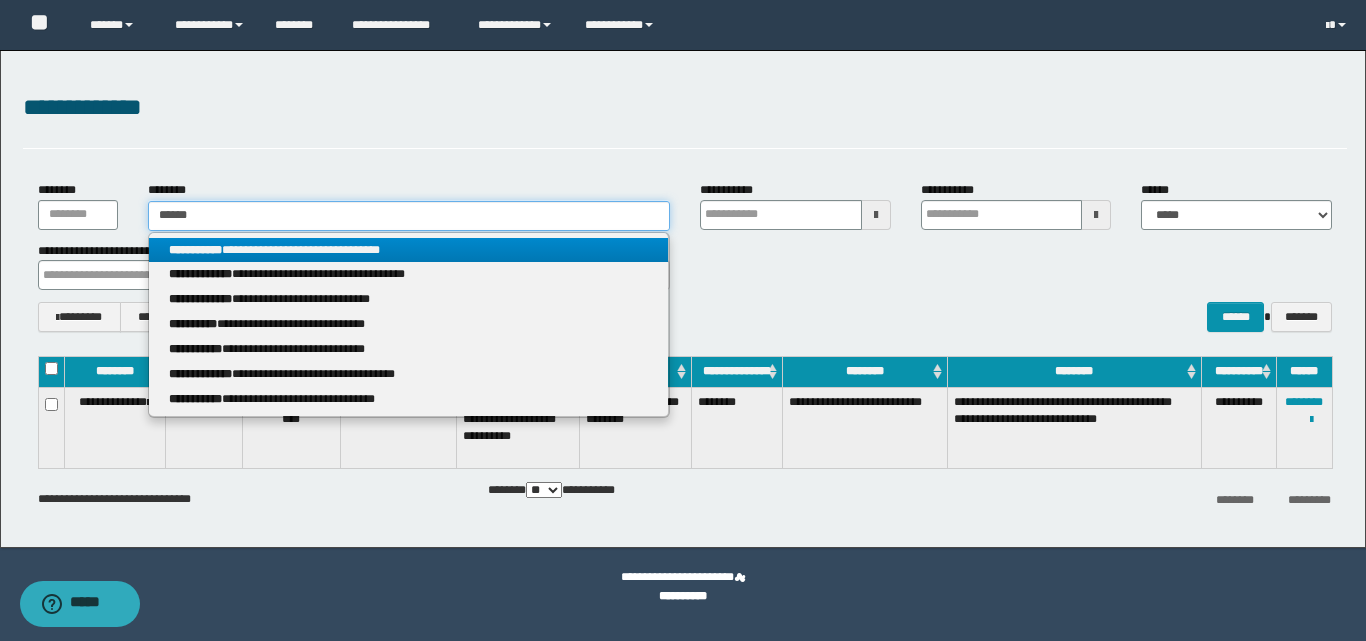 type 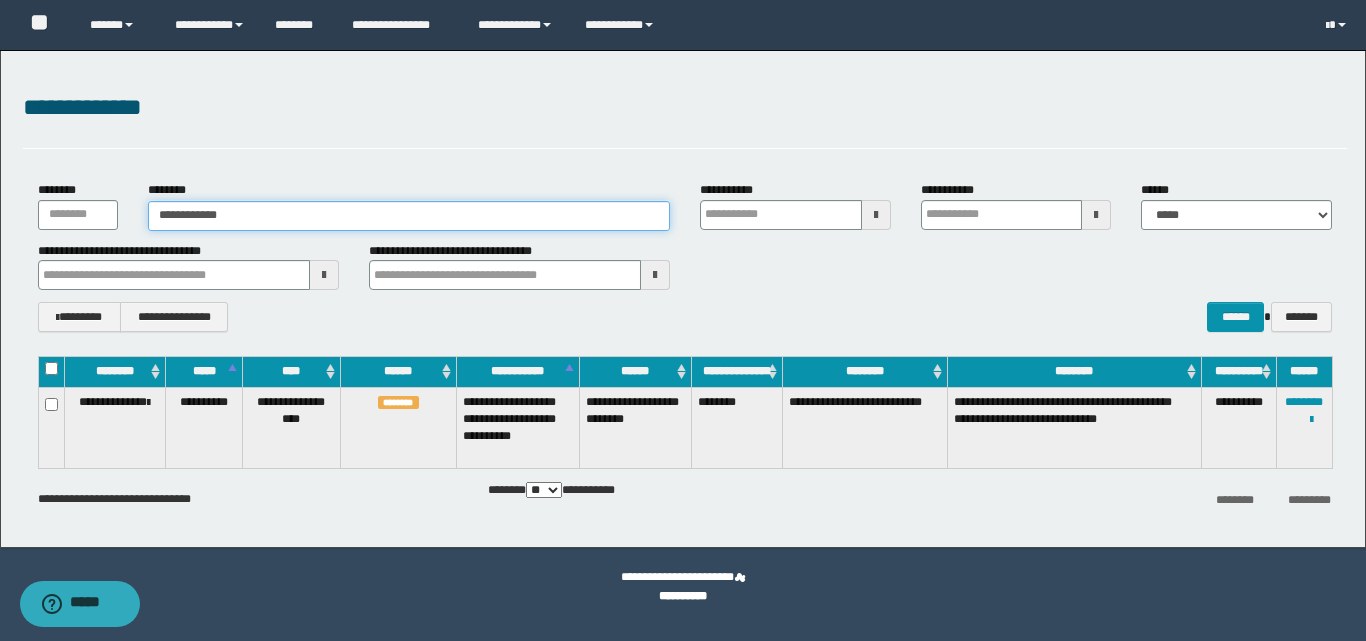 type on "**********" 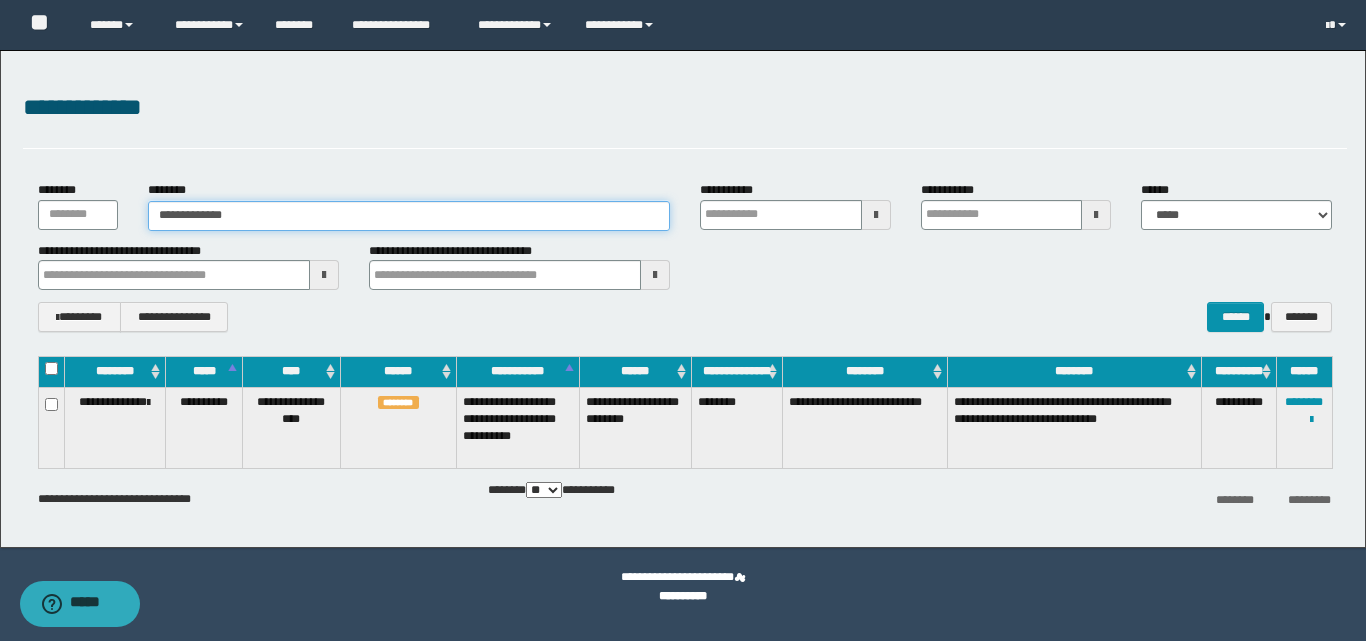 type on "**********" 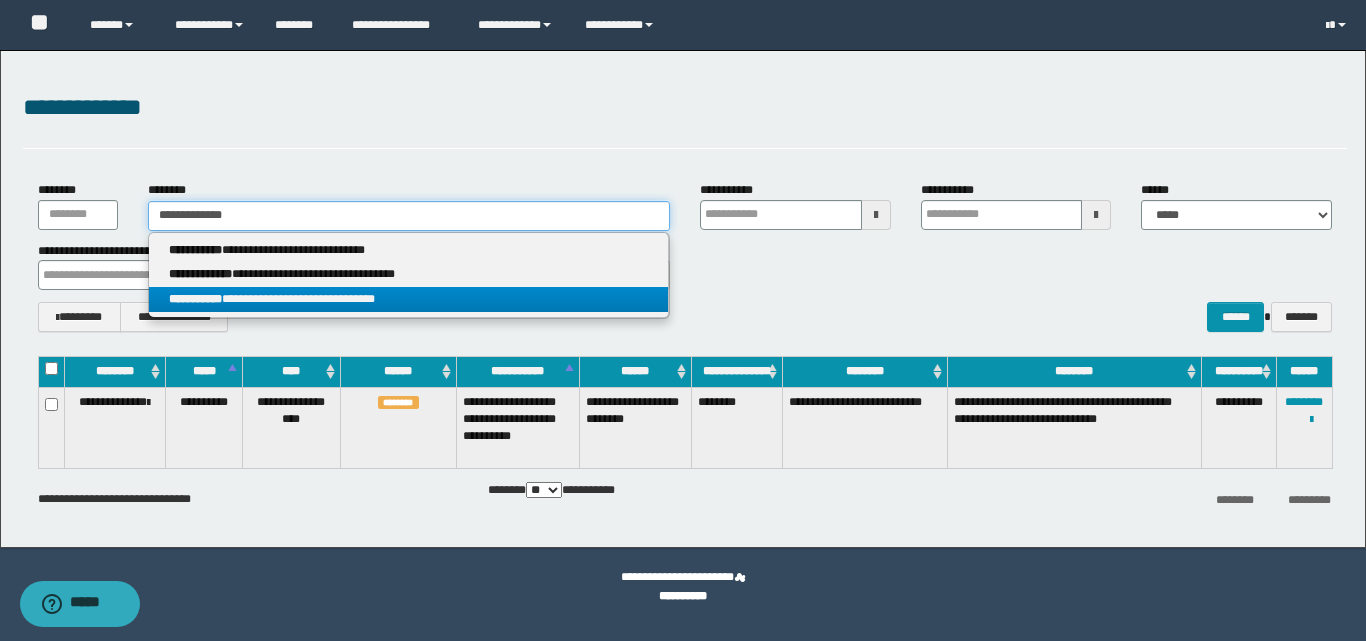 type on "**********" 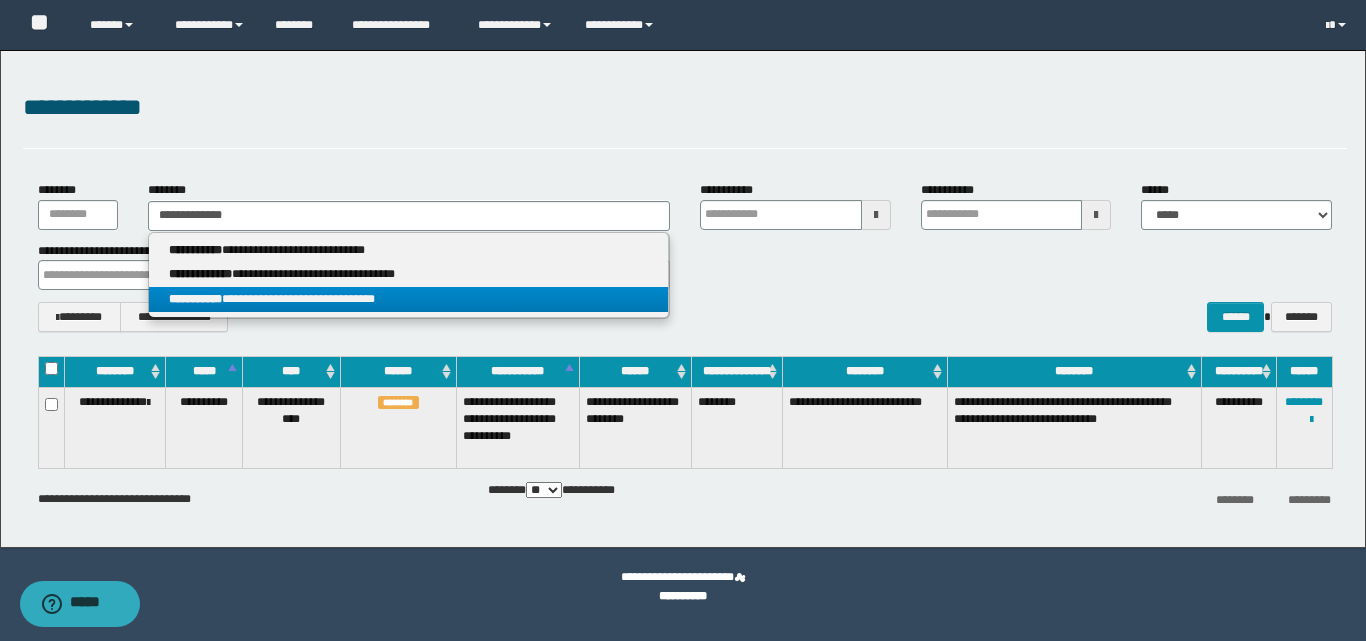 click on "**********" at bounding box center [408, 299] 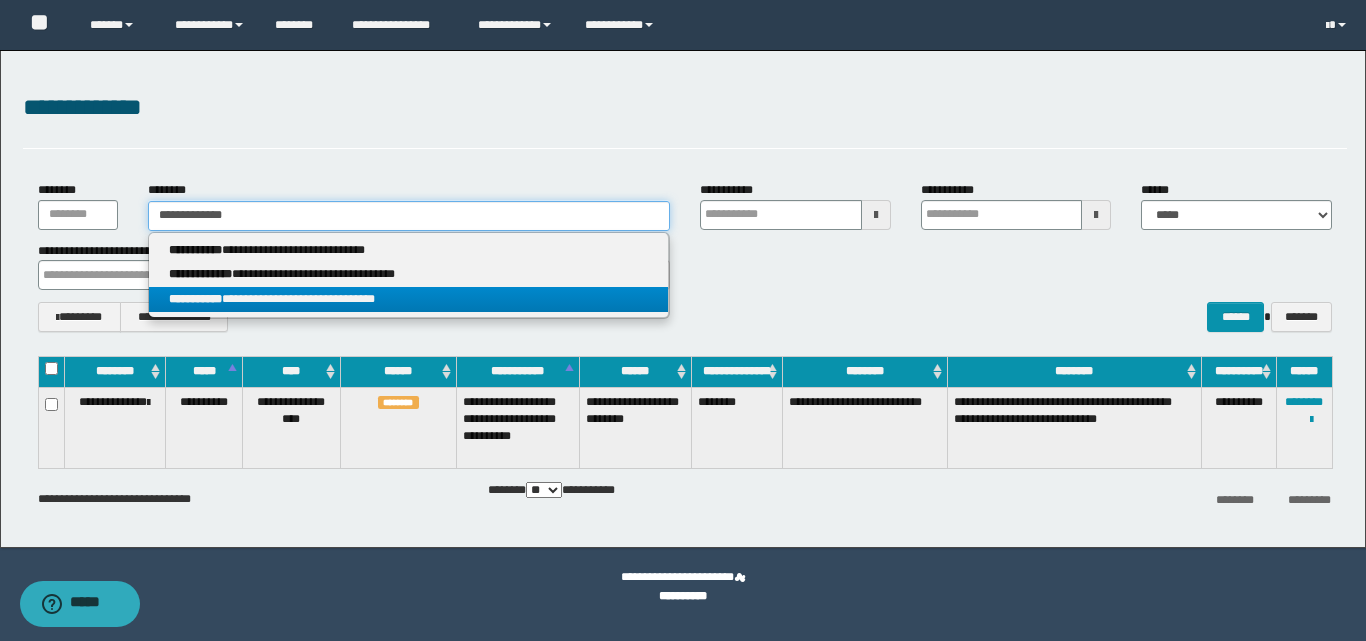type 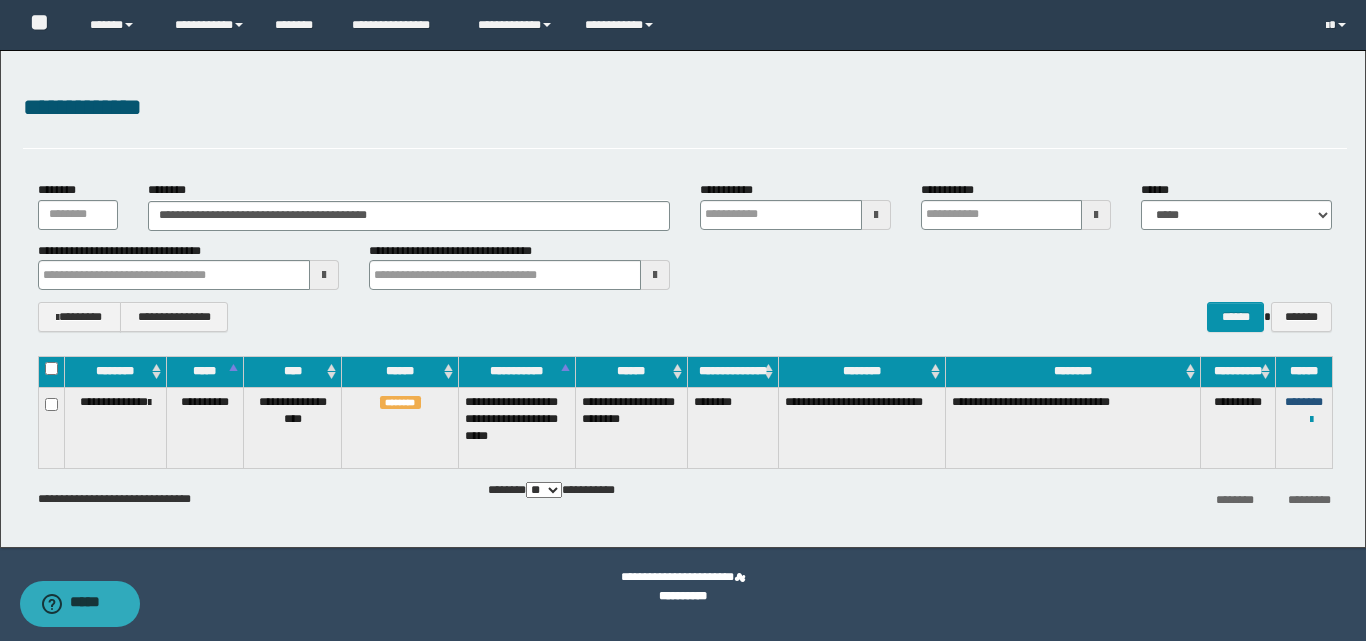 click on "********" at bounding box center (1304, 402) 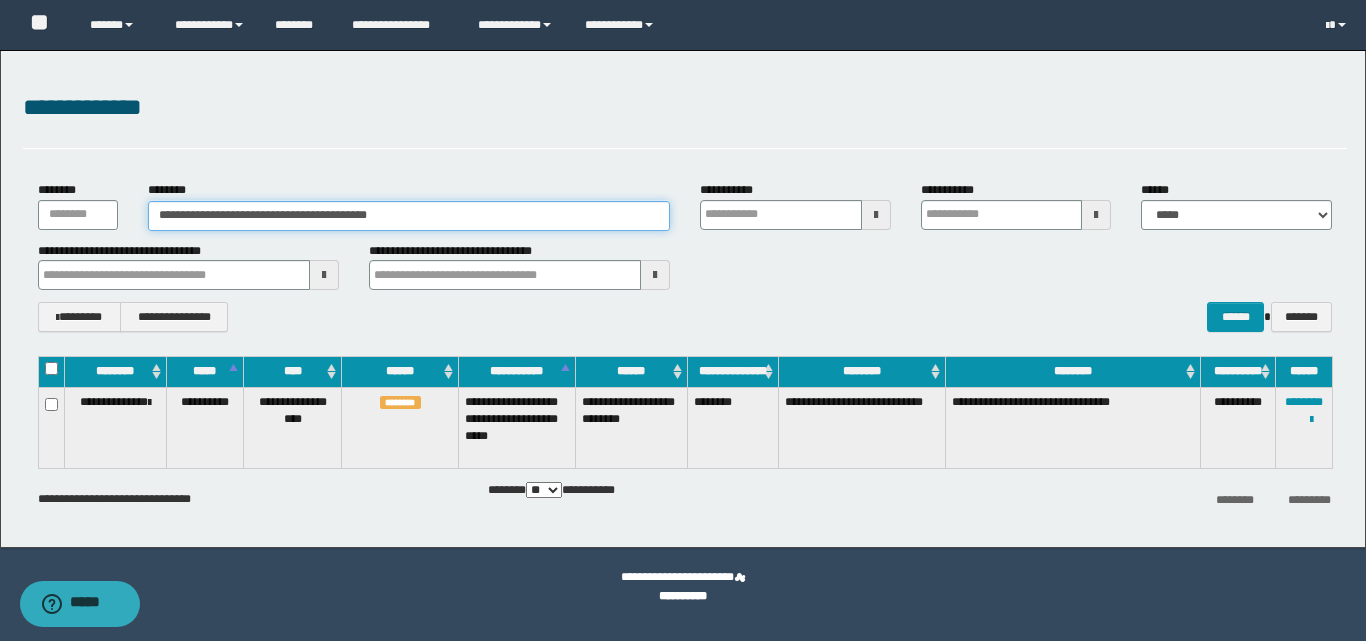 drag, startPoint x: 468, startPoint y: 223, endPoint x: 145, endPoint y: 220, distance: 323.01395 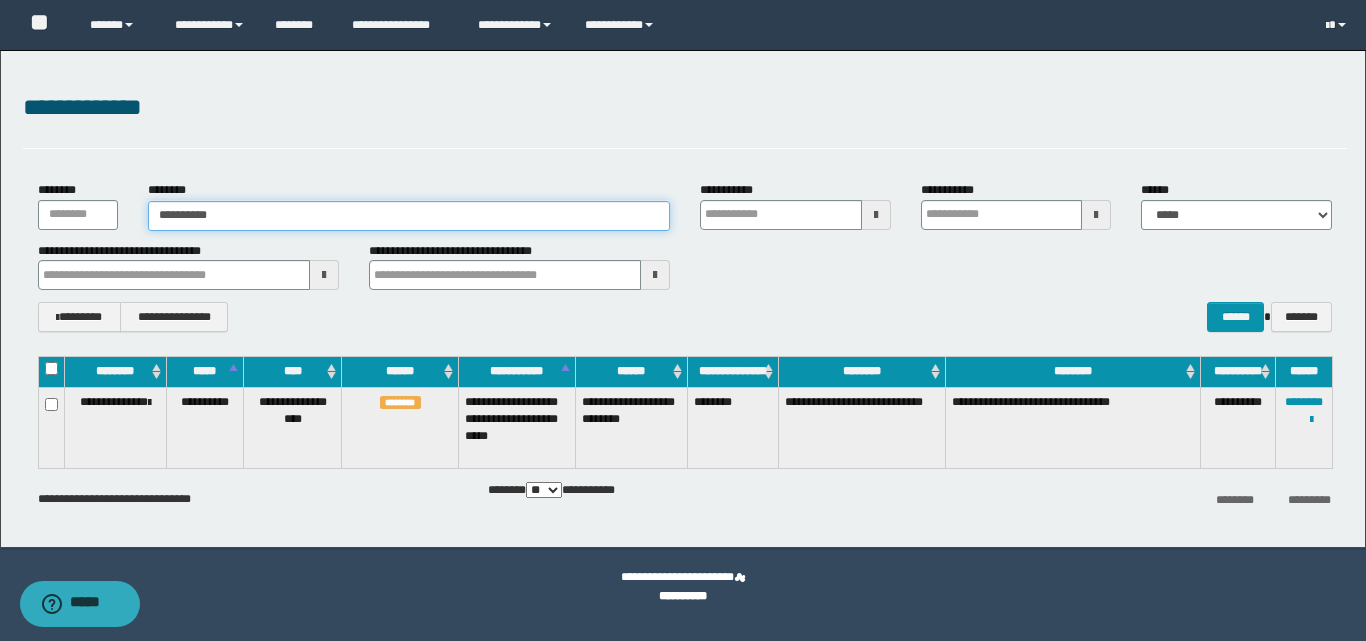 type on "**********" 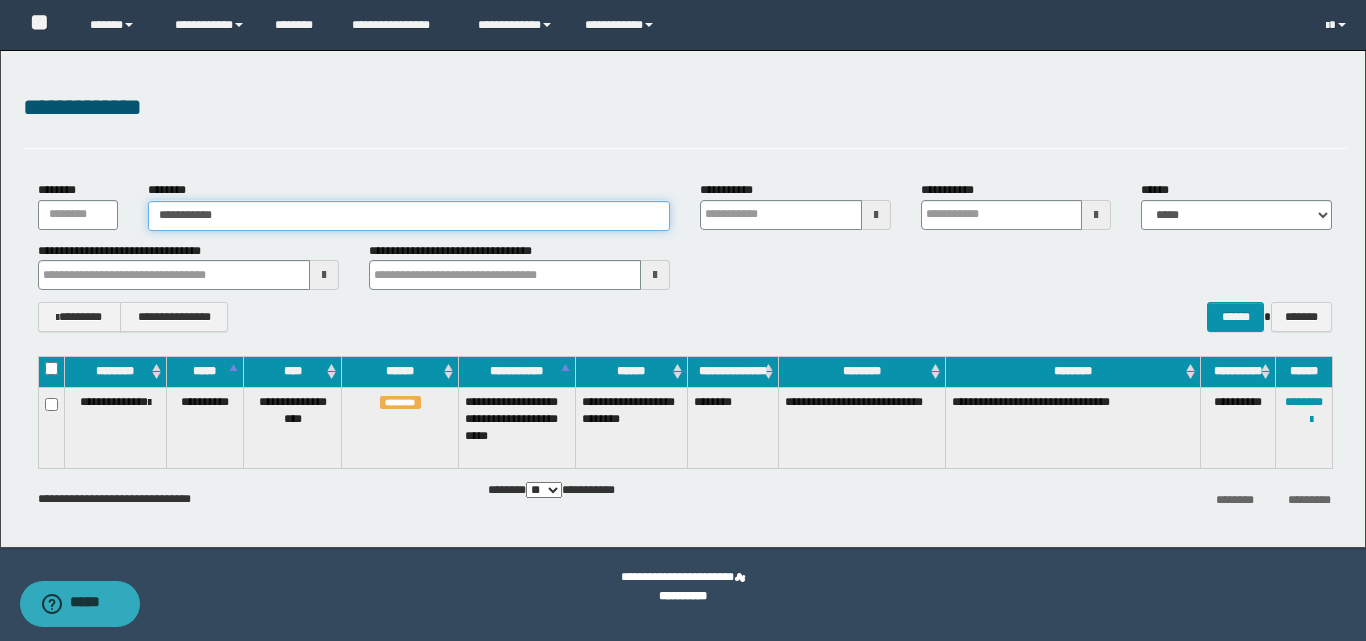 type on "**********" 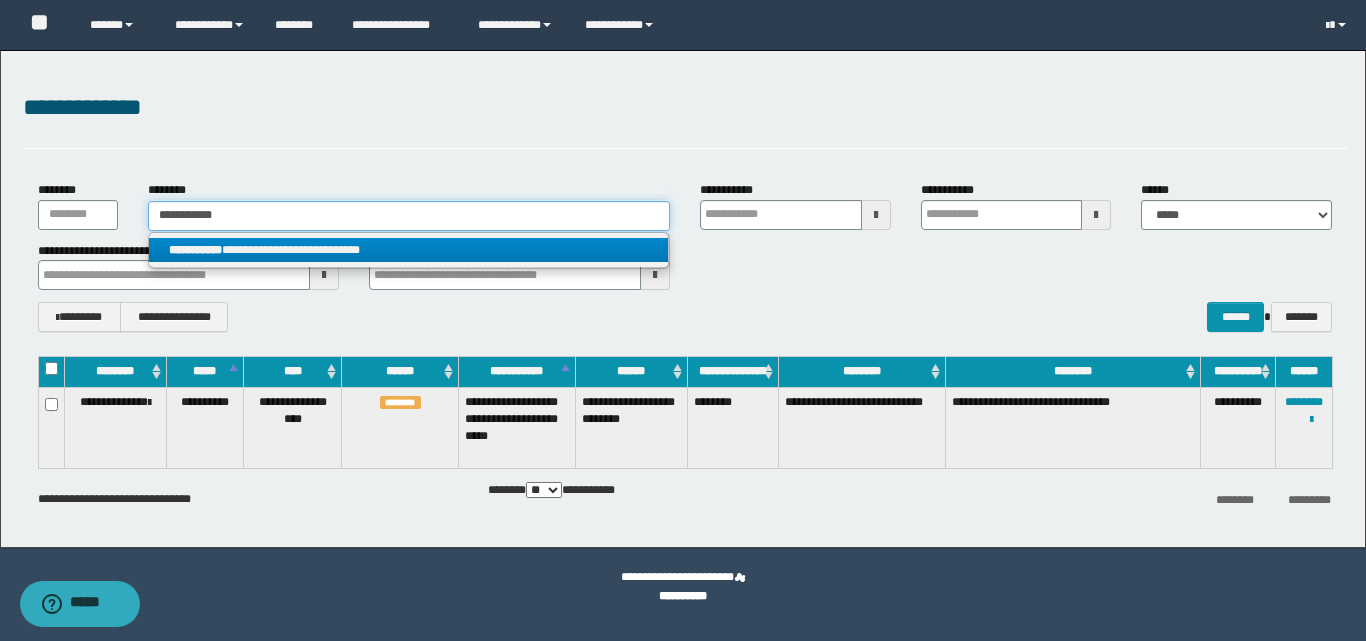 type on "**********" 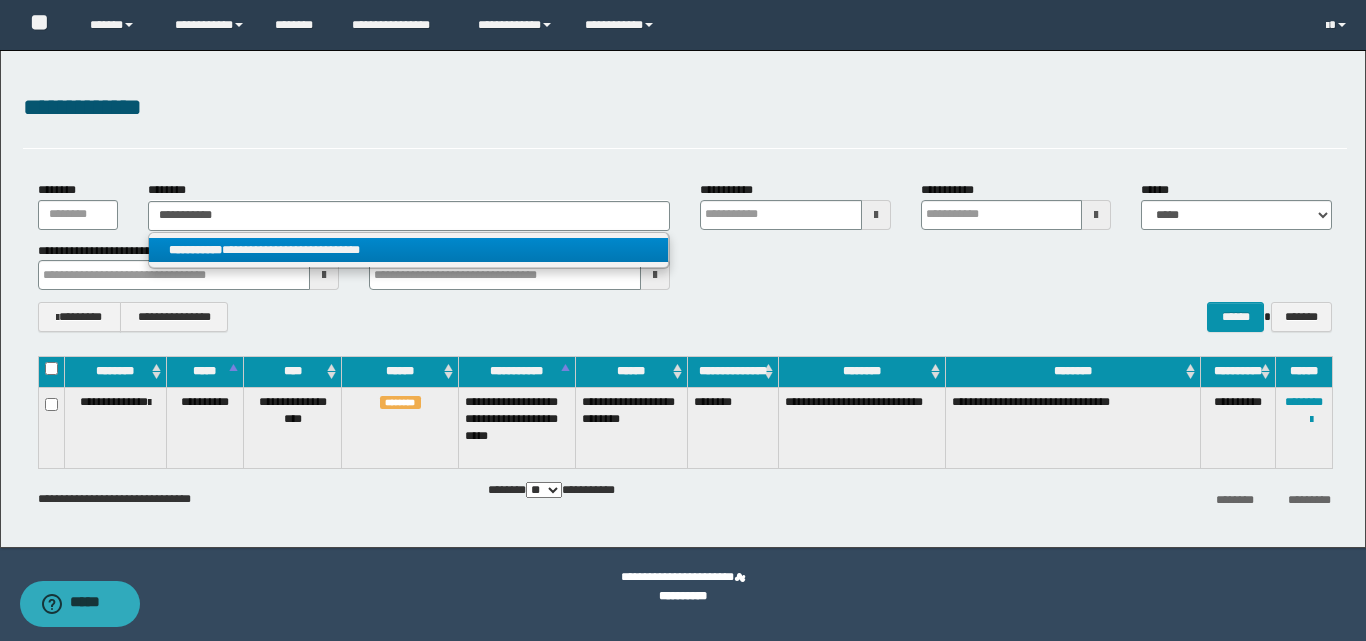 click on "**********" at bounding box center (408, 250) 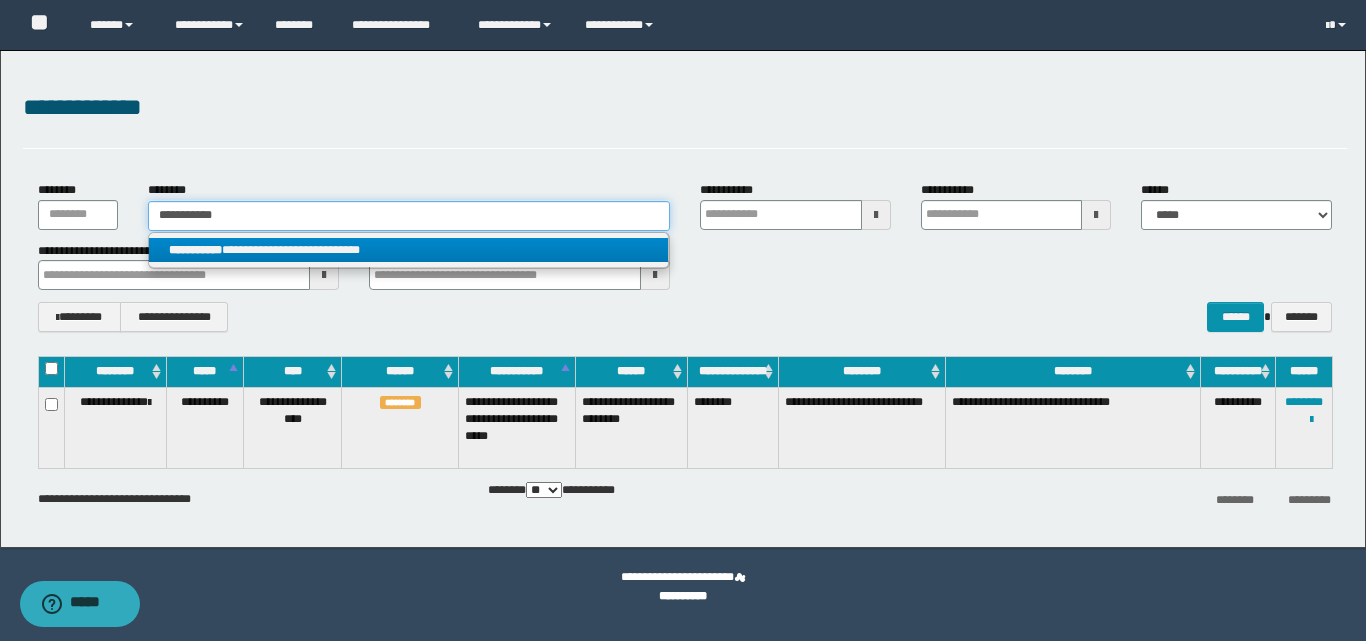 type 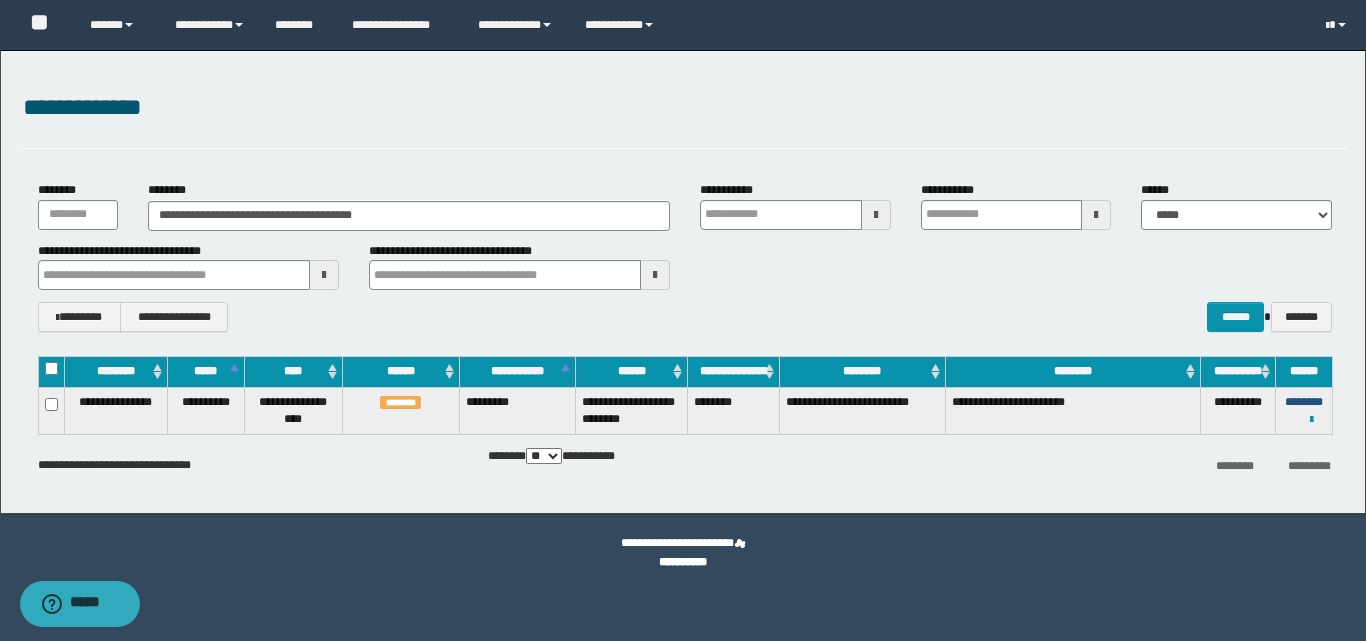 click on "********" at bounding box center [1304, 402] 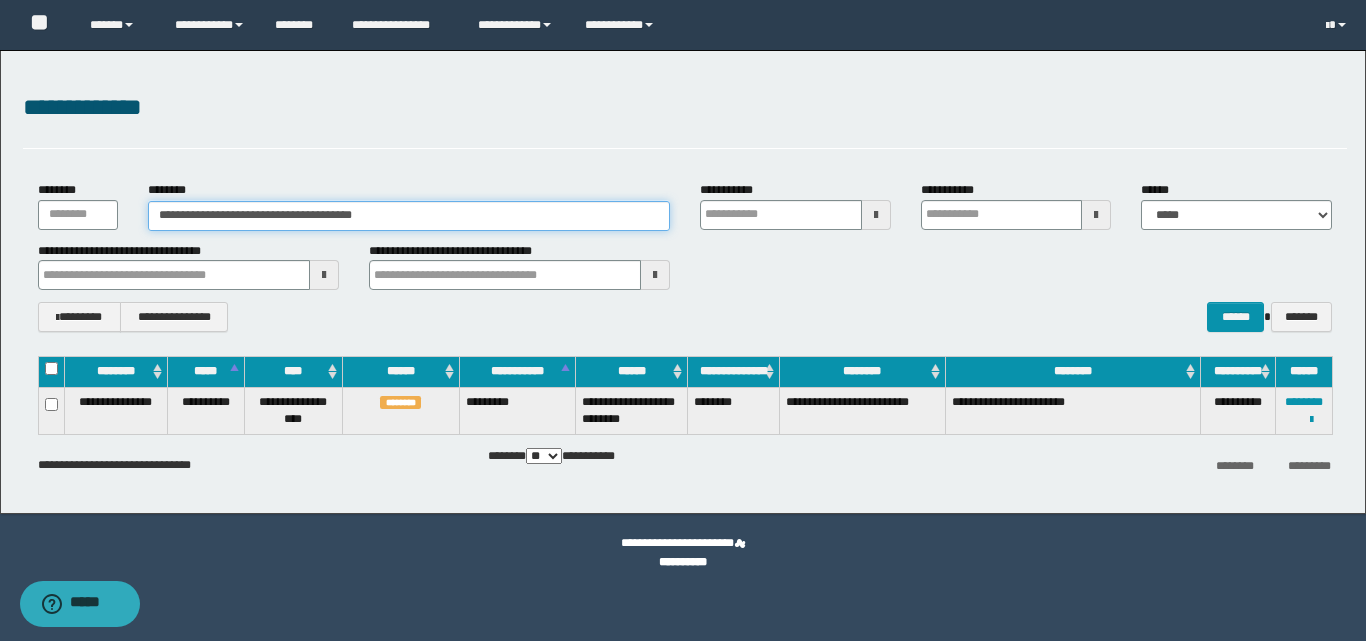 drag, startPoint x: 452, startPoint y: 214, endPoint x: 143, endPoint y: 221, distance: 309.07928 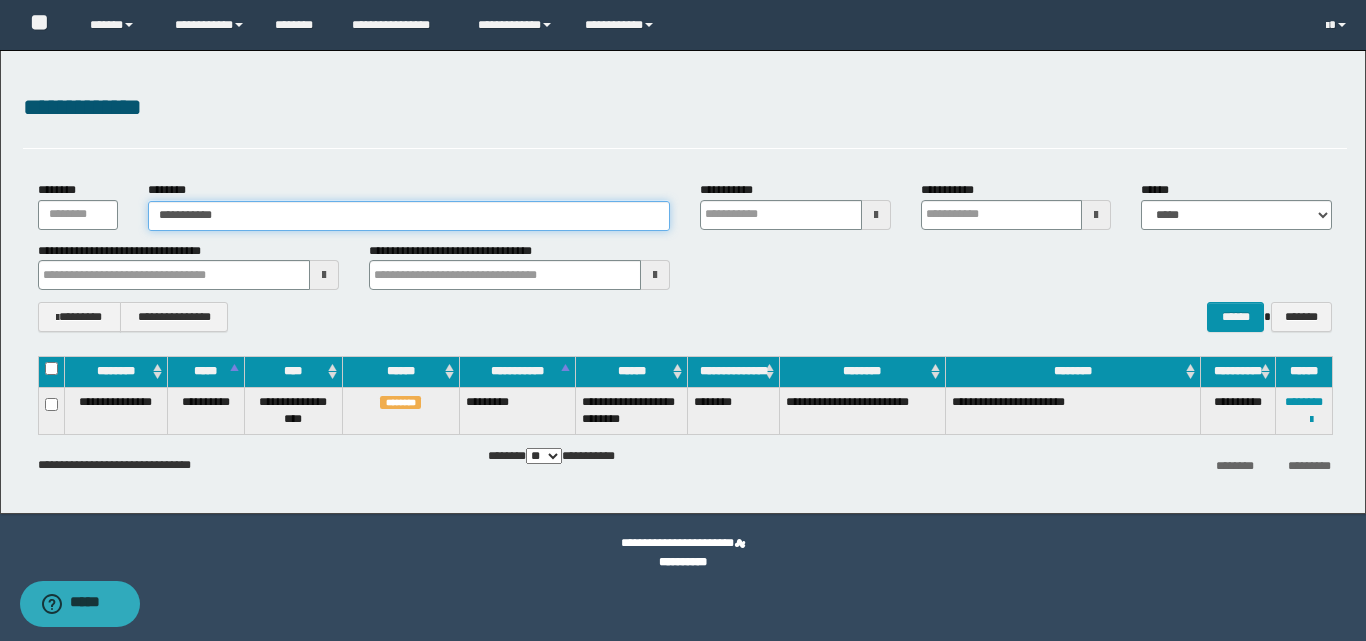 type on "**********" 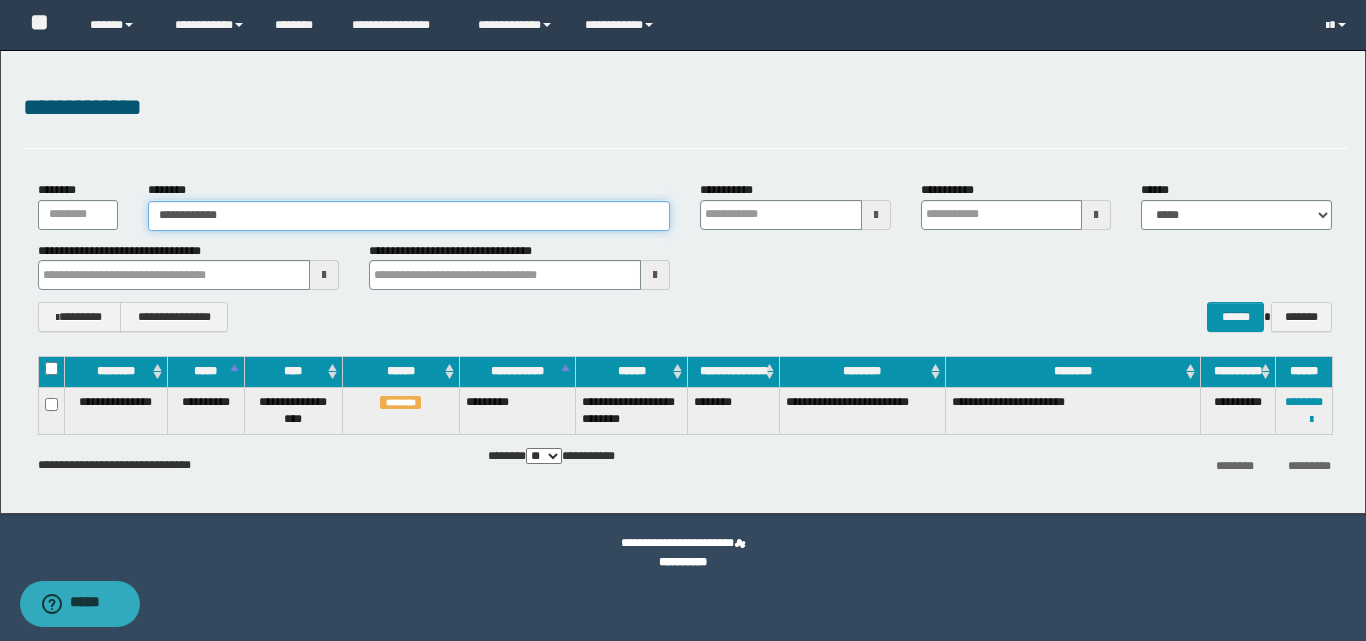 type on "**********" 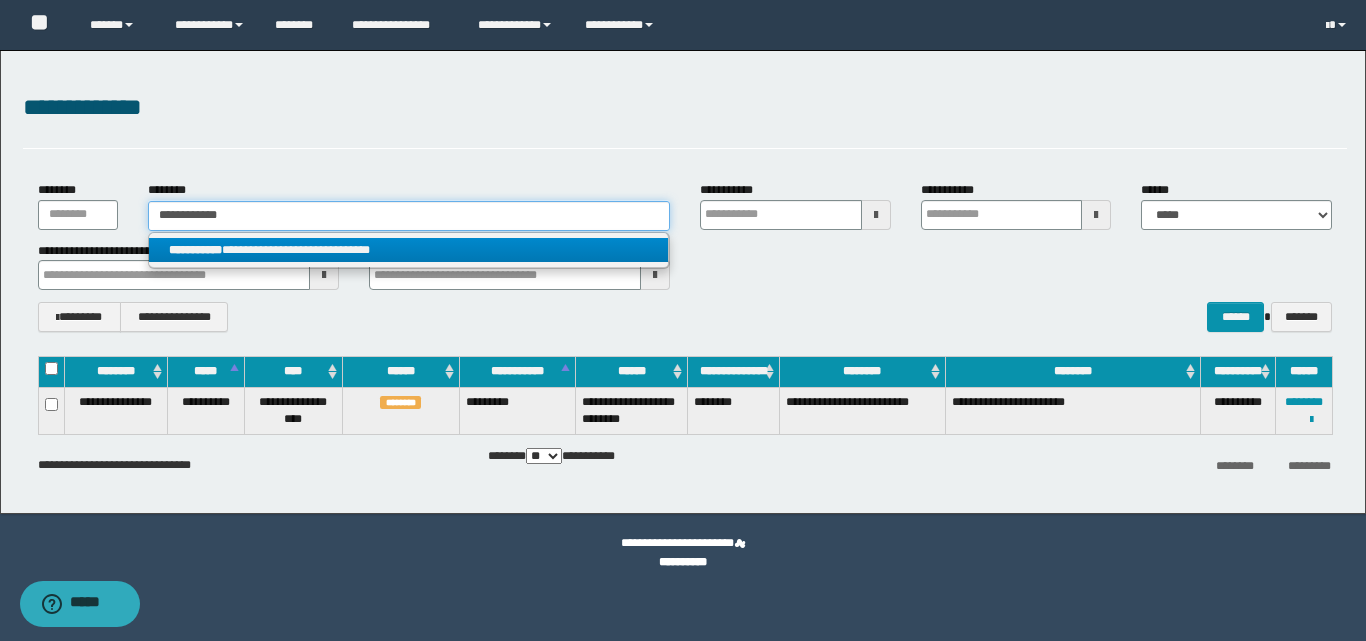 type on "**********" 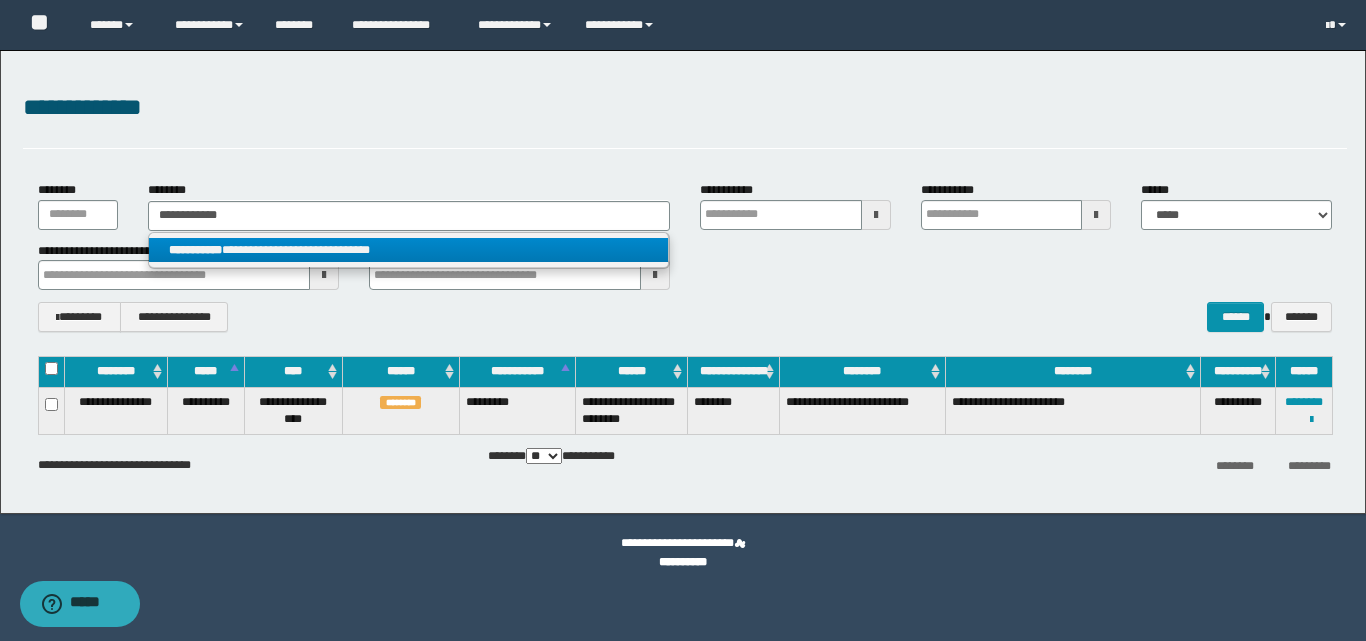 click on "**********" at bounding box center (408, 250) 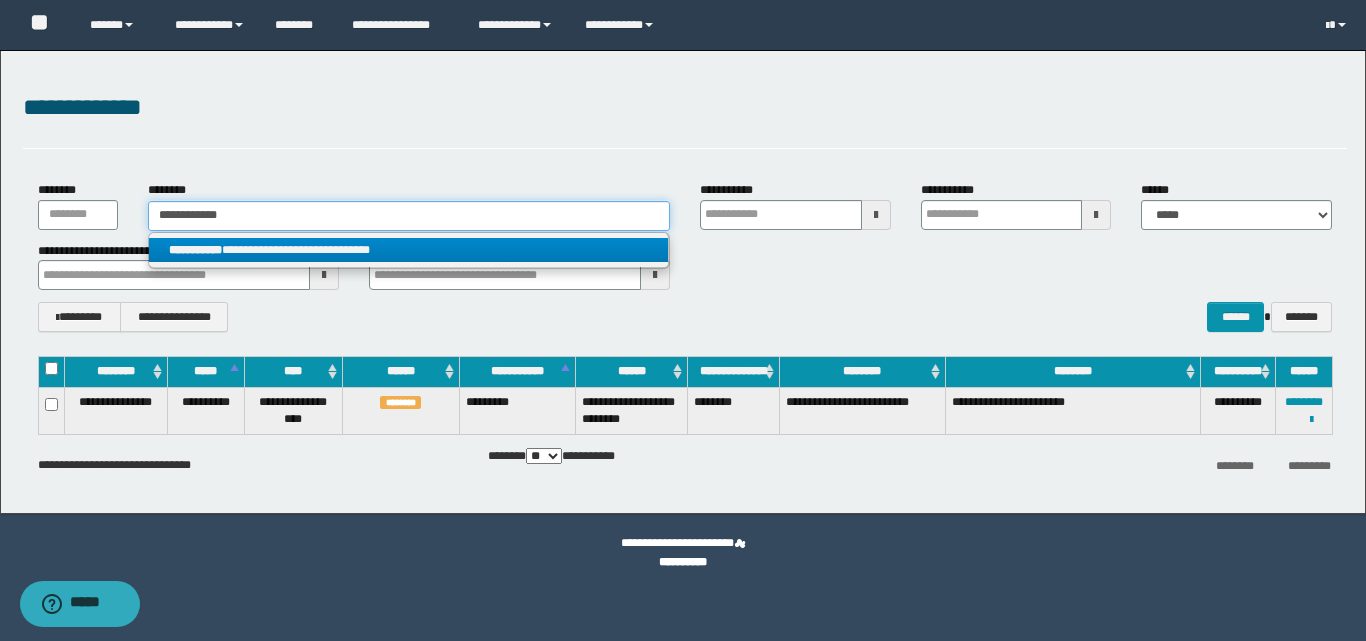 type 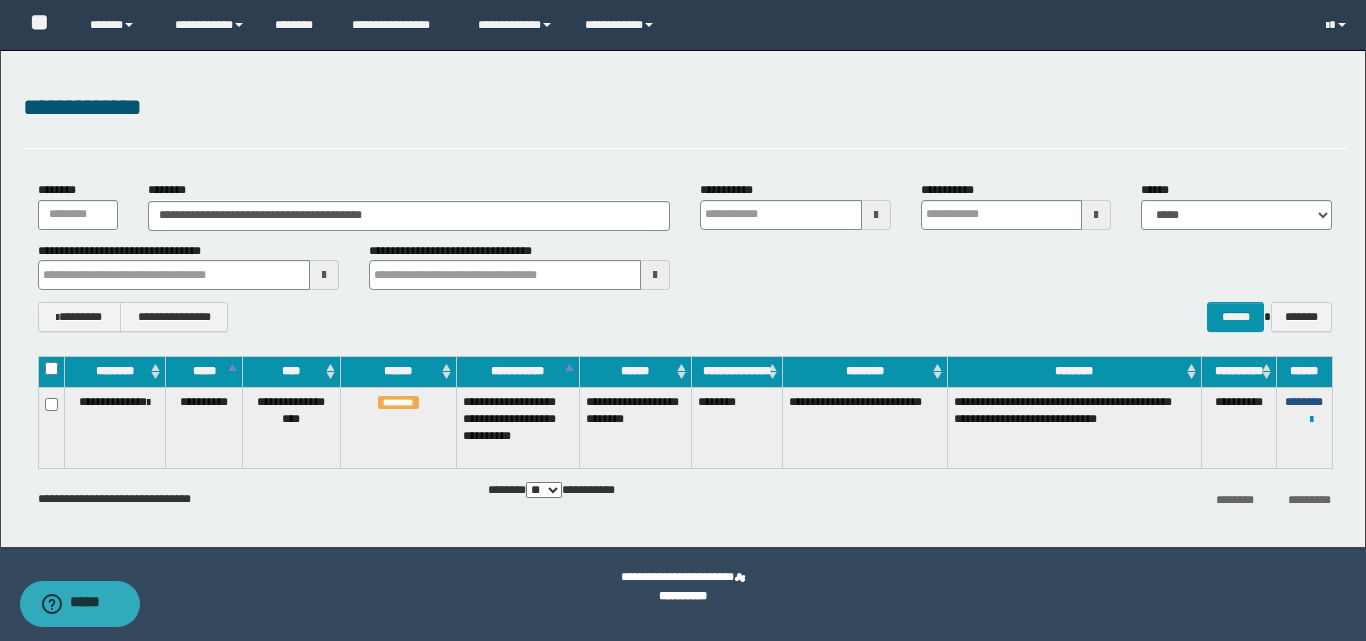 click on "********" at bounding box center [1304, 402] 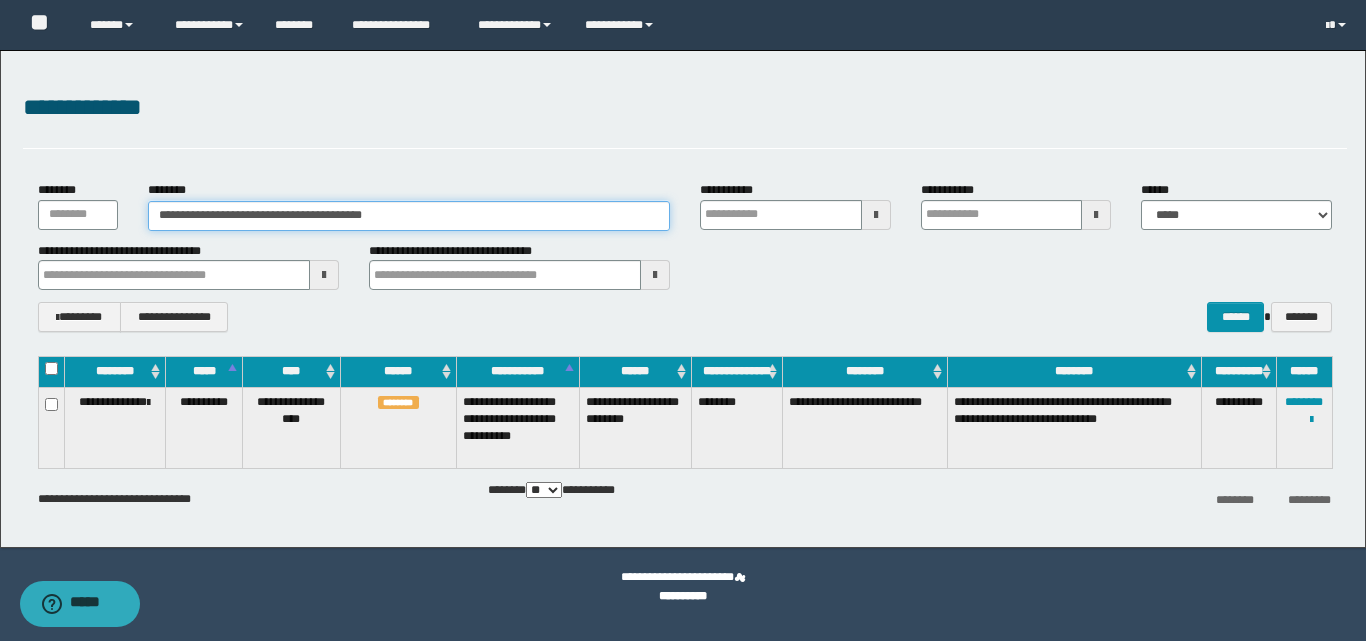 drag, startPoint x: 466, startPoint y: 211, endPoint x: 65, endPoint y: 244, distance: 402.35556 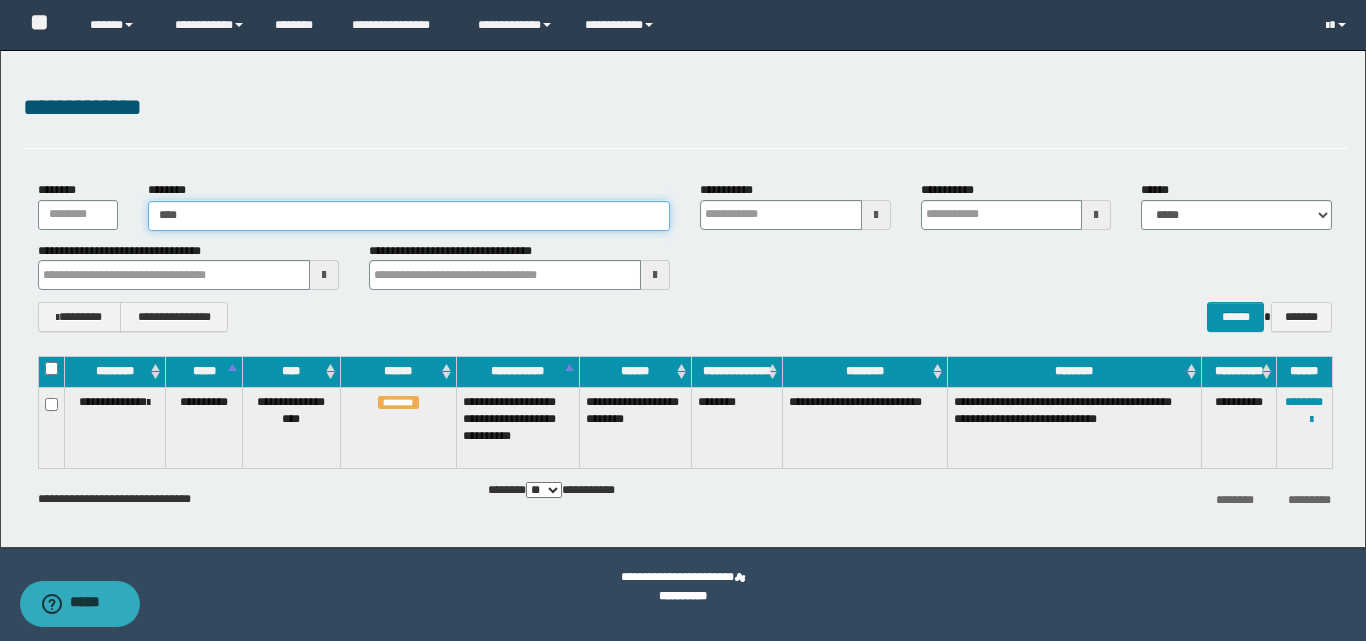 type on "*****" 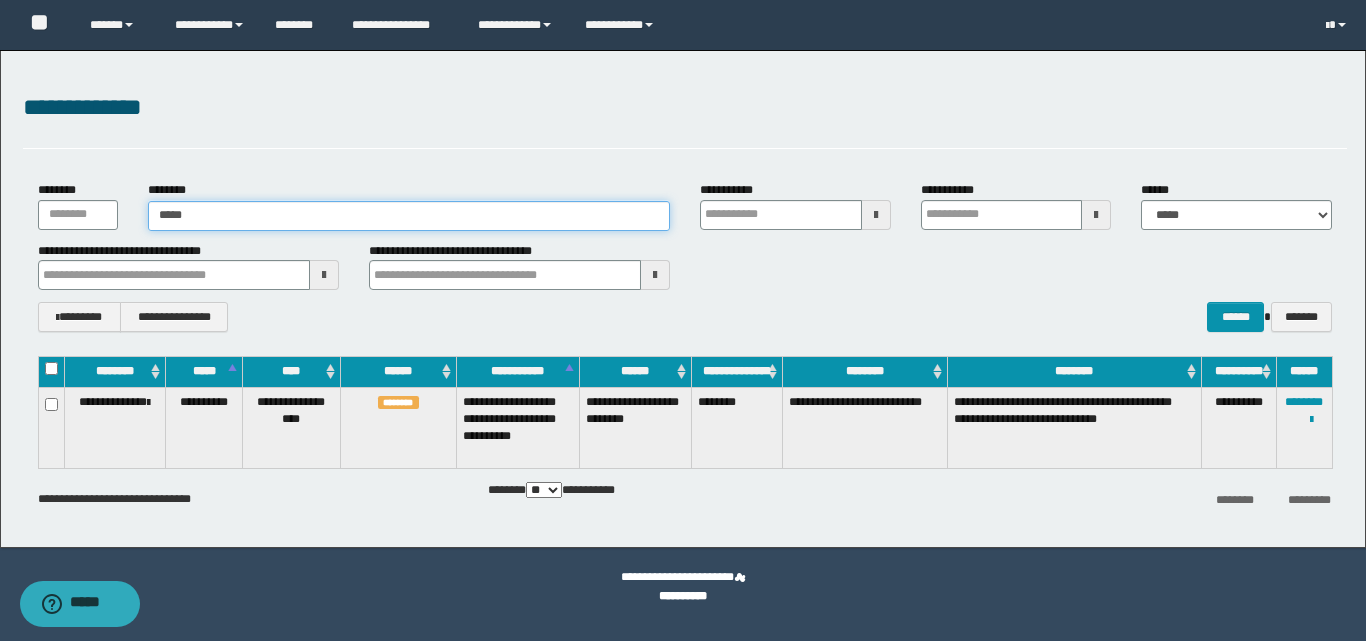 type on "*****" 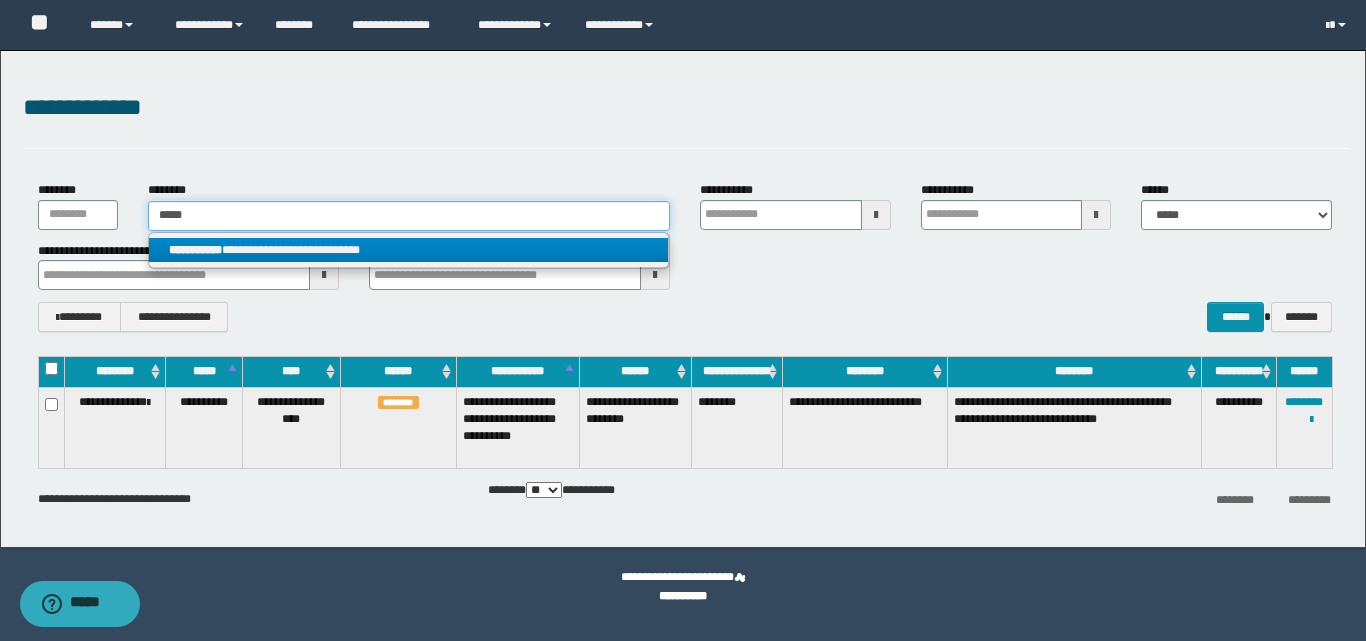 type on "*****" 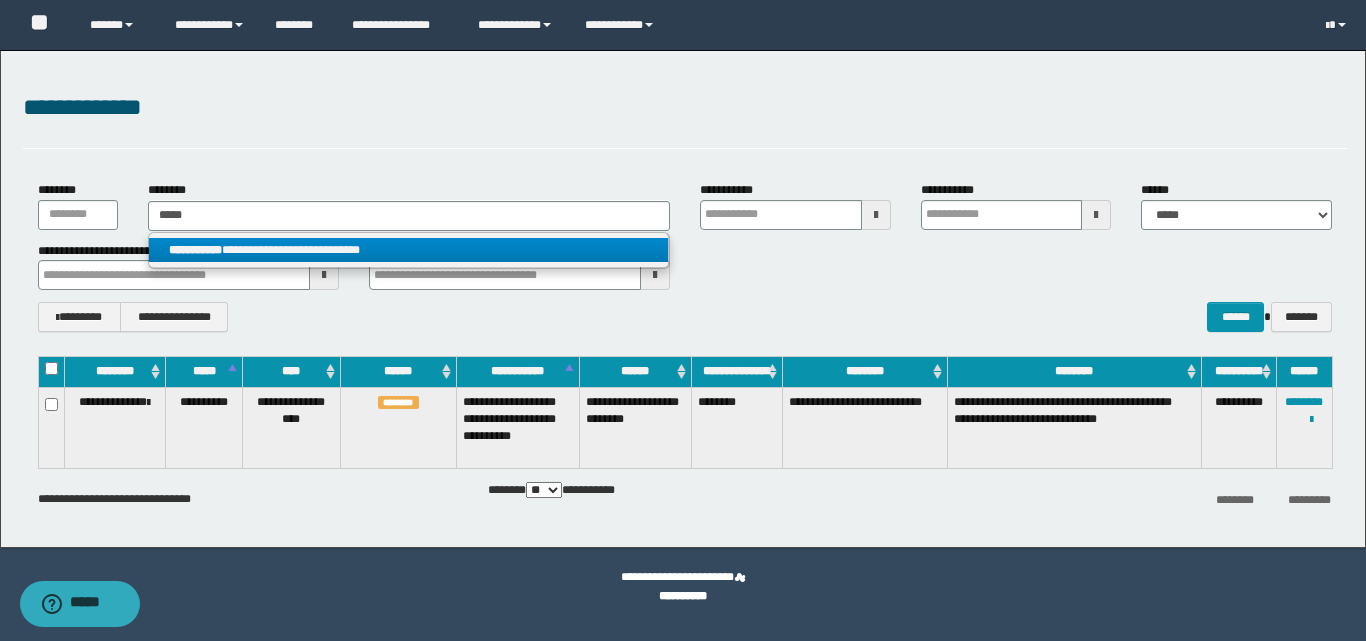 click on "**********" at bounding box center [408, 250] 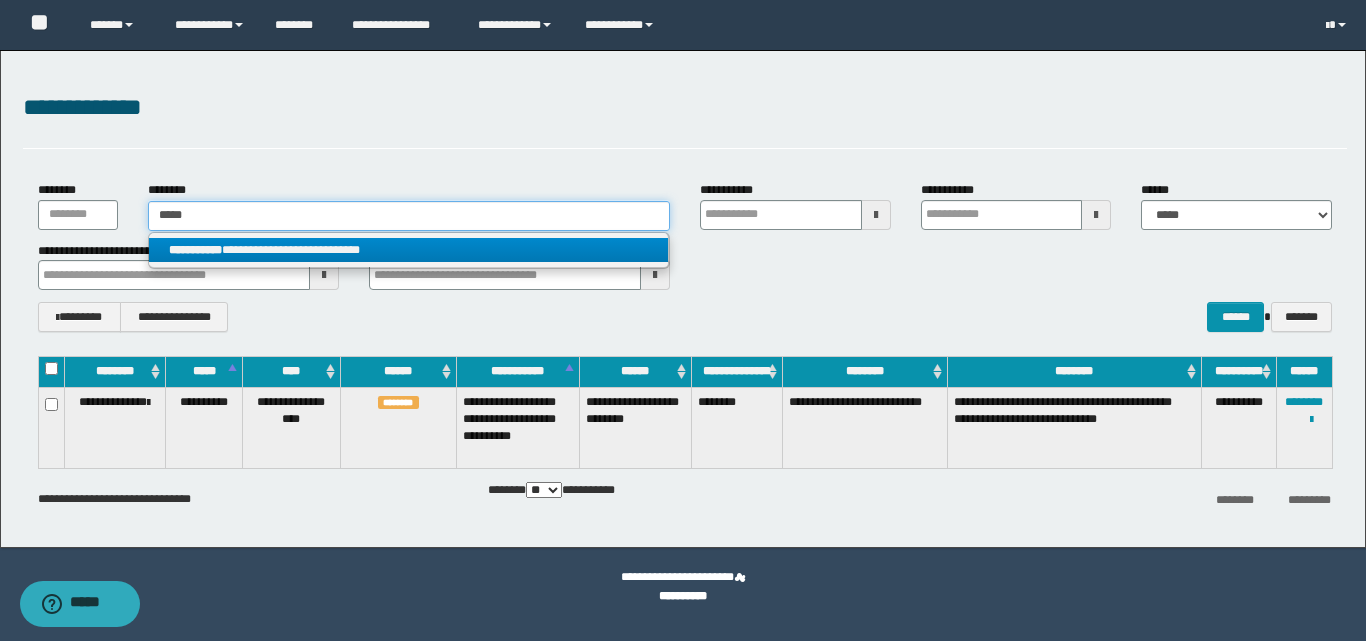 type 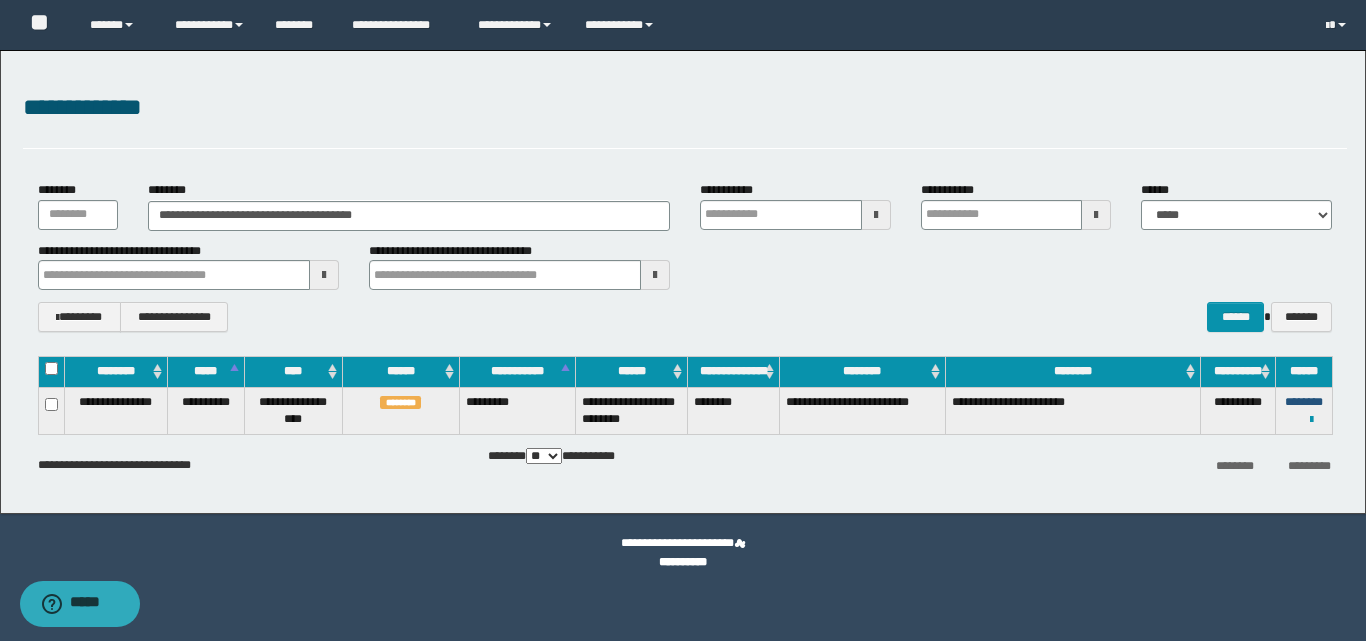 click on "********" at bounding box center [1304, 402] 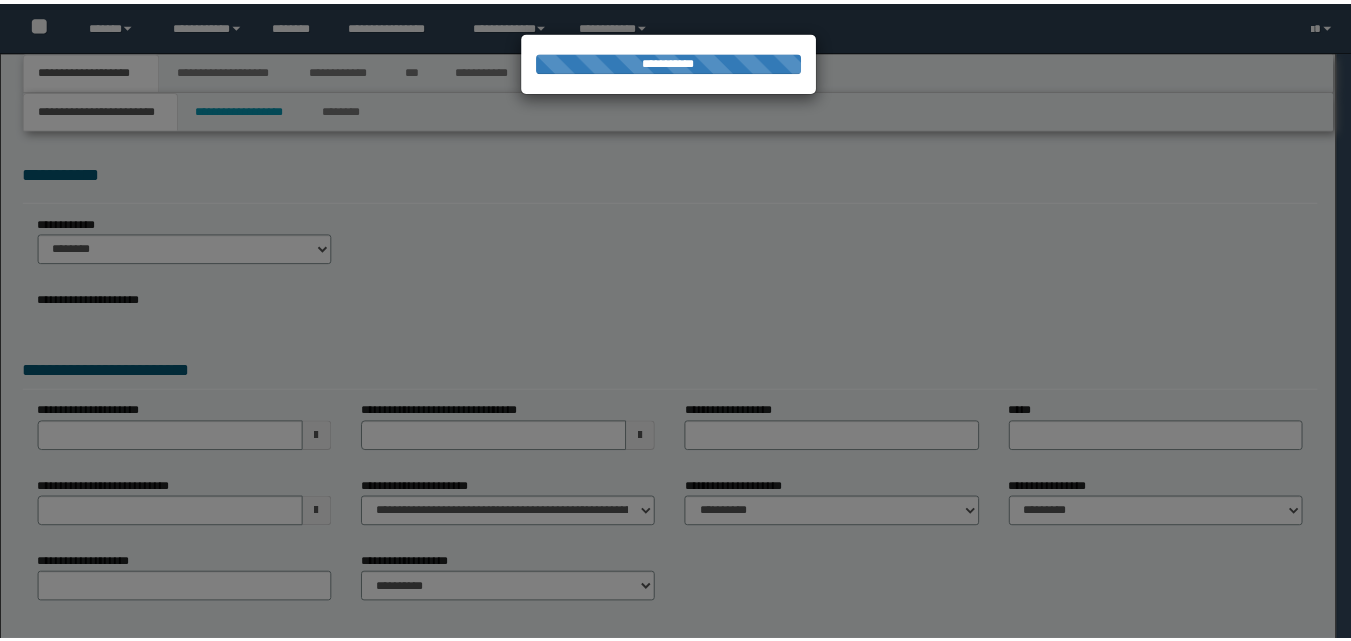 scroll, scrollTop: 0, scrollLeft: 0, axis: both 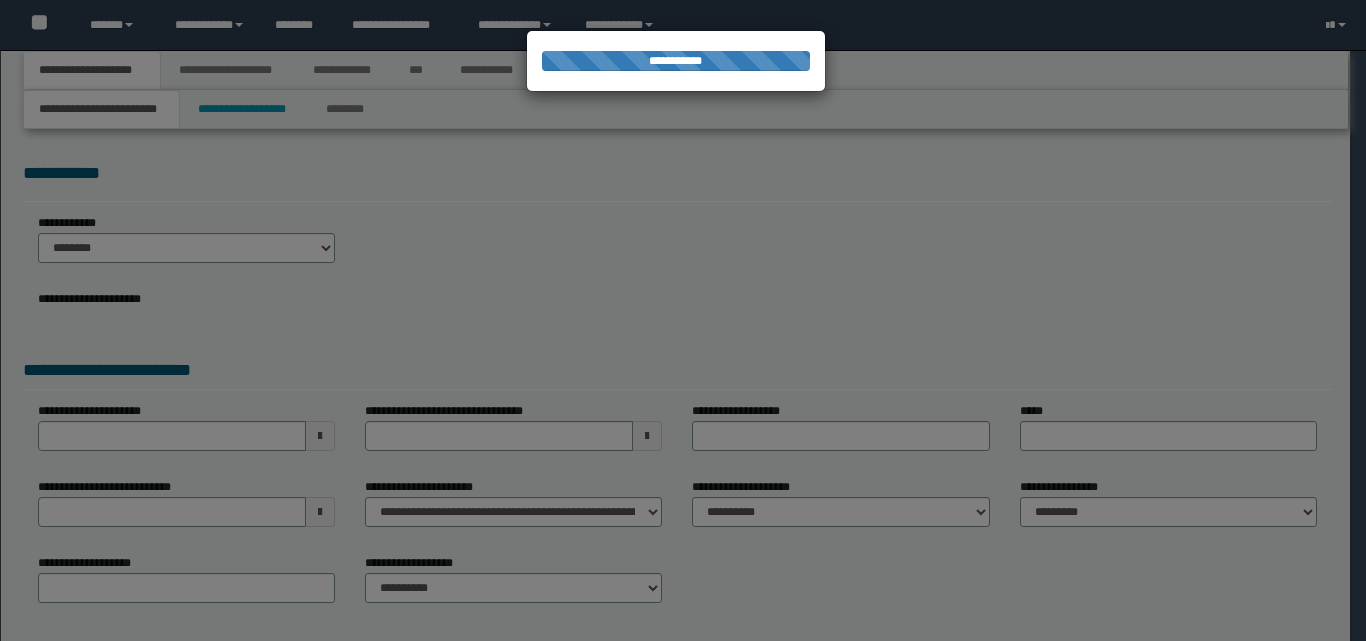 select on "**" 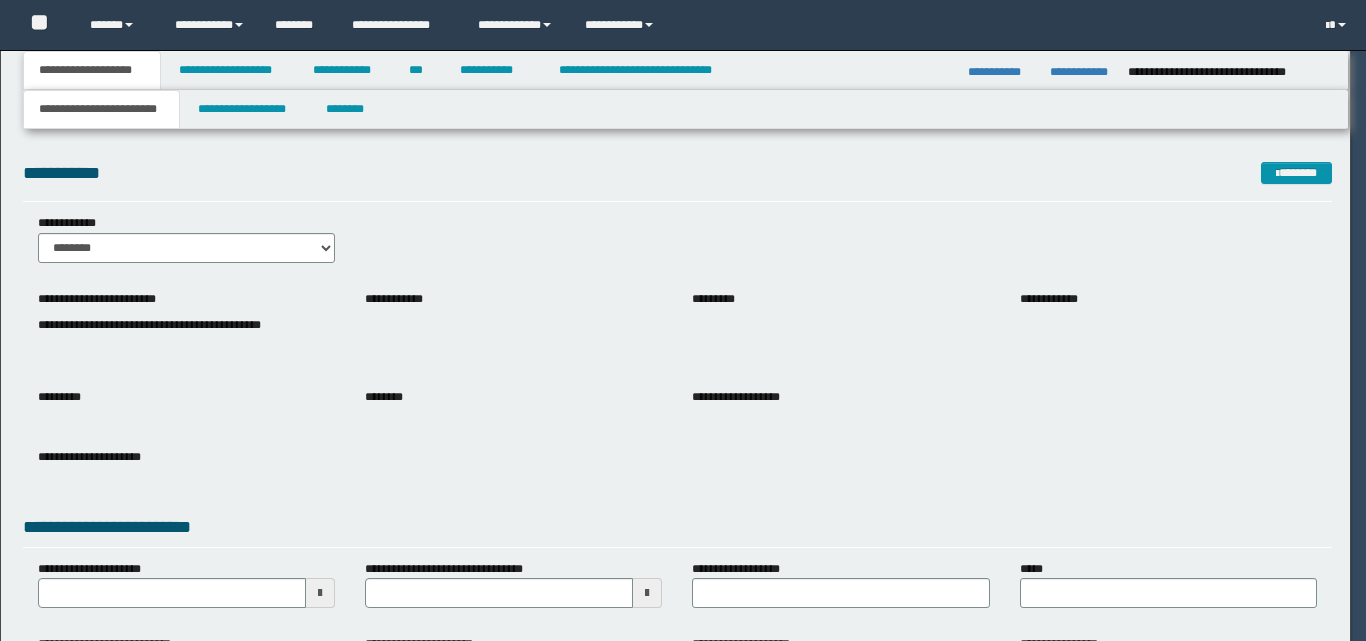 scroll, scrollTop: 0, scrollLeft: 0, axis: both 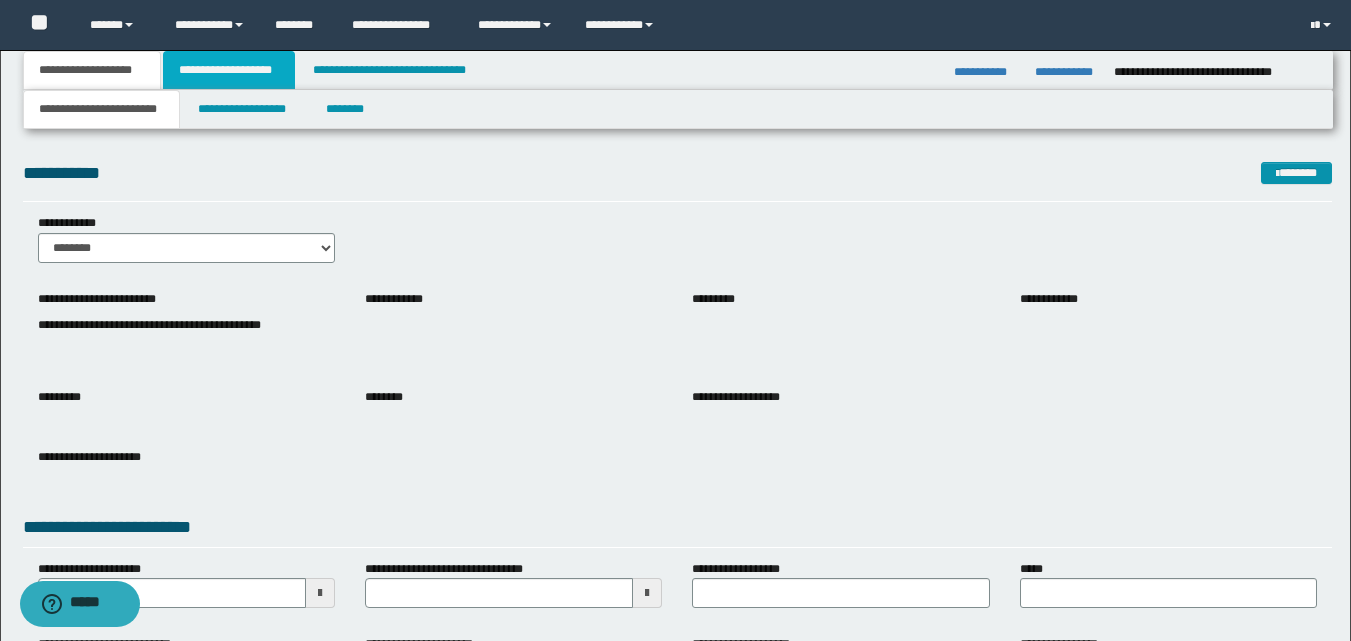 click on "**********" at bounding box center [229, 70] 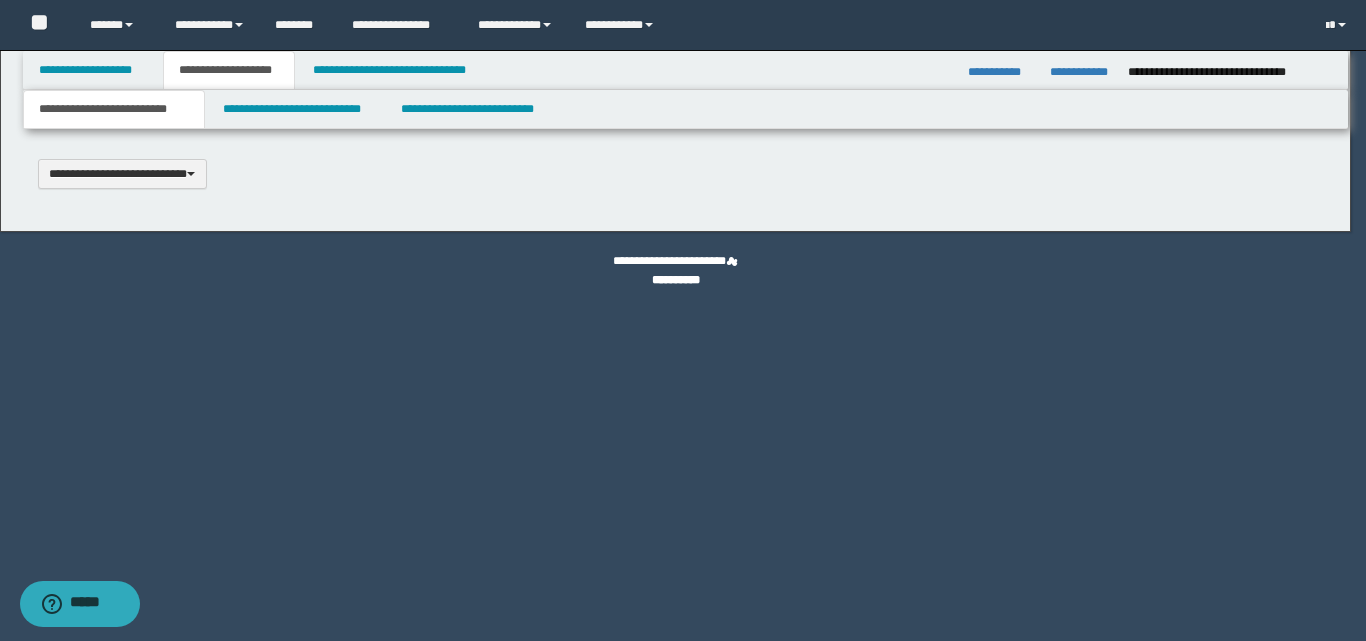 type 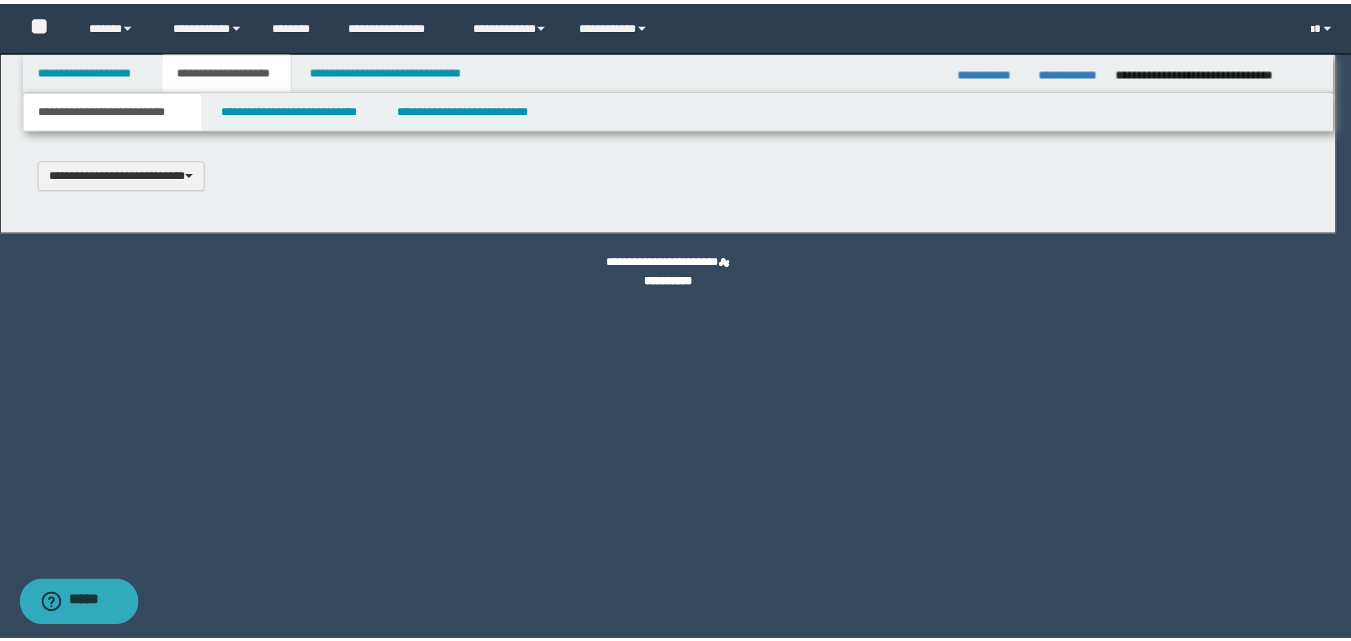 scroll, scrollTop: 0, scrollLeft: 0, axis: both 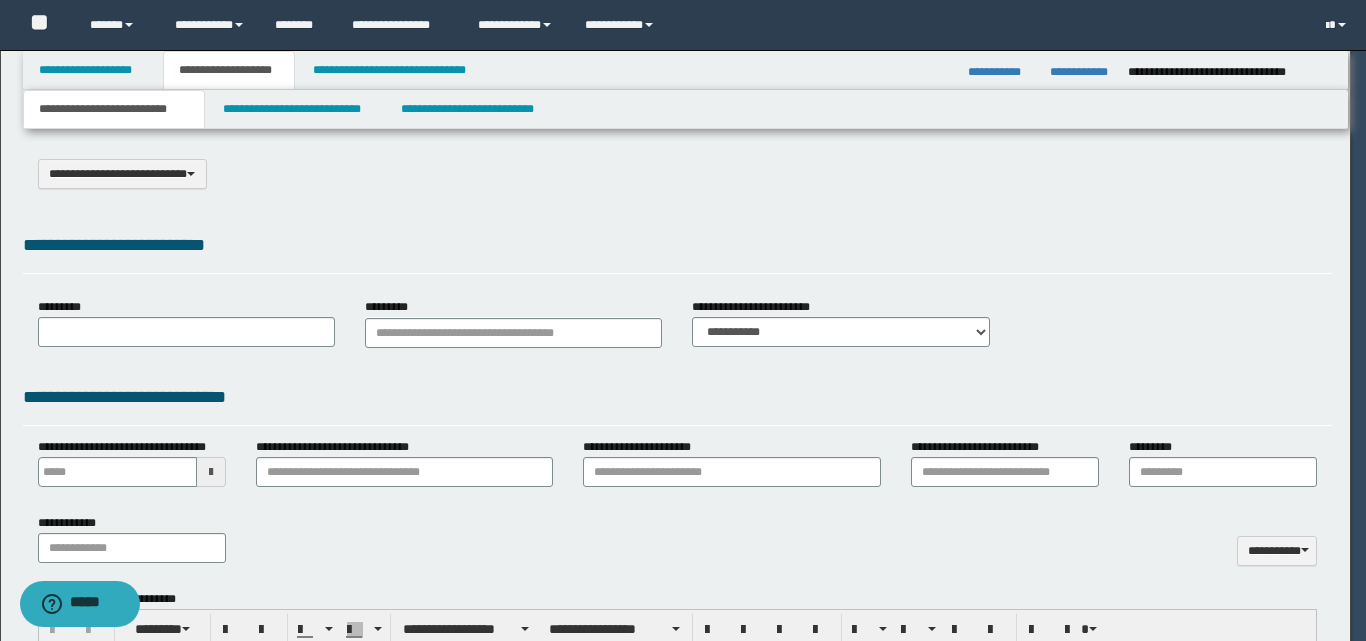 select on "*" 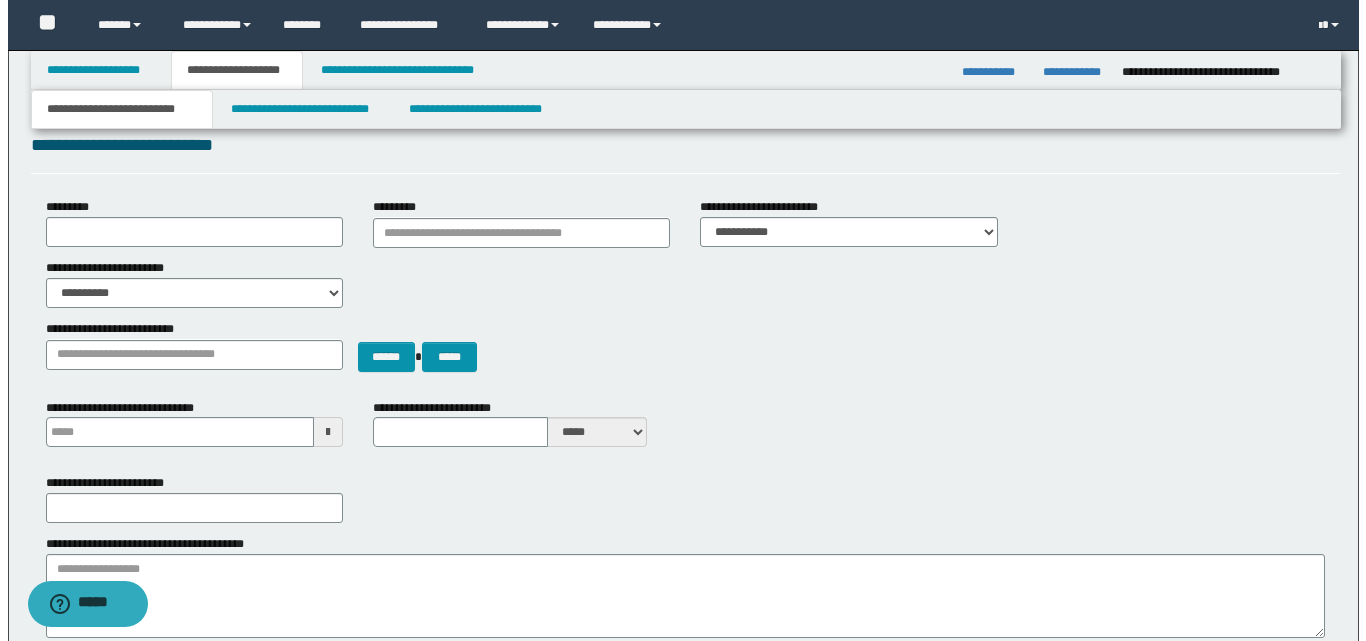 scroll, scrollTop: 0, scrollLeft: 0, axis: both 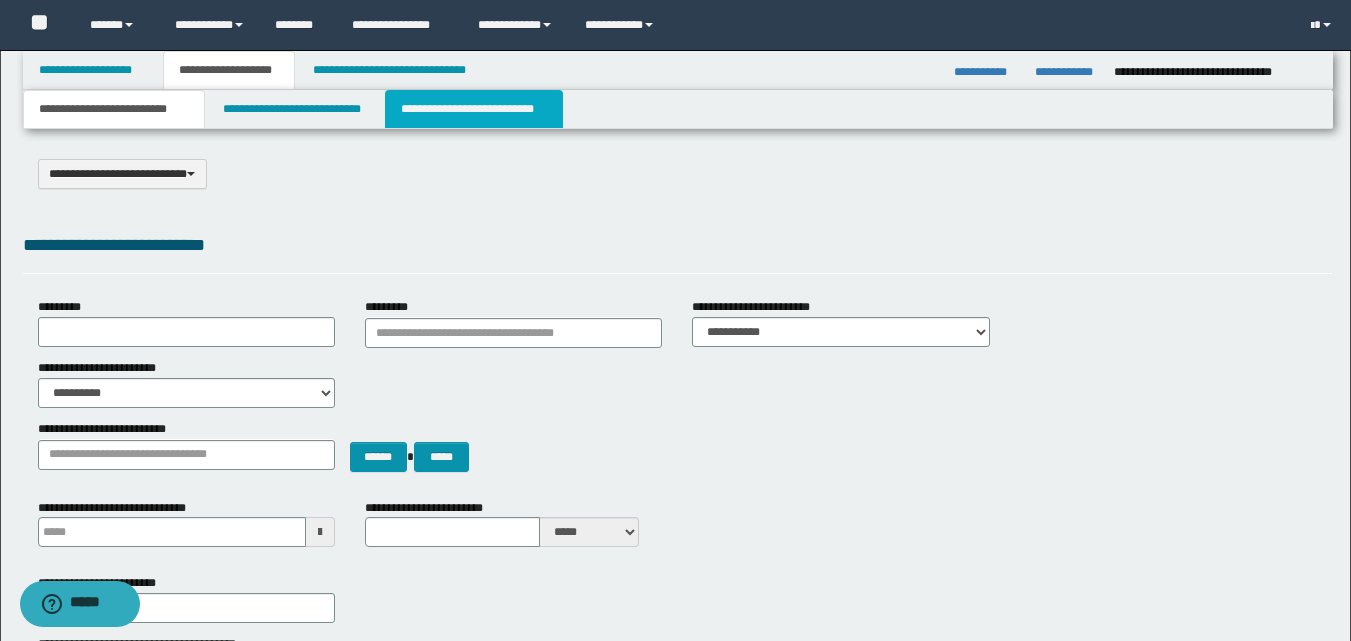 click on "**********" at bounding box center [474, 109] 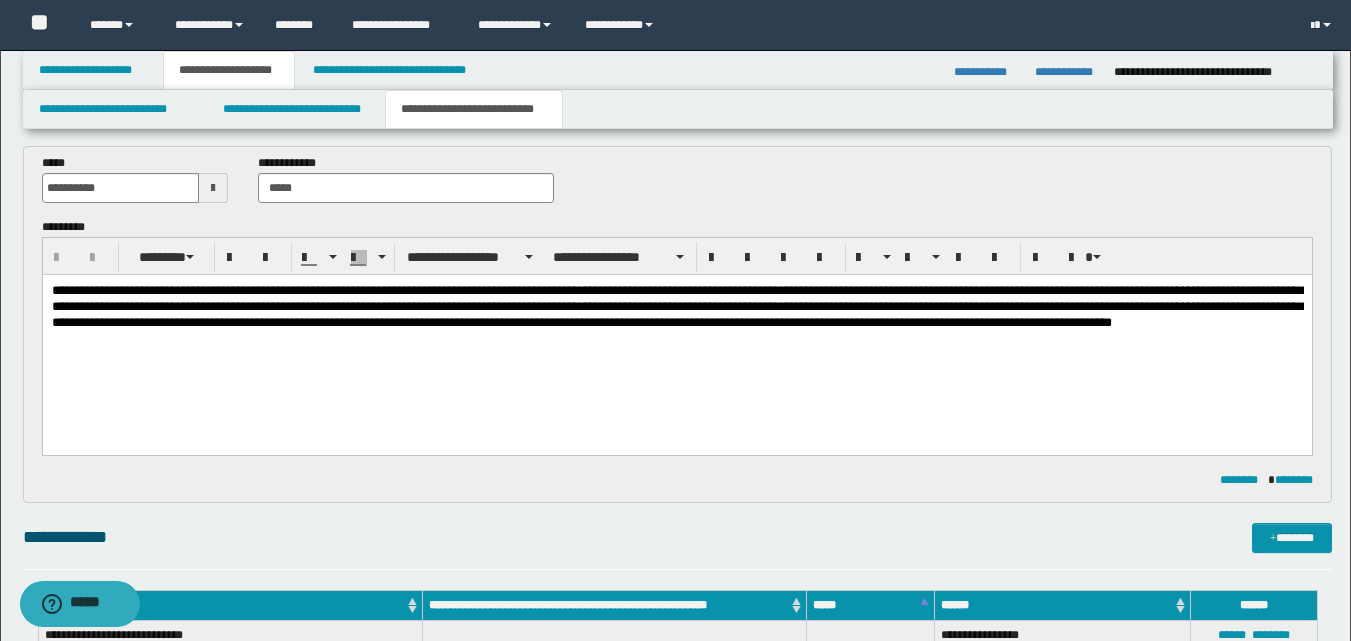 scroll, scrollTop: 500, scrollLeft: 0, axis: vertical 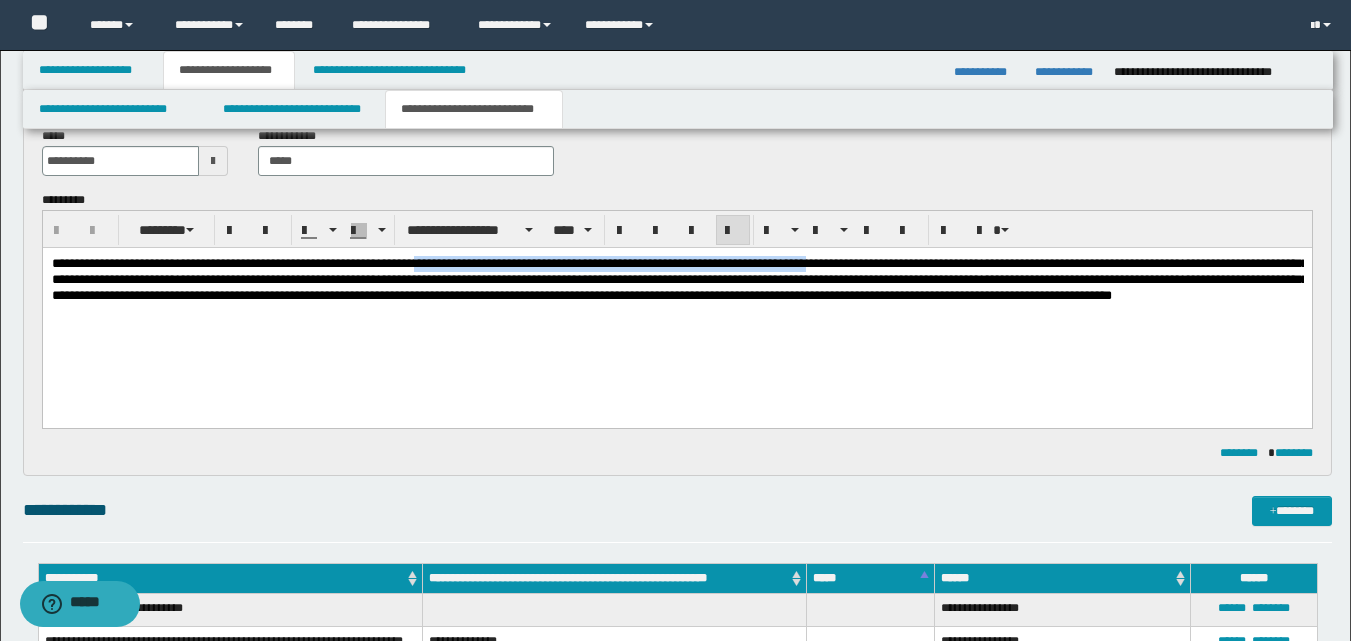 drag, startPoint x: 496, startPoint y: 262, endPoint x: 975, endPoint y: 262, distance: 479 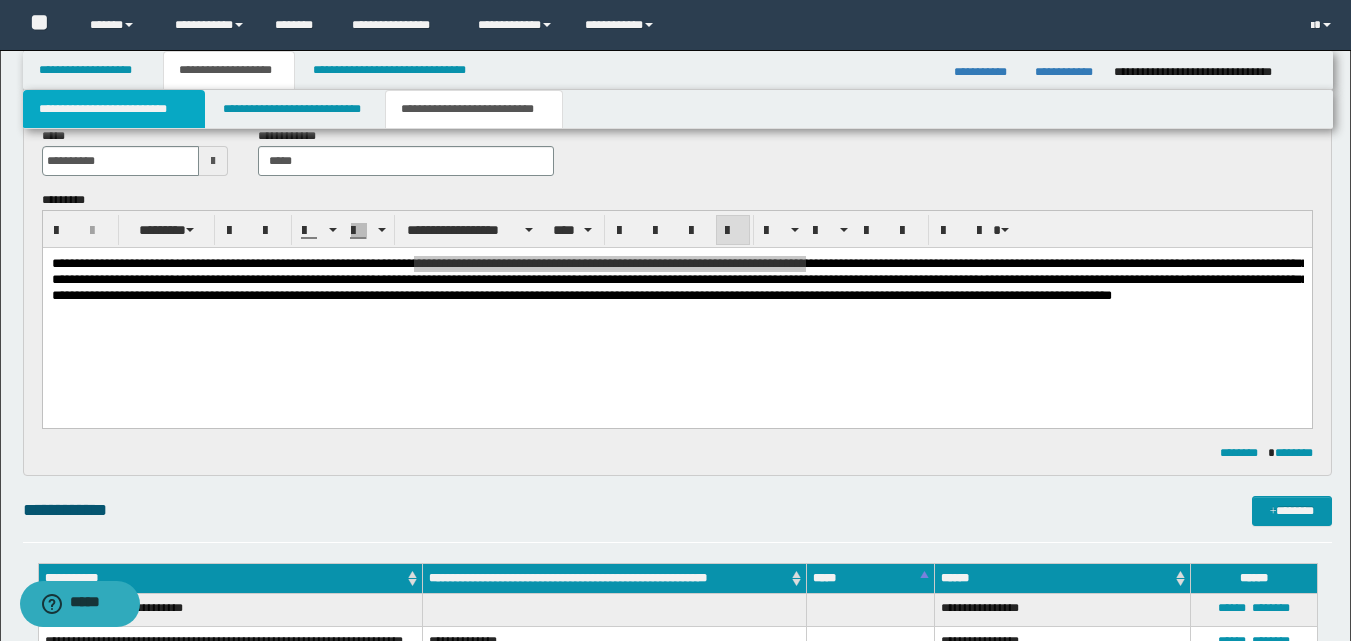 click on "**********" at bounding box center (114, 109) 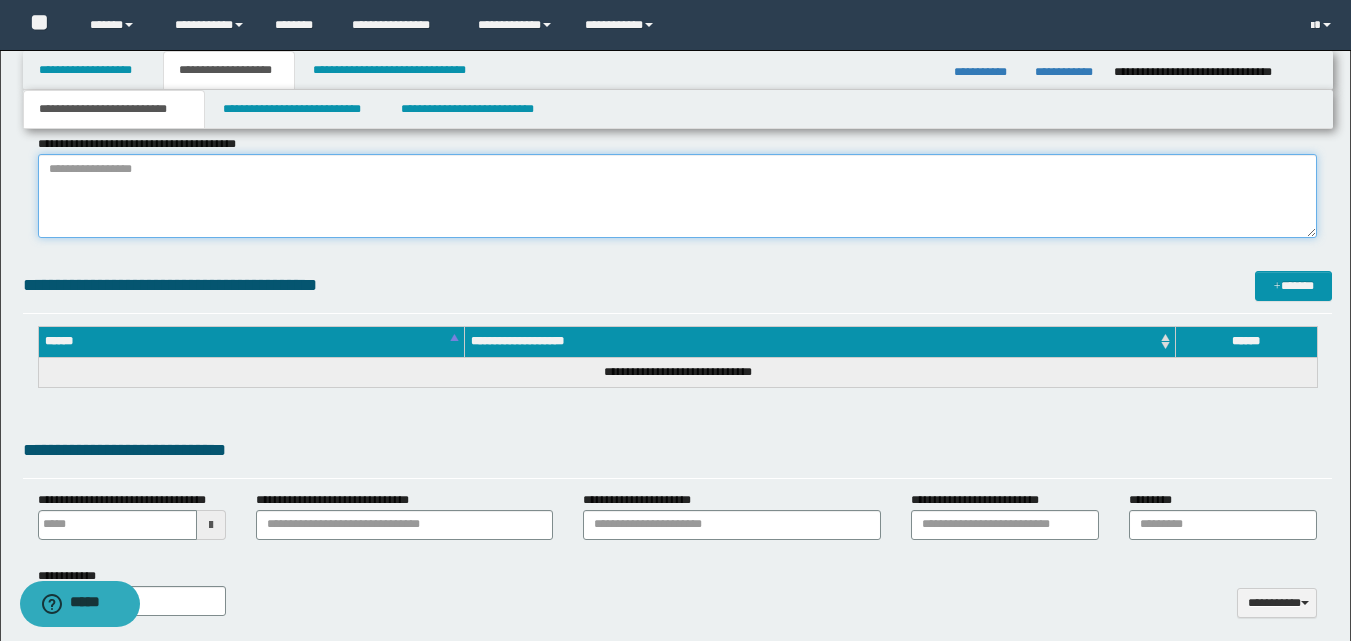 click on "**********" at bounding box center (677, 196) 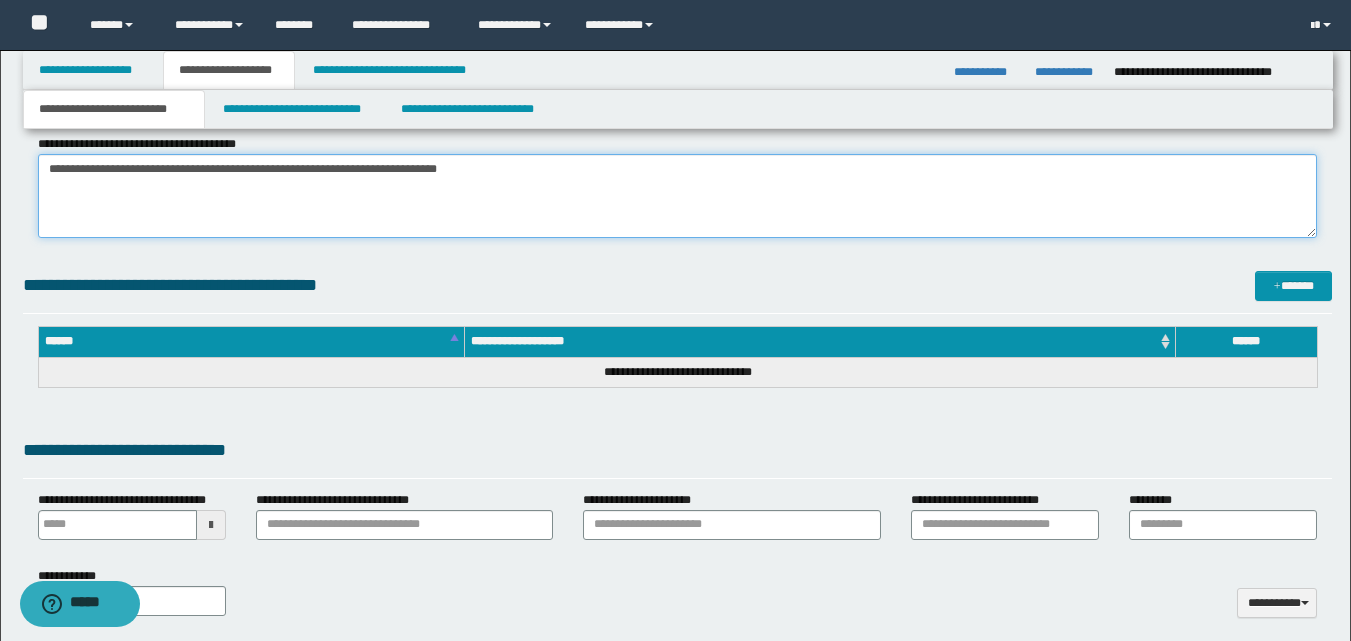 click on "**********" at bounding box center [677, 196] 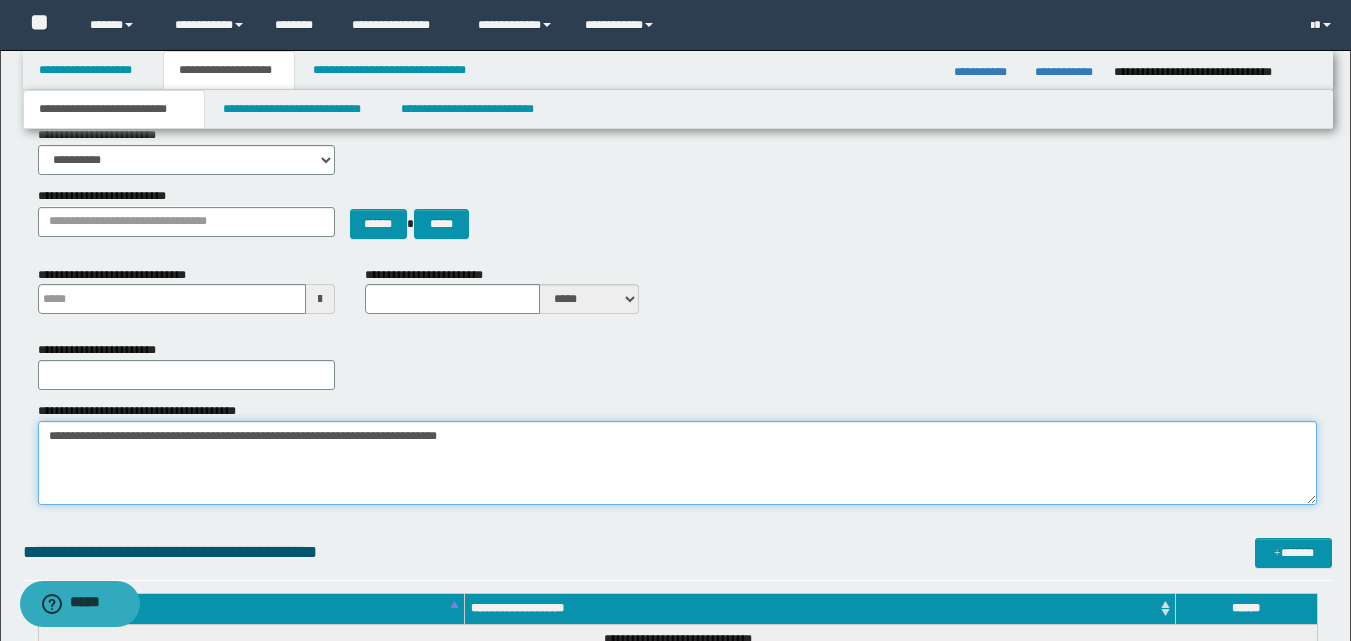 scroll, scrollTop: 200, scrollLeft: 0, axis: vertical 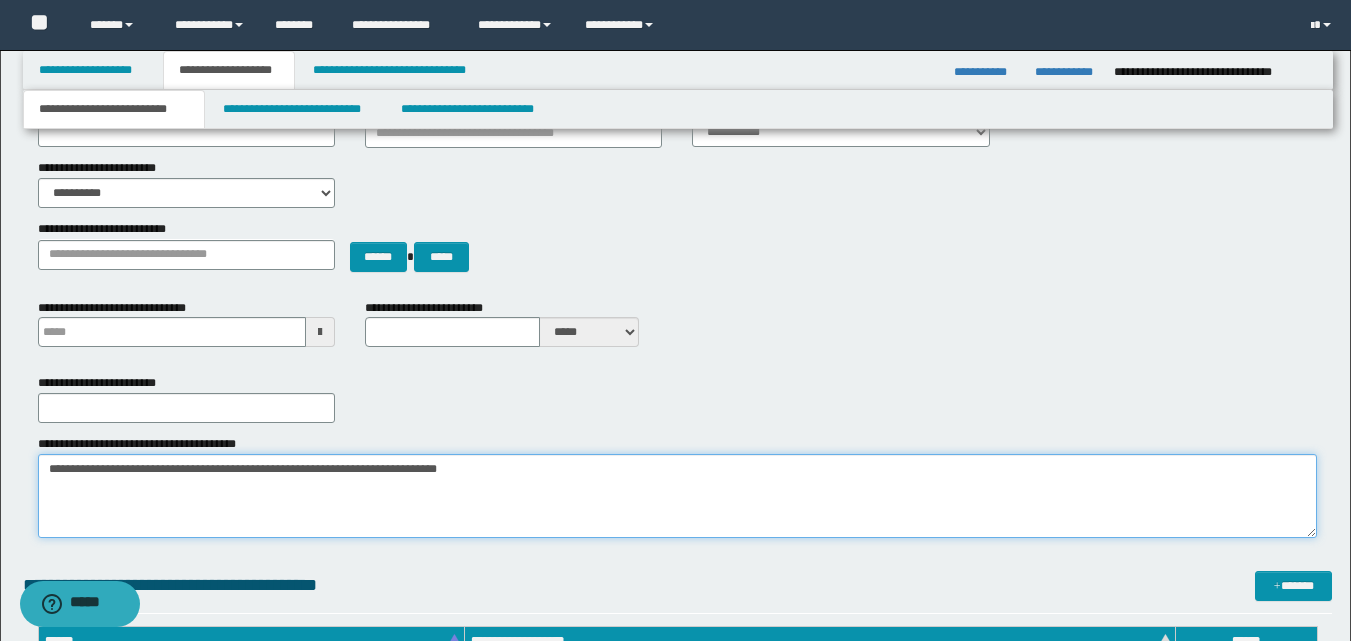 type on "**********" 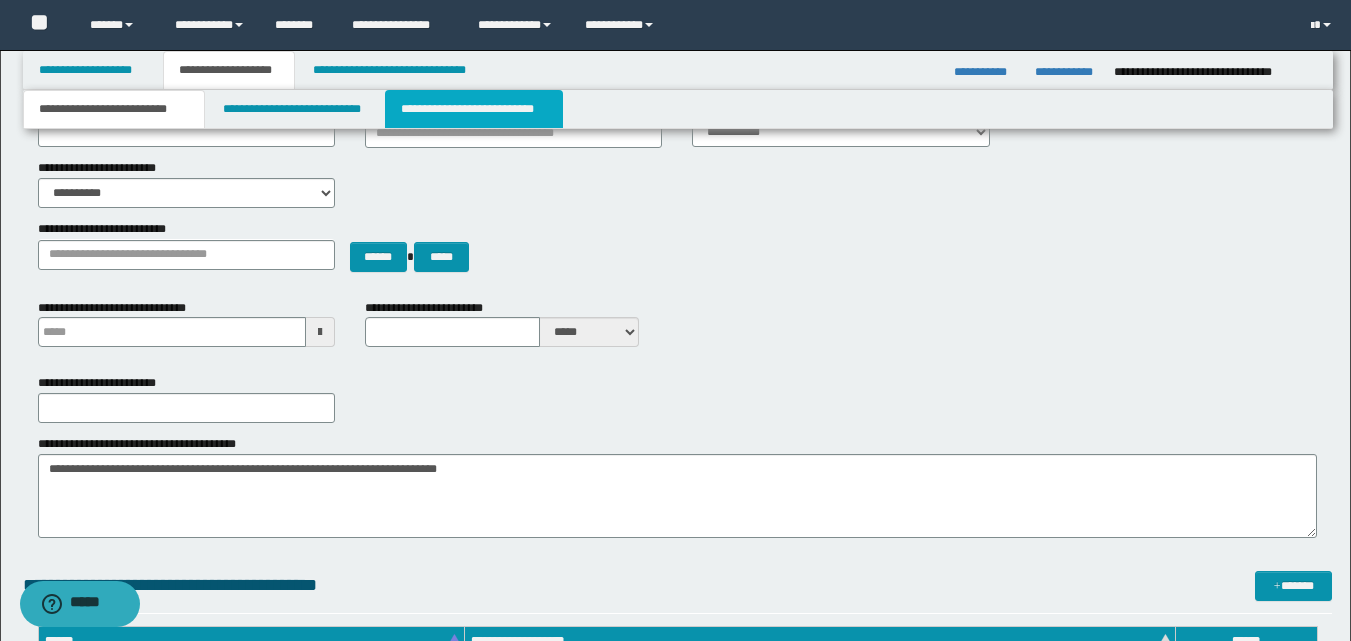click on "**********" at bounding box center (474, 109) 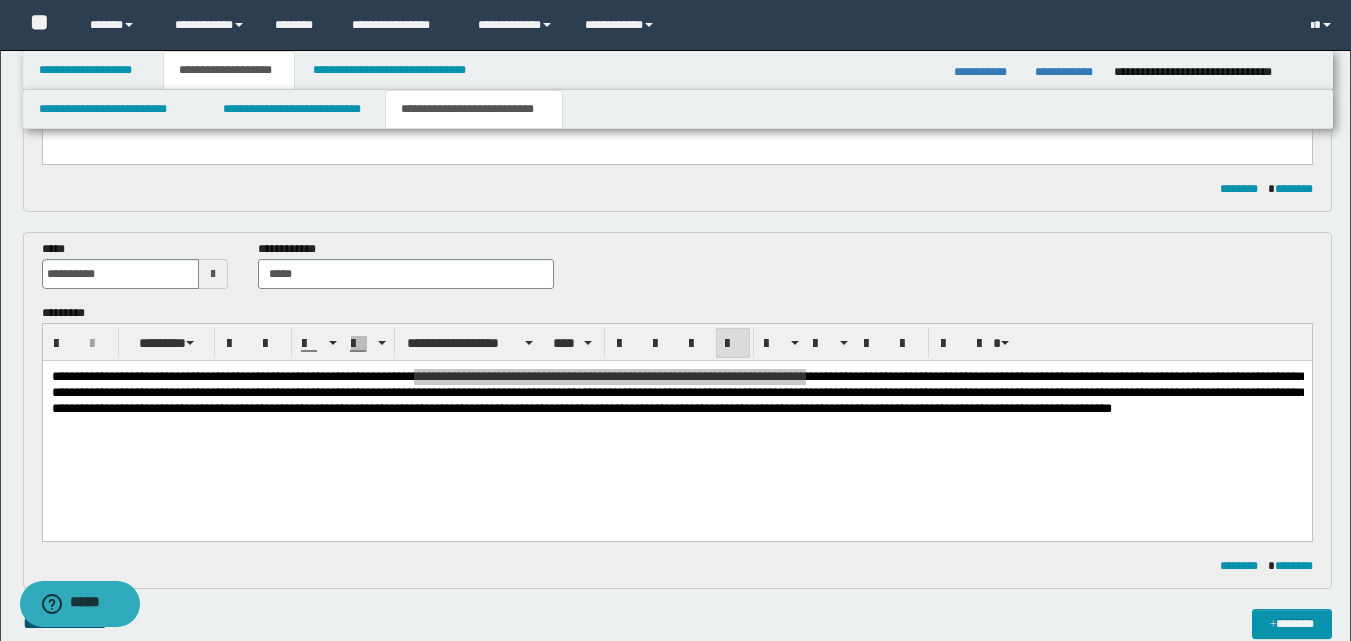 scroll, scrollTop: 400, scrollLeft: 0, axis: vertical 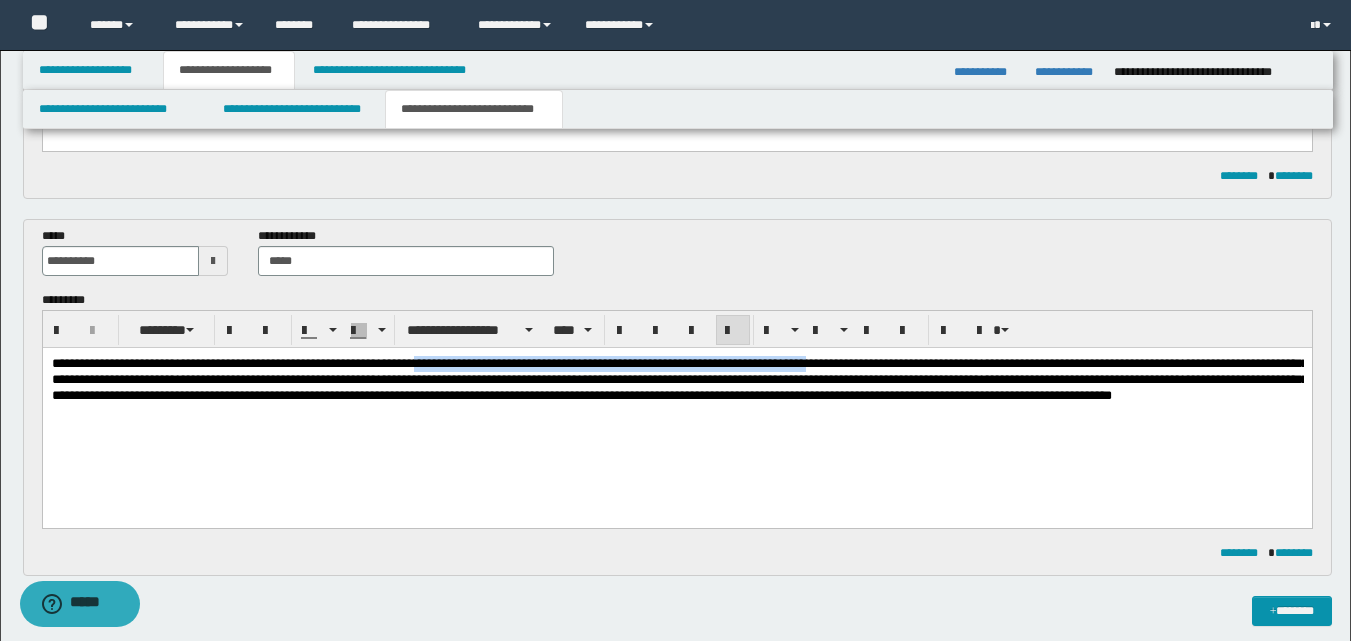 click on "**********" at bounding box center [676, 404] 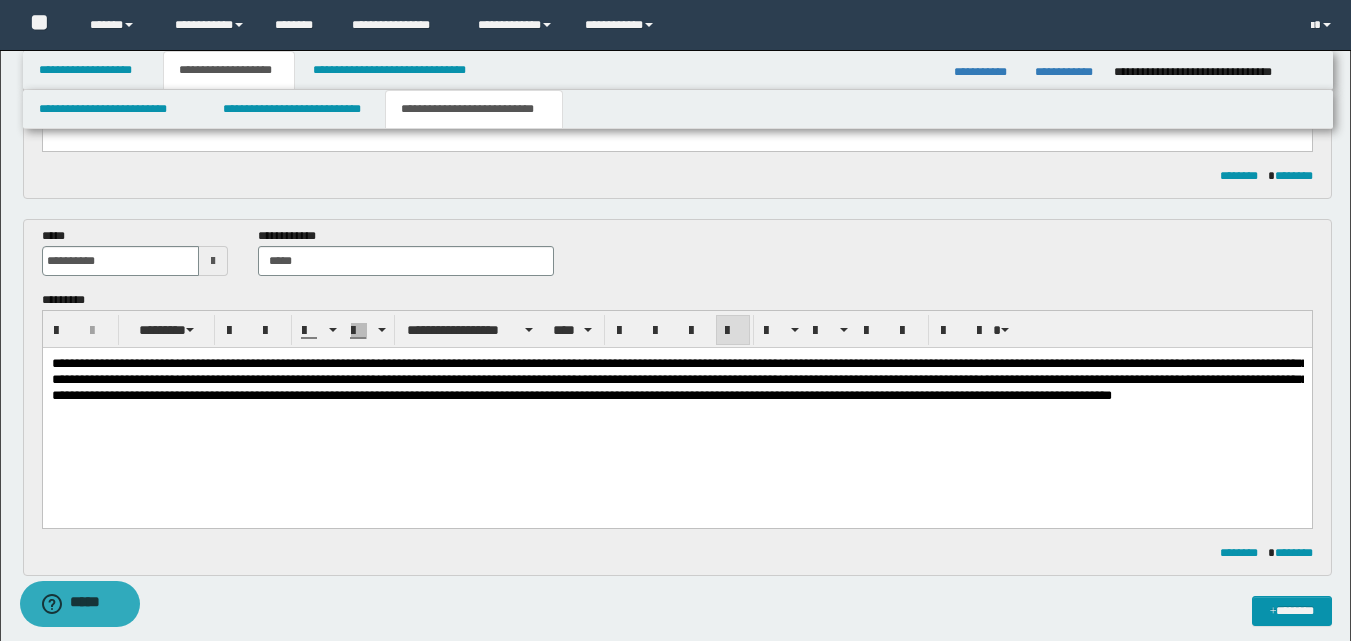 click on "**********" at bounding box center (676, 404) 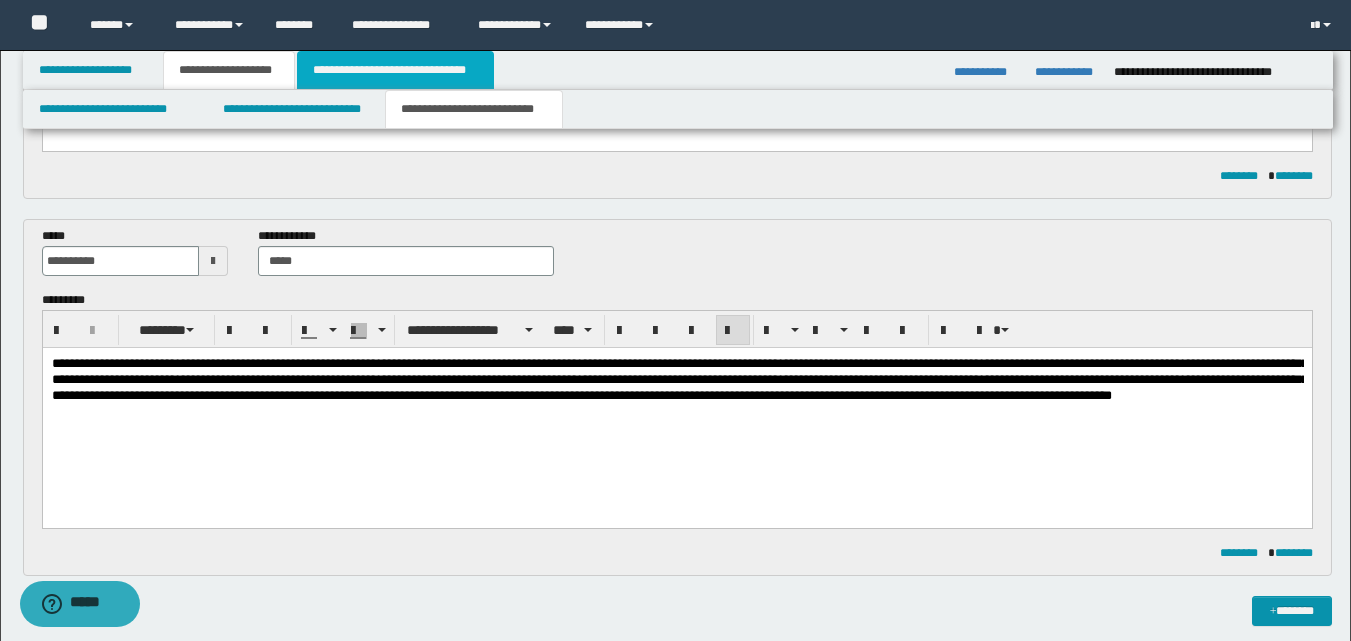 click on "**********" at bounding box center (395, 70) 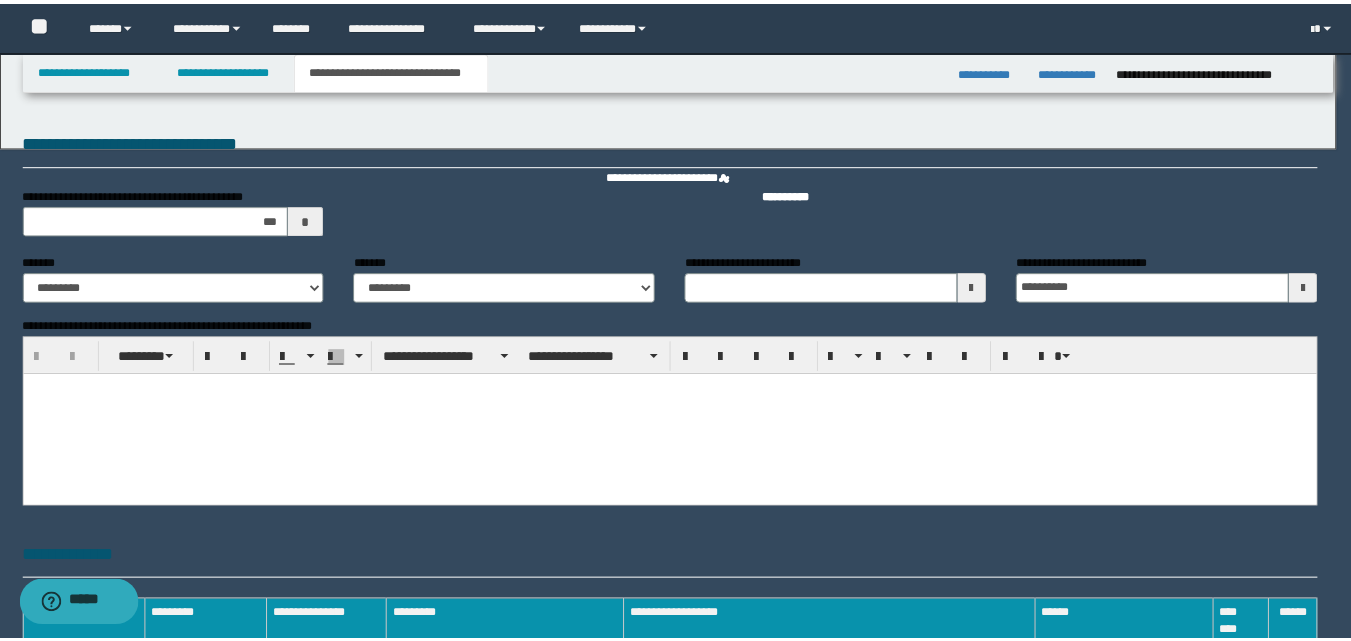 scroll, scrollTop: 0, scrollLeft: 0, axis: both 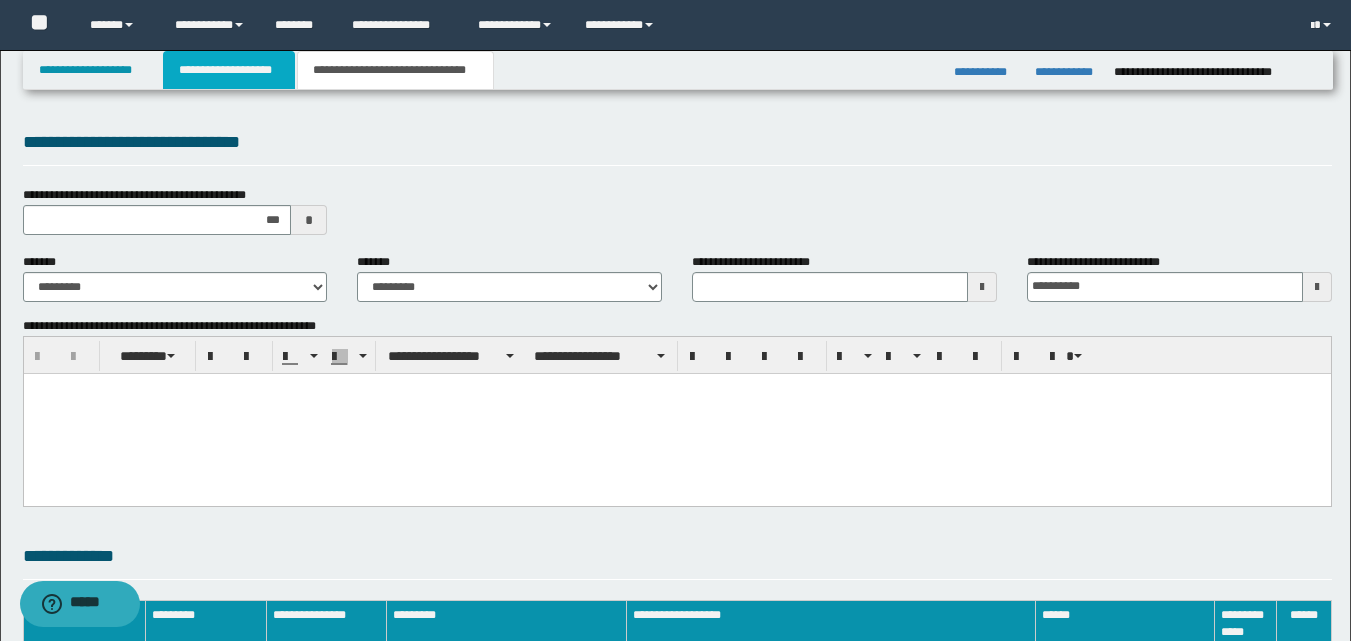 click on "**********" at bounding box center (229, 70) 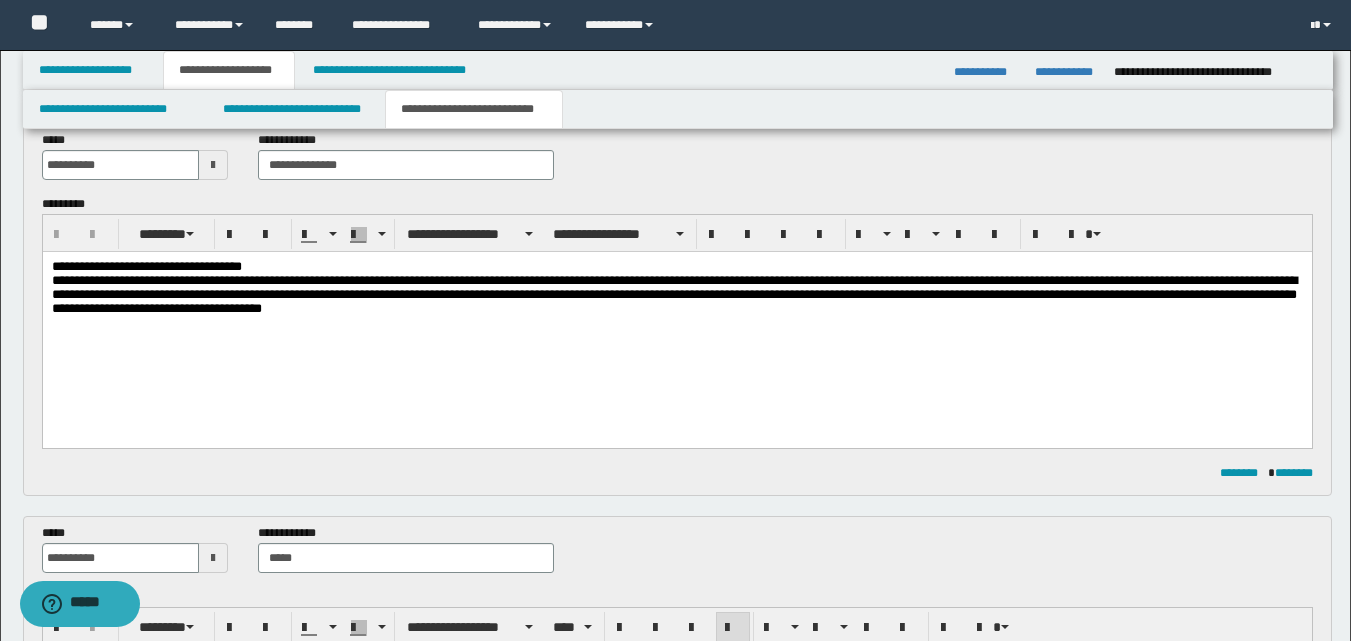 scroll, scrollTop: 0, scrollLeft: 0, axis: both 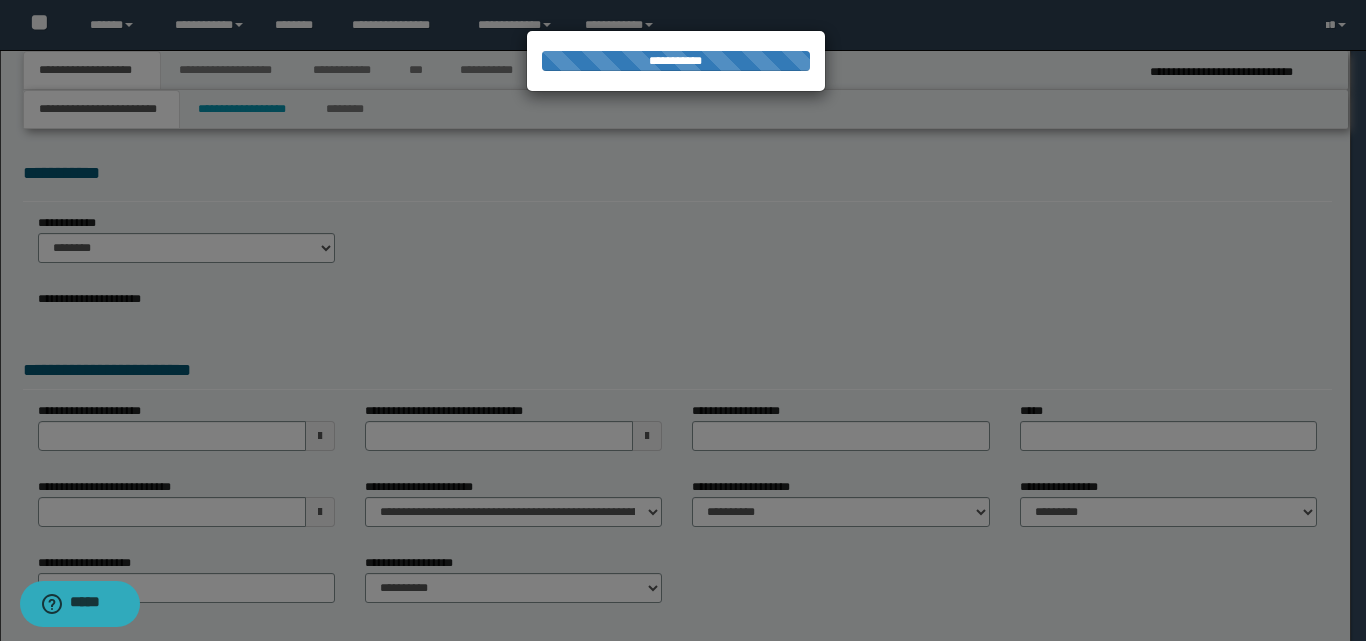 select on "*" 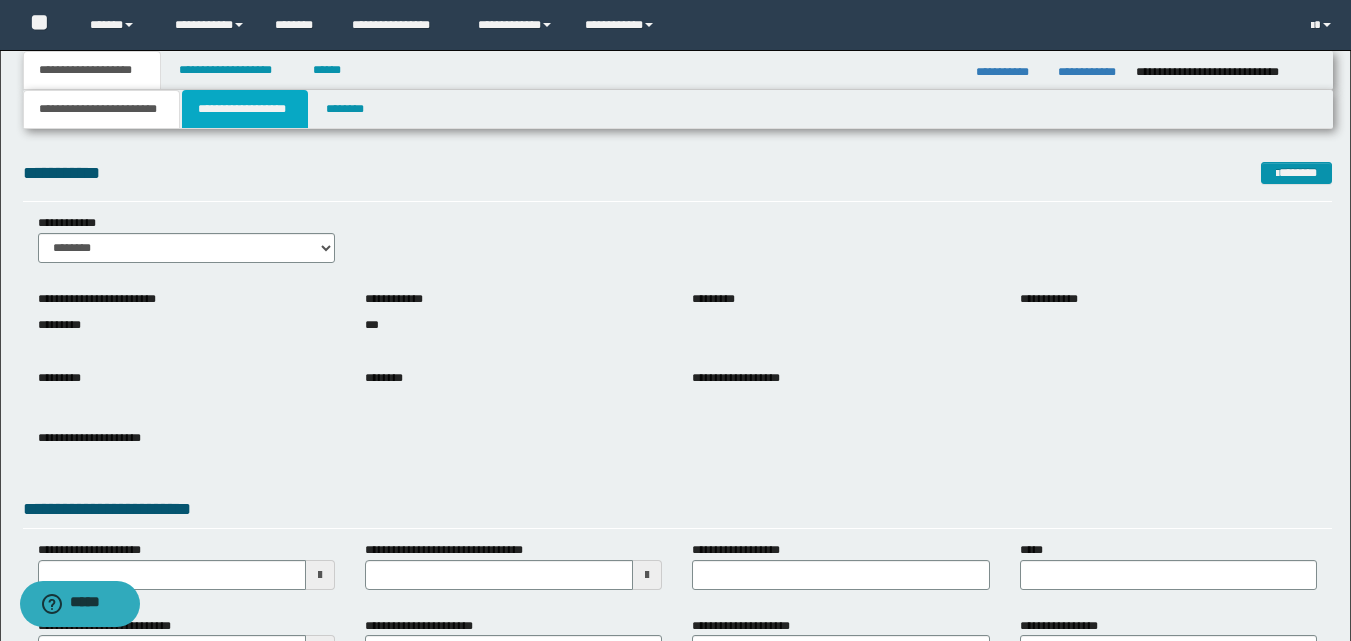 drag, startPoint x: 225, startPoint y: 115, endPoint x: 233, endPoint y: 139, distance: 25.298222 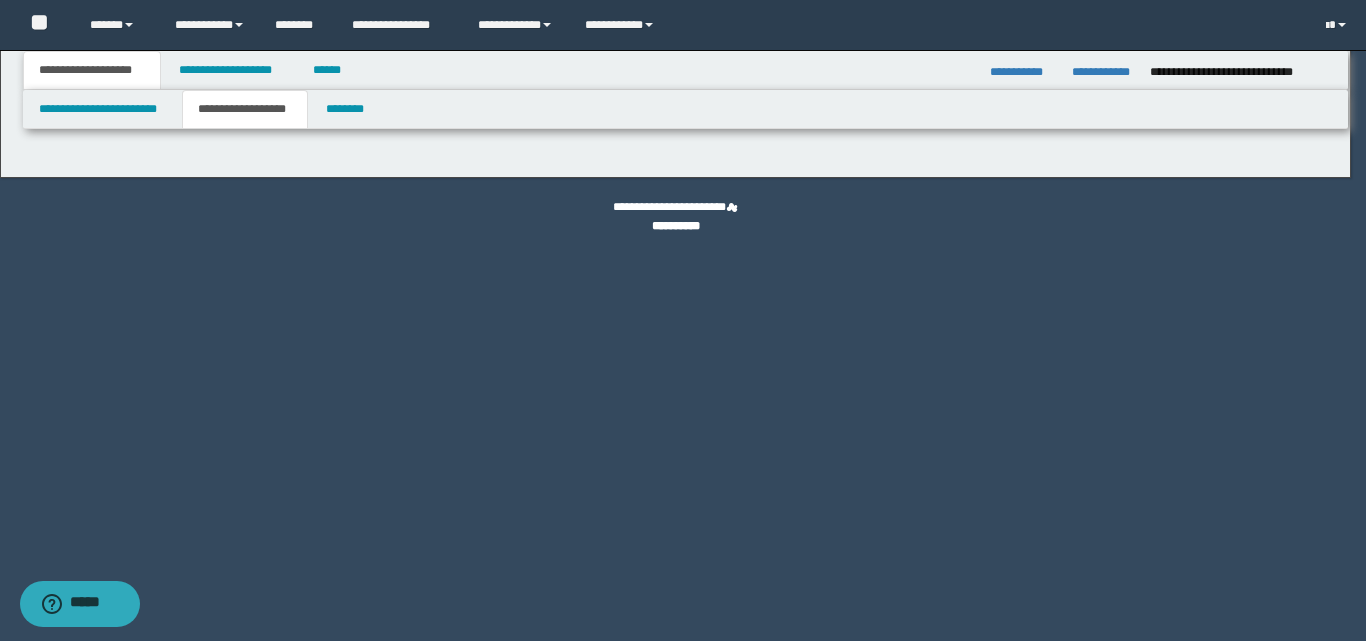 type on "********" 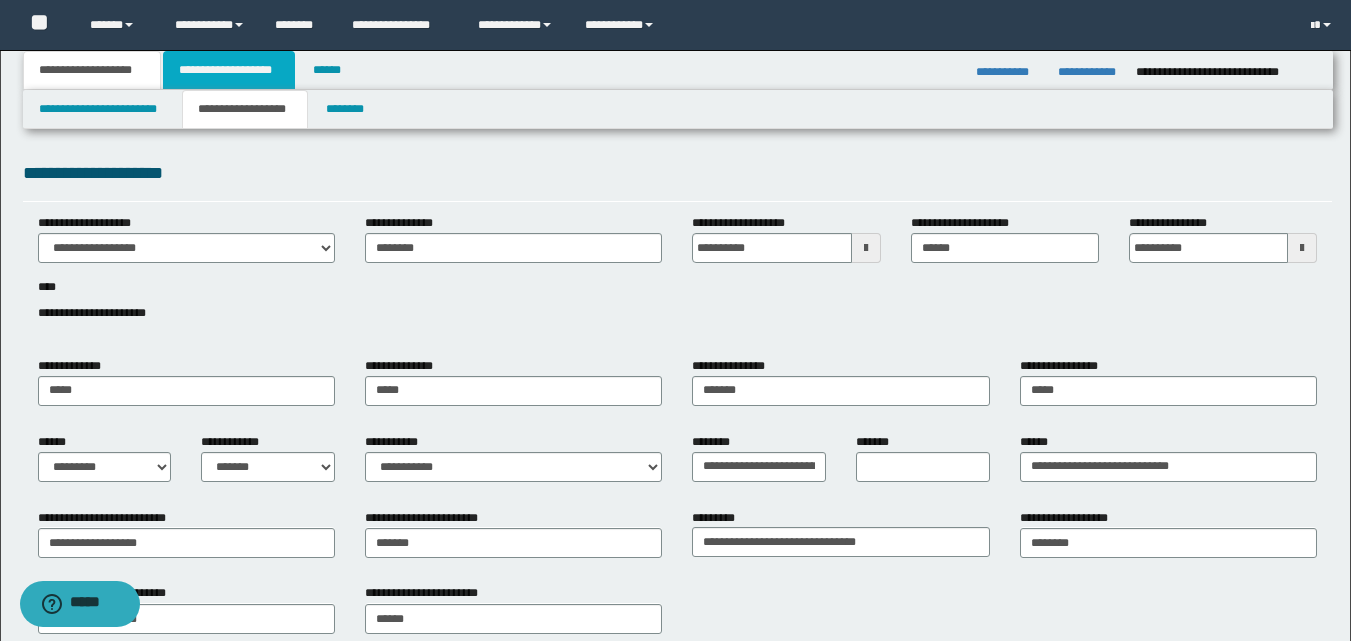 click on "**********" at bounding box center (229, 70) 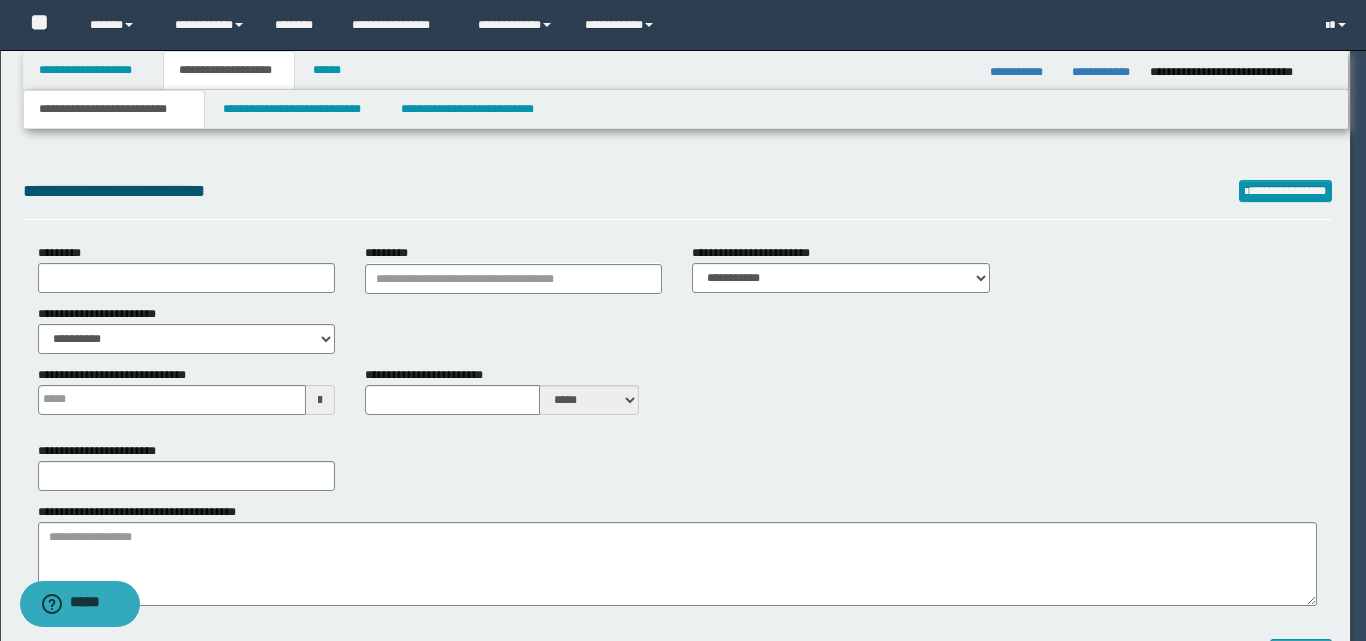 select on "*" 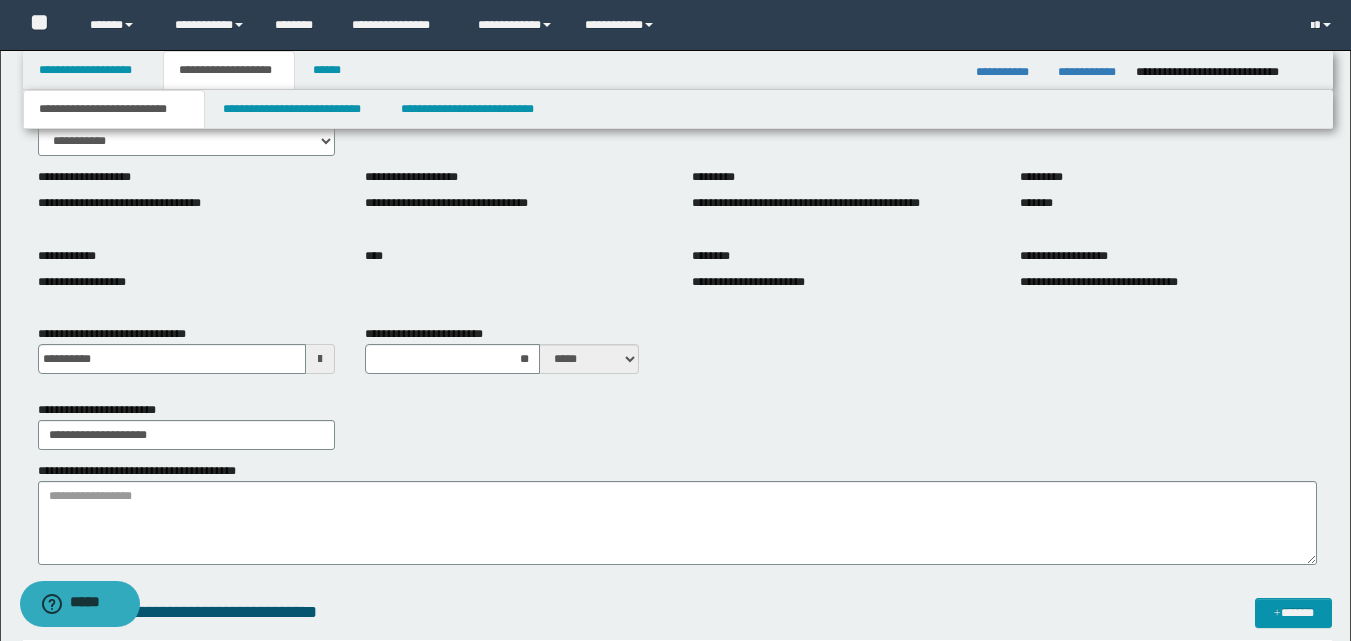 scroll, scrollTop: 200, scrollLeft: 0, axis: vertical 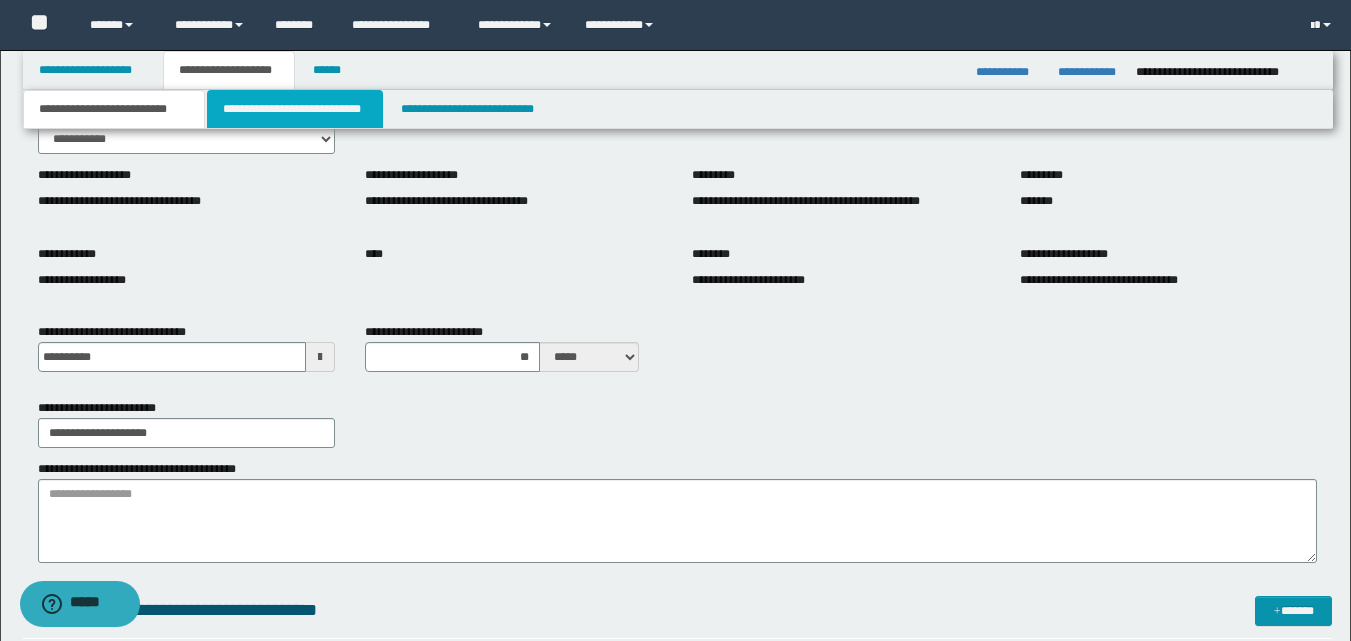 click on "**********" at bounding box center [295, 109] 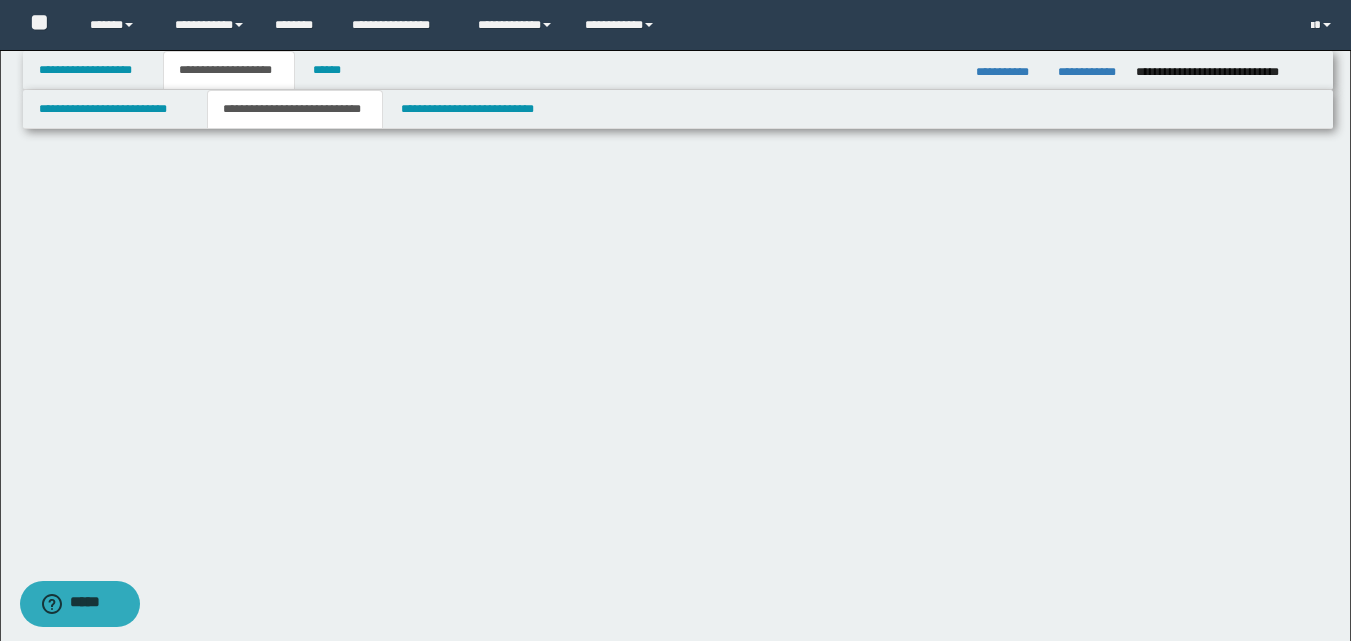 scroll, scrollTop: 0, scrollLeft: 0, axis: both 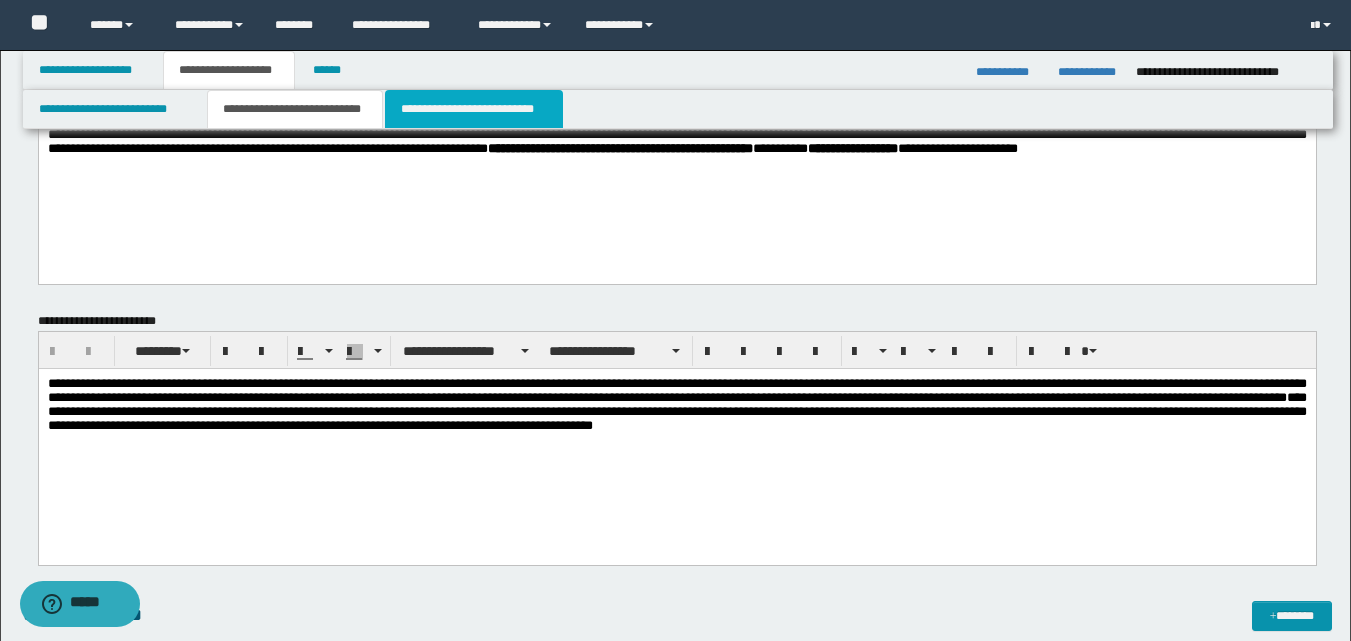 click on "**********" at bounding box center (474, 109) 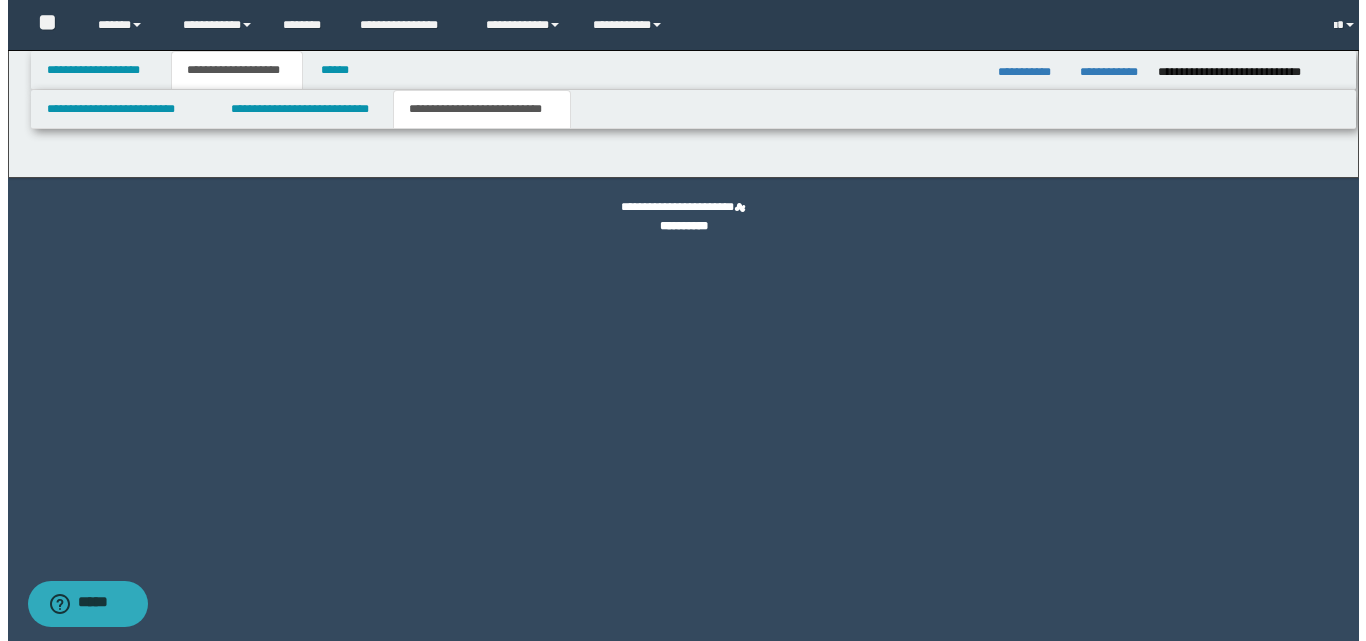 scroll, scrollTop: 0, scrollLeft: 0, axis: both 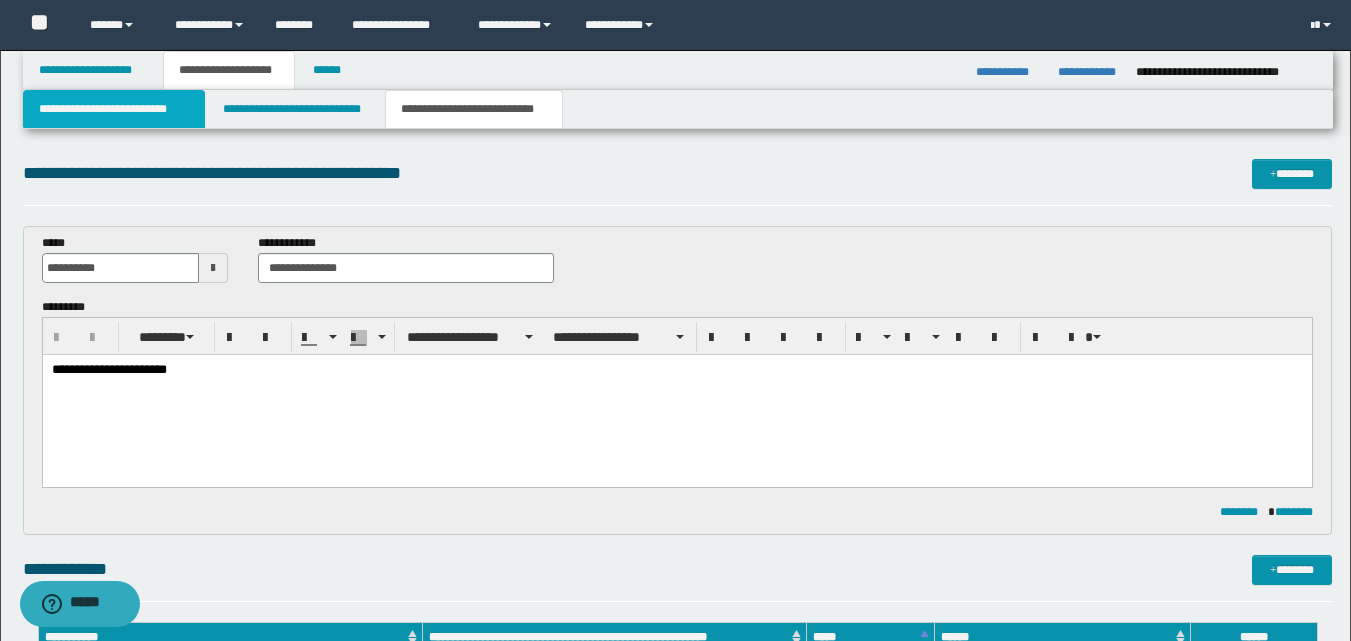 click on "**********" at bounding box center [114, 109] 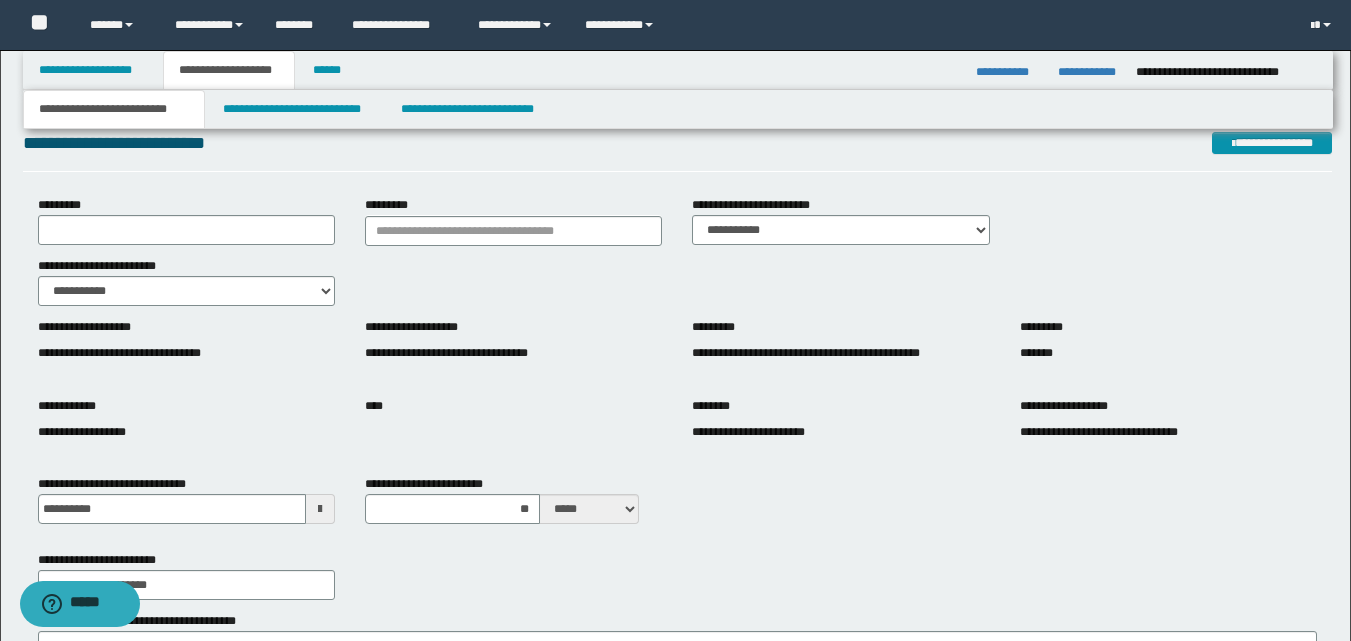 scroll, scrollTop: 0, scrollLeft: 0, axis: both 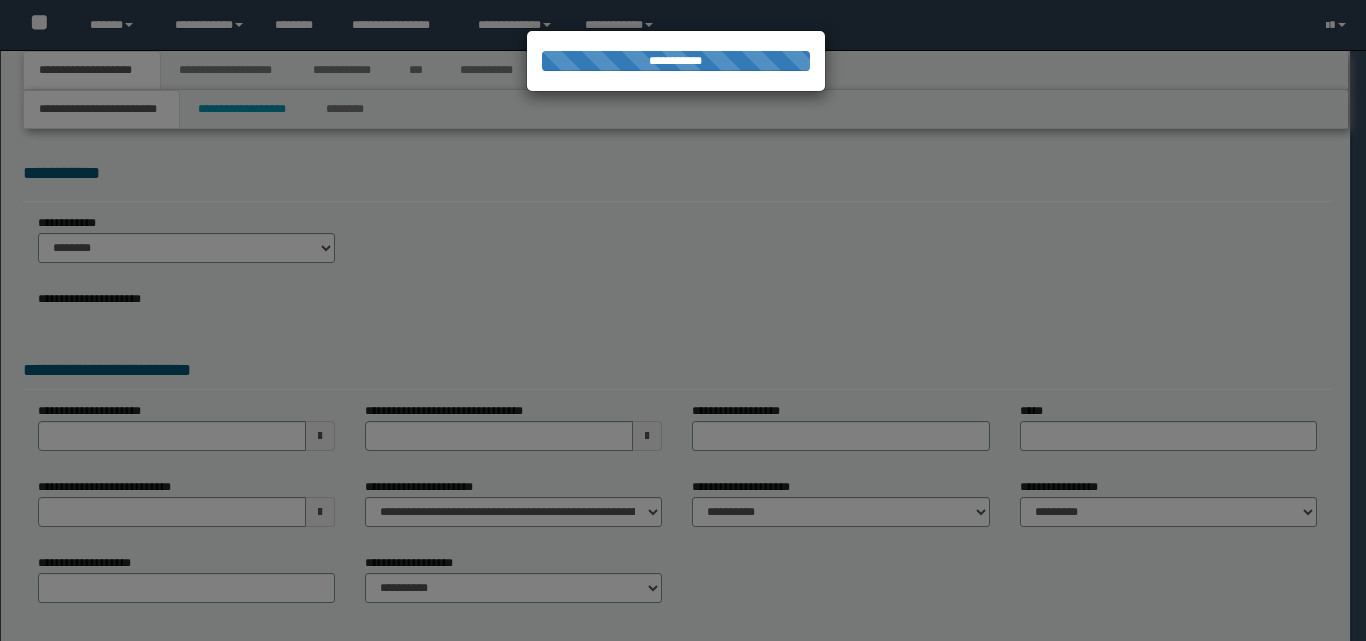select on "**" 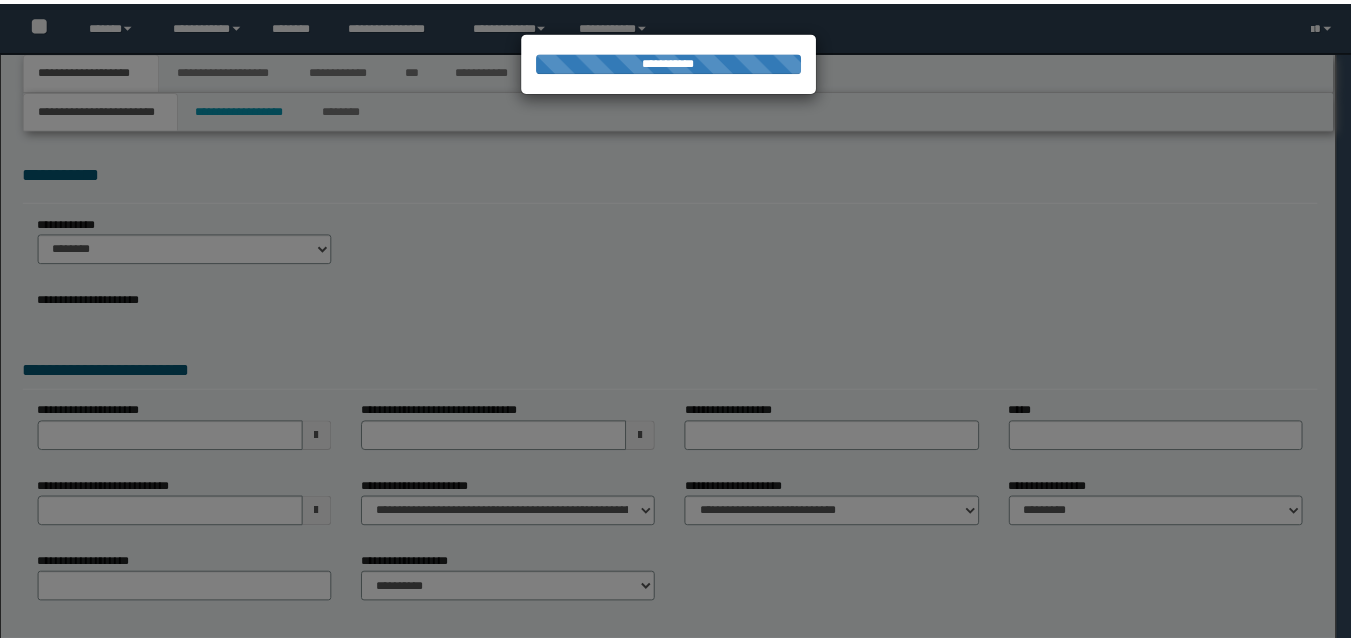 scroll, scrollTop: 0, scrollLeft: 0, axis: both 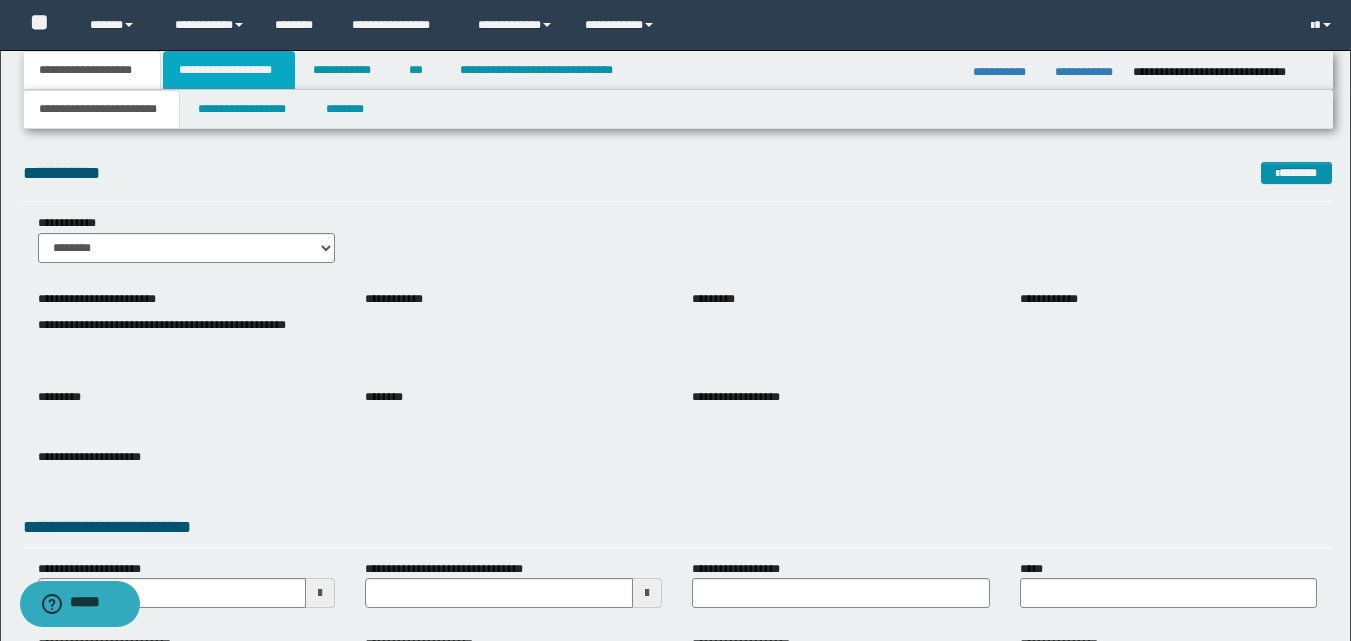 click on "**********" at bounding box center (229, 70) 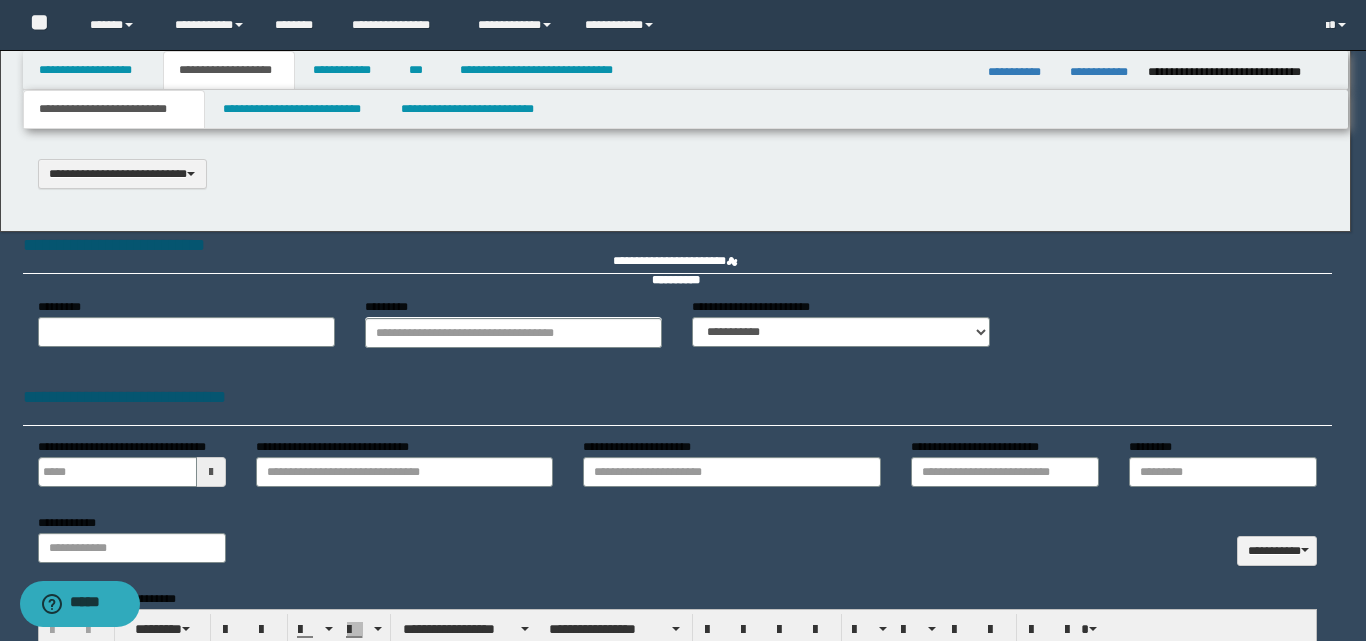 type on "**********" 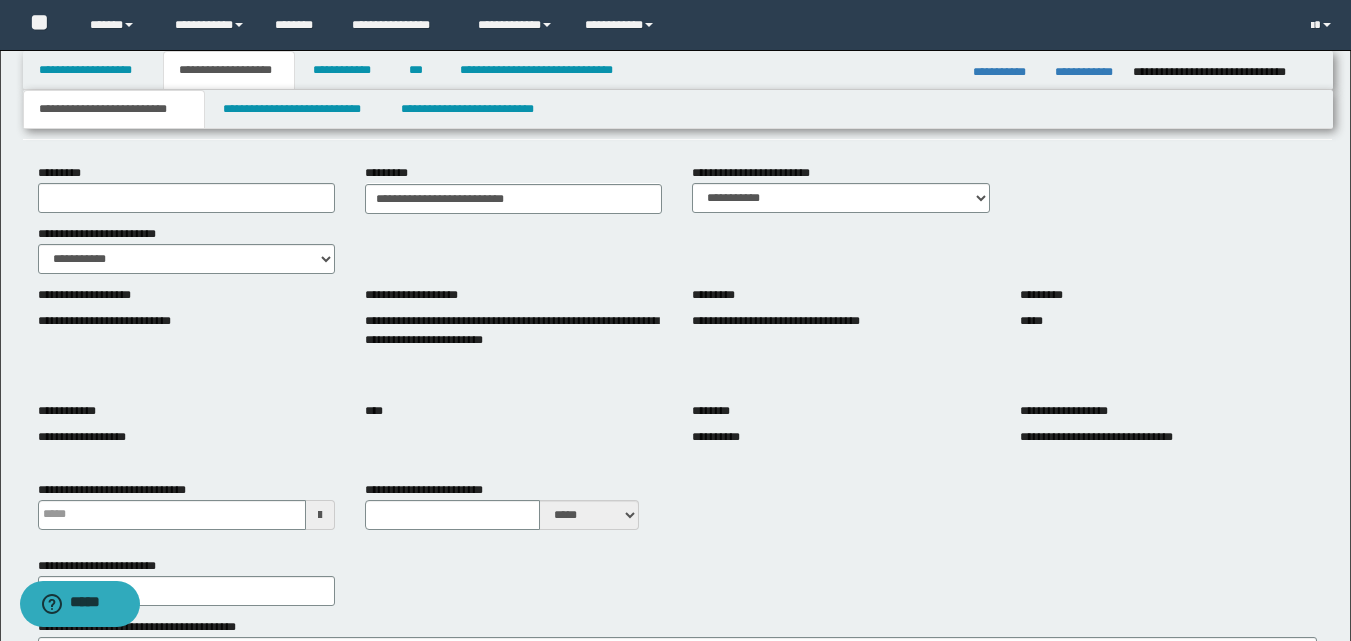 scroll, scrollTop: 0, scrollLeft: 0, axis: both 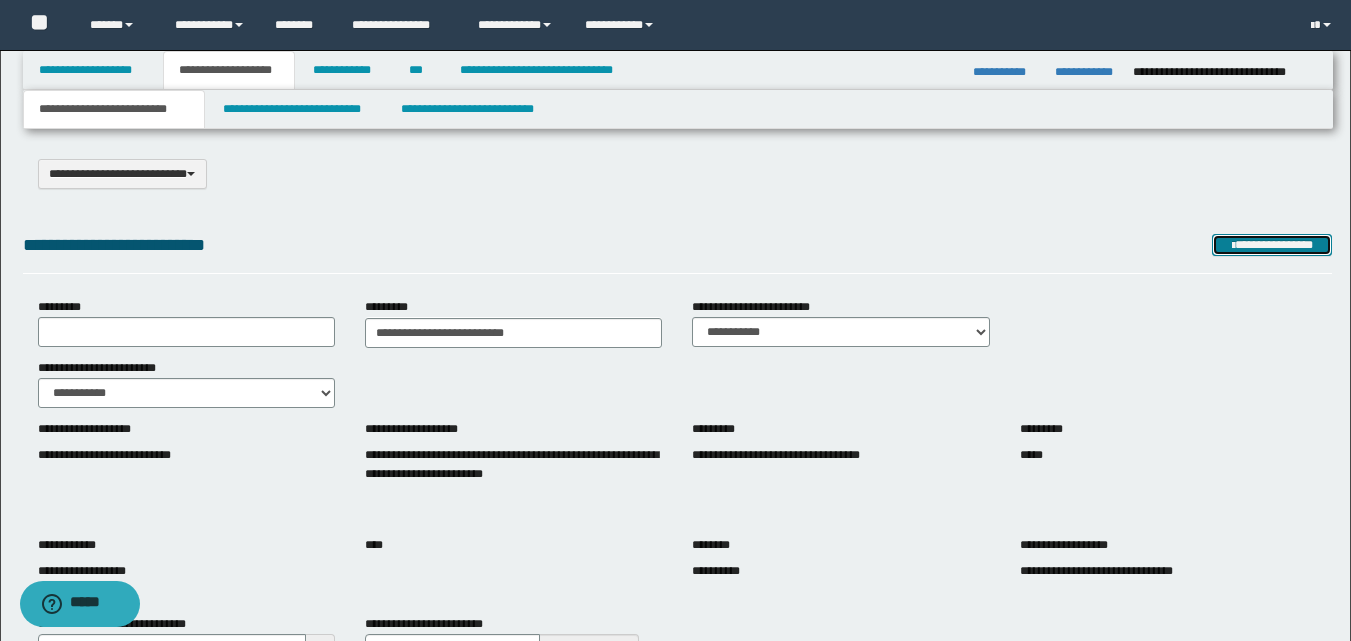 click on "**********" at bounding box center [1272, 245] 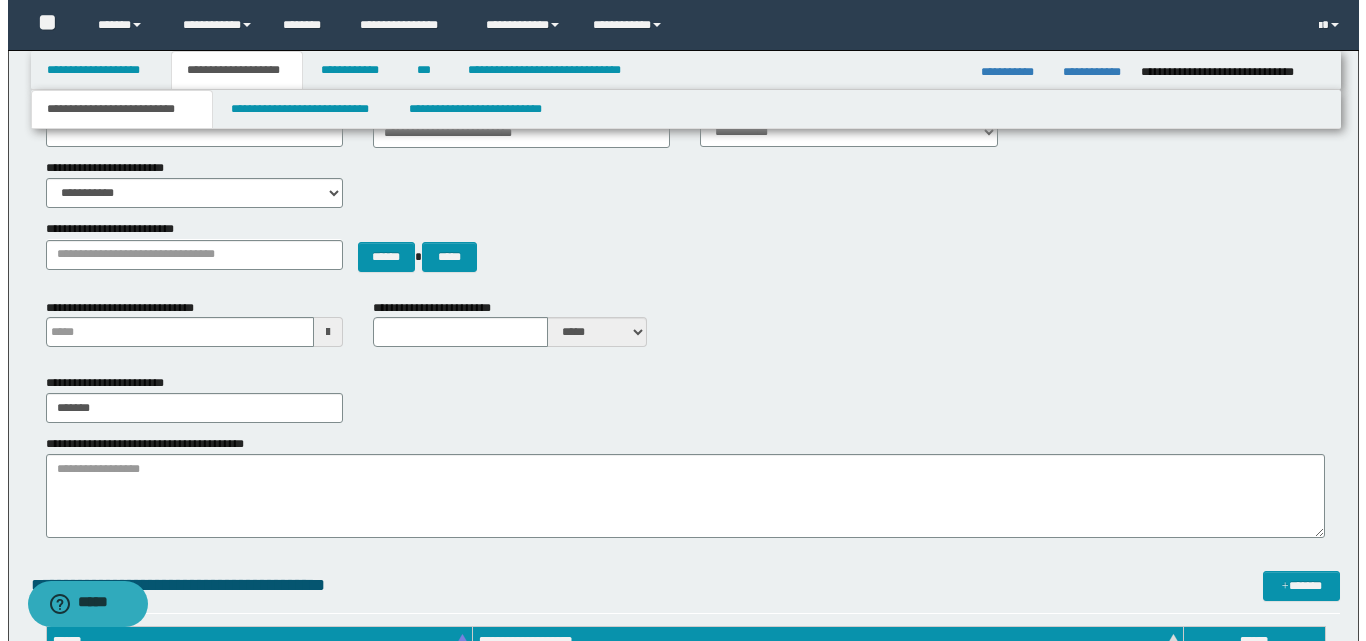 scroll, scrollTop: 0, scrollLeft: 0, axis: both 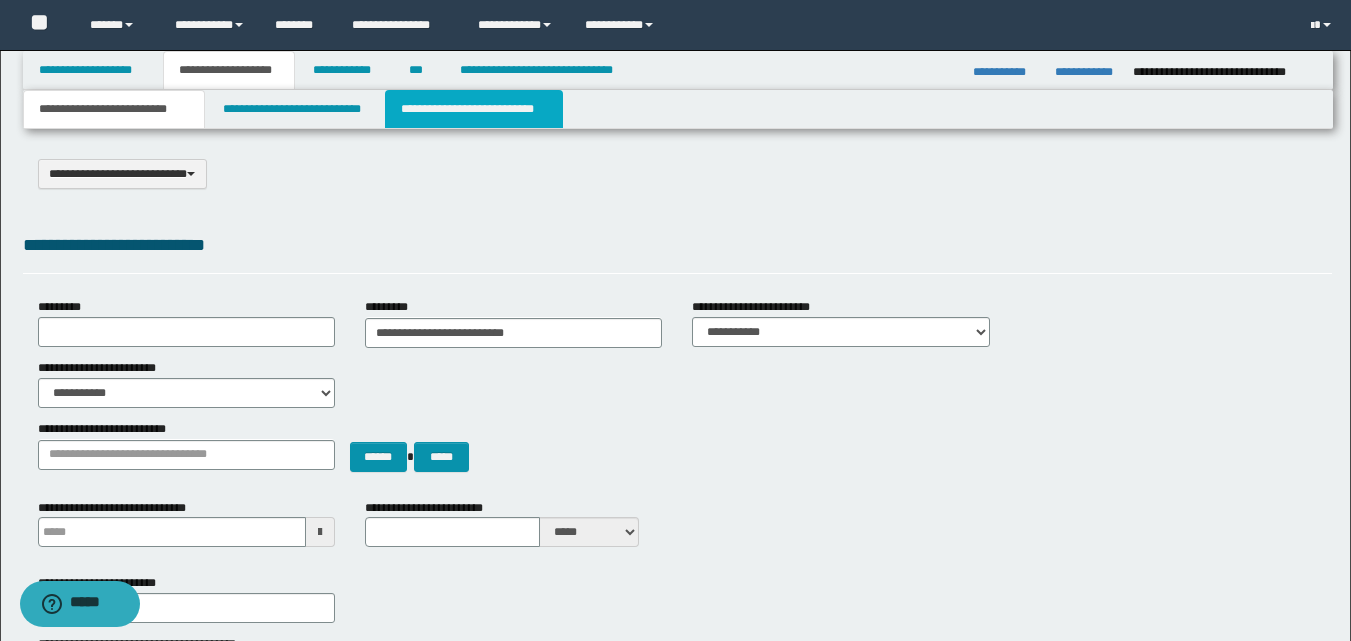 click on "**********" at bounding box center (474, 109) 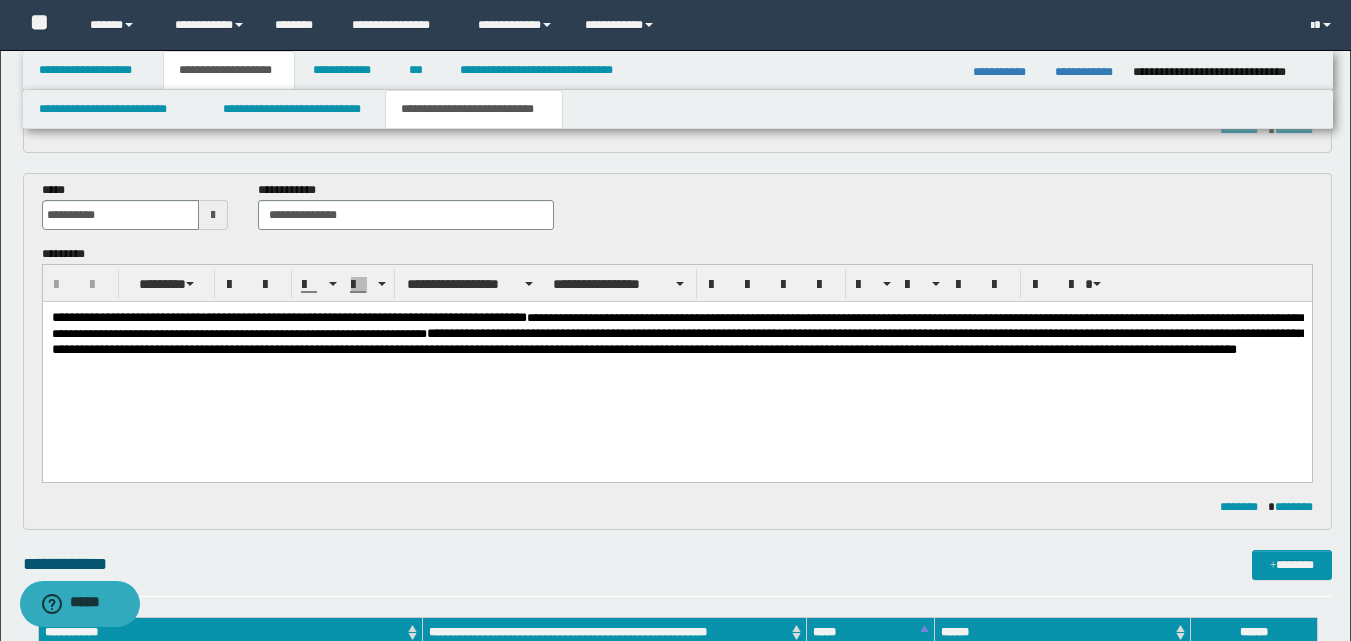 scroll, scrollTop: 400, scrollLeft: 0, axis: vertical 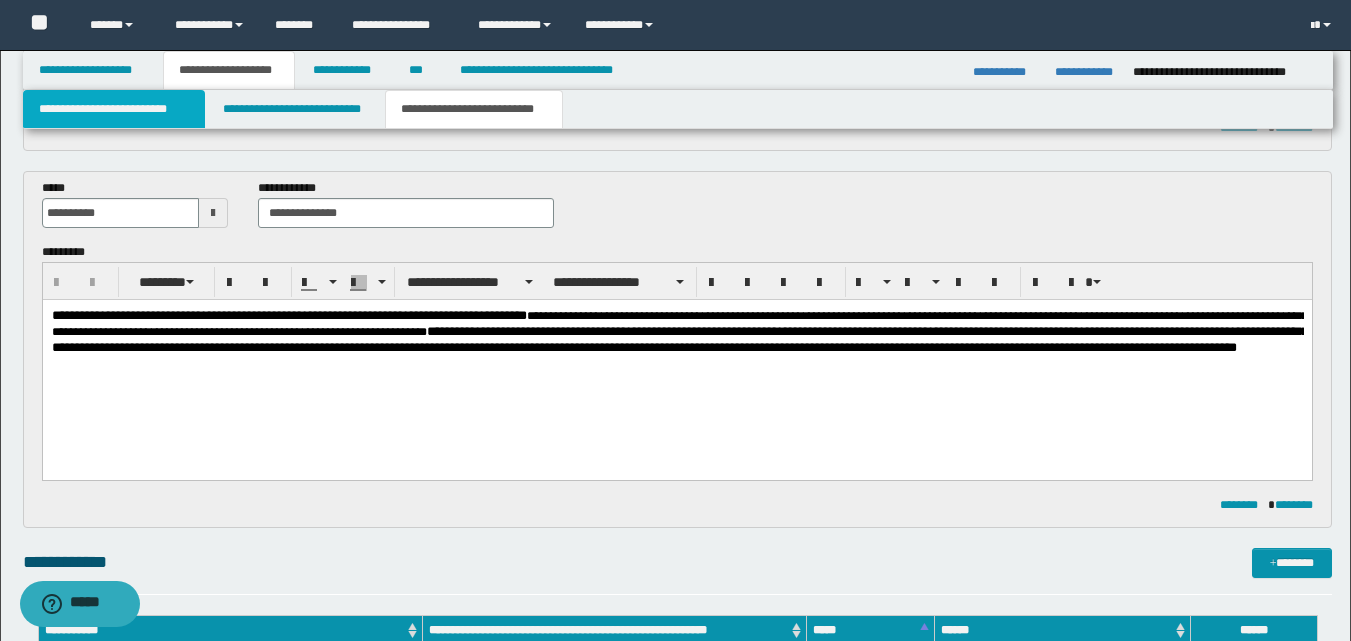 click on "**********" at bounding box center (114, 109) 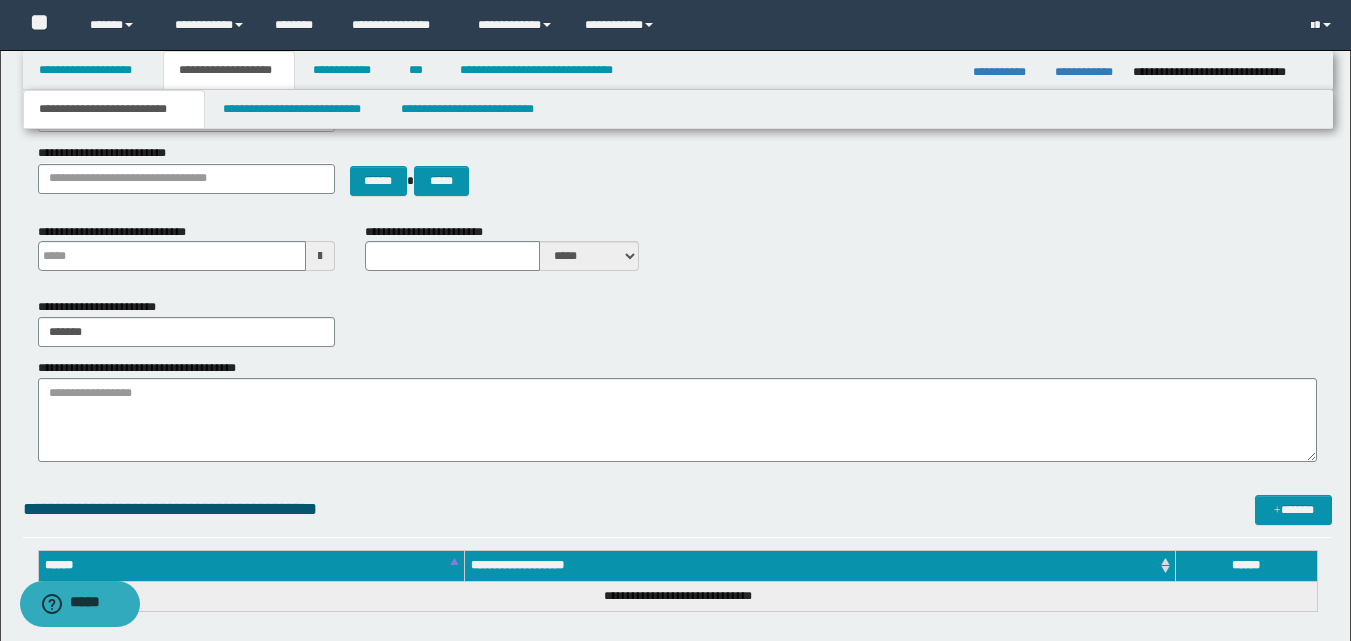 scroll, scrollTop: 100, scrollLeft: 0, axis: vertical 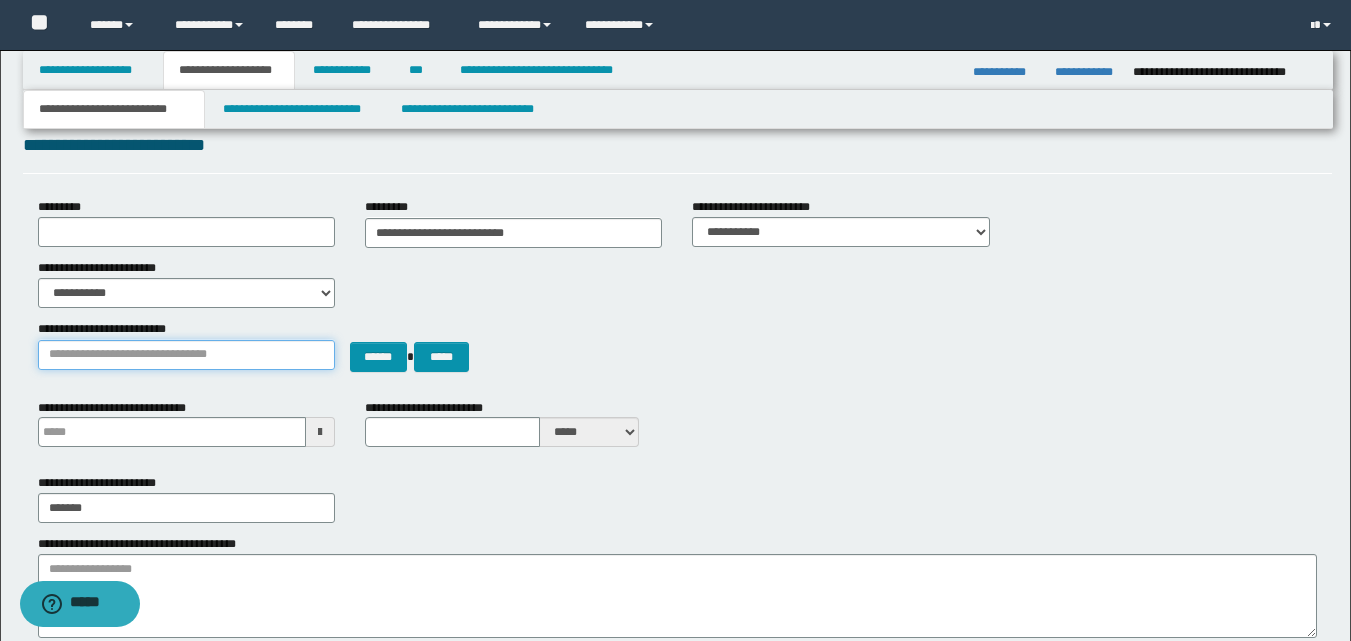 click on "**********" at bounding box center (186, 355) 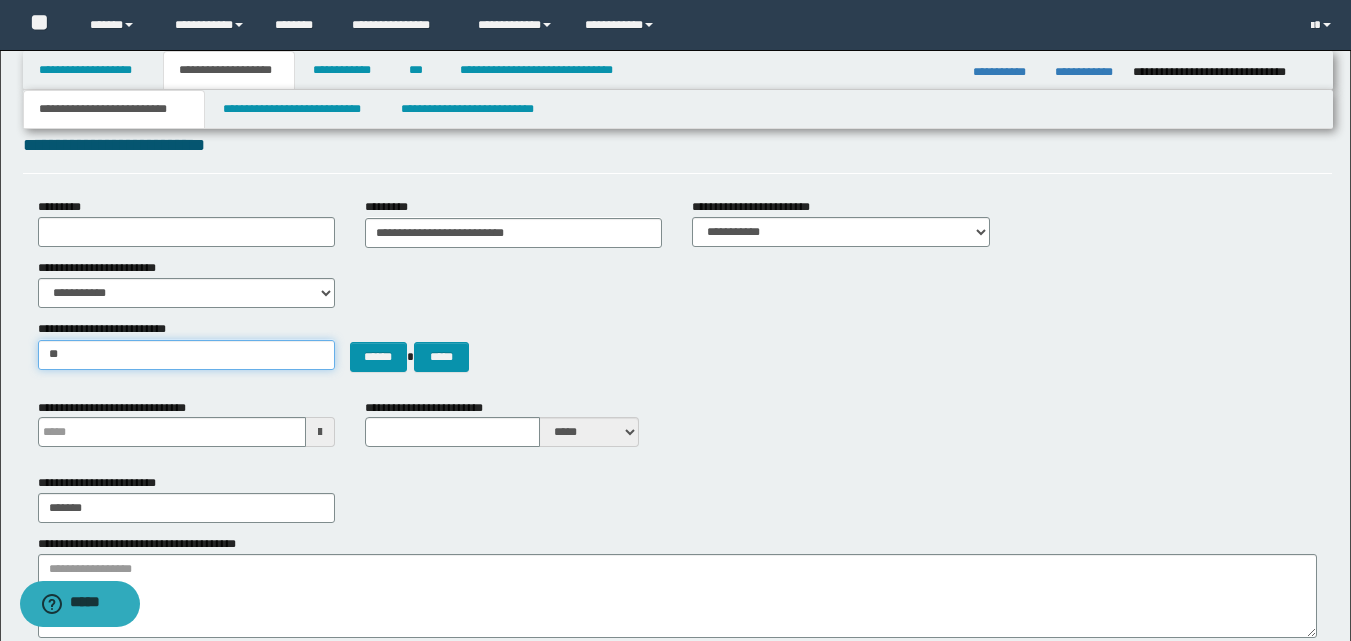 type on "*" 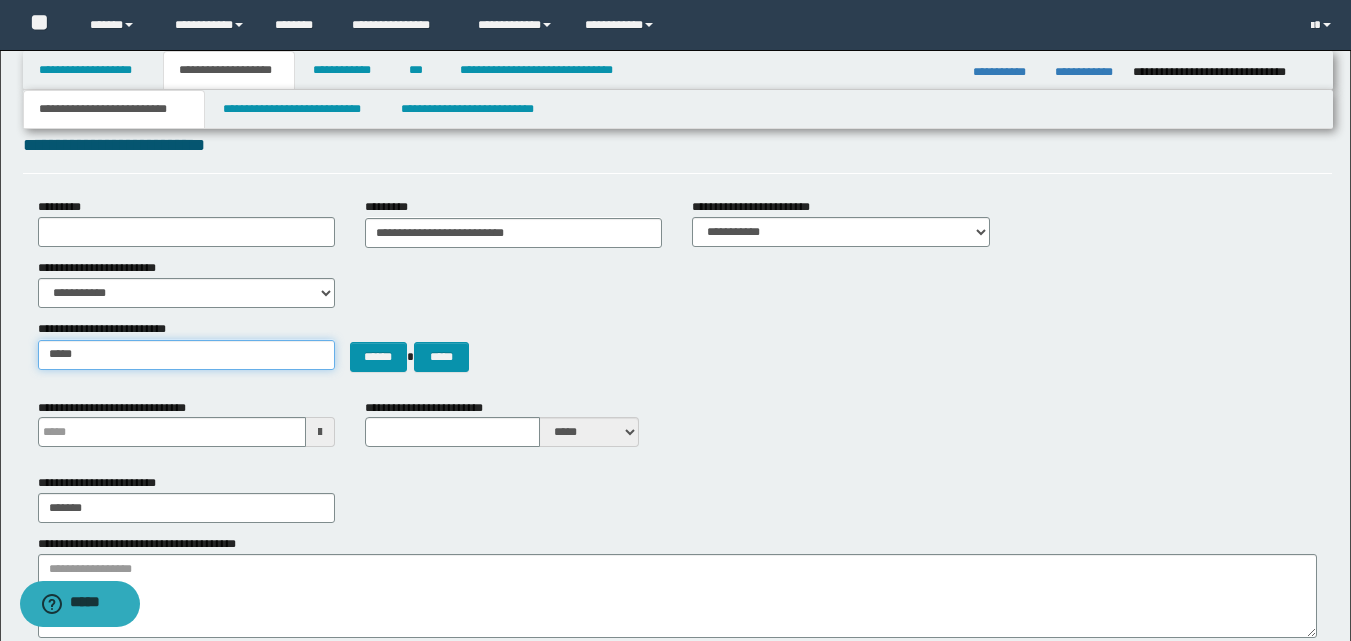 type on "******" 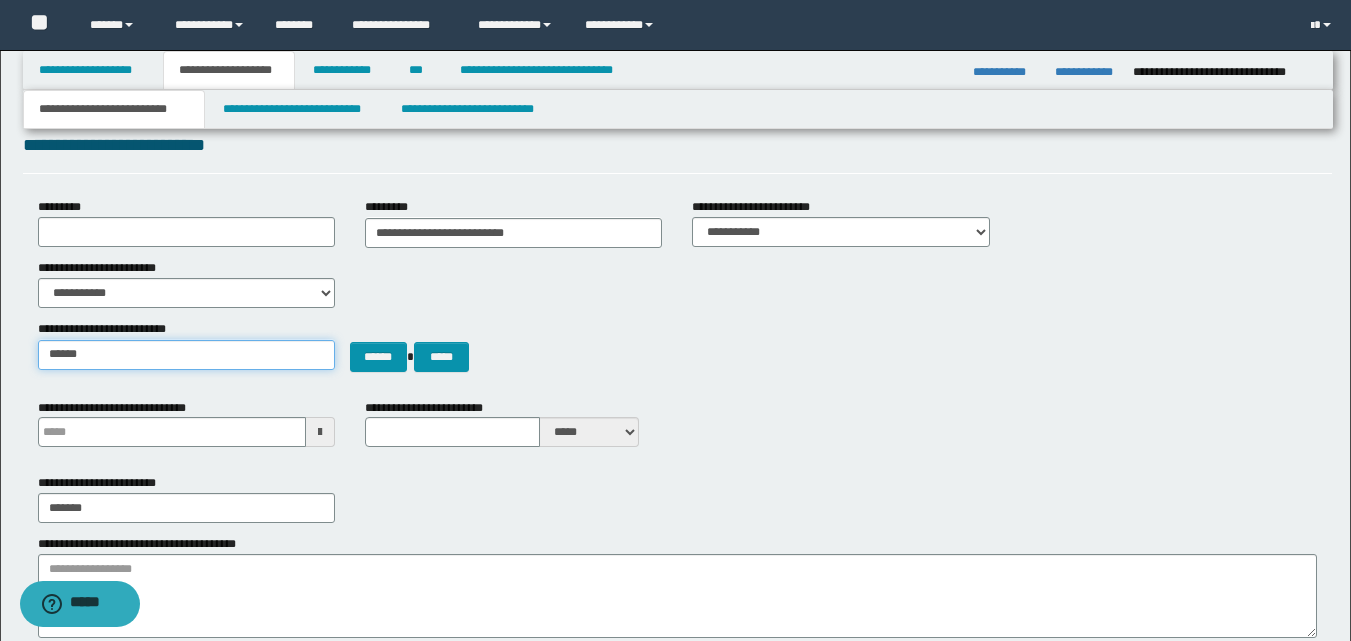 drag, startPoint x: 112, startPoint y: 357, endPoint x: 0, endPoint y: 356, distance: 112.00446 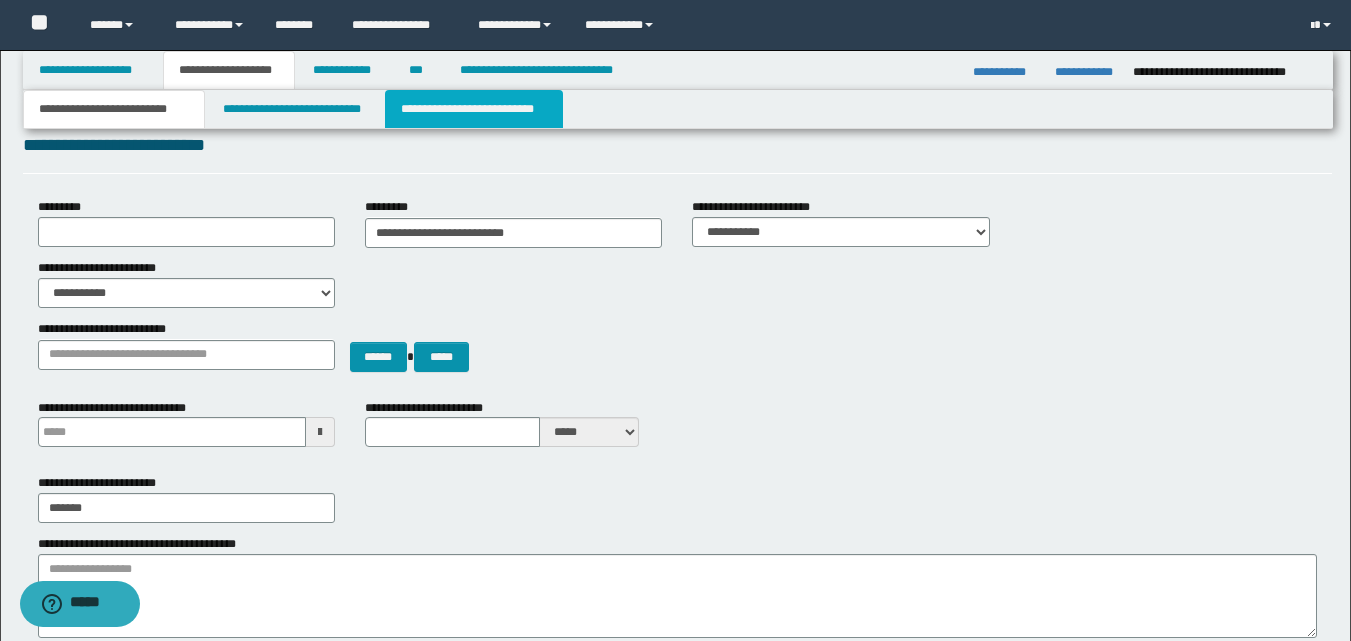 click on "**********" at bounding box center (474, 109) 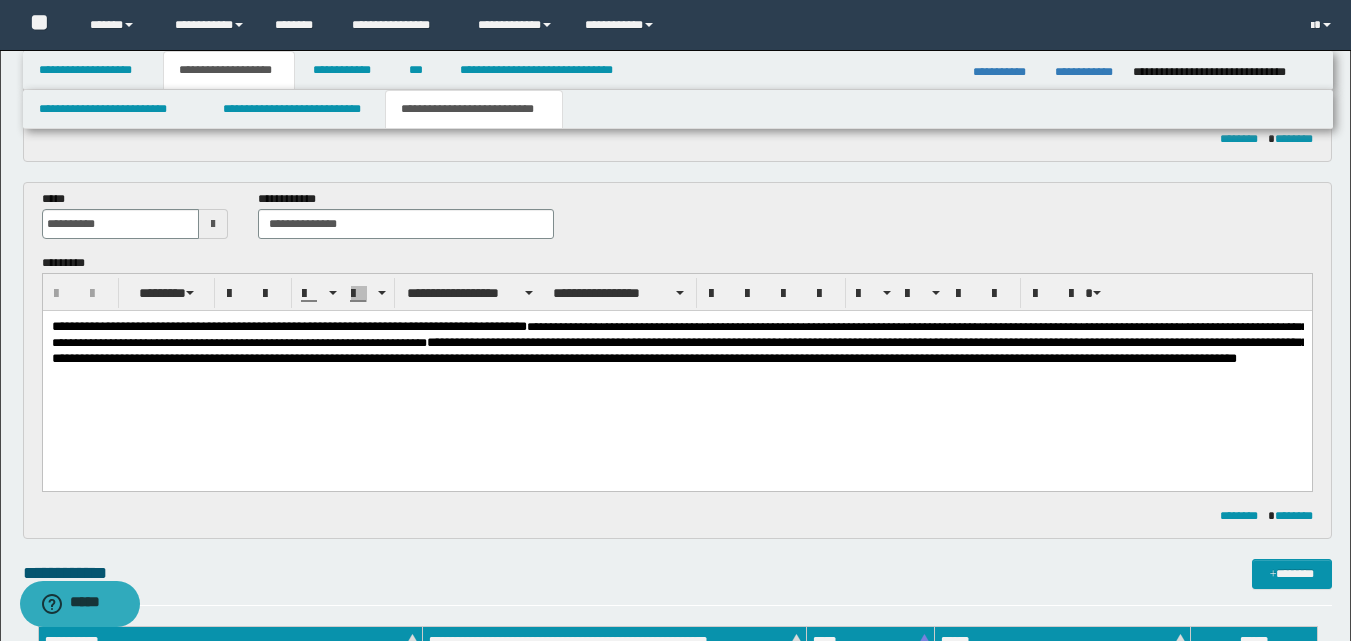 scroll, scrollTop: 400, scrollLeft: 0, axis: vertical 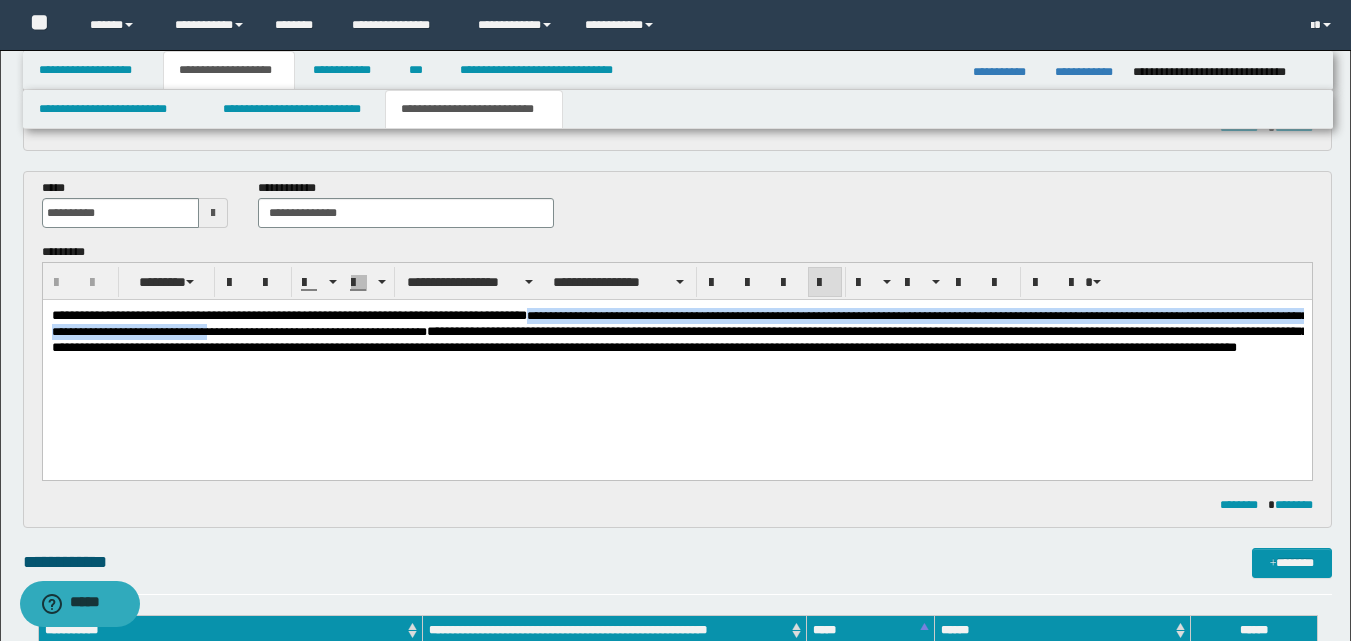 drag, startPoint x: 615, startPoint y: 320, endPoint x: 422, endPoint y: 332, distance: 193.3727 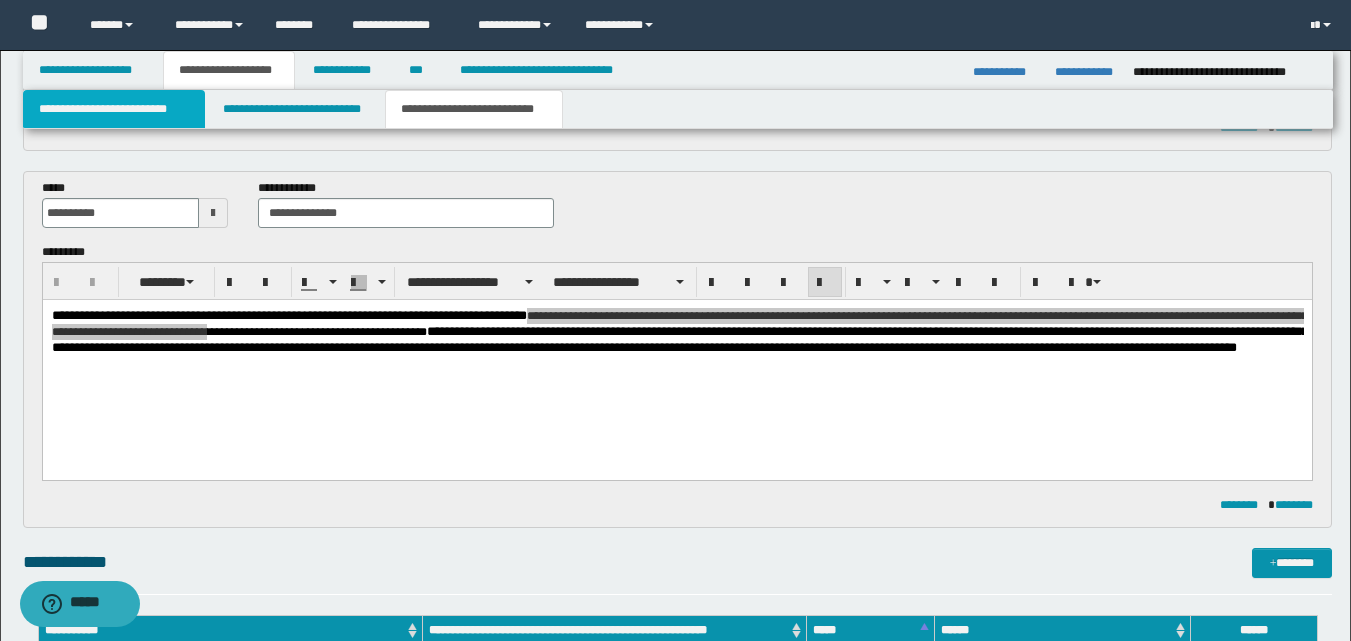 click on "**********" at bounding box center [114, 109] 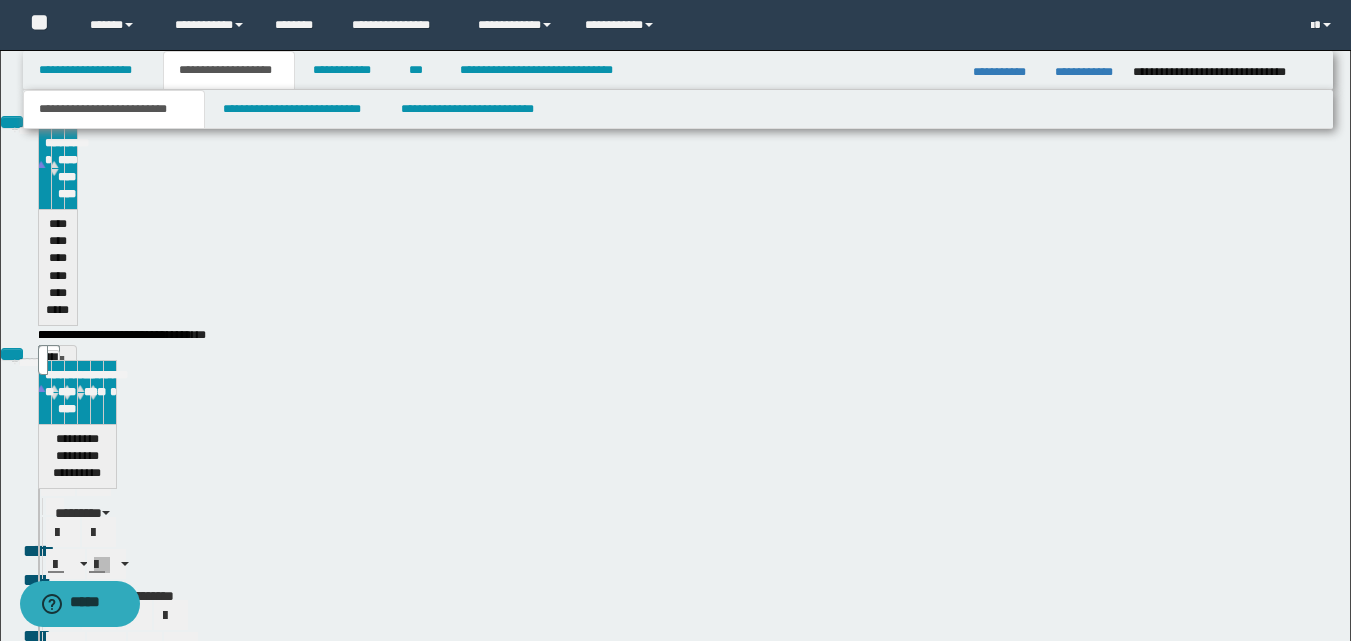 type 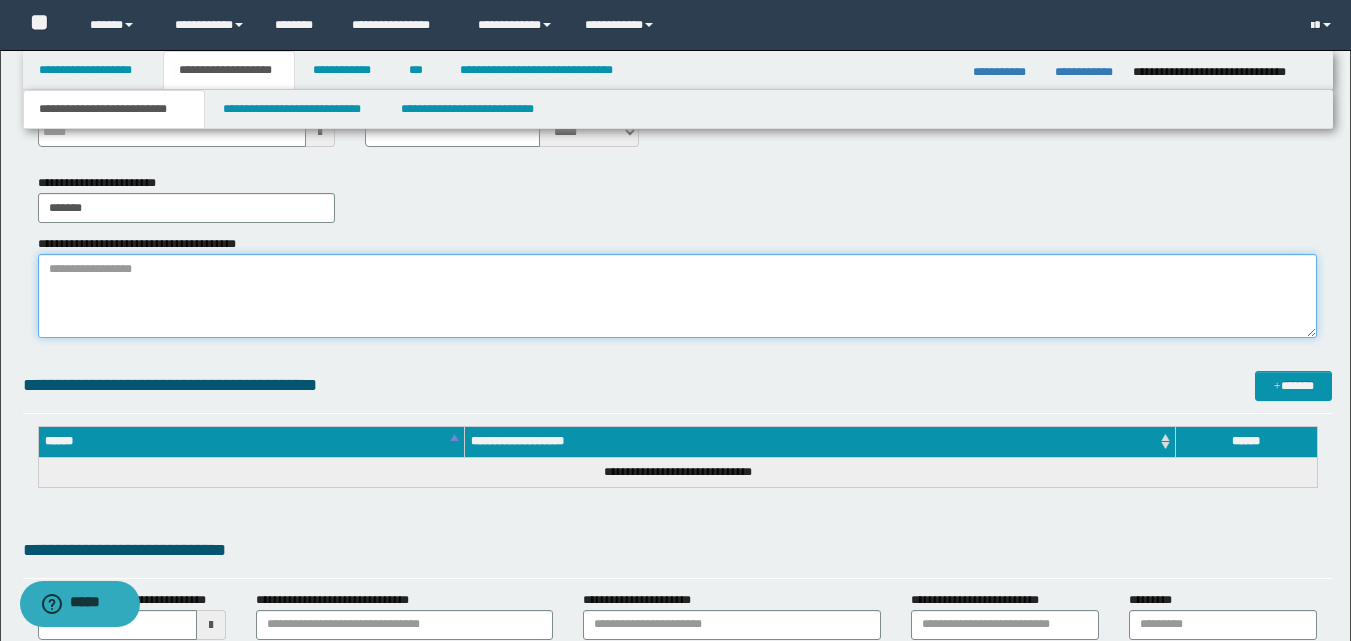 click on "**********" at bounding box center (677, 296) 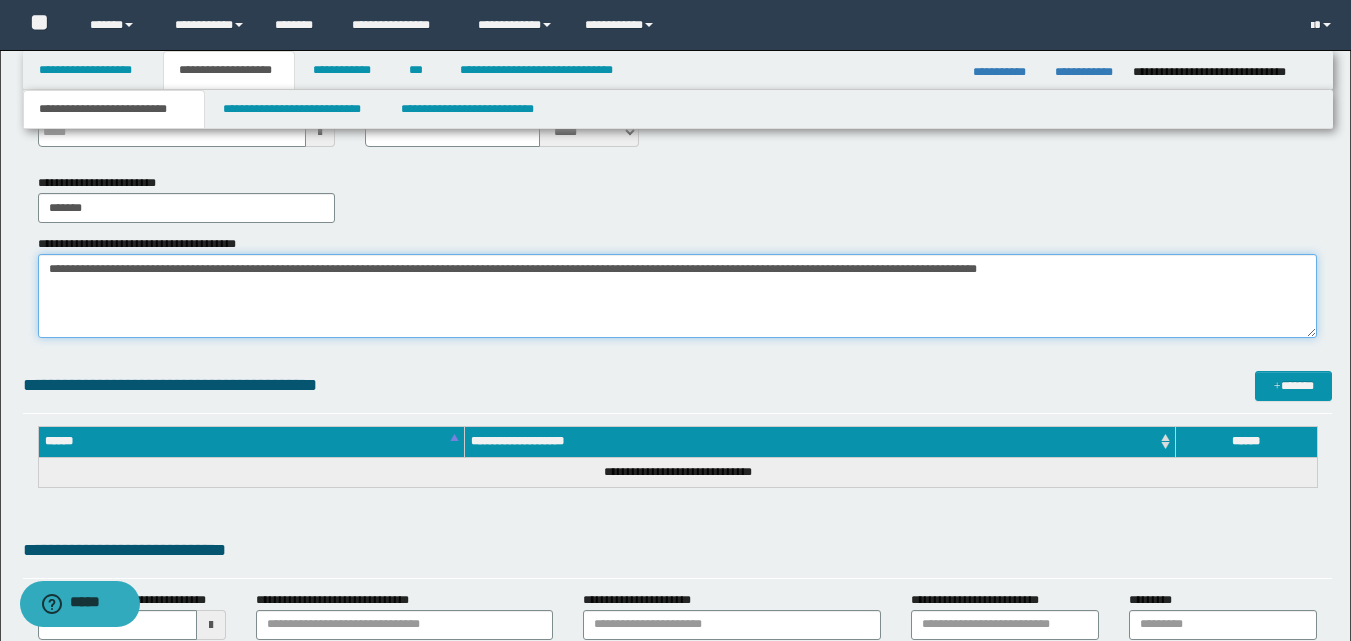 click on "**********" at bounding box center [677, 296] 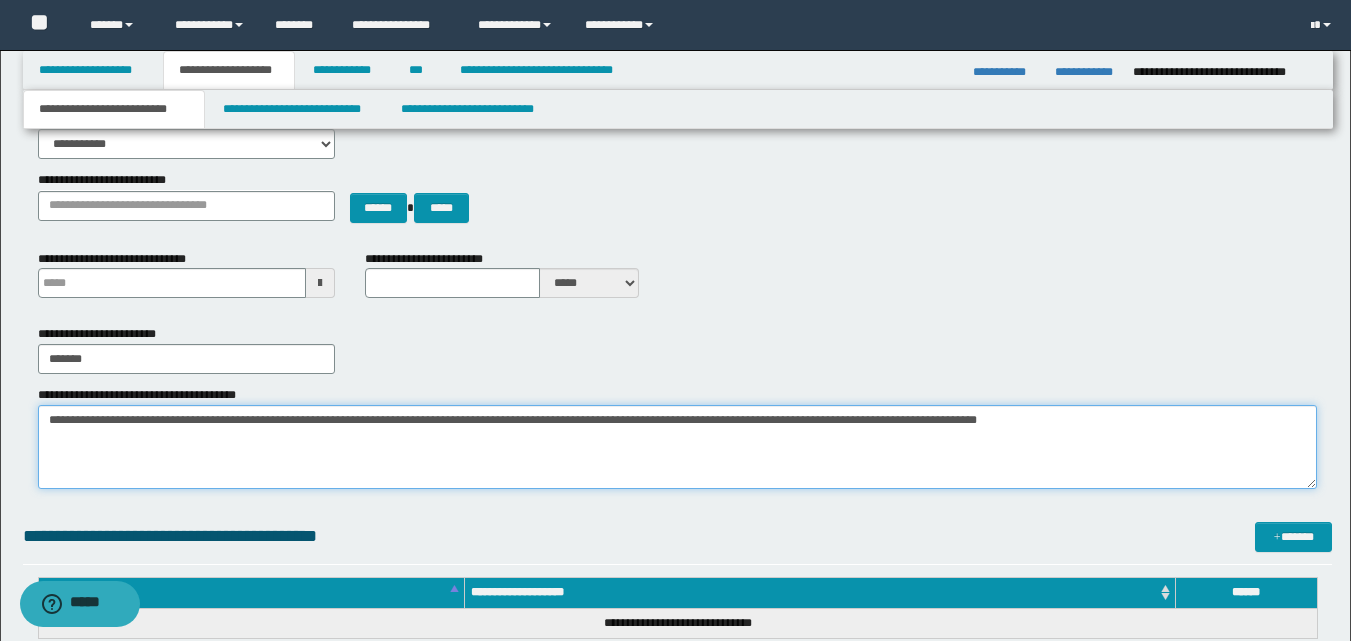 scroll, scrollTop: 200, scrollLeft: 0, axis: vertical 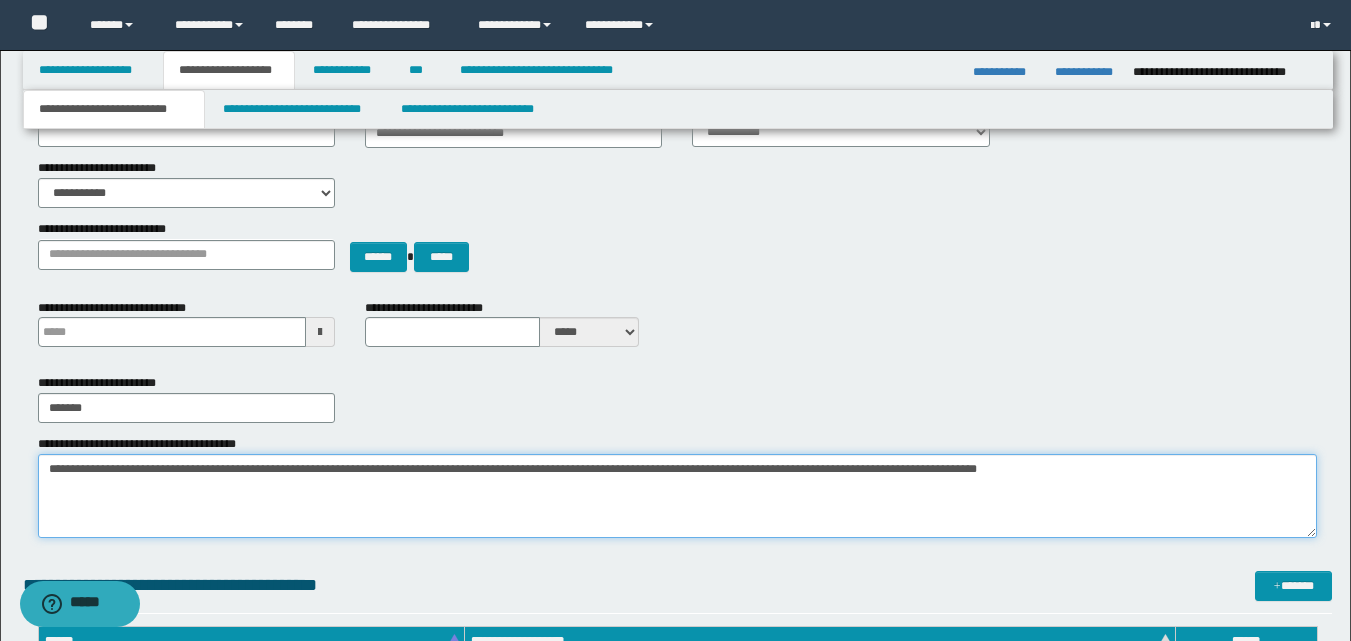 type on "**********" 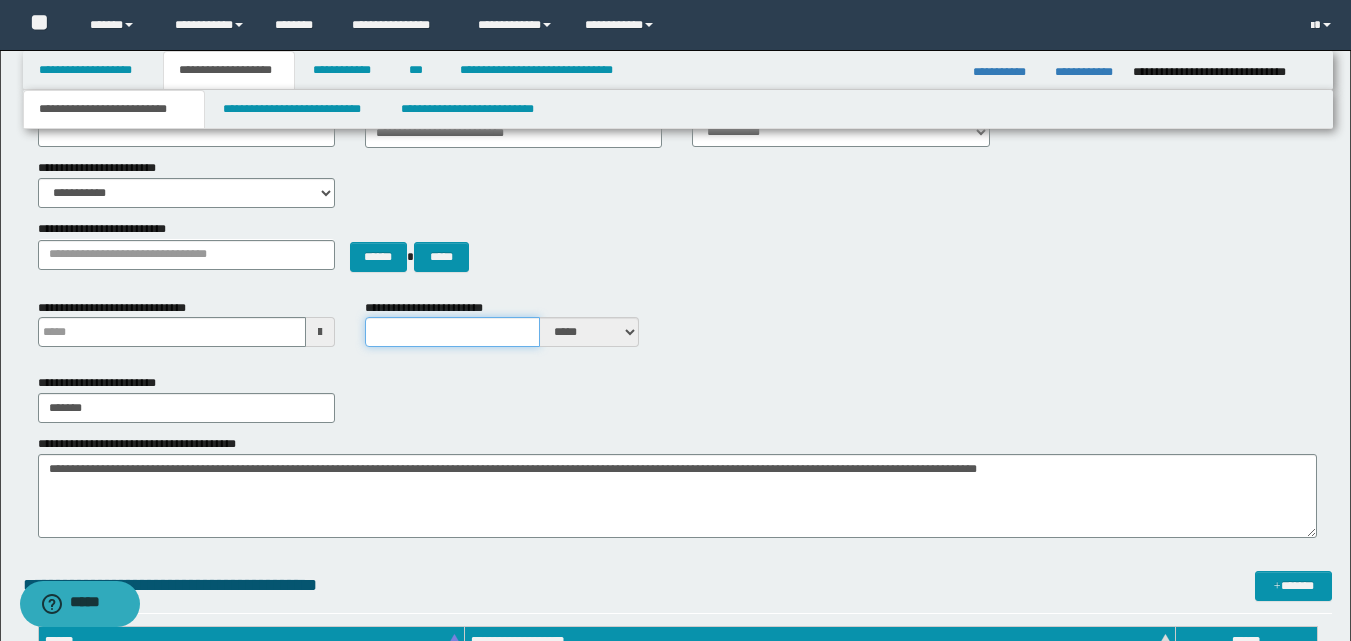 click on "**********" at bounding box center [452, 332] 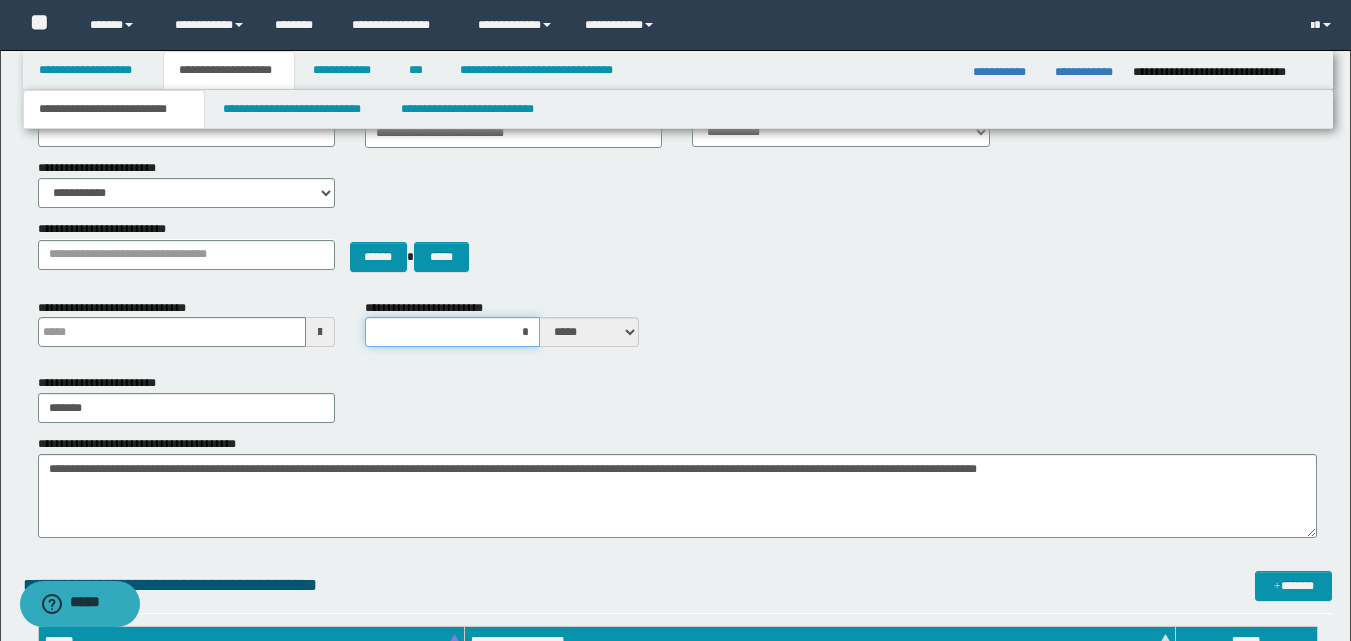 type on "**" 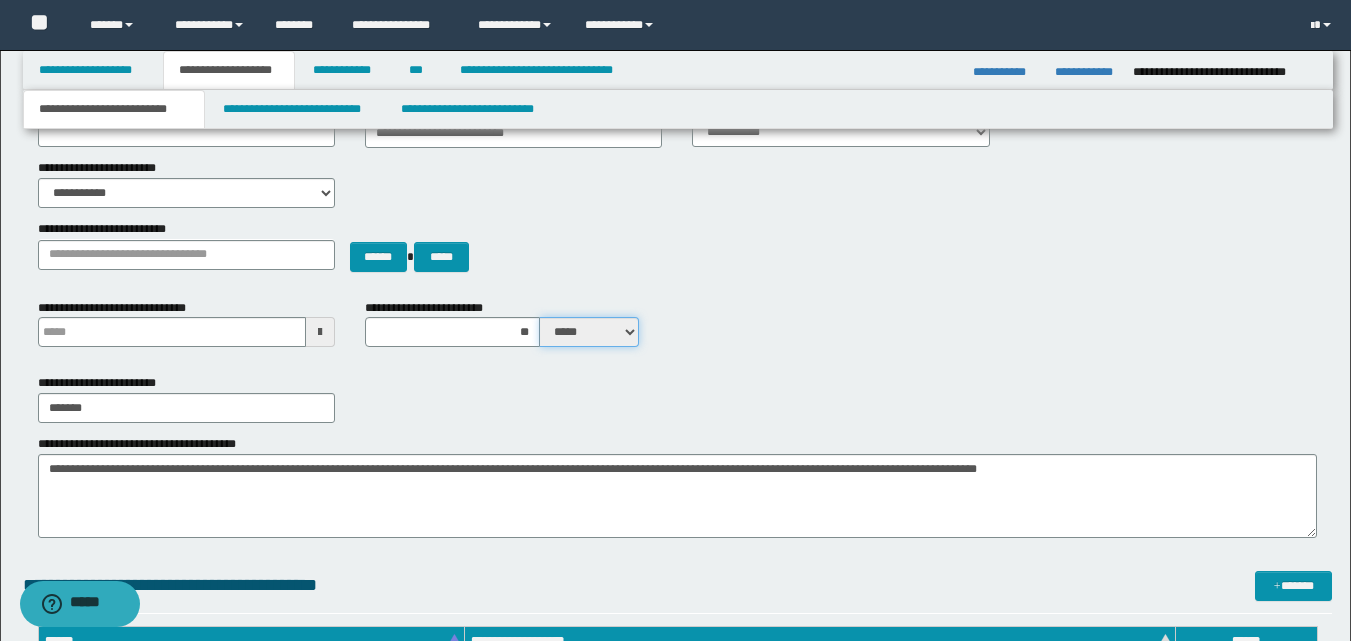 click on "*****
****" at bounding box center [589, 332] 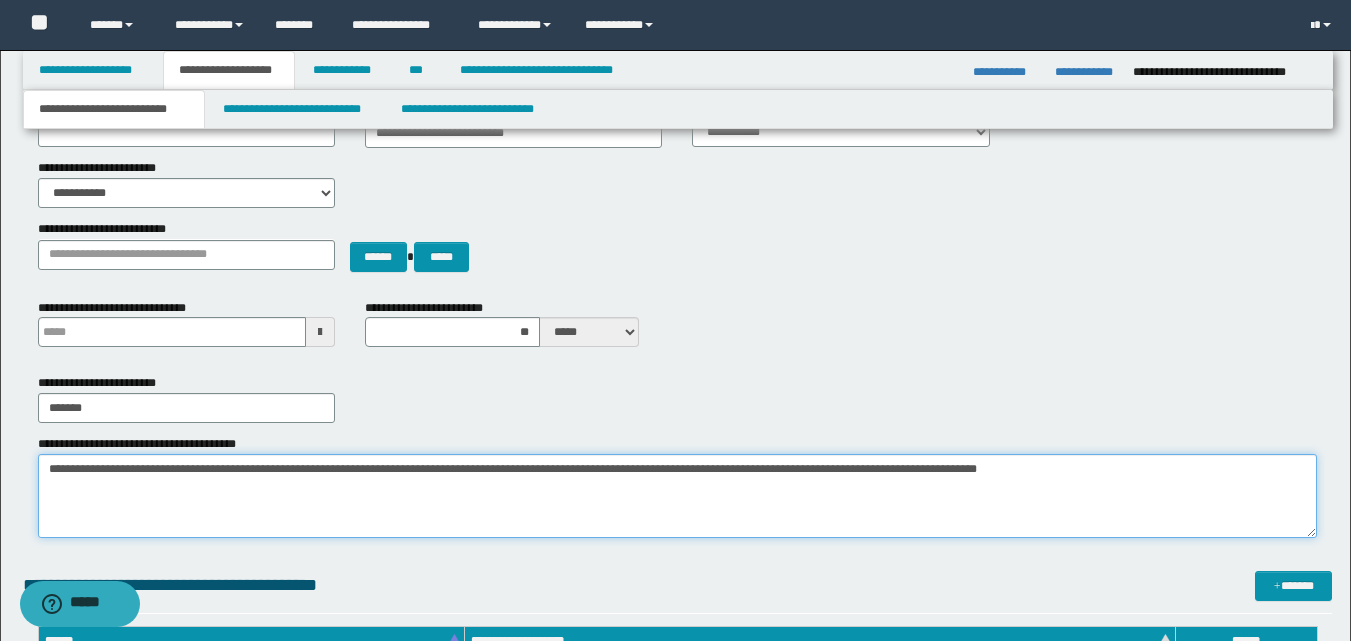 click on "**********" at bounding box center (677, 496) 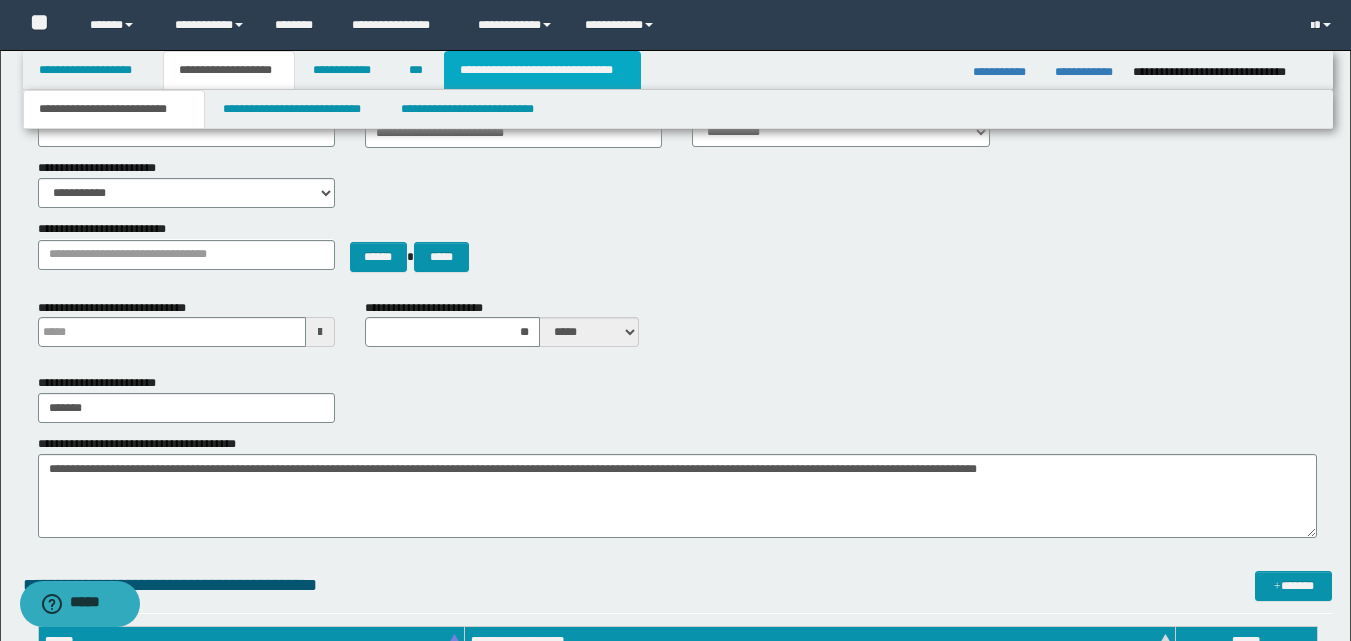 click on "**********" at bounding box center (542, 70) 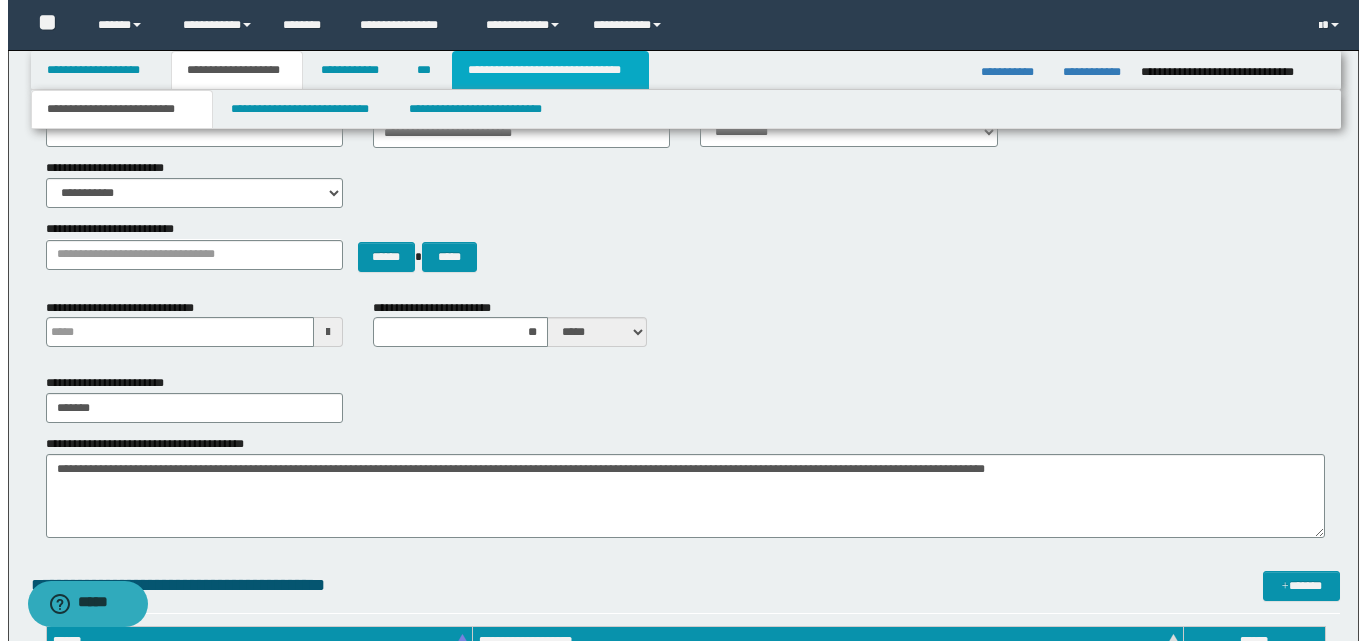scroll, scrollTop: 0, scrollLeft: 0, axis: both 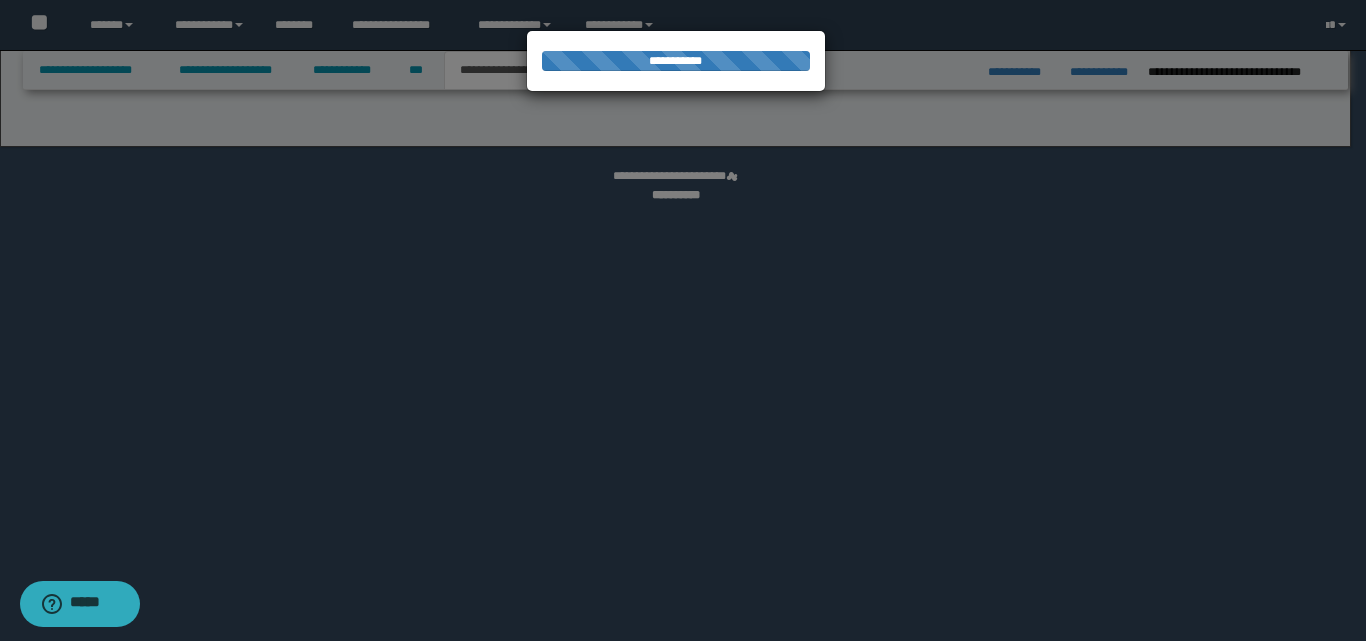 select on "*" 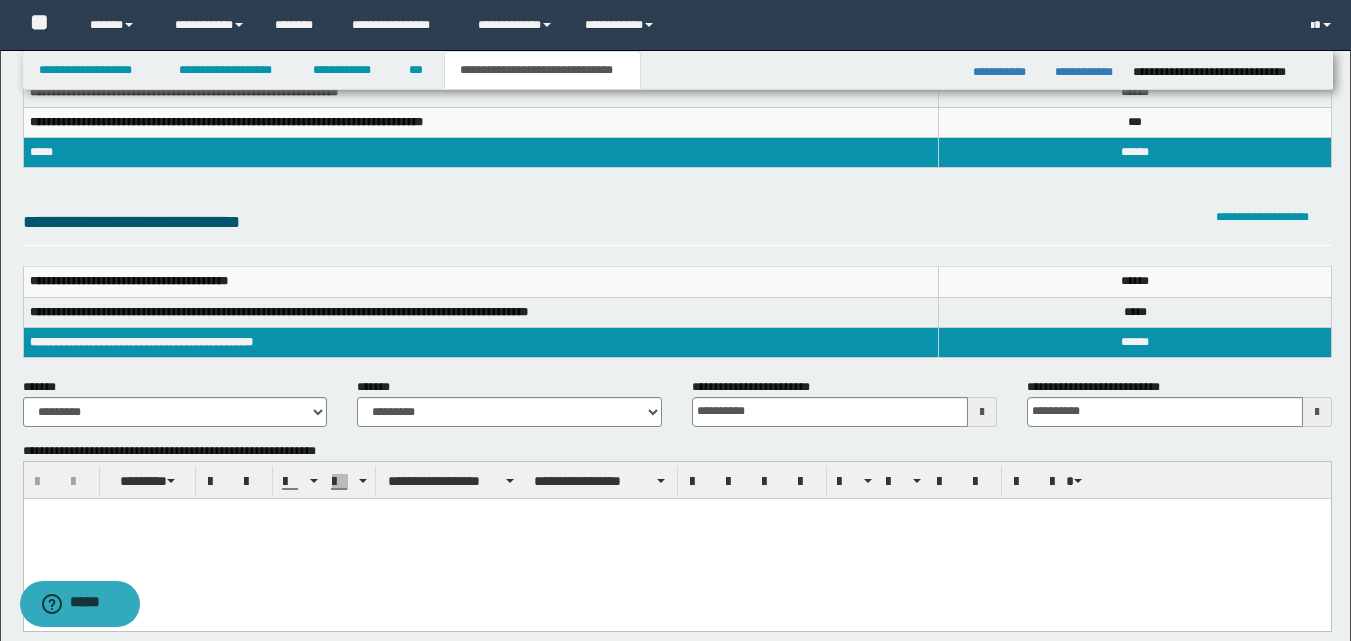 scroll, scrollTop: 0, scrollLeft: 0, axis: both 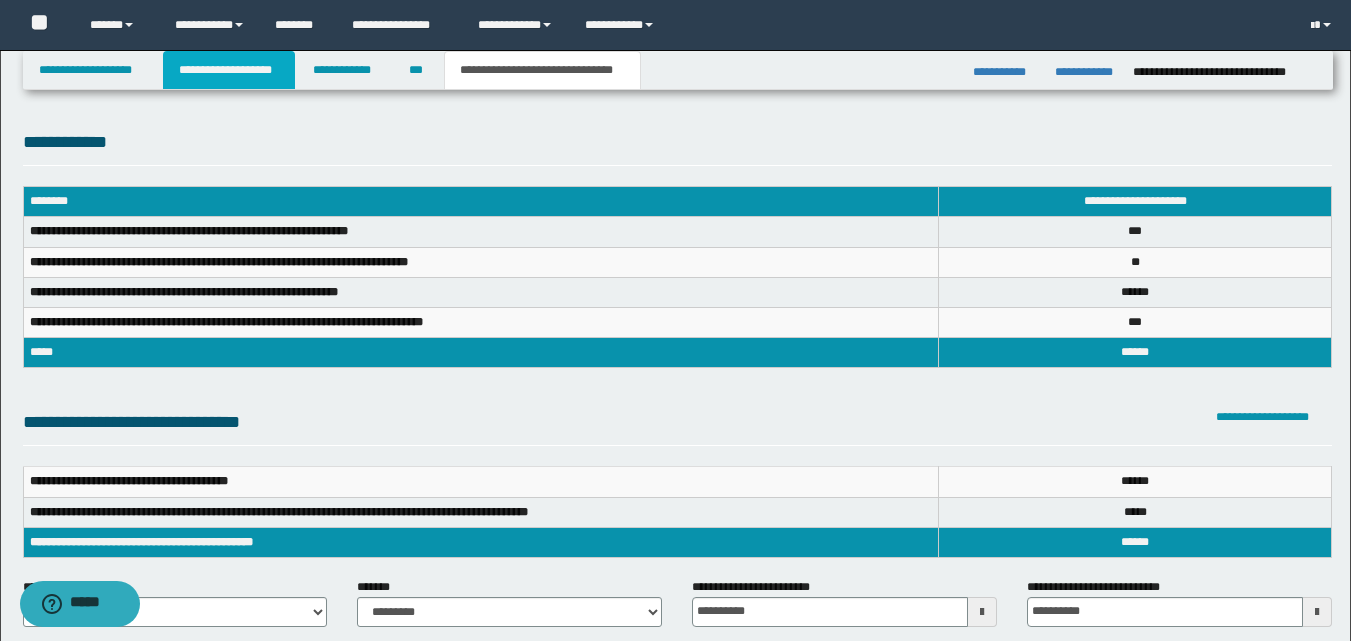 click on "**********" at bounding box center [229, 70] 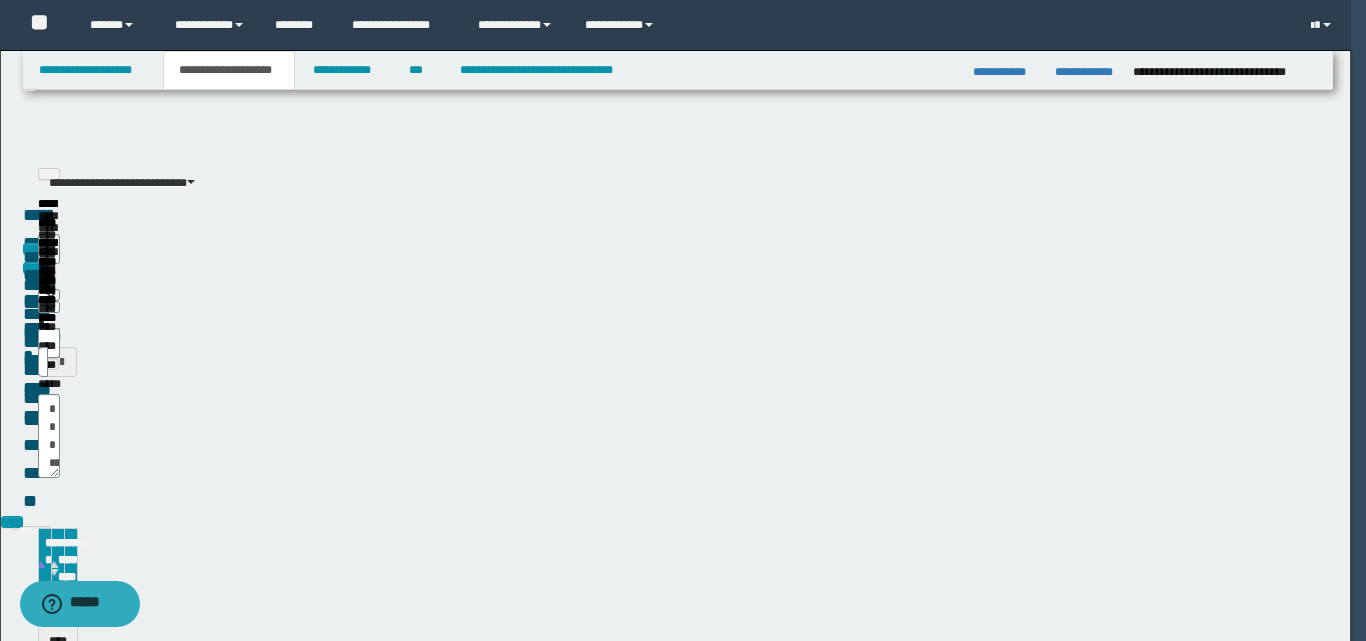type 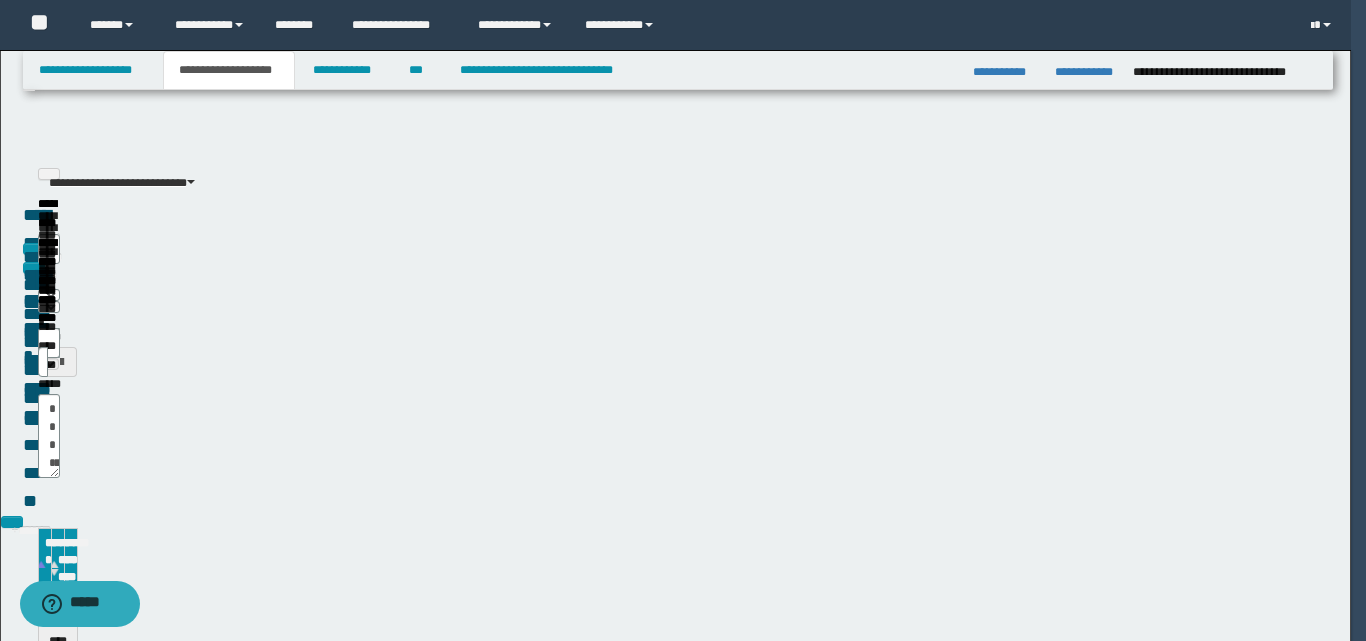 type on "**" 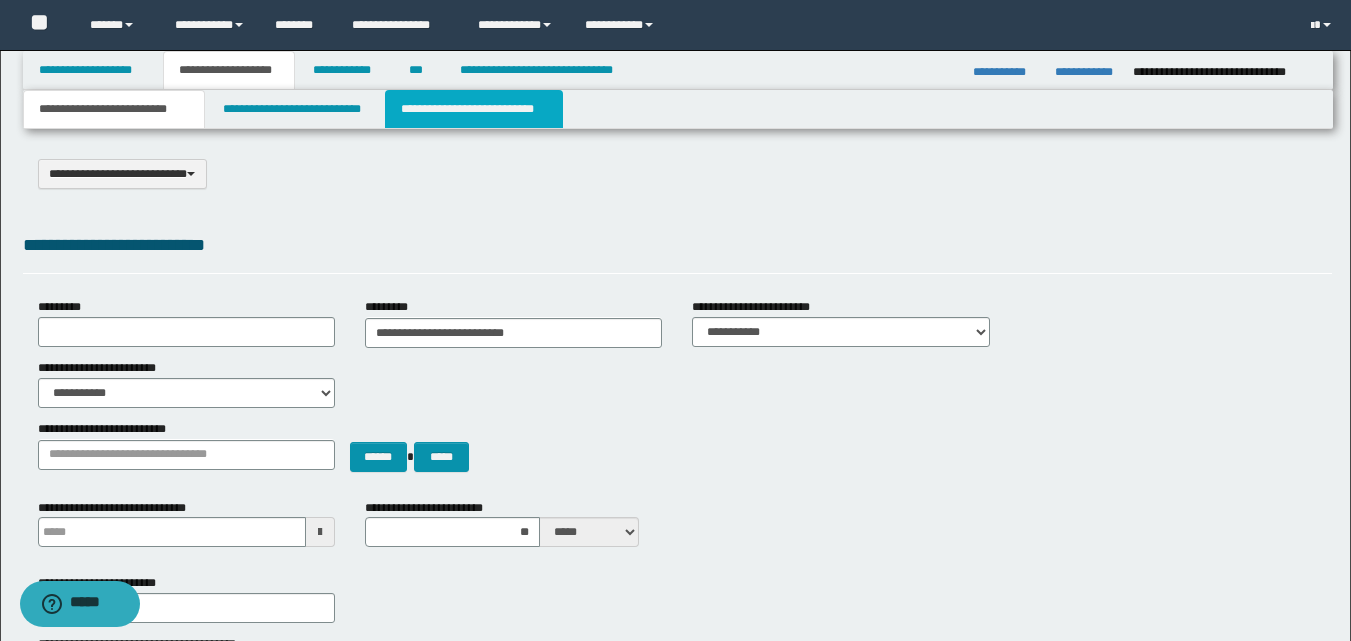 click on "**********" at bounding box center (474, 109) 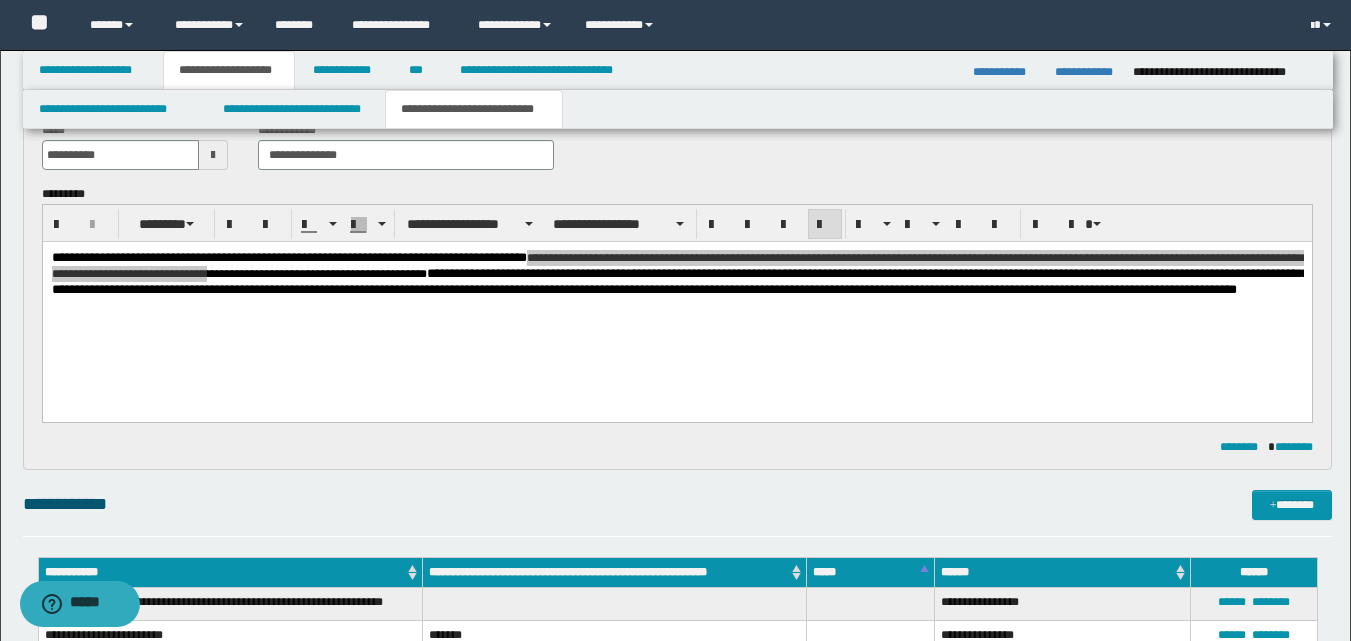 scroll, scrollTop: 400, scrollLeft: 0, axis: vertical 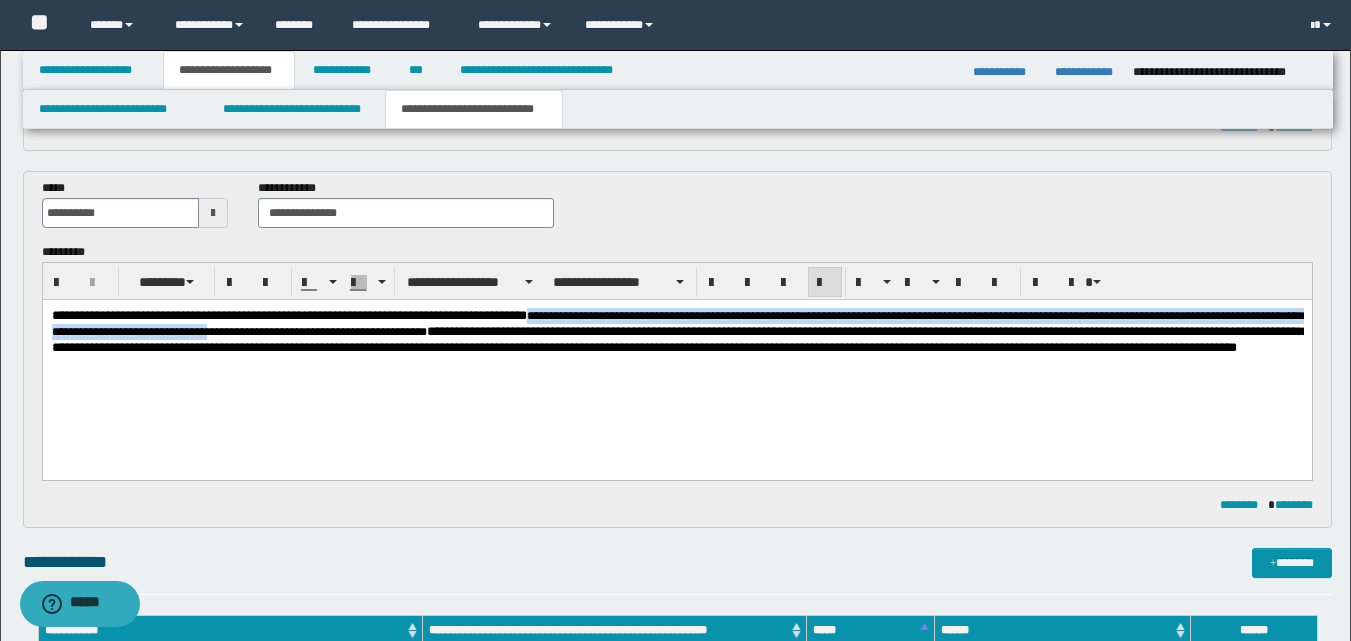 click on "**********" at bounding box center (676, 356) 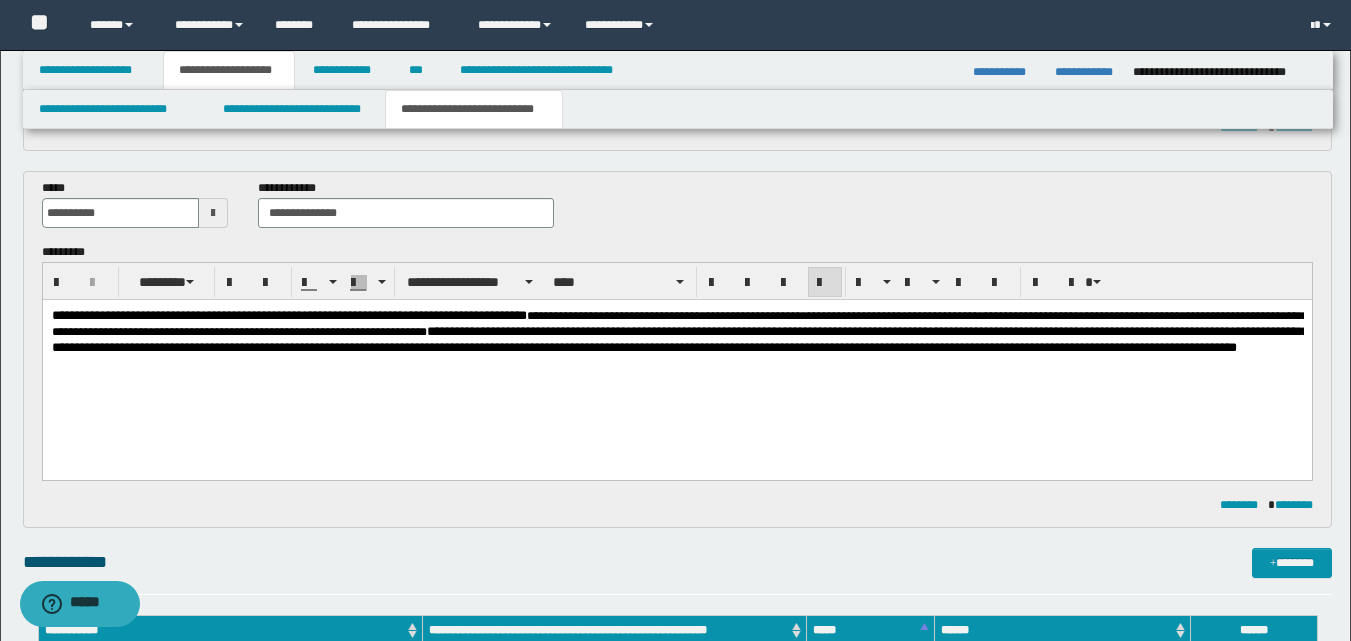 click on "**********" at bounding box center (676, 356) 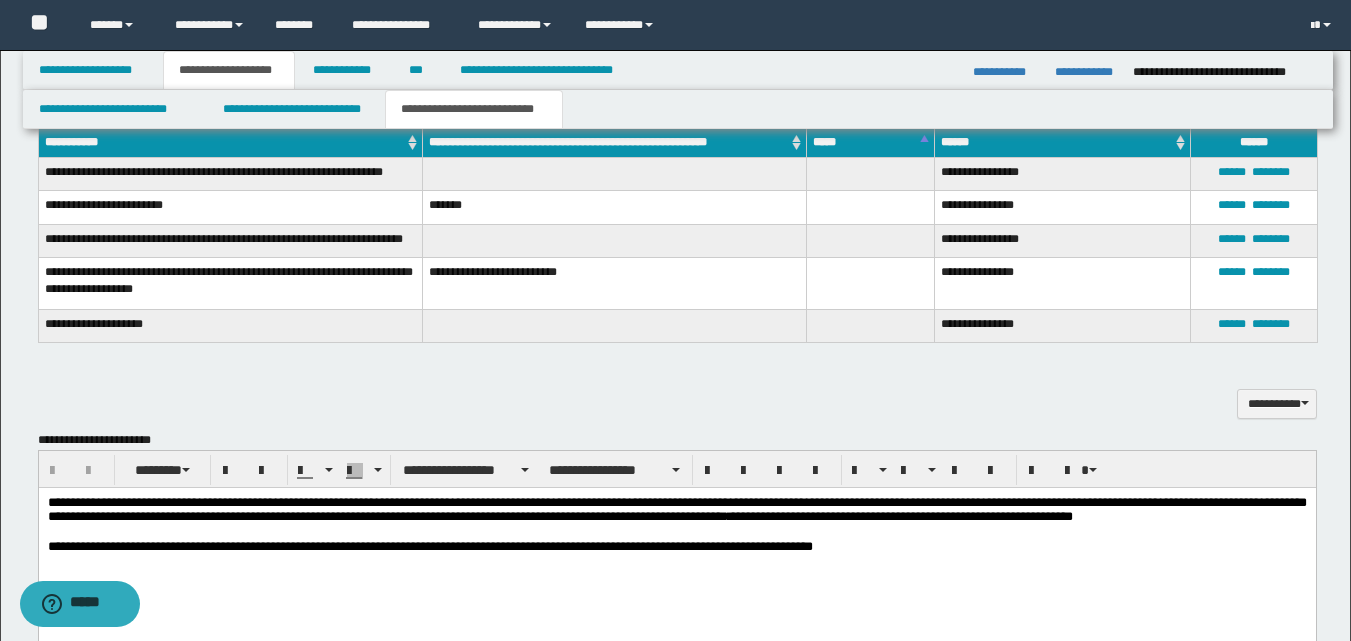 scroll, scrollTop: 1000, scrollLeft: 0, axis: vertical 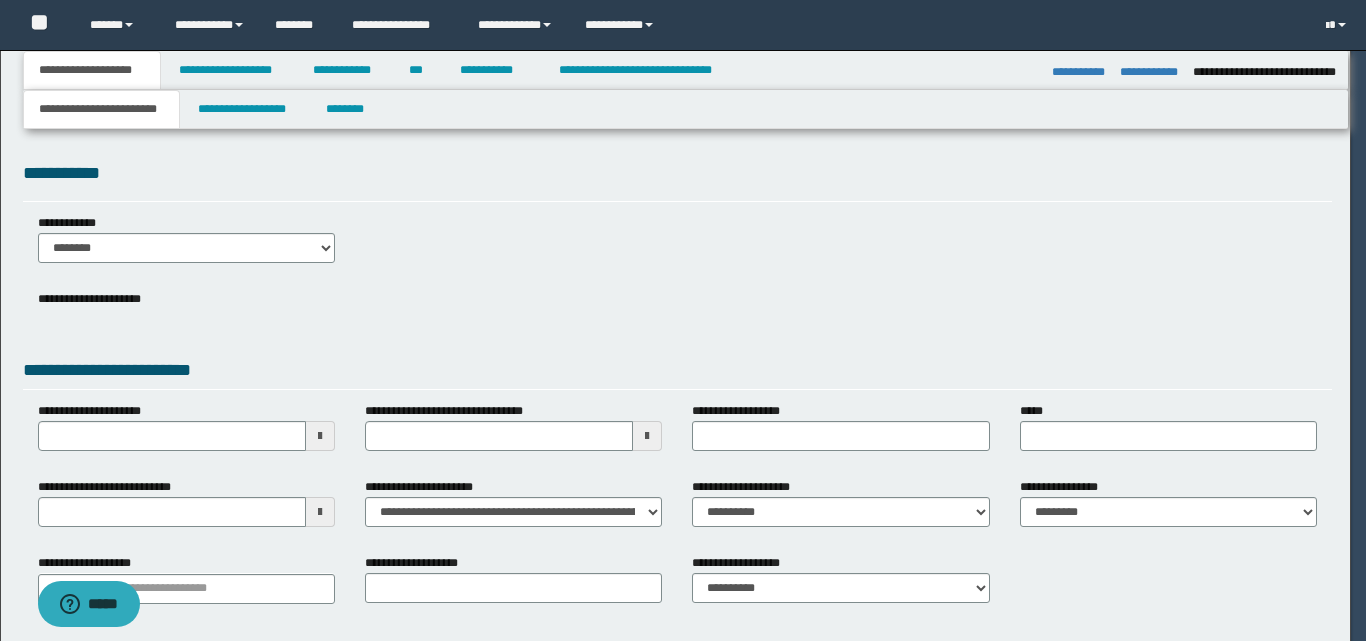 select on "*" 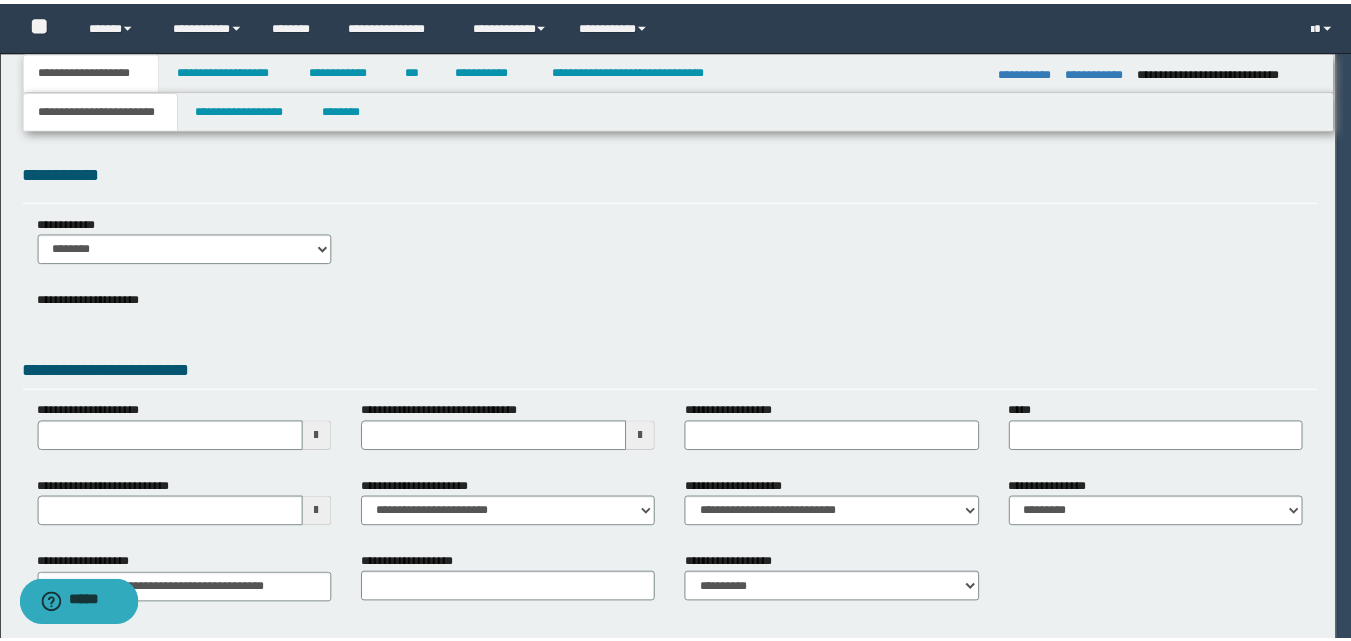 scroll, scrollTop: 0, scrollLeft: 0, axis: both 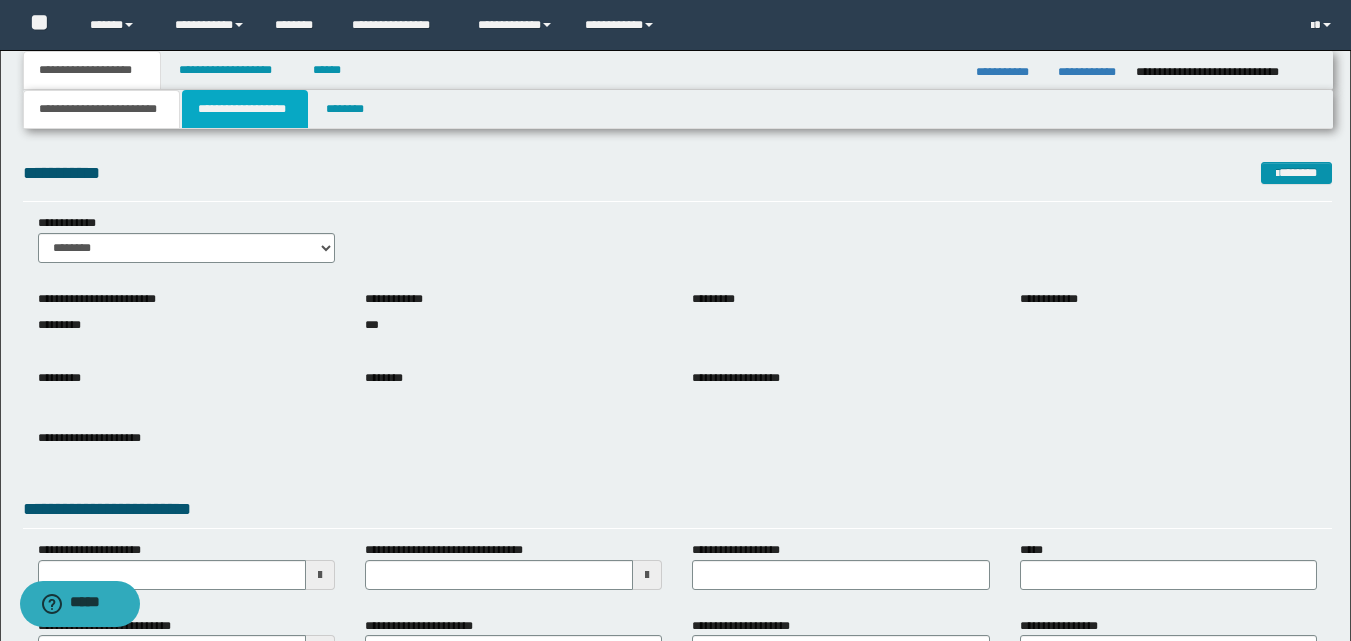 click on "**********" at bounding box center (245, 109) 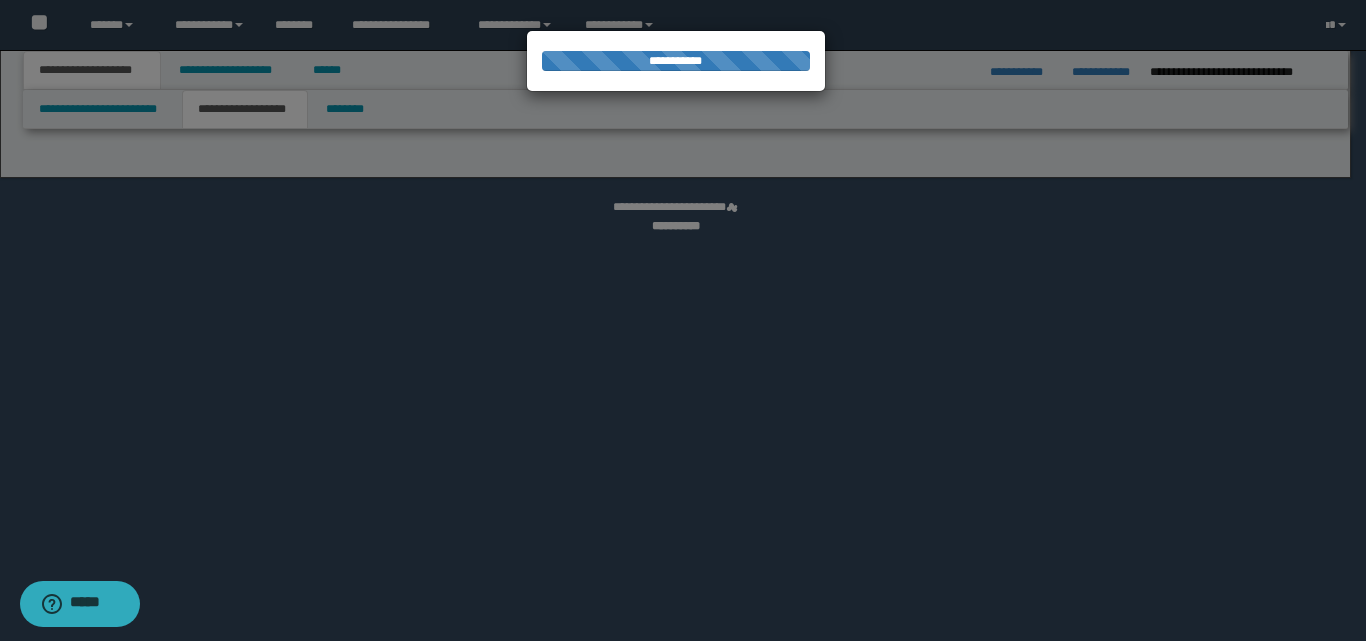 select on "*" 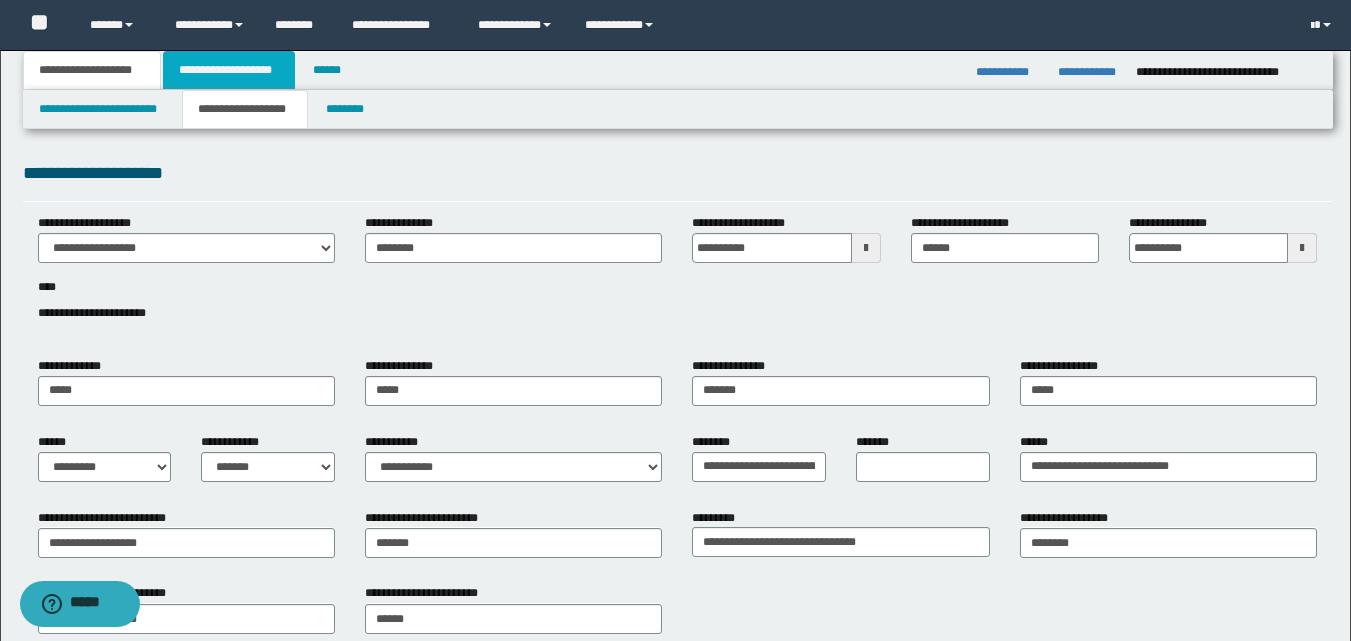 click on "**********" at bounding box center (229, 70) 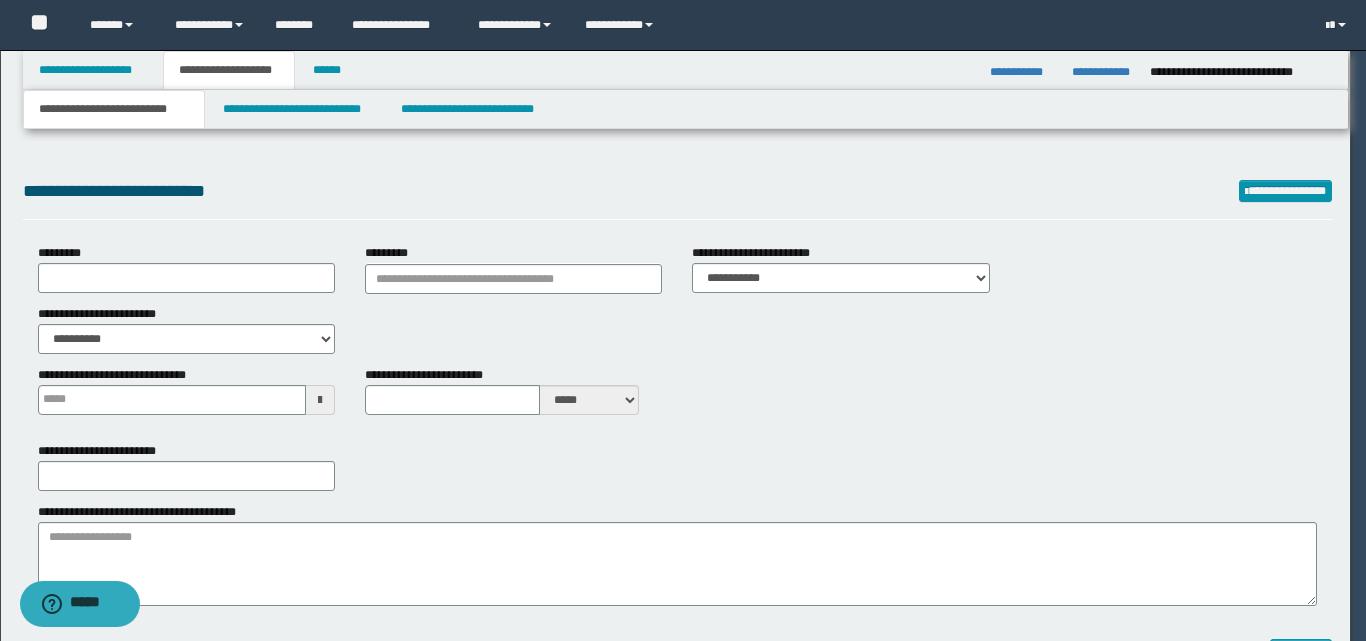 select on "*" 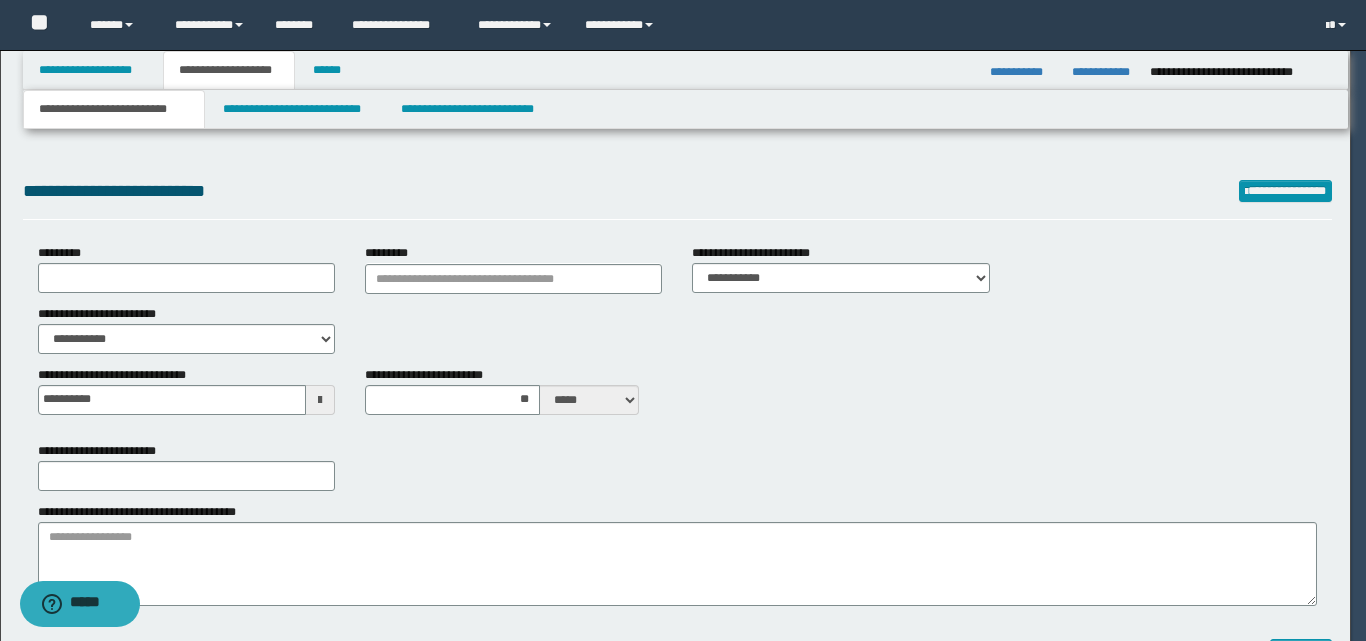 type on "**********" 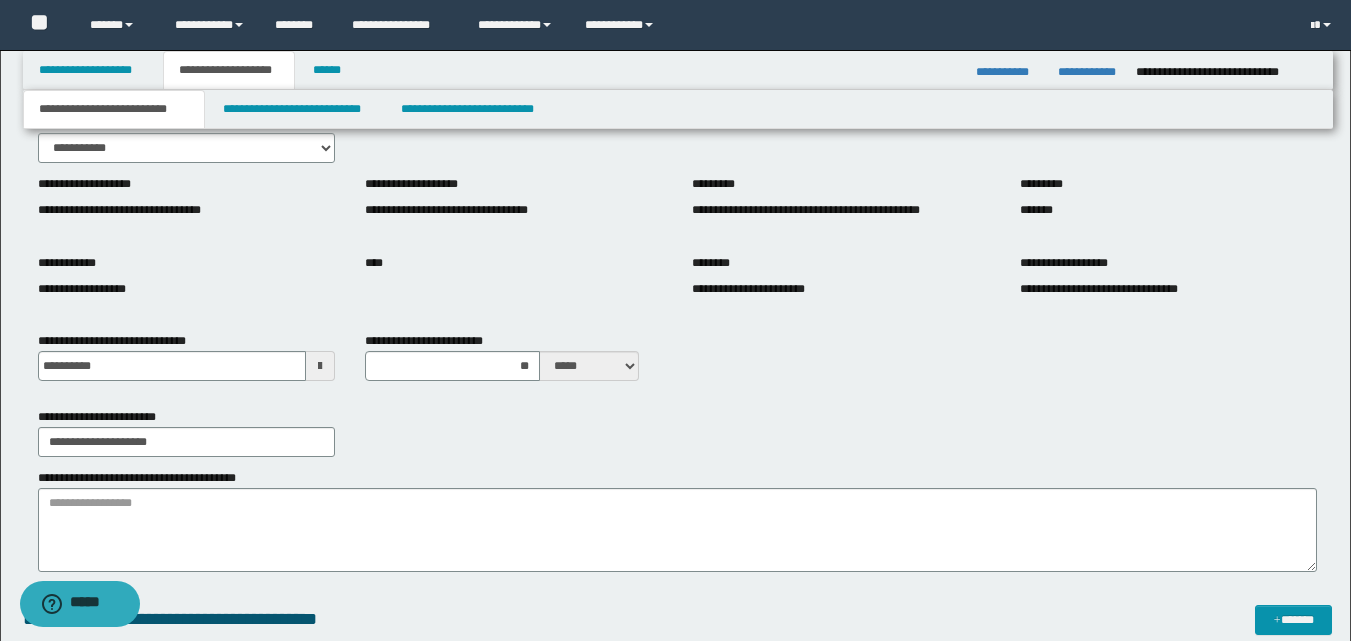 scroll, scrollTop: 200, scrollLeft: 0, axis: vertical 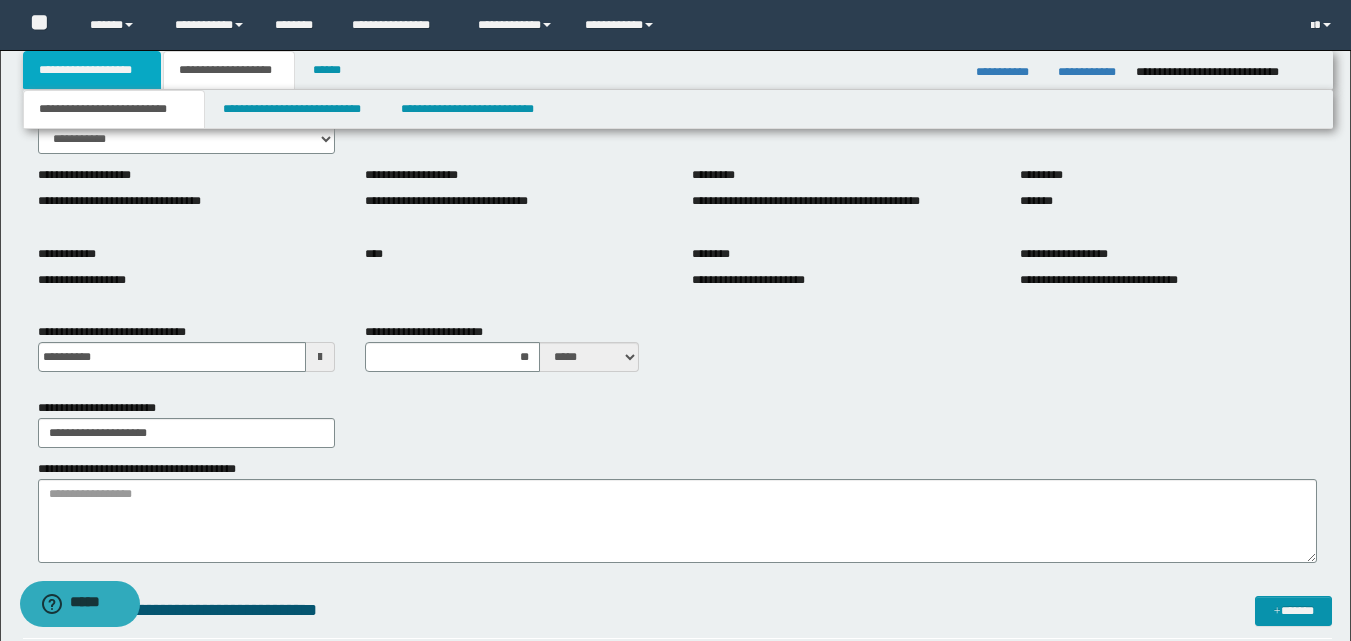 click on "**********" at bounding box center [92, 70] 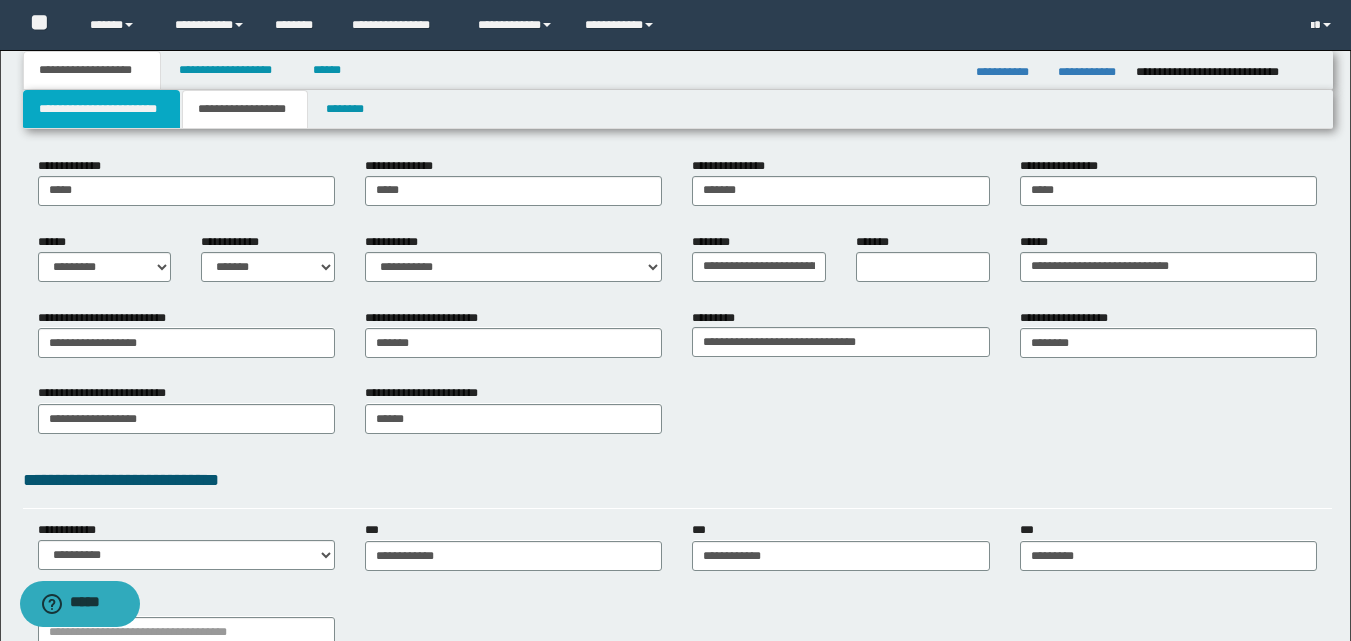 click on "**********" at bounding box center (101, 109) 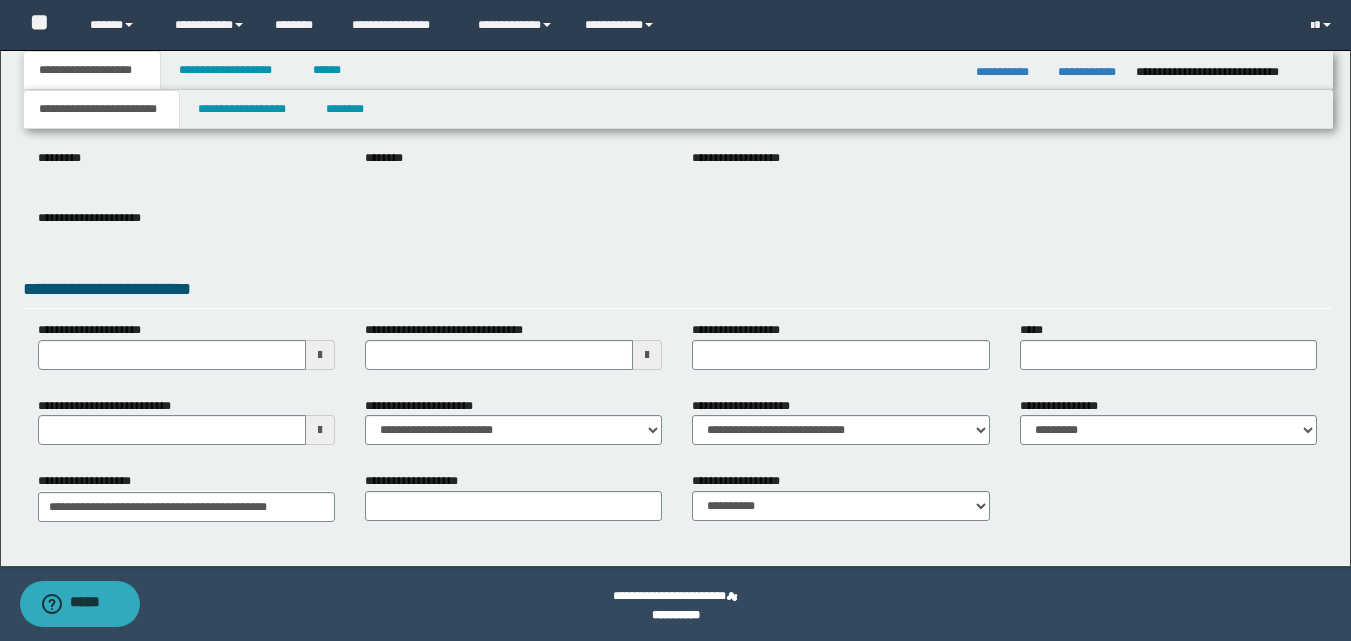 scroll, scrollTop: 224, scrollLeft: 0, axis: vertical 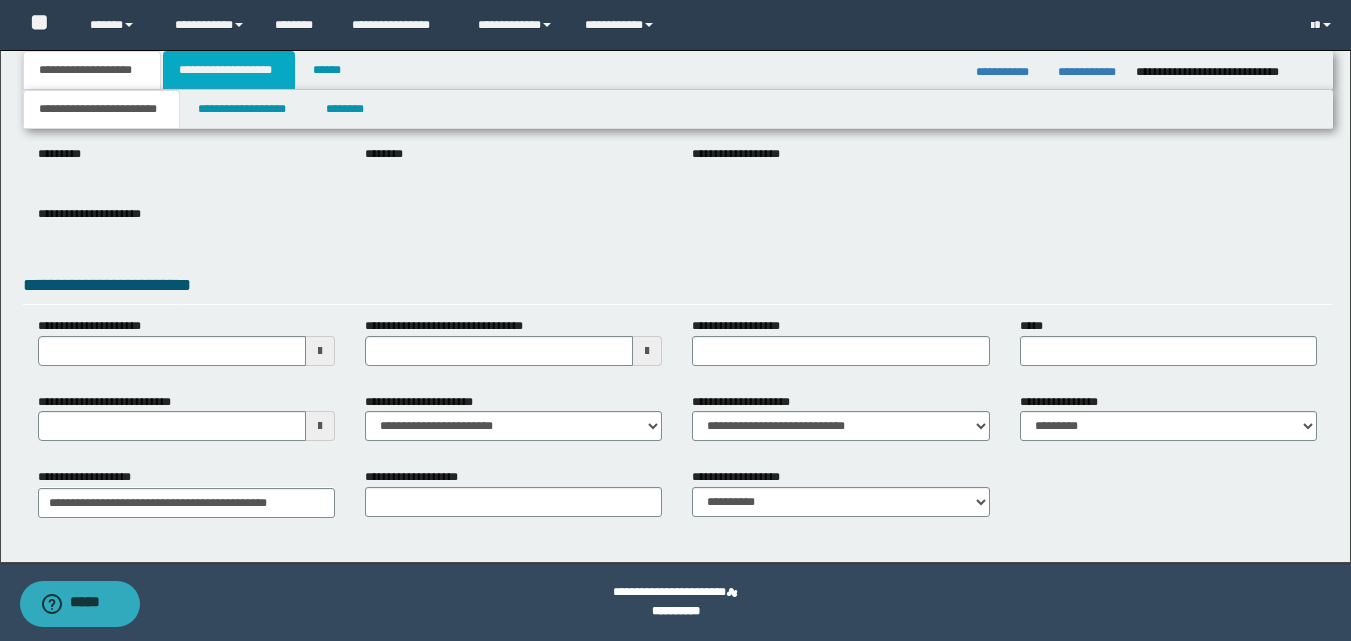 click on "**********" at bounding box center [229, 70] 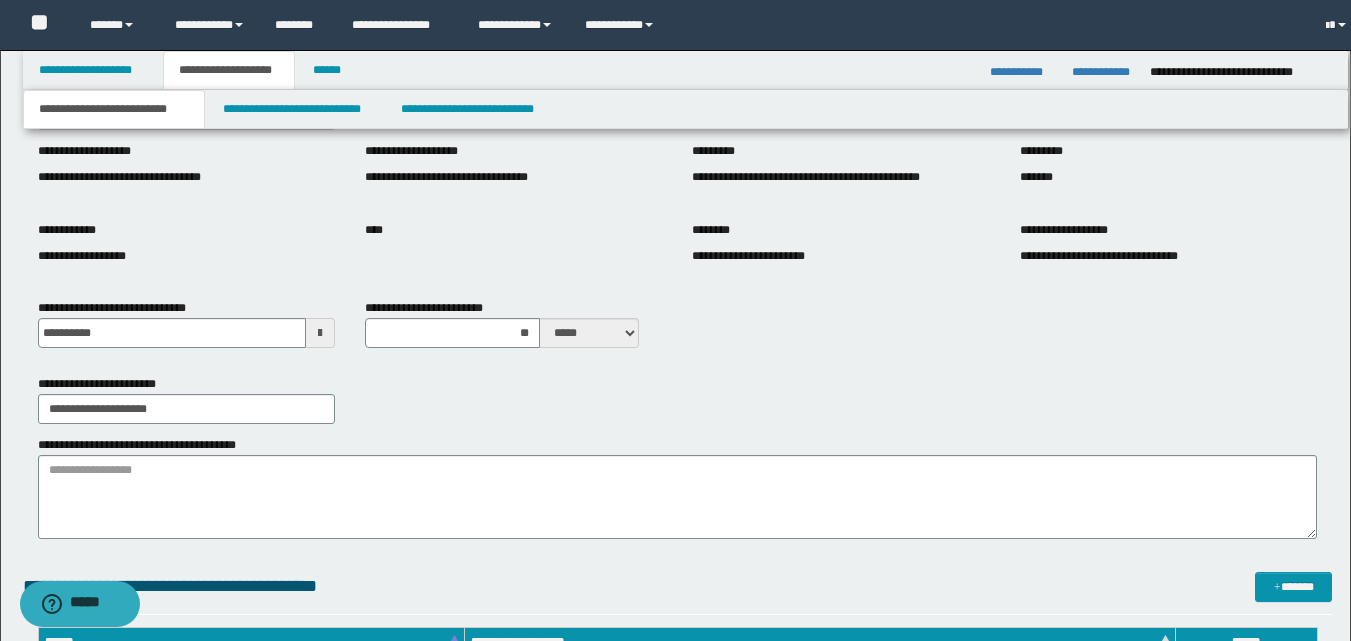 type on "**********" 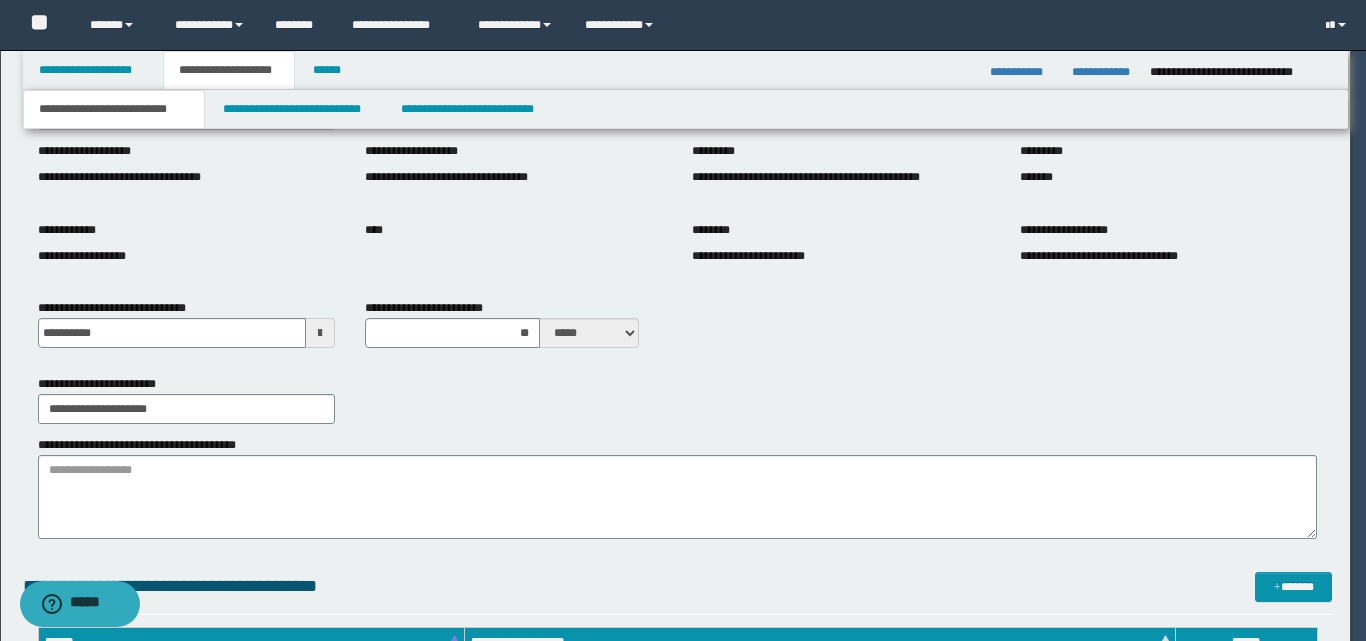 type on "**********" 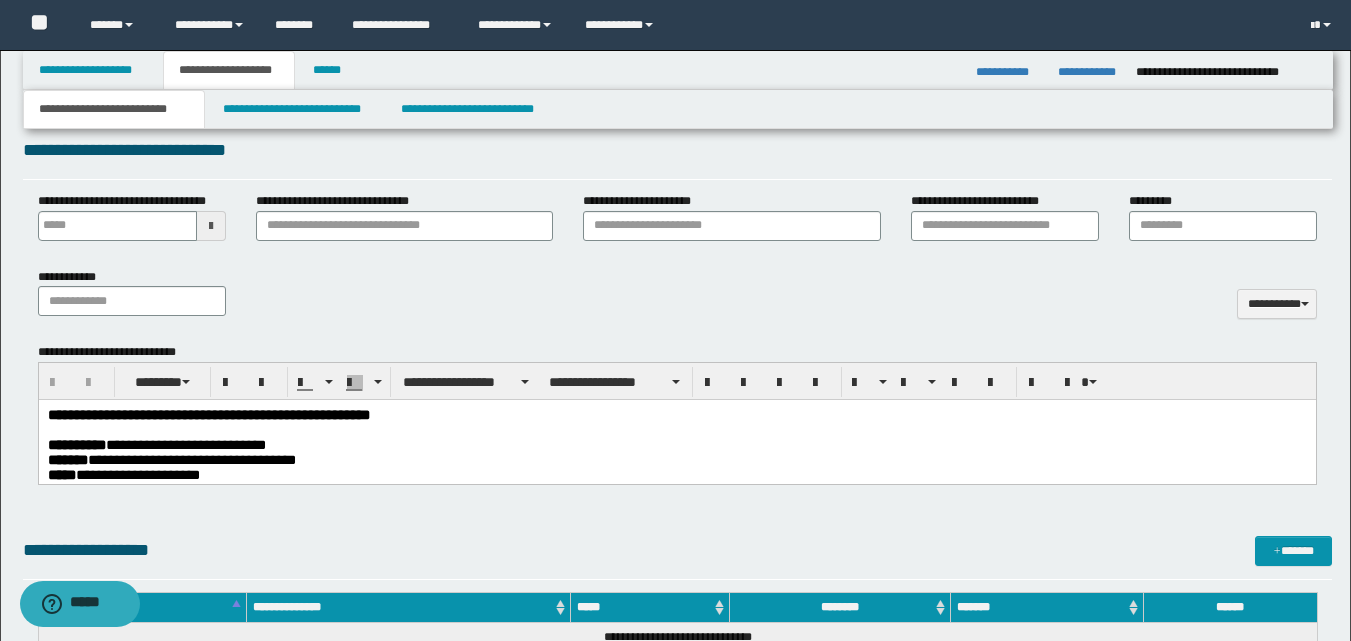 type 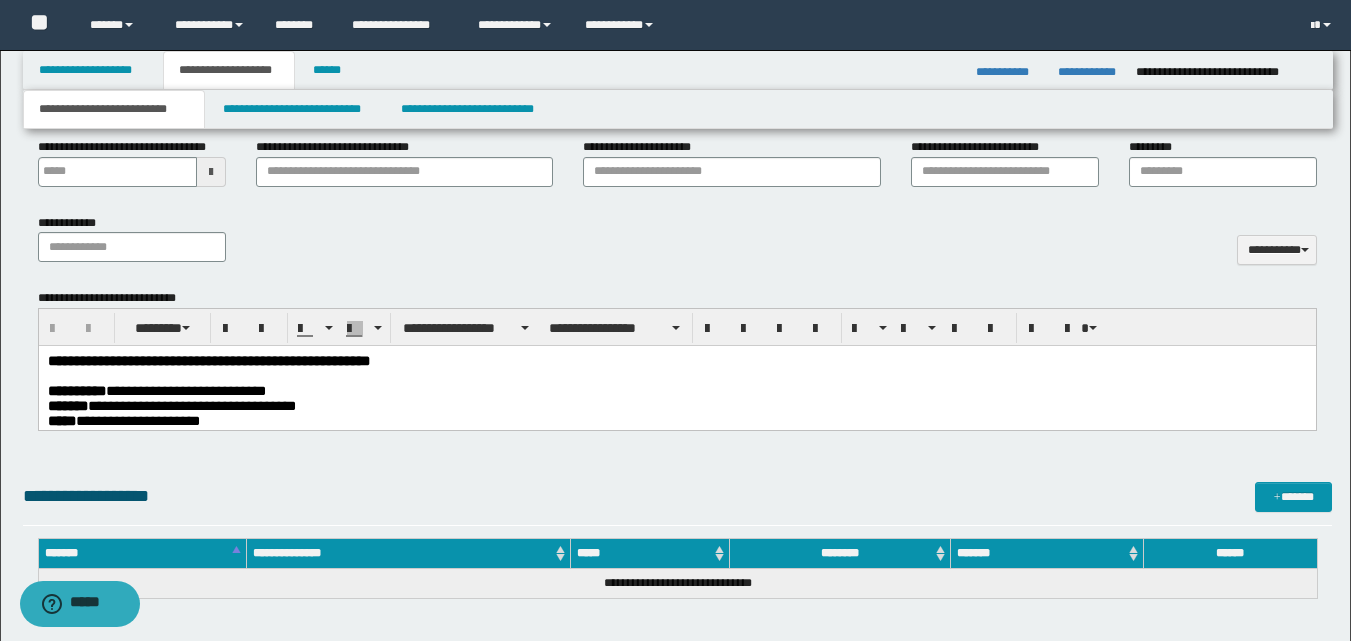 scroll, scrollTop: 924, scrollLeft: 0, axis: vertical 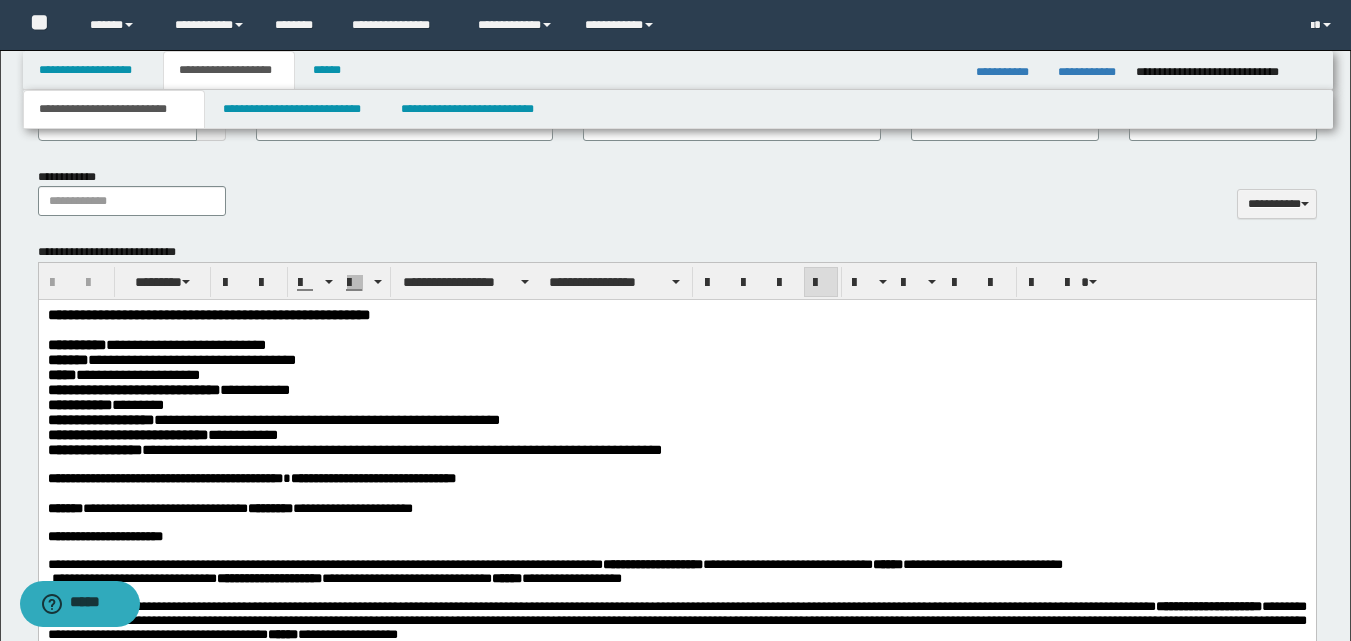 click on "**********" at bounding box center (676, 345) 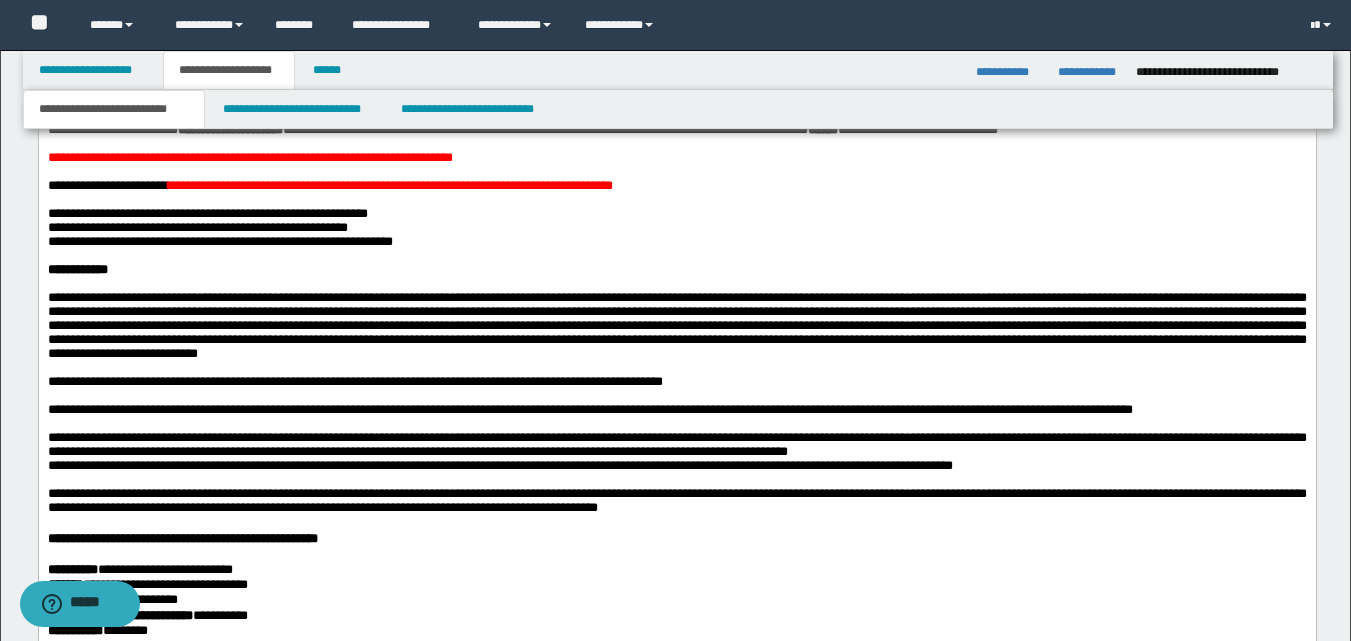 scroll, scrollTop: 1724, scrollLeft: 0, axis: vertical 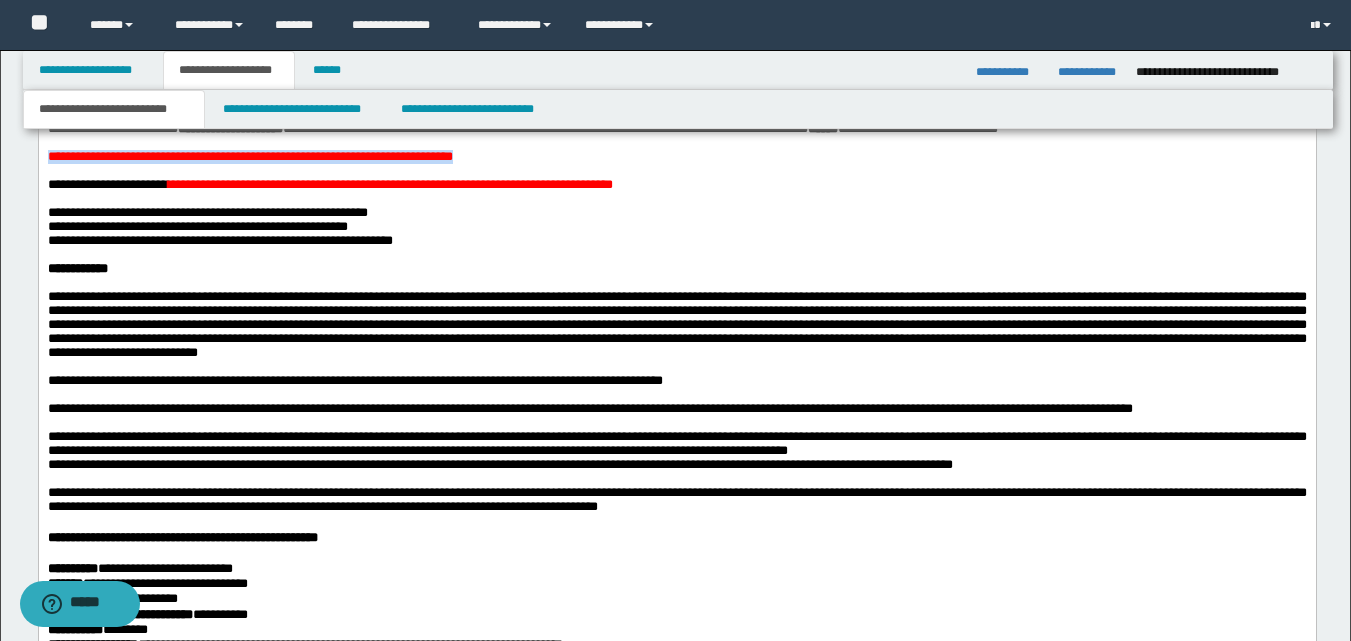 drag, startPoint x: 45, startPoint y: 246, endPoint x: 588, endPoint y: 246, distance: 543 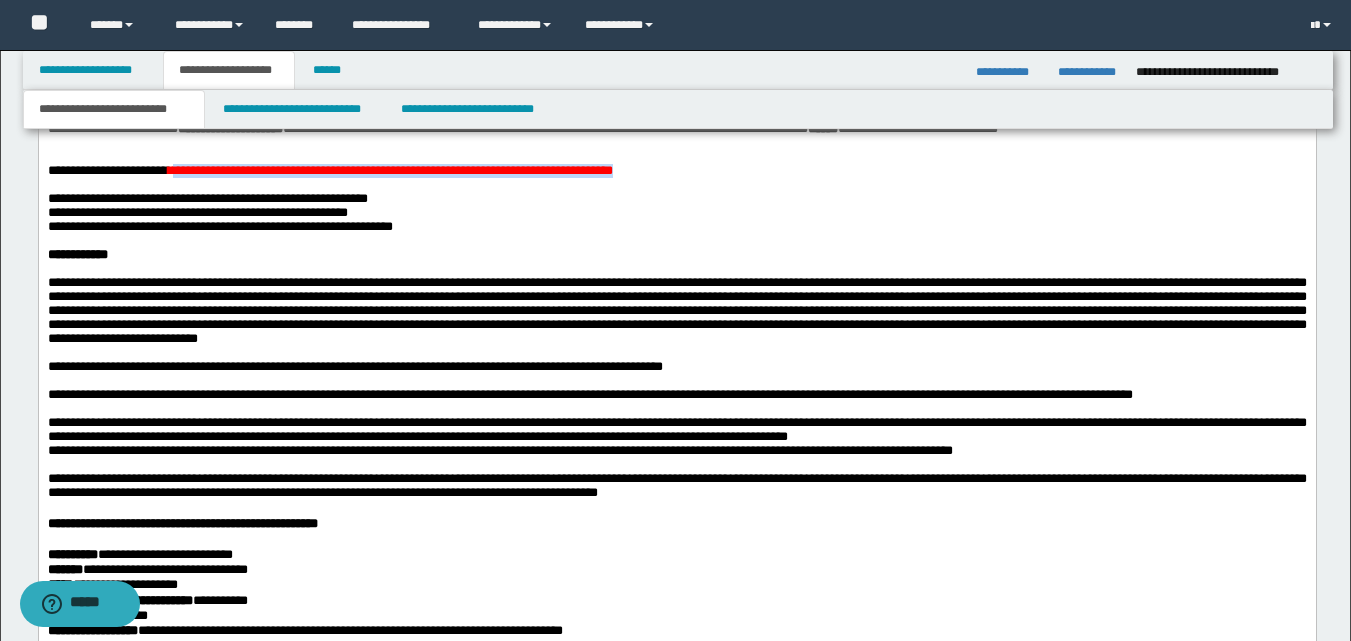 drag, startPoint x: 738, startPoint y: 255, endPoint x: 202, endPoint y: 257, distance: 536.0037 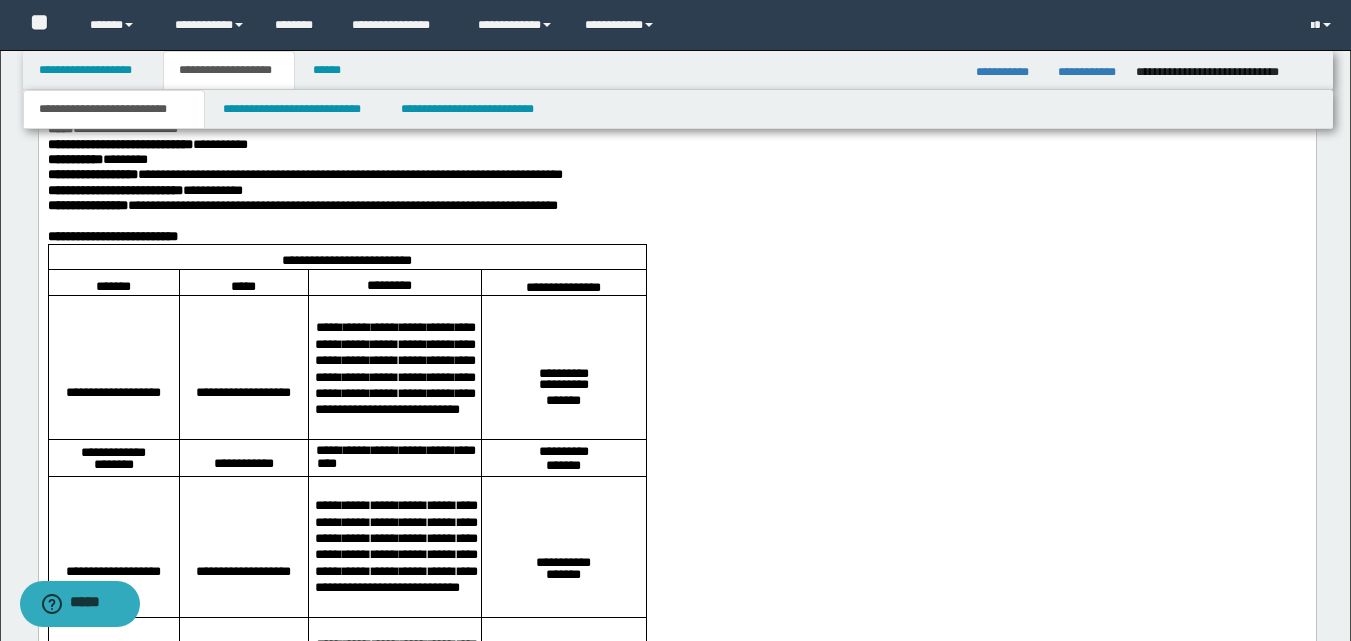 scroll, scrollTop: 2224, scrollLeft: 0, axis: vertical 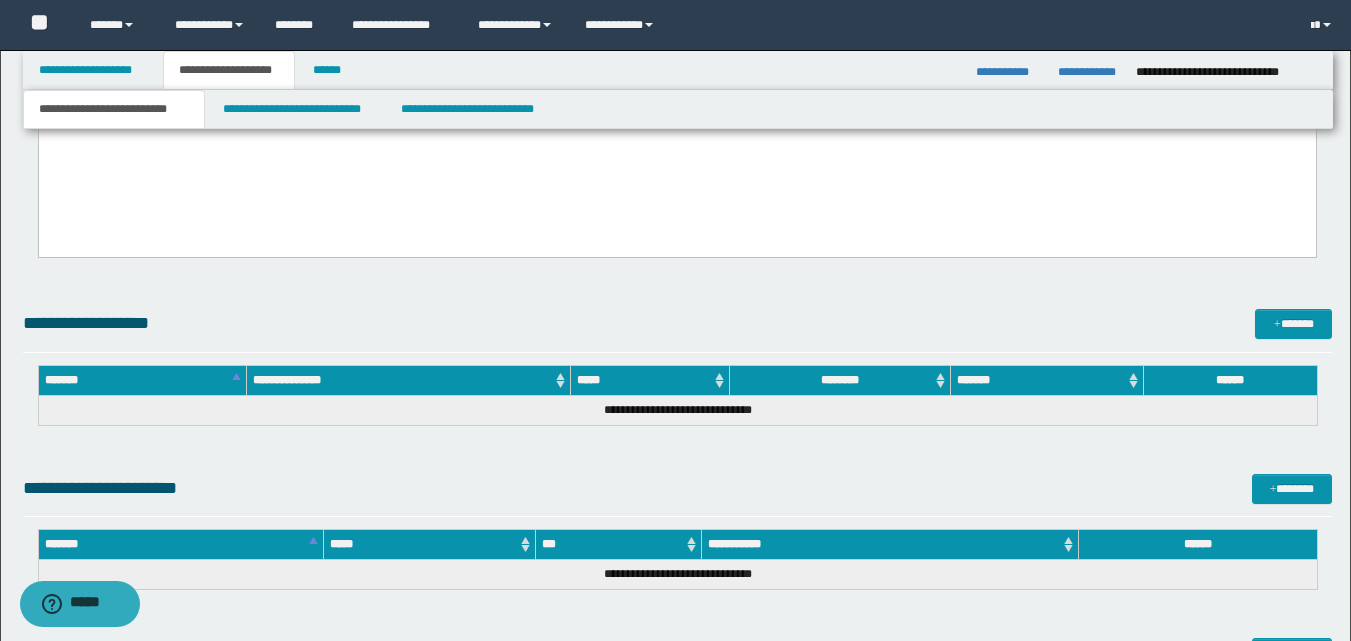 drag, startPoint x: 47, startPoint y: -1605, endPoint x: 754, endPoint y: -2529, distance: 1163.4539 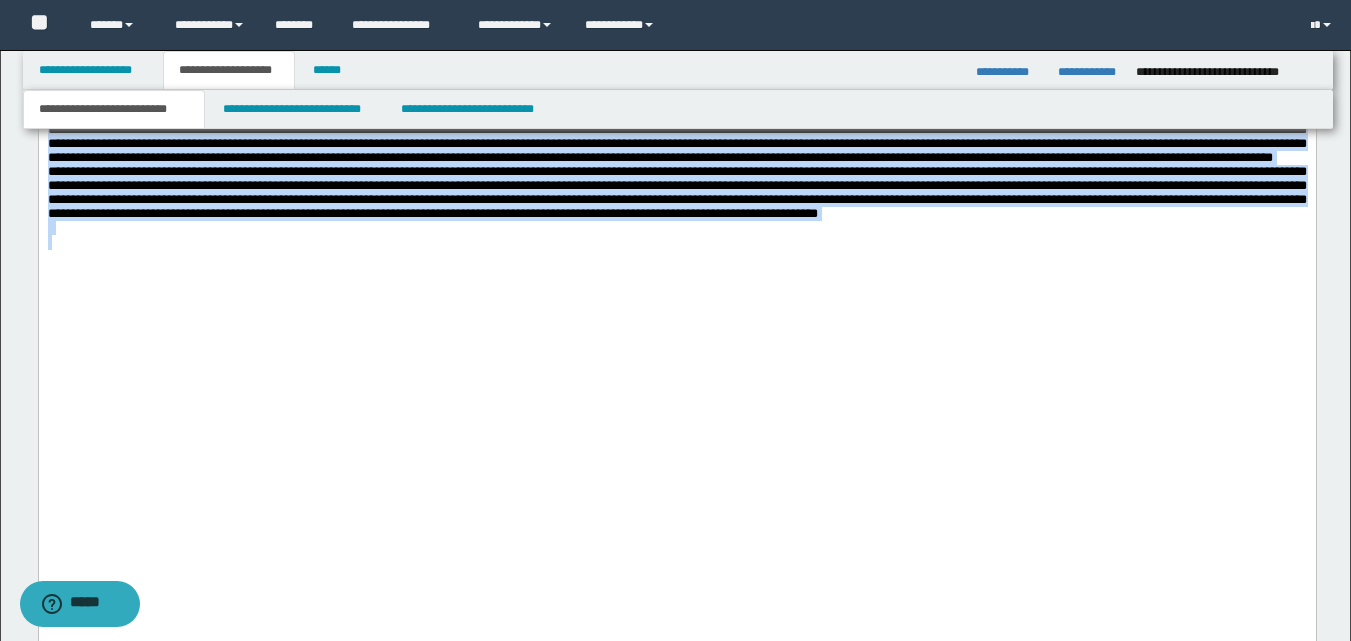 scroll, scrollTop: 3524, scrollLeft: 0, axis: vertical 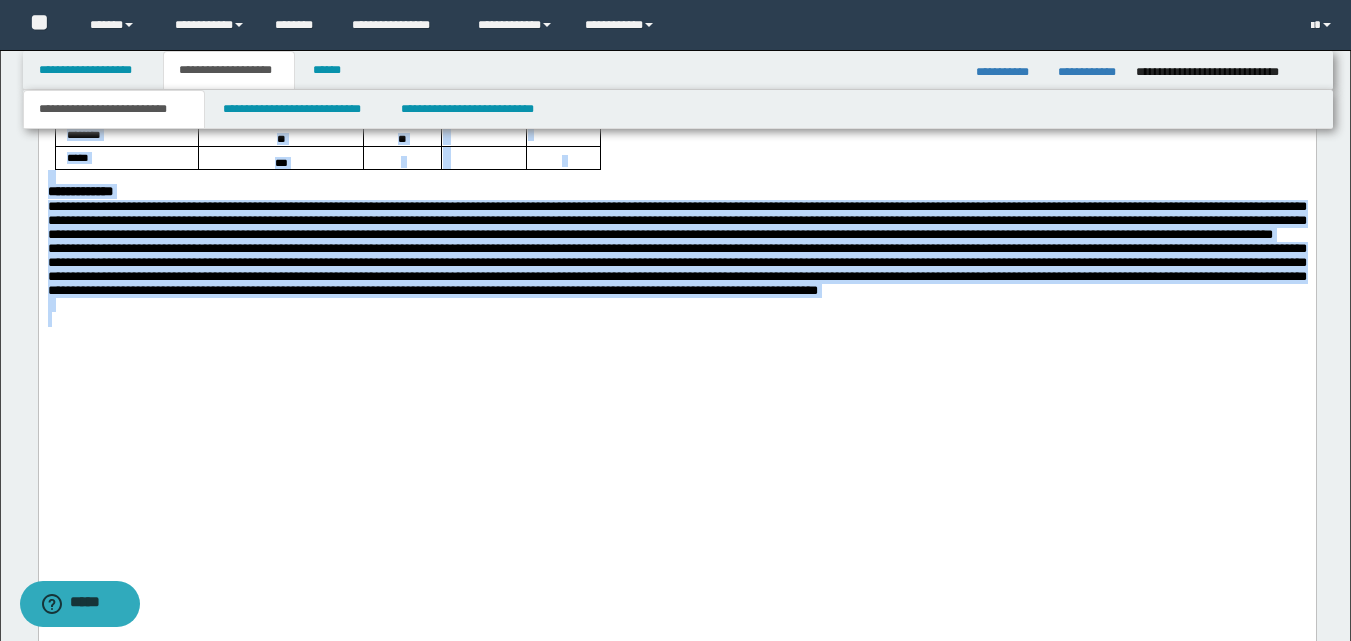 copy on "**********" 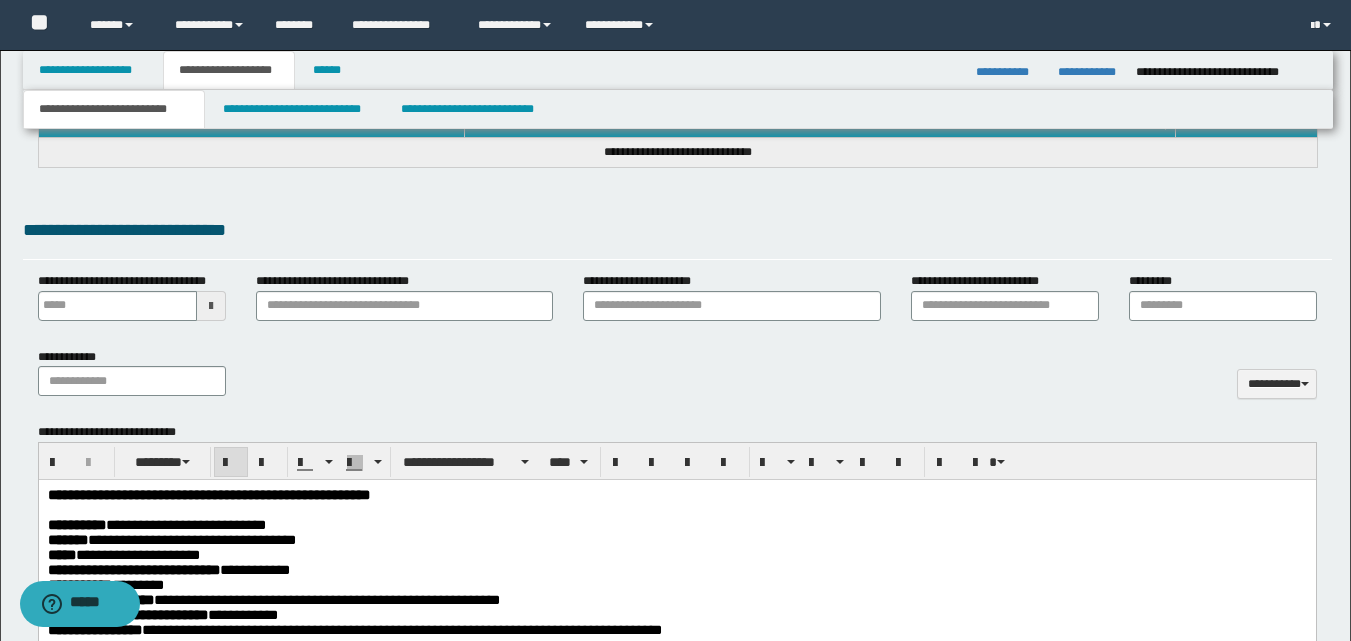 scroll, scrollTop: 924, scrollLeft: 0, axis: vertical 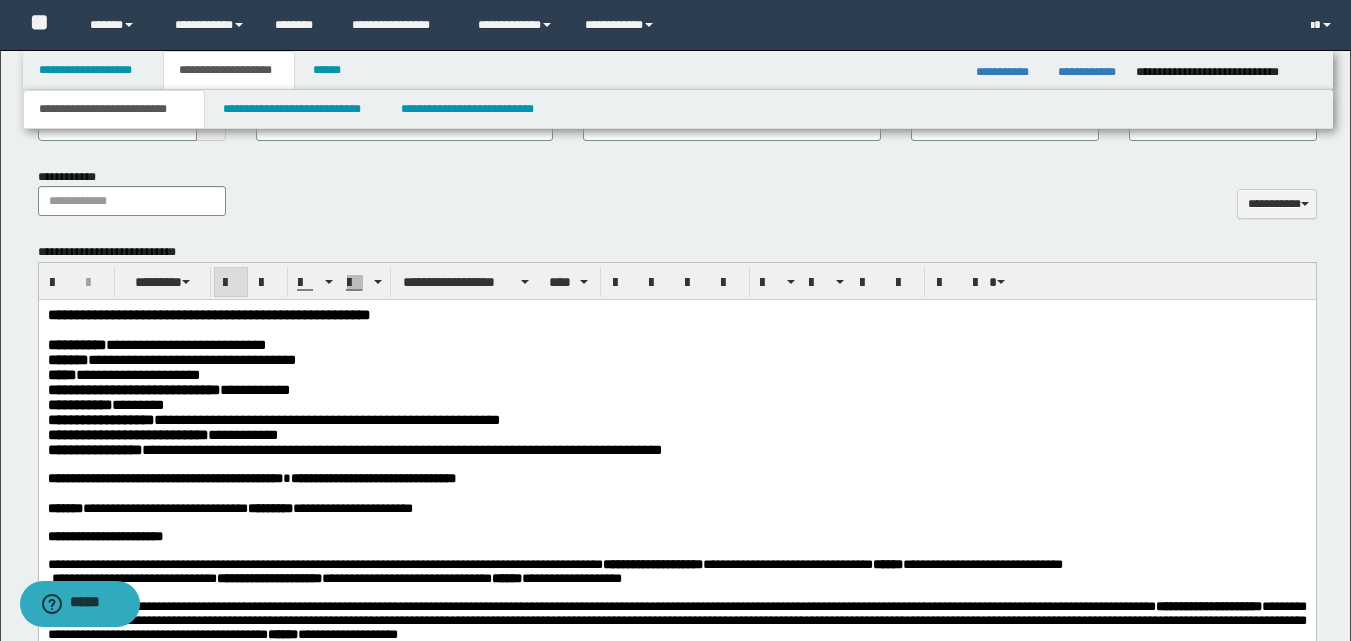 click on "**********" at bounding box center [676, 1642] 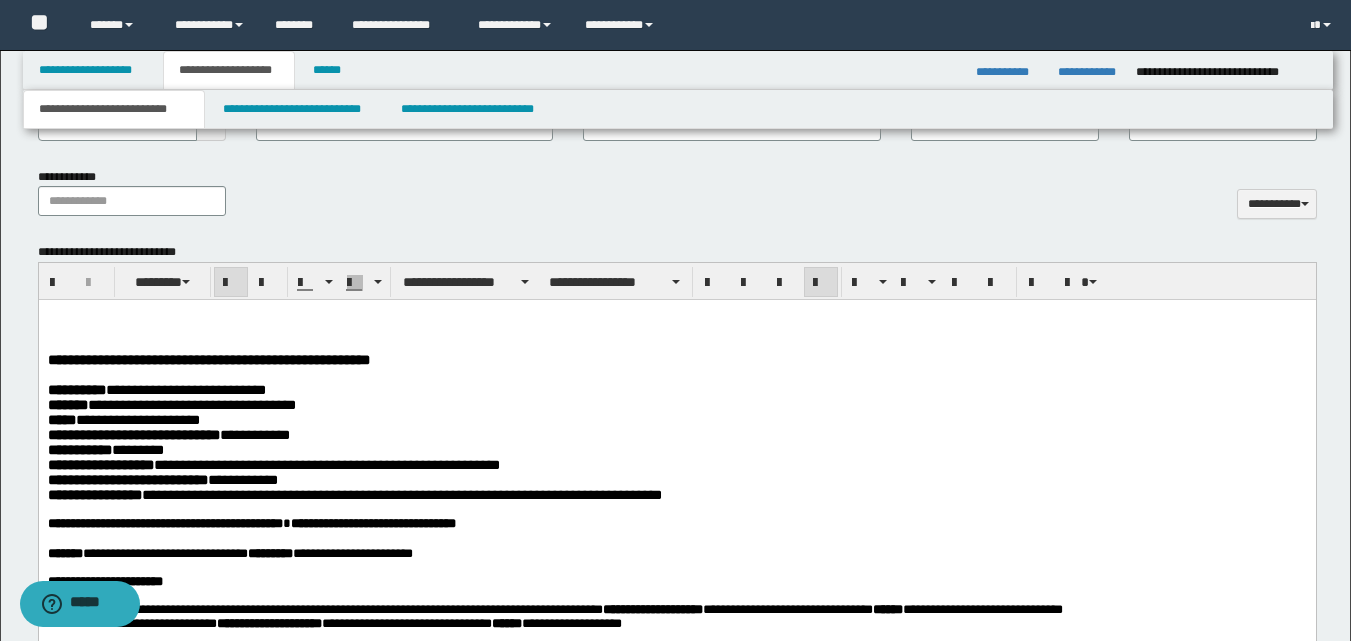 click at bounding box center (676, 315) 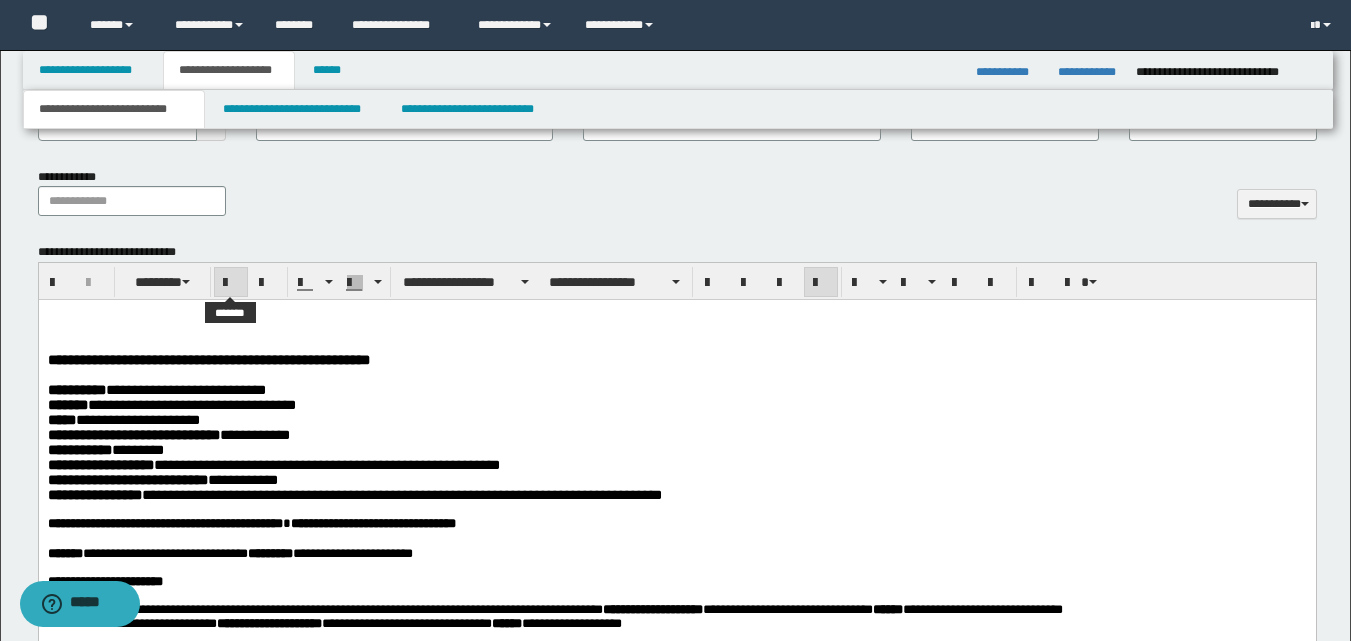 click at bounding box center [231, 283] 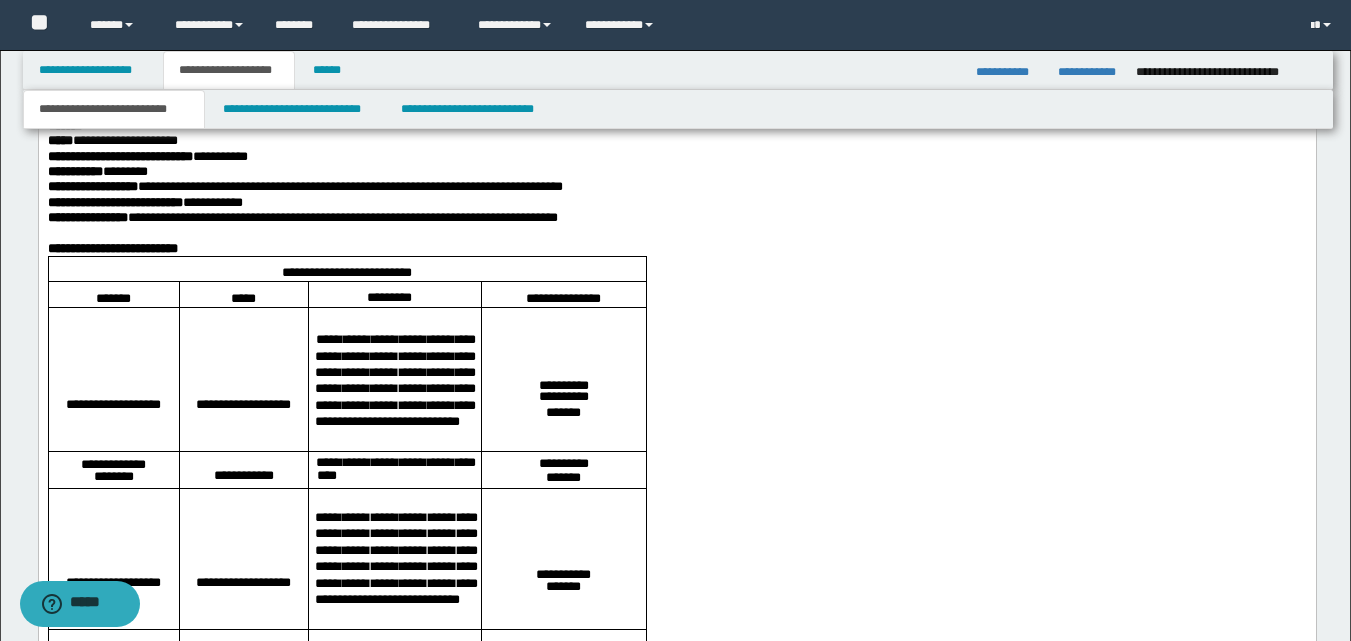 scroll, scrollTop: 3924, scrollLeft: 0, axis: vertical 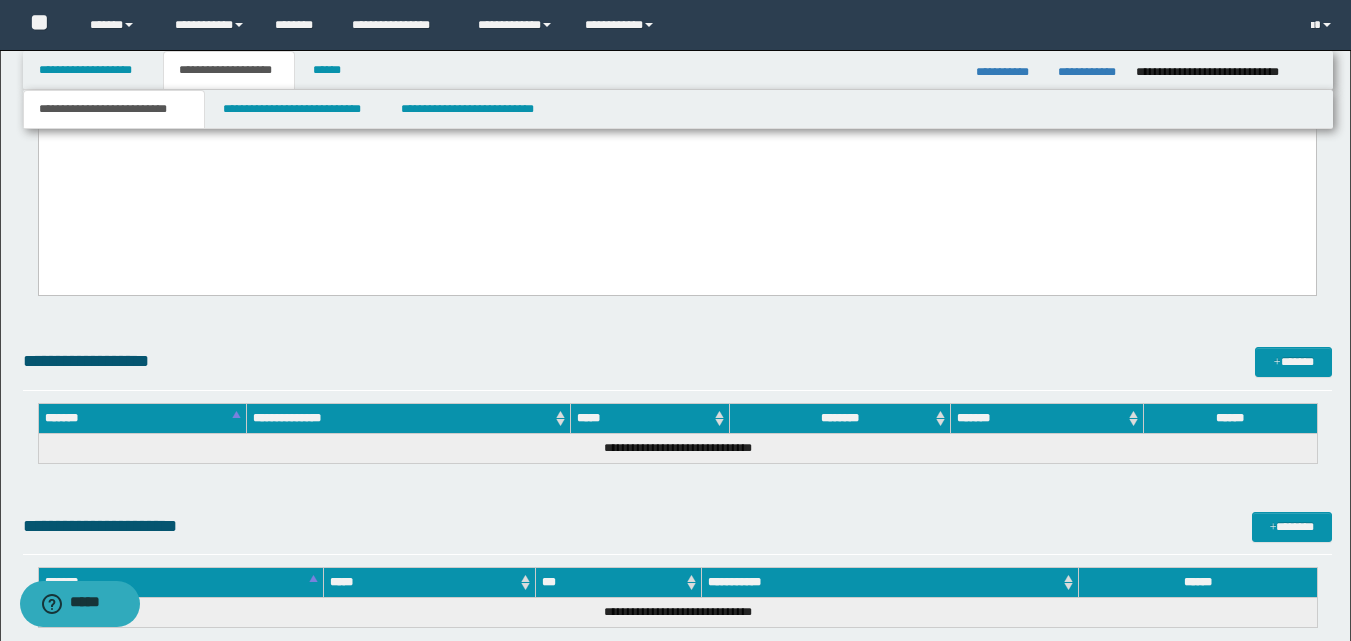 drag, startPoint x: 48, startPoint y: -1567, endPoint x: 608, endPoint y: 419, distance: 2063.4429 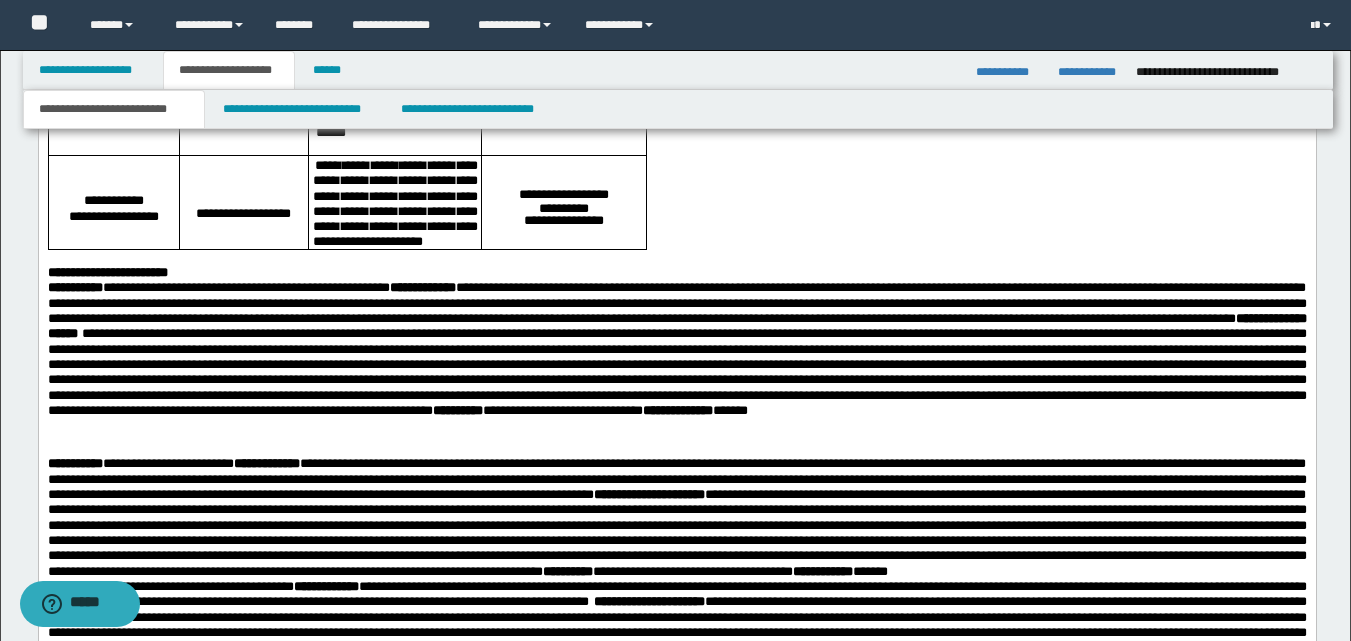 scroll, scrollTop: 1898, scrollLeft: 0, axis: vertical 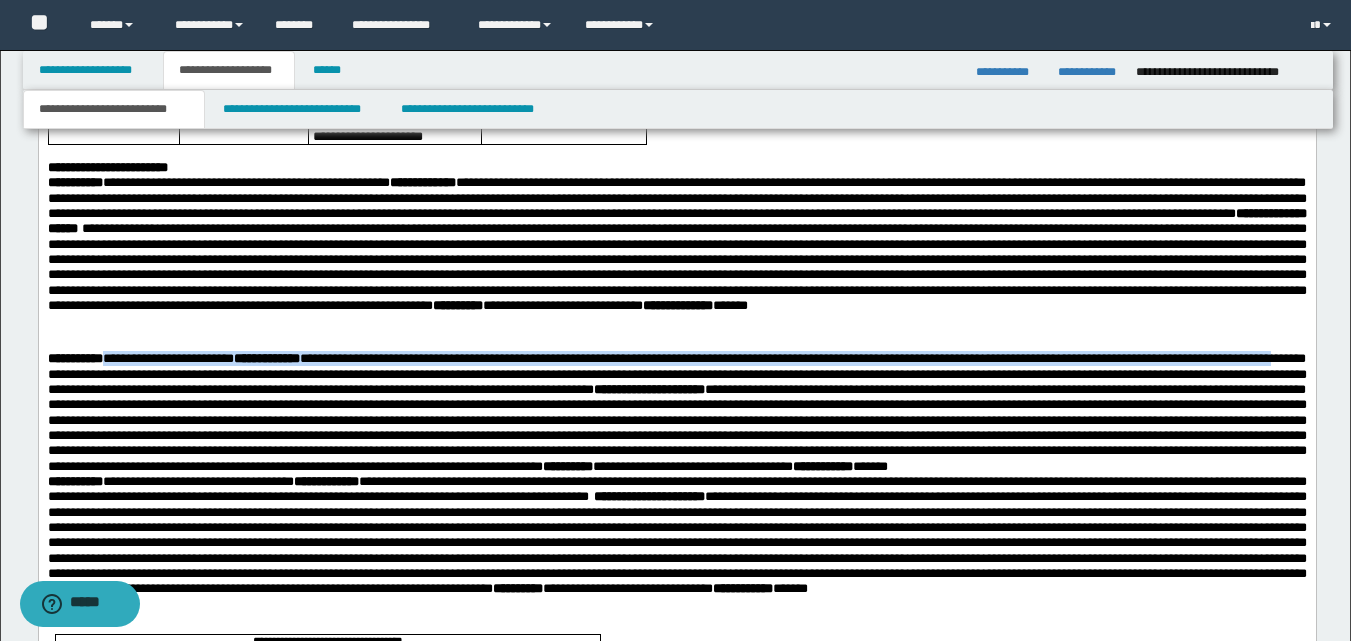 drag, startPoint x: 115, startPoint y: 383, endPoint x: 271, endPoint y: 395, distance: 156.46086 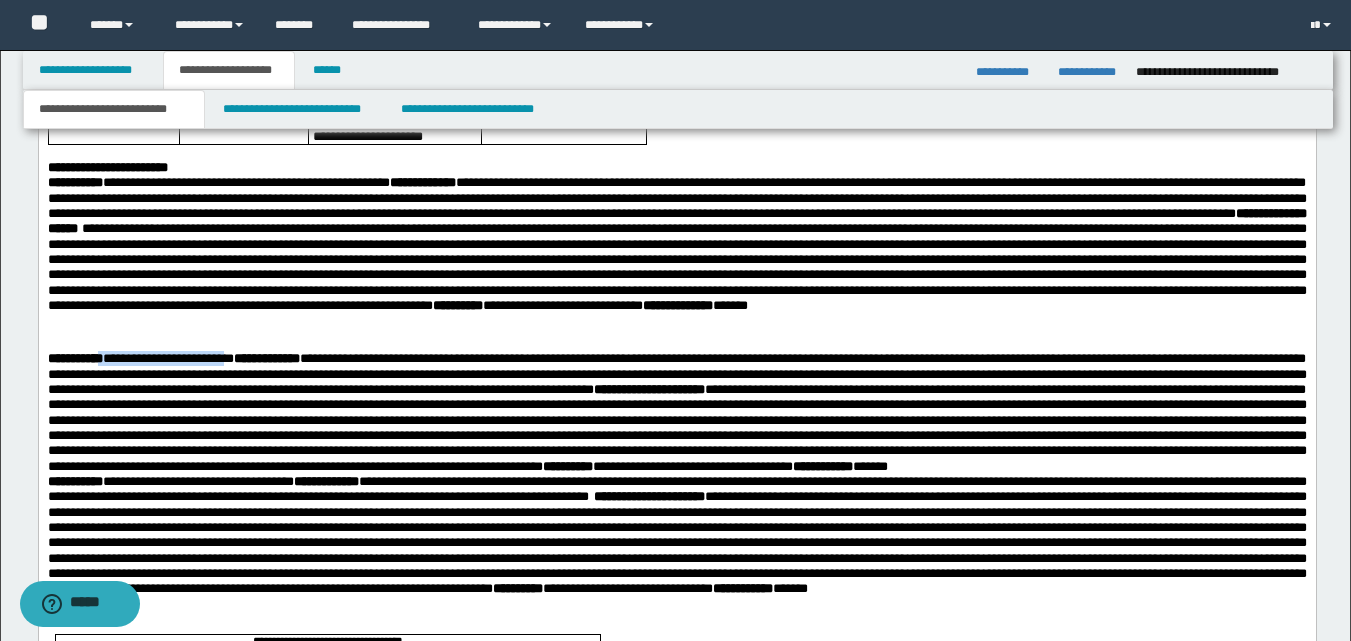 drag, startPoint x: 112, startPoint y: 388, endPoint x: 265, endPoint y: 383, distance: 153.08168 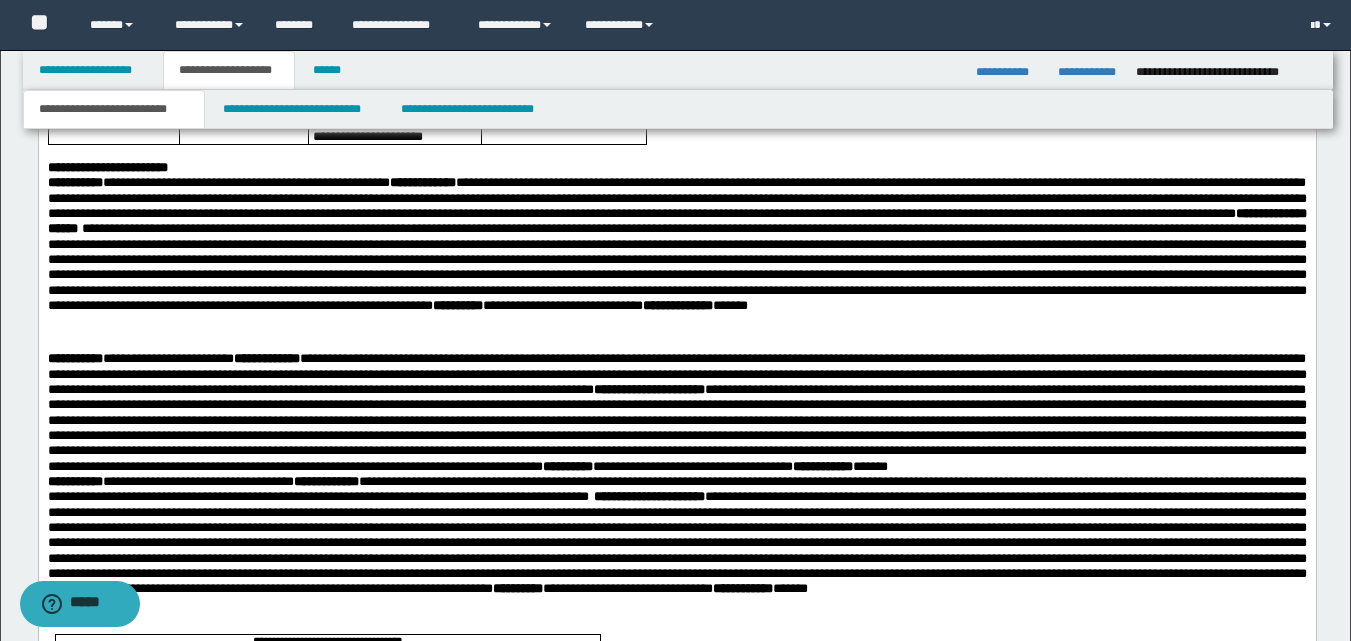 click on "**********" at bounding box center (676, 206) 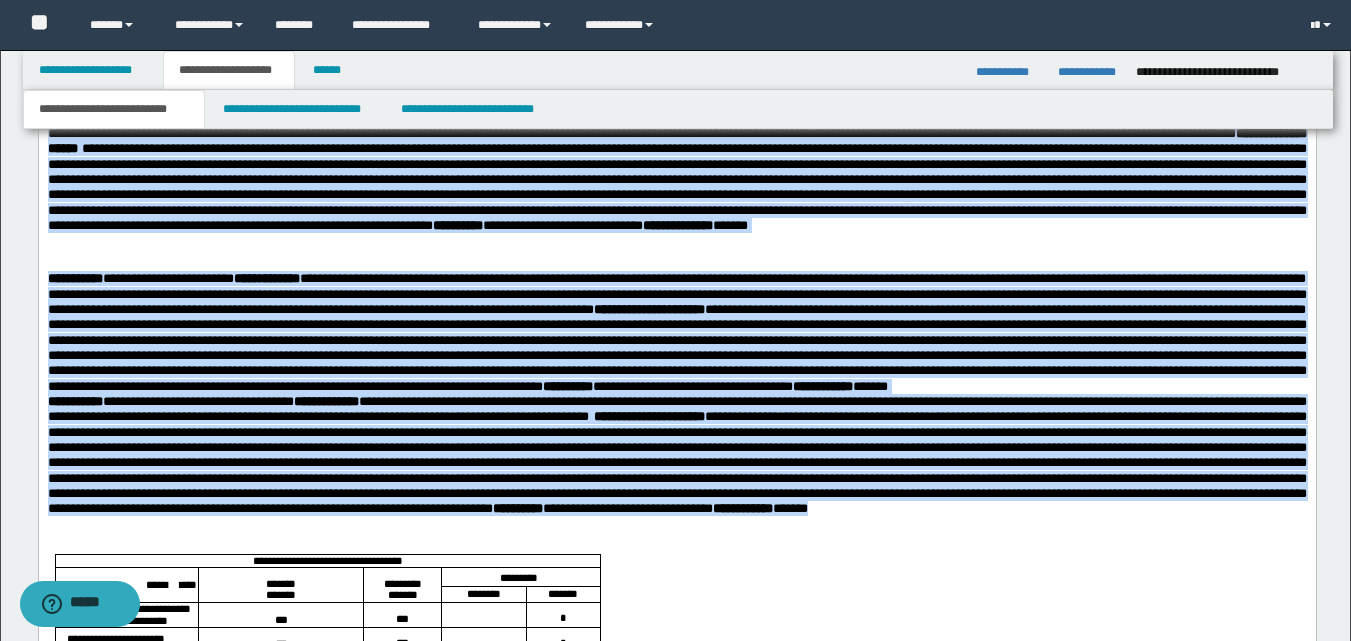 scroll, scrollTop: 2009, scrollLeft: 0, axis: vertical 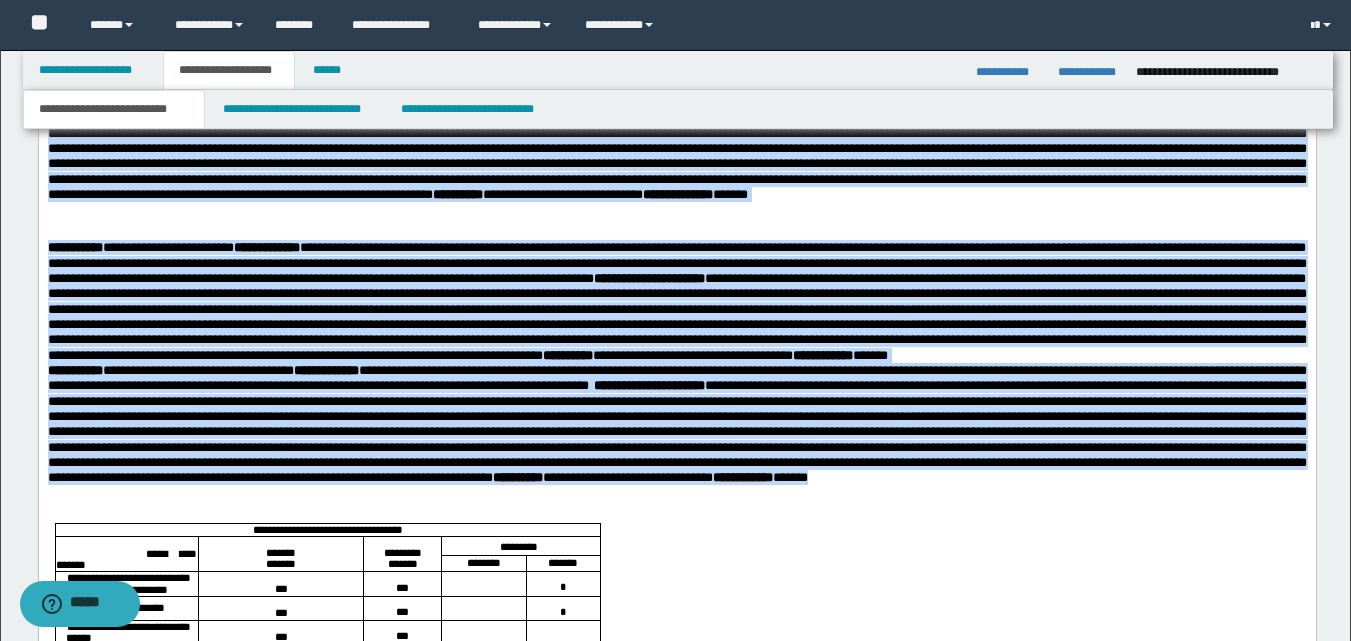 drag, startPoint x: 45, startPoint y: 100, endPoint x: 268, endPoint y: 577, distance: 526.5529 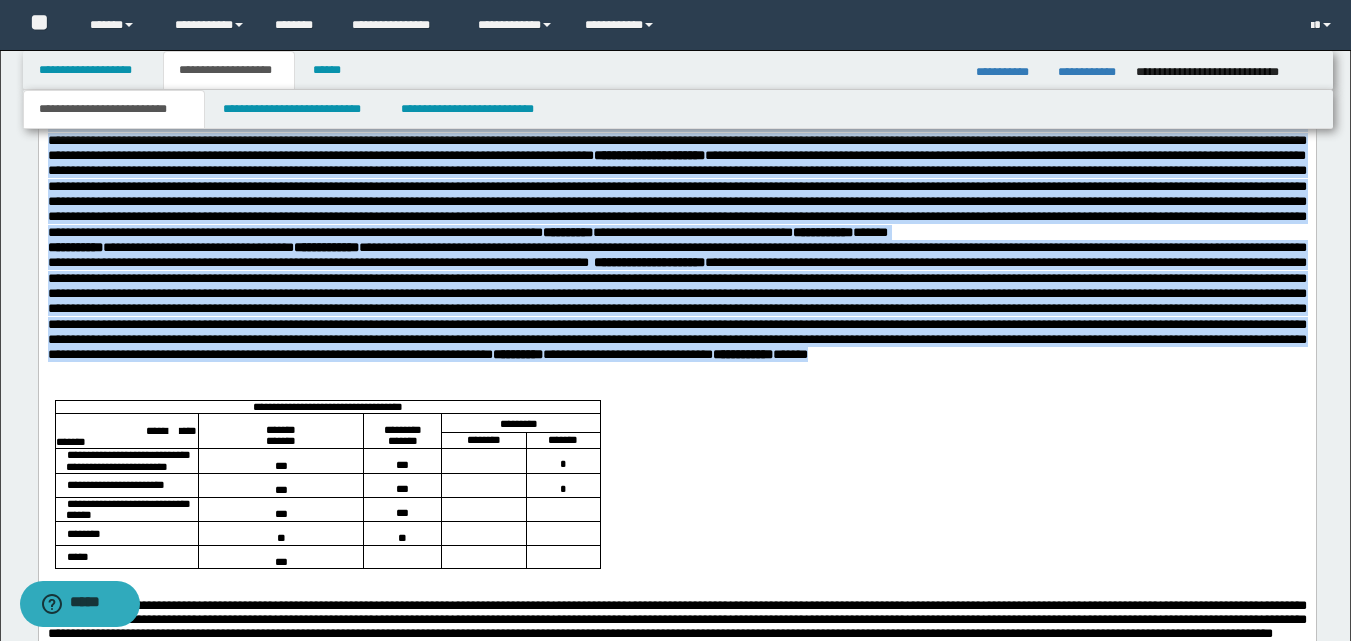 scroll, scrollTop: 2309, scrollLeft: 0, axis: vertical 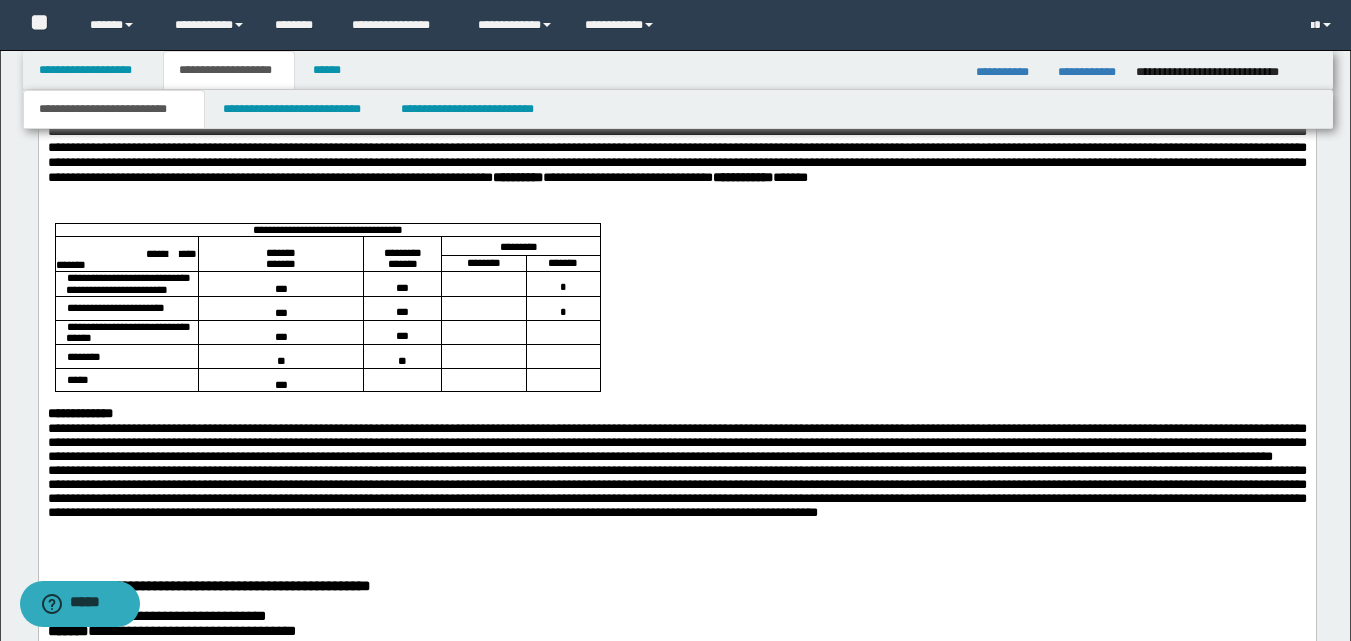 click on "**********" at bounding box center [676, 281] 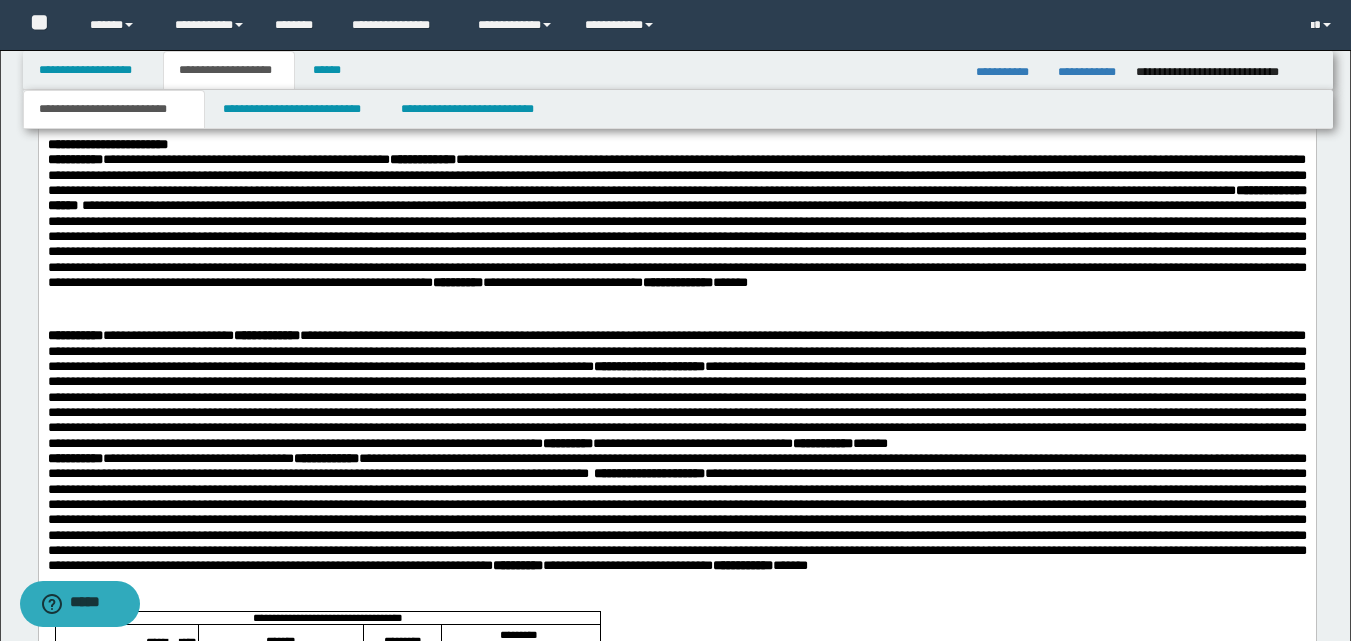 scroll, scrollTop: 1909, scrollLeft: 0, axis: vertical 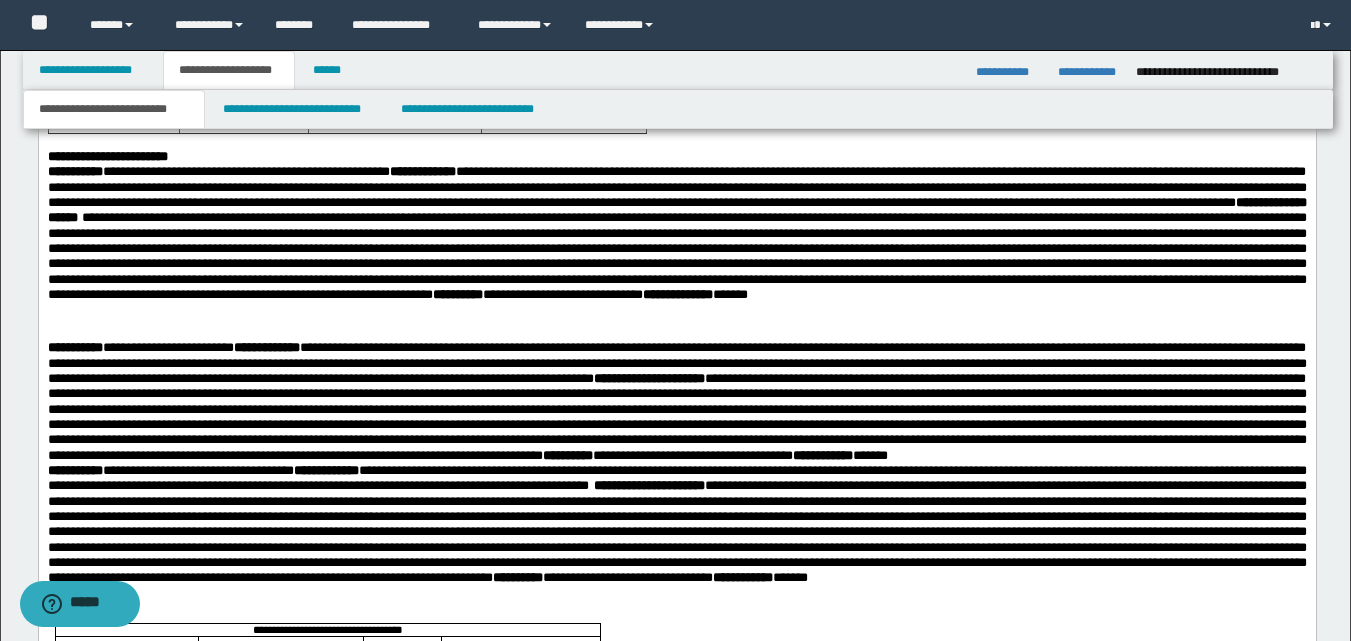 click on "**********" at bounding box center [474, 109] 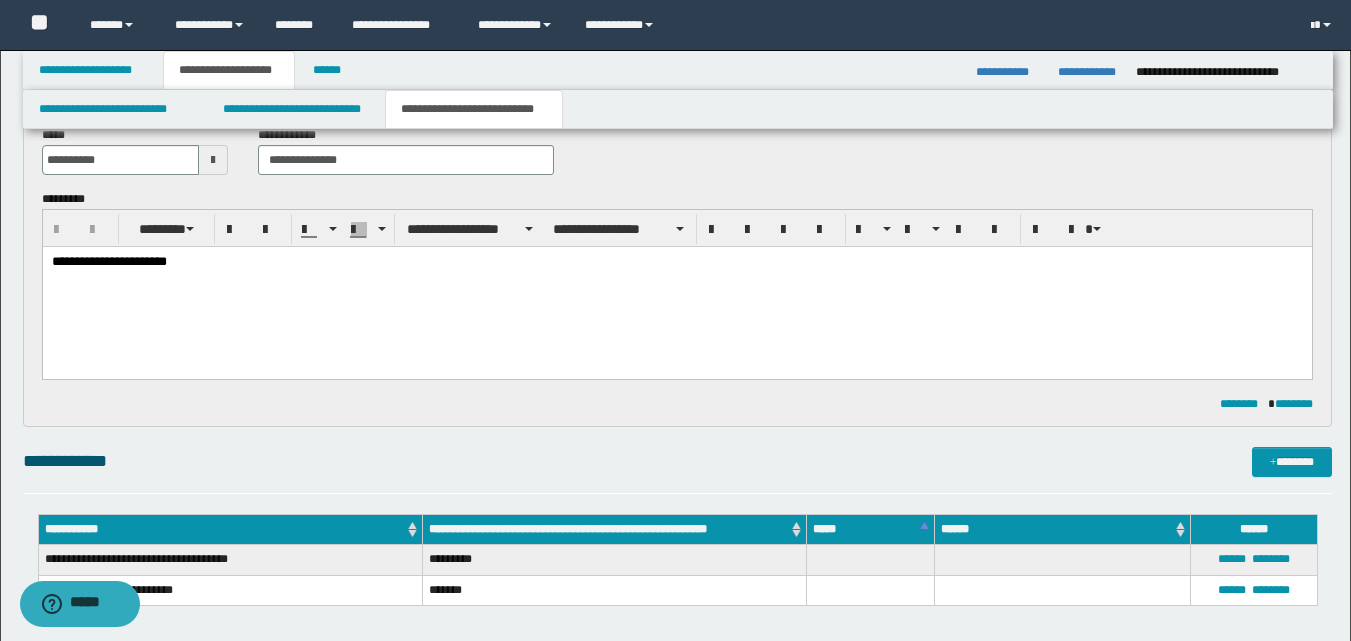 scroll, scrollTop: 0, scrollLeft: 0, axis: both 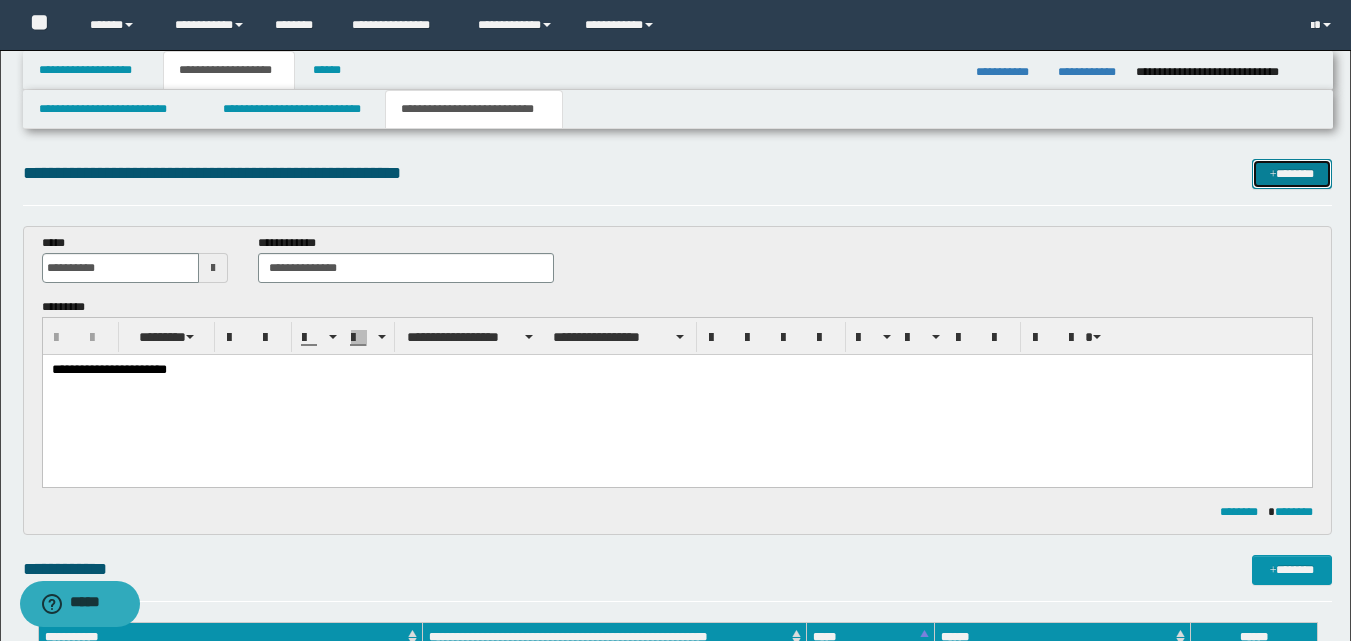 click on "*******" at bounding box center [1292, 174] 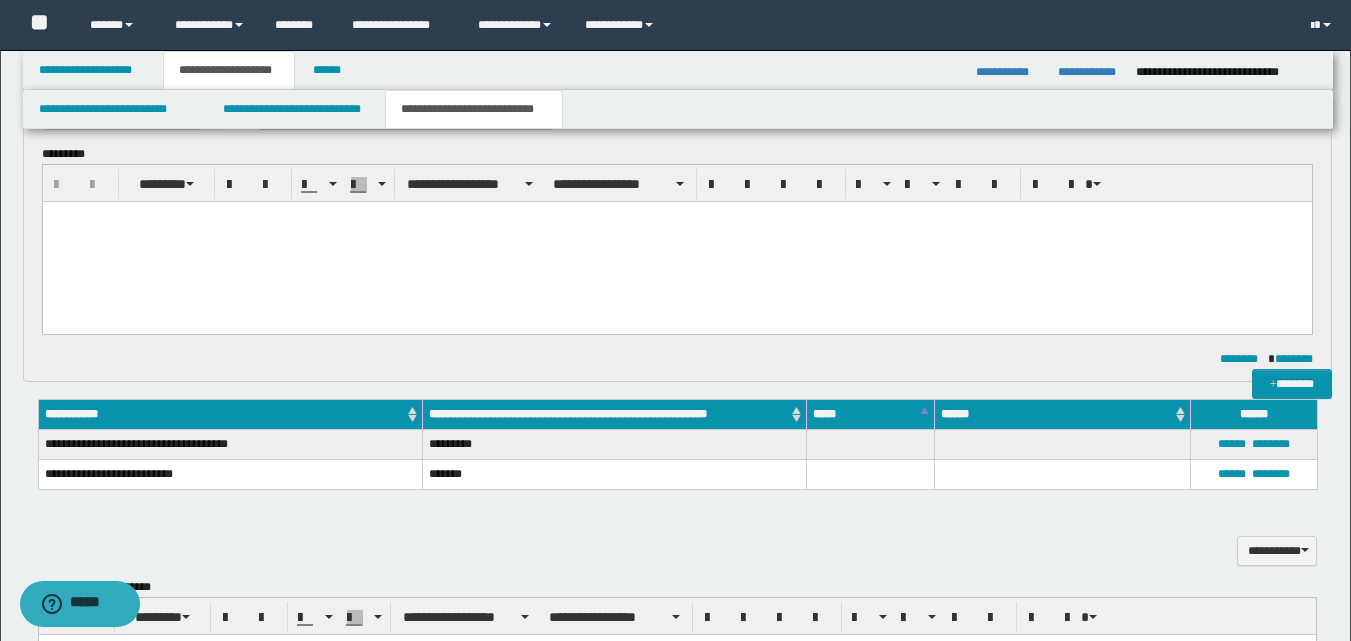 scroll, scrollTop: 0, scrollLeft: 0, axis: both 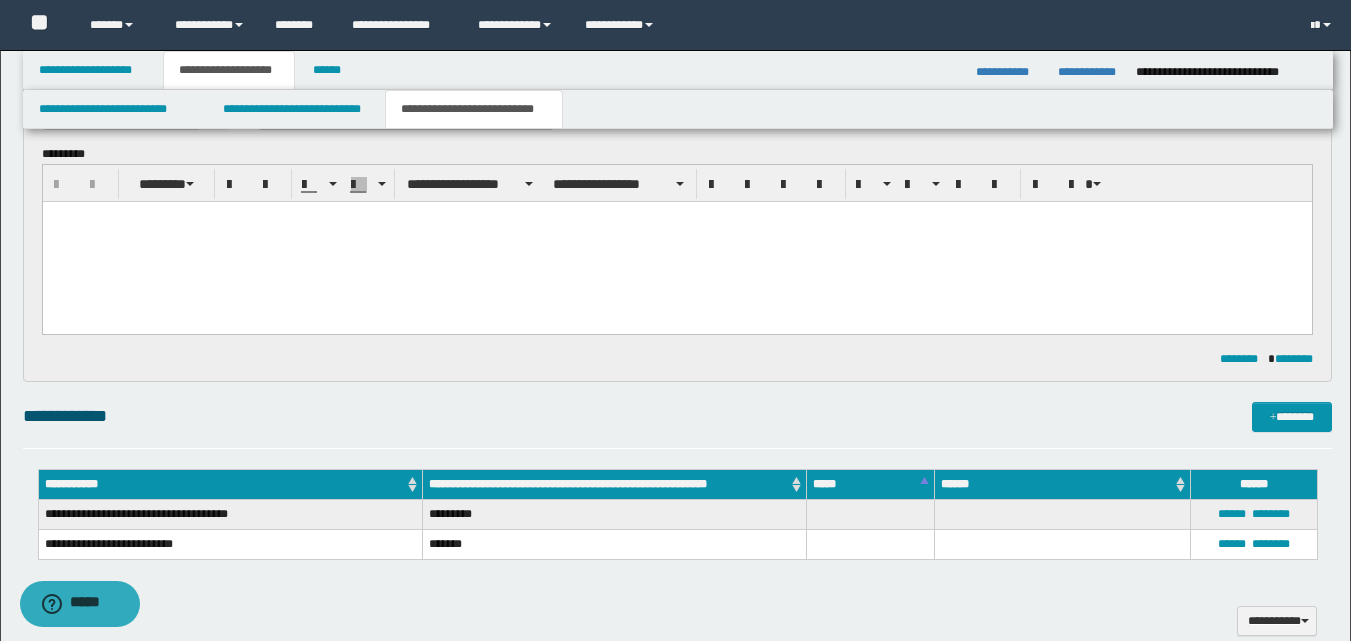 type 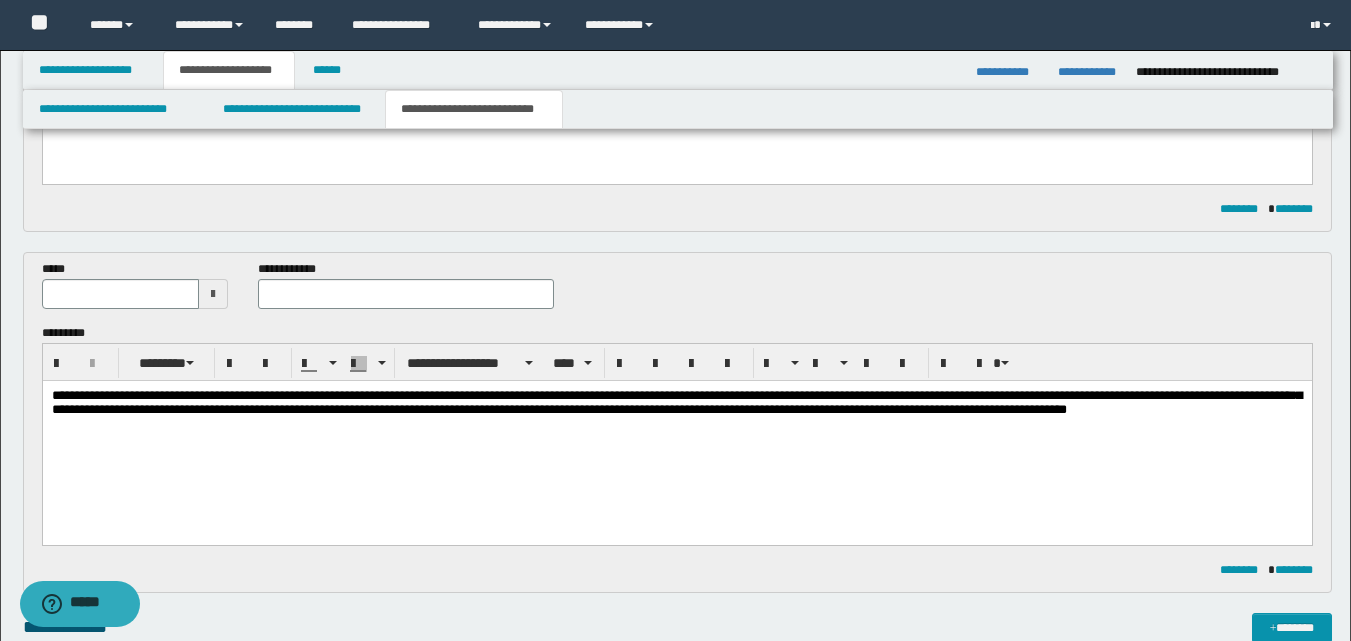 scroll, scrollTop: 282, scrollLeft: 0, axis: vertical 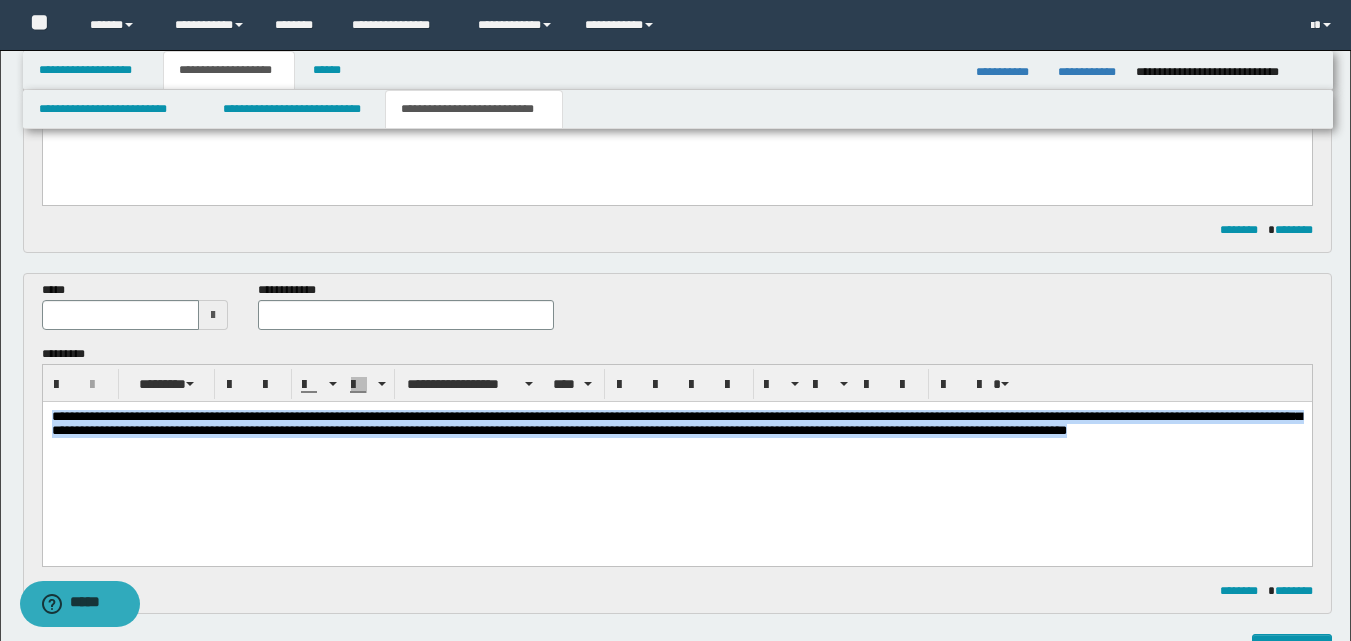 drag, startPoint x: 52, startPoint y: 416, endPoint x: 440, endPoint y: 457, distance: 390.16022 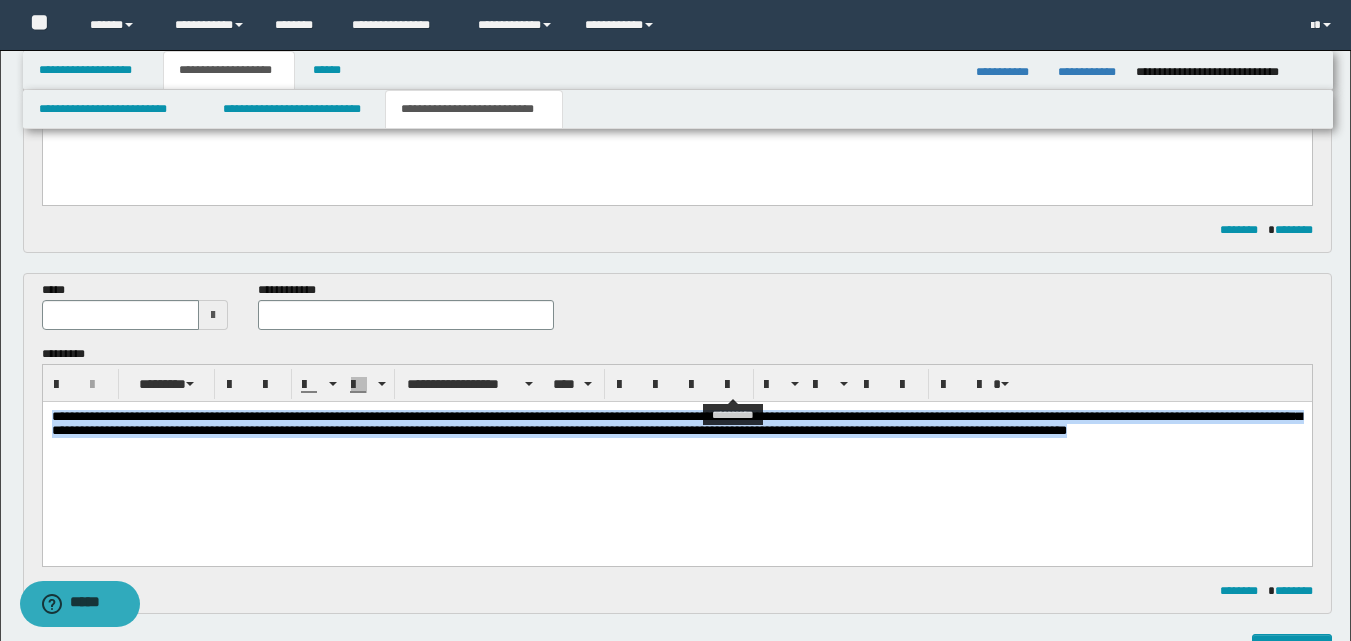 click at bounding box center [733, 385] 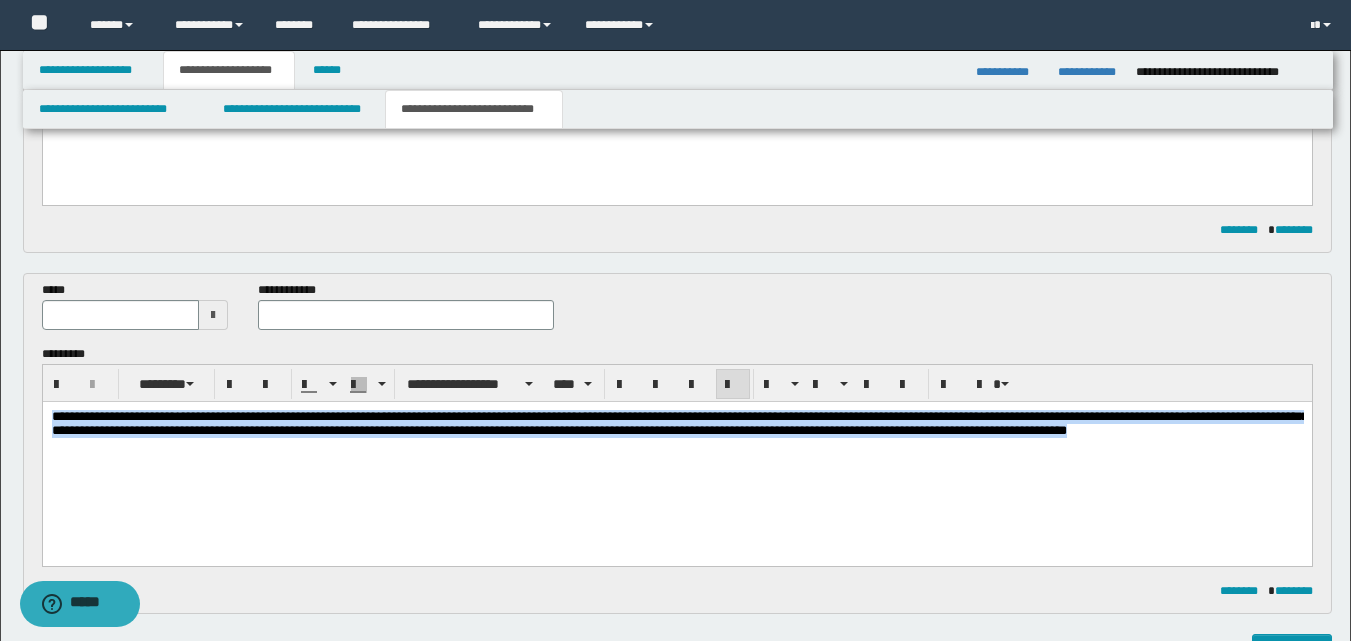 click on "**********" at bounding box center (676, 448) 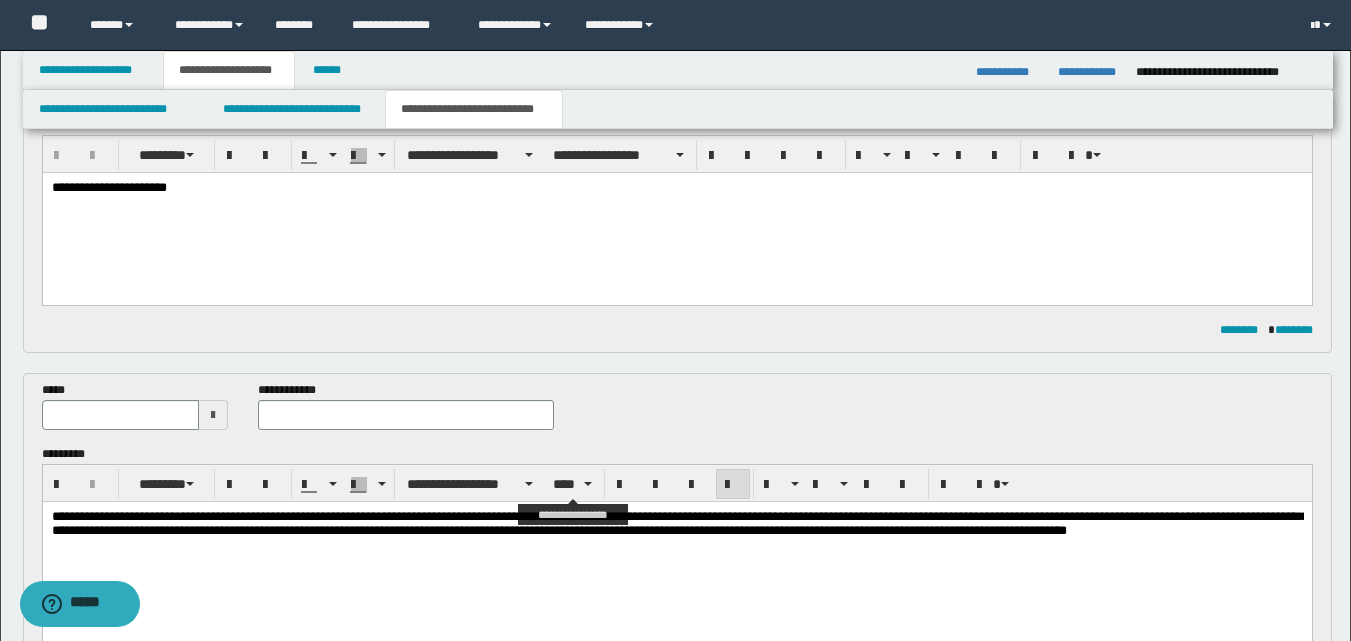 scroll, scrollTop: 200, scrollLeft: 0, axis: vertical 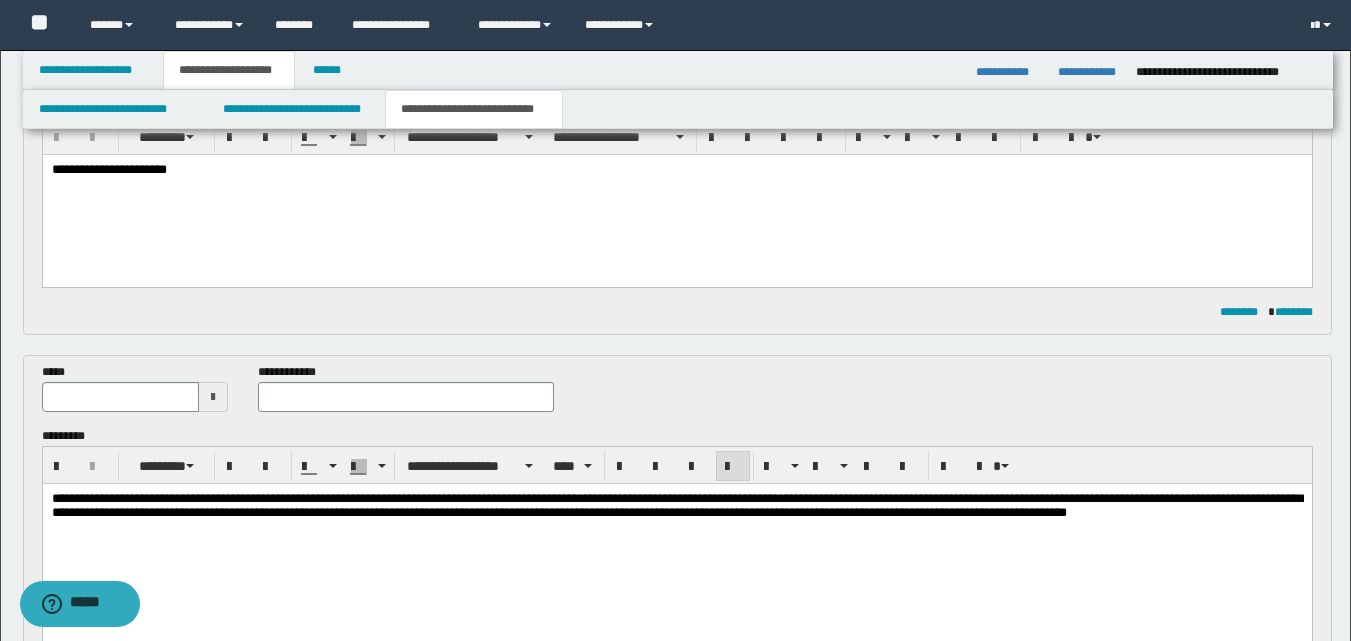 click at bounding box center [213, 397] 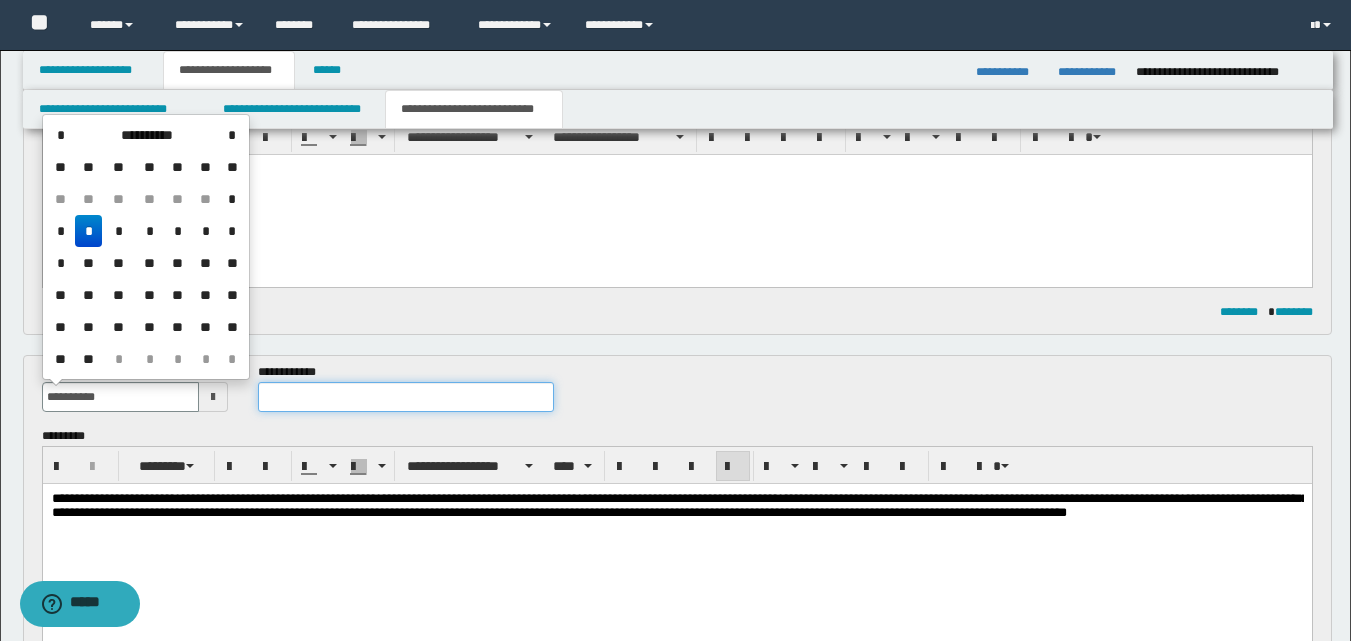 type on "**********" 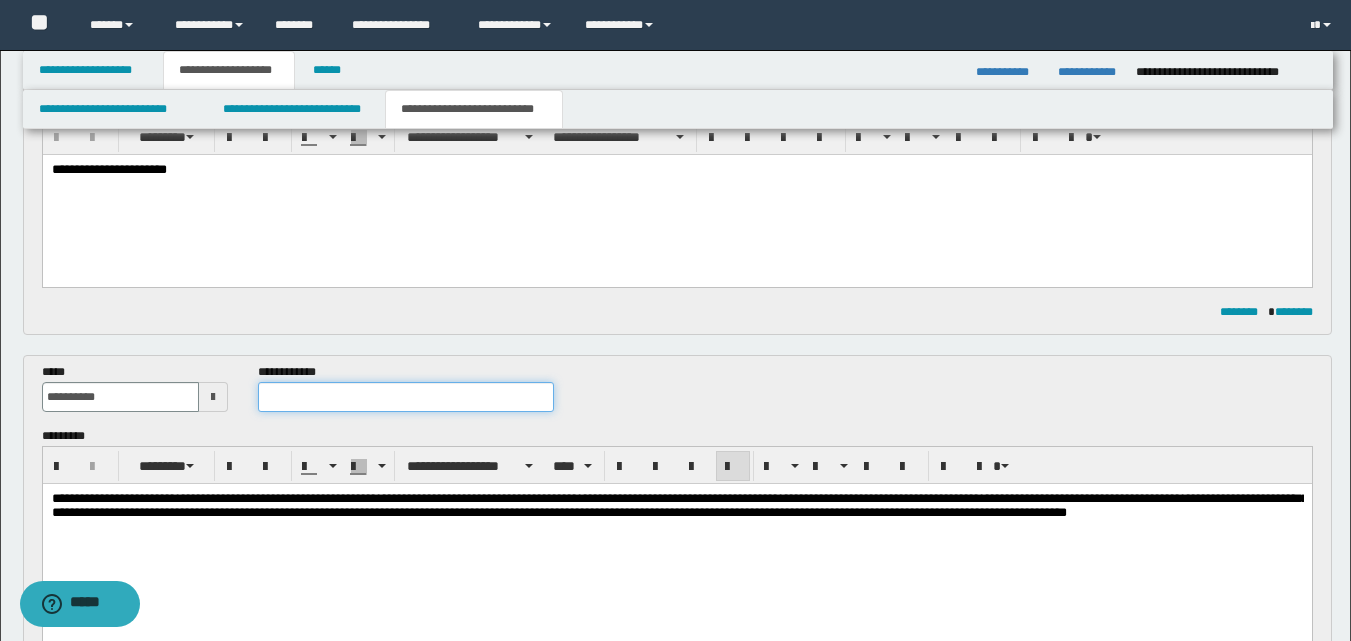 click at bounding box center [405, 397] 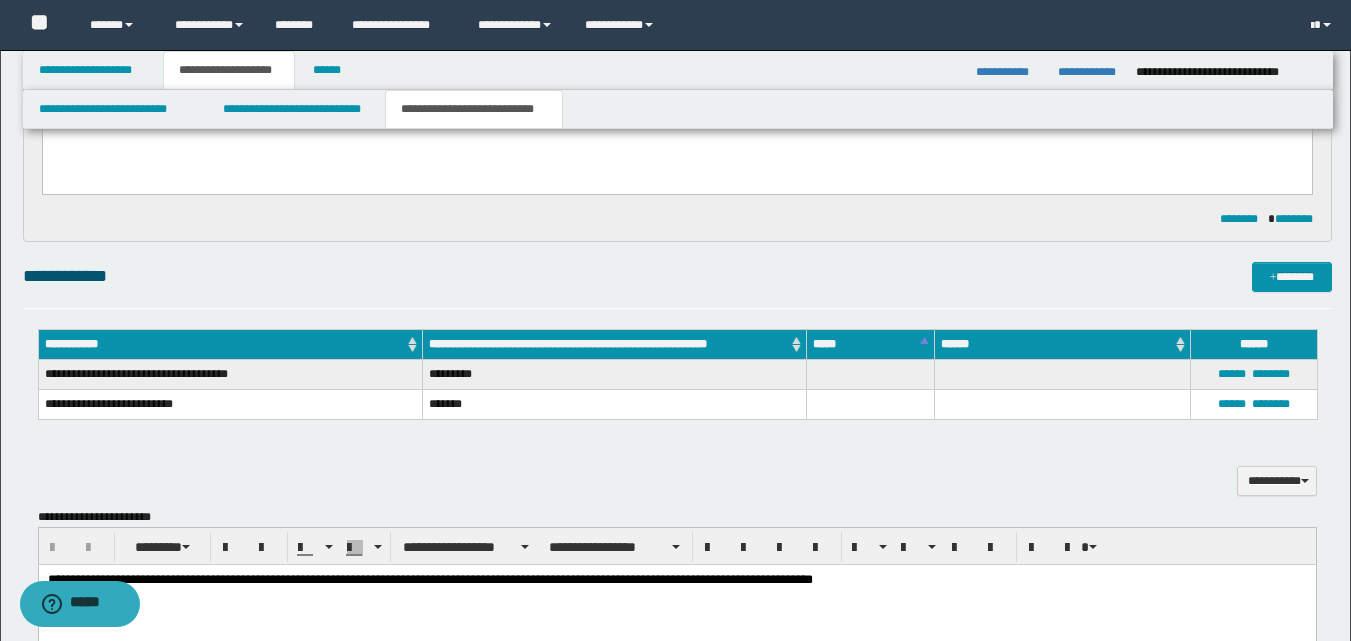scroll, scrollTop: 700, scrollLeft: 0, axis: vertical 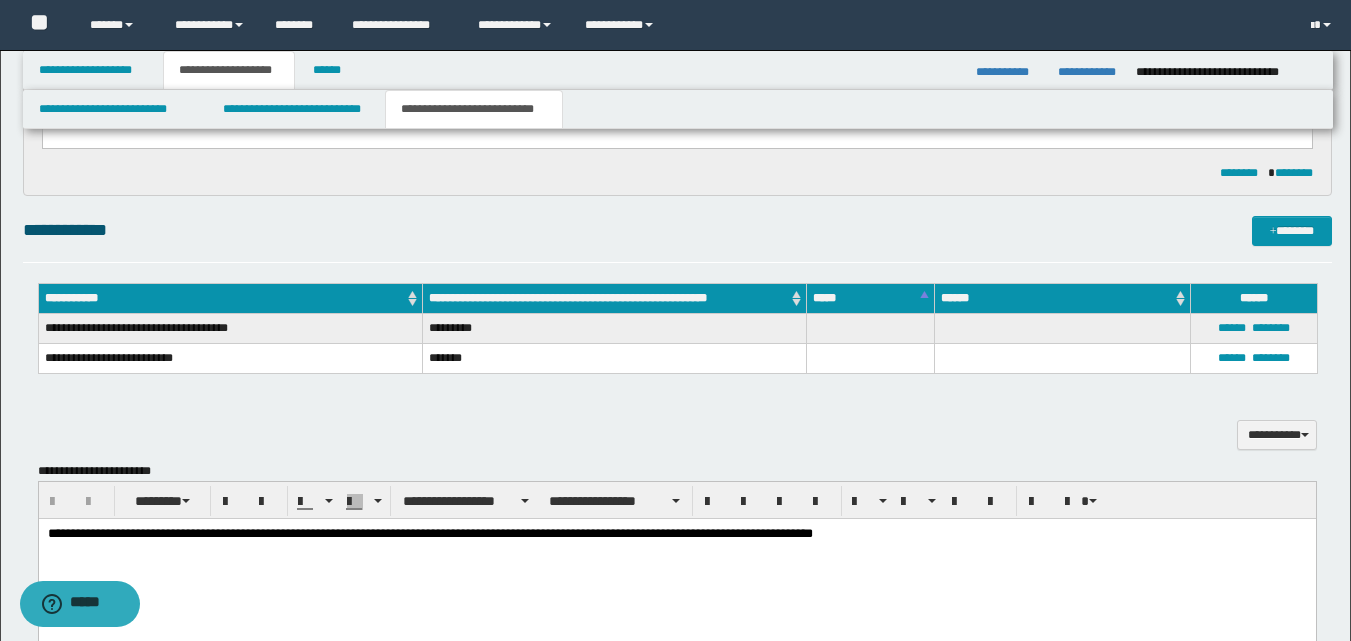 type on "**********" 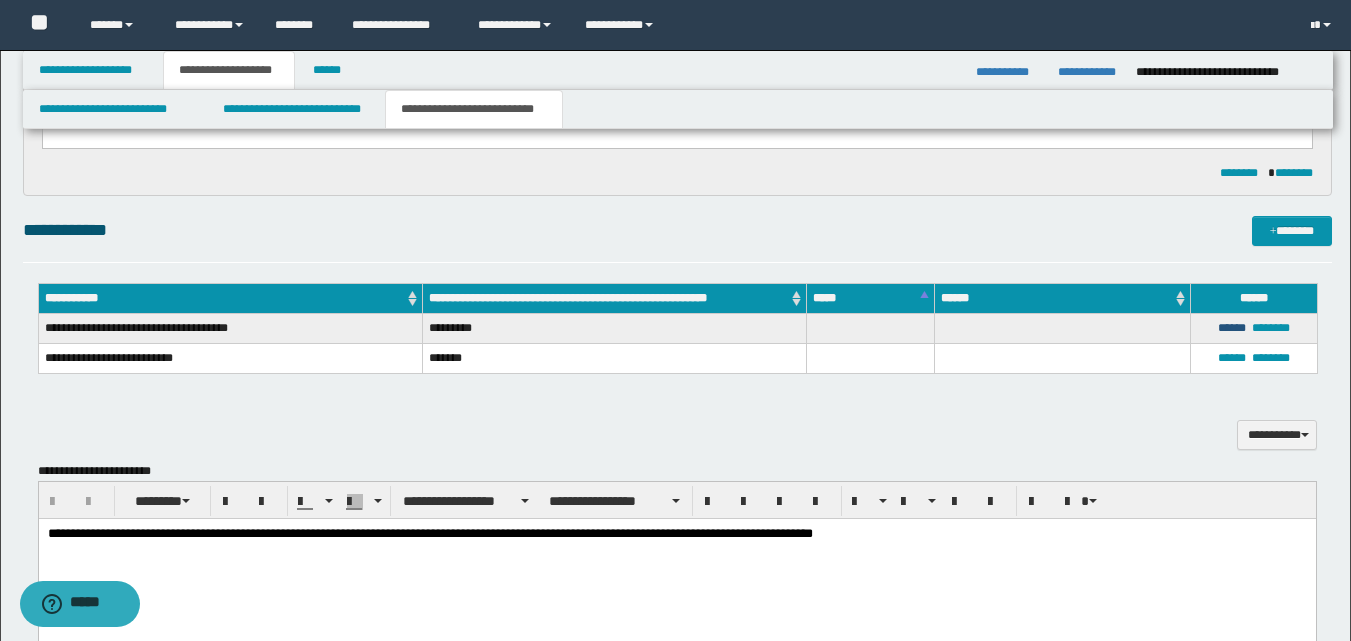 click on "******" at bounding box center [1232, 328] 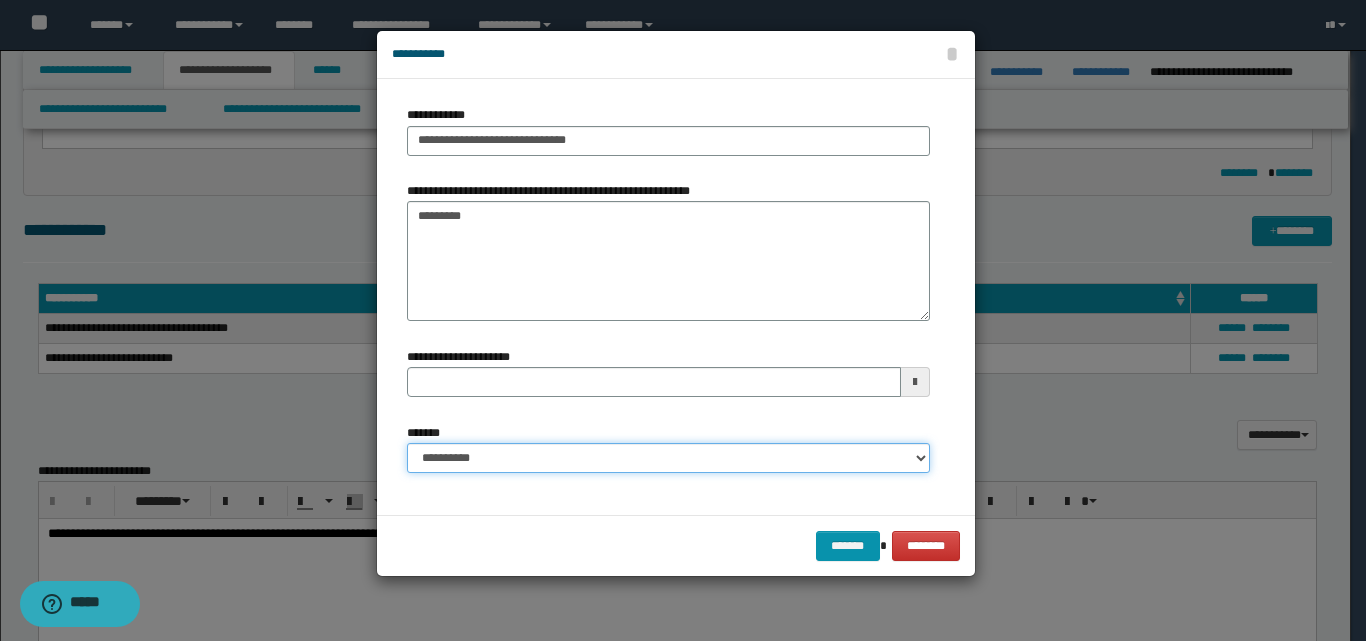 click on "**********" at bounding box center (668, 458) 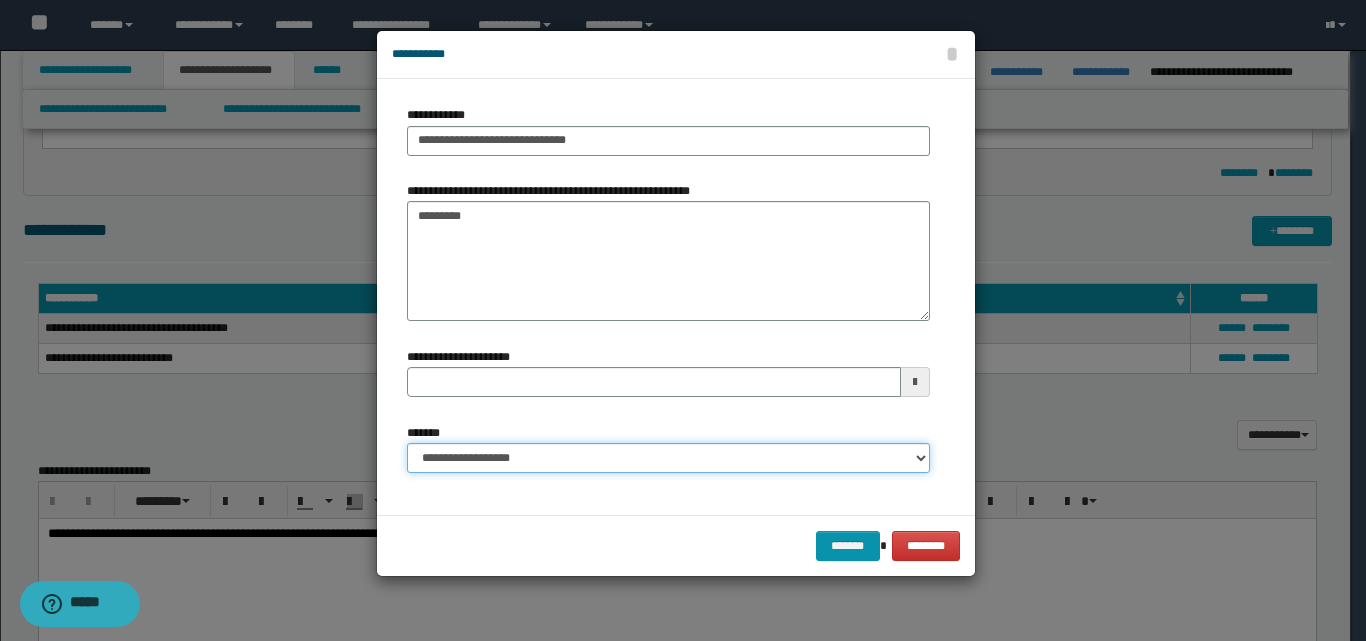 type 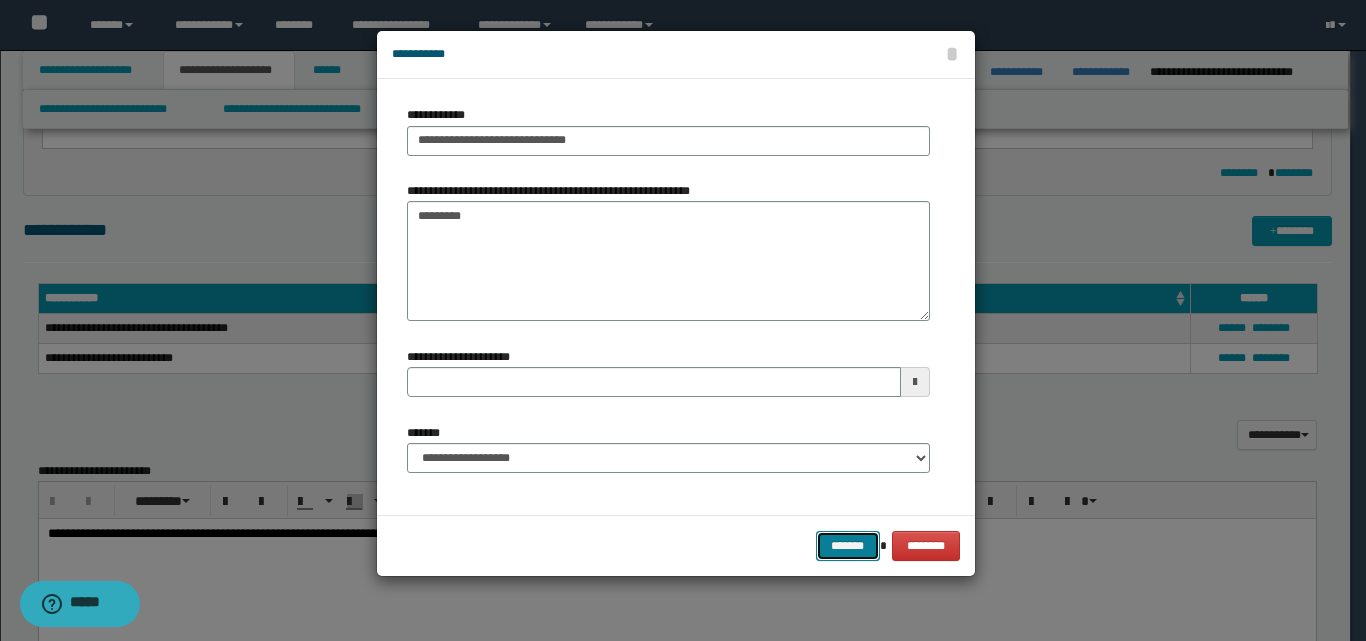 click on "*******" at bounding box center [848, 546] 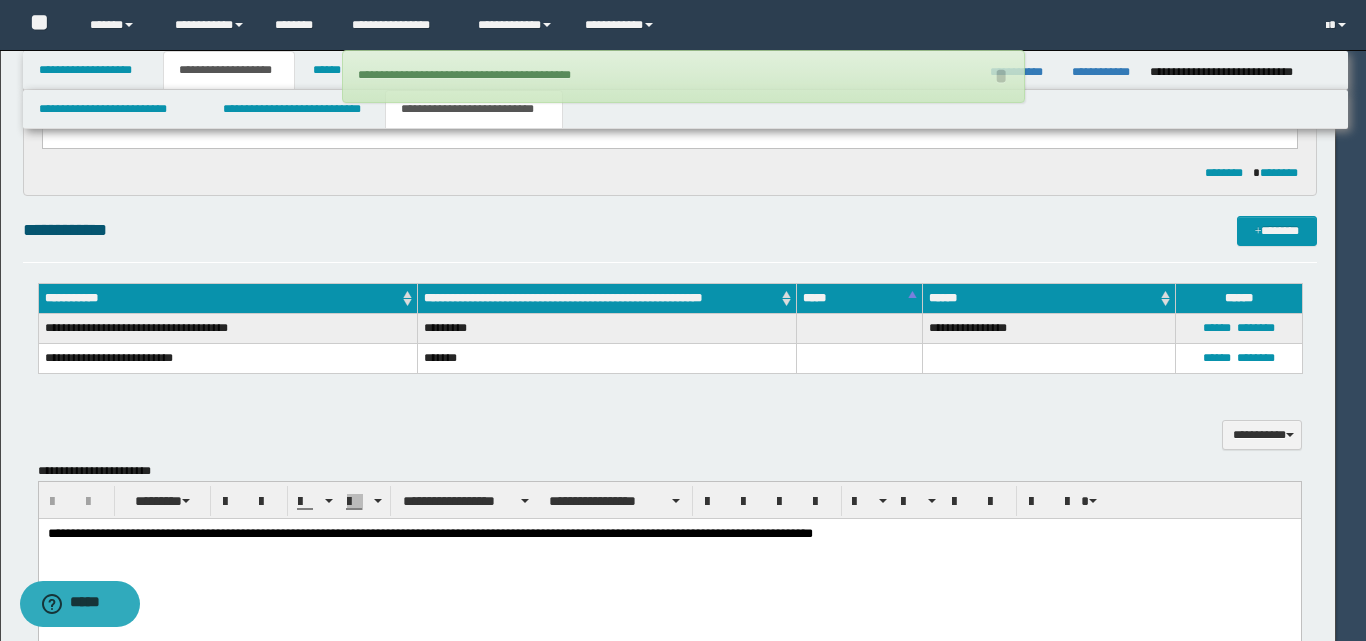 type 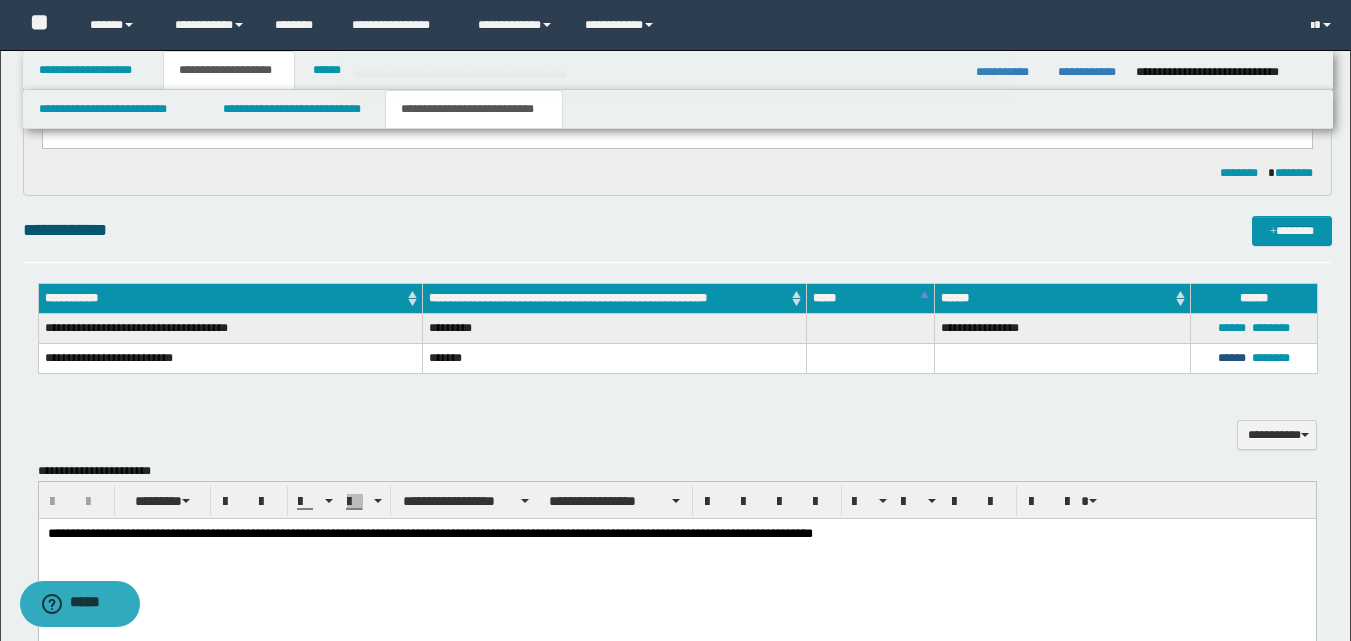 click on "******" at bounding box center (1232, 358) 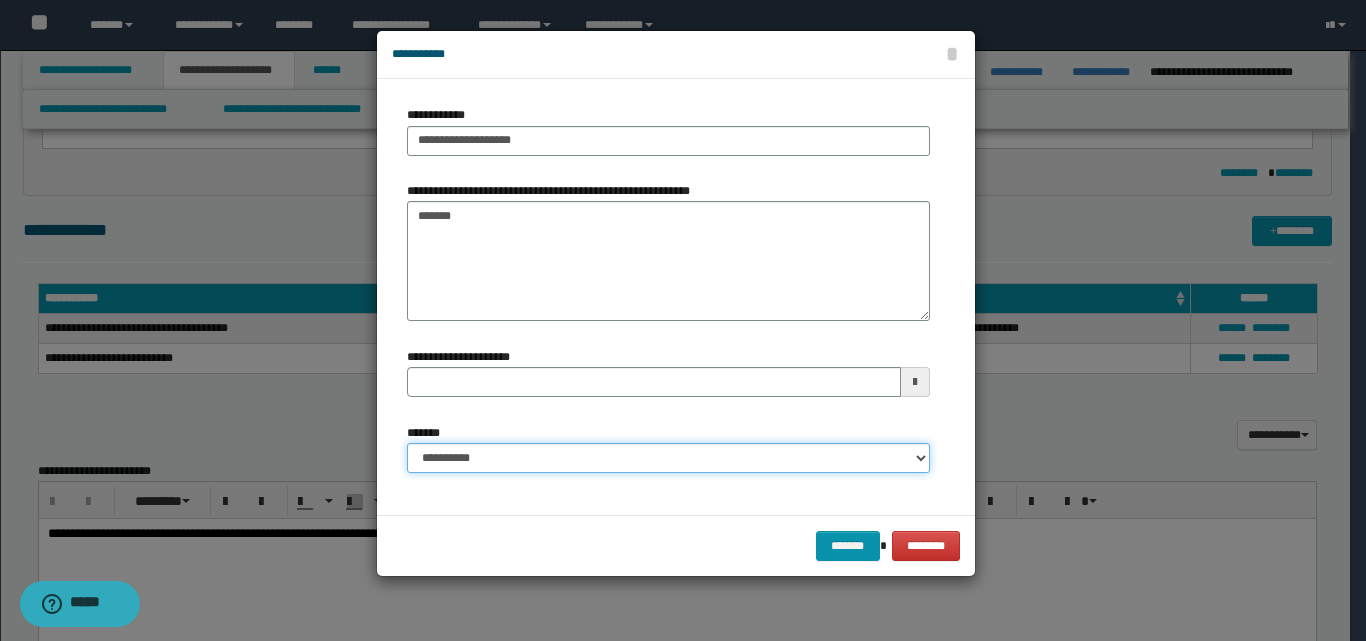 click on "**********" at bounding box center [668, 458] 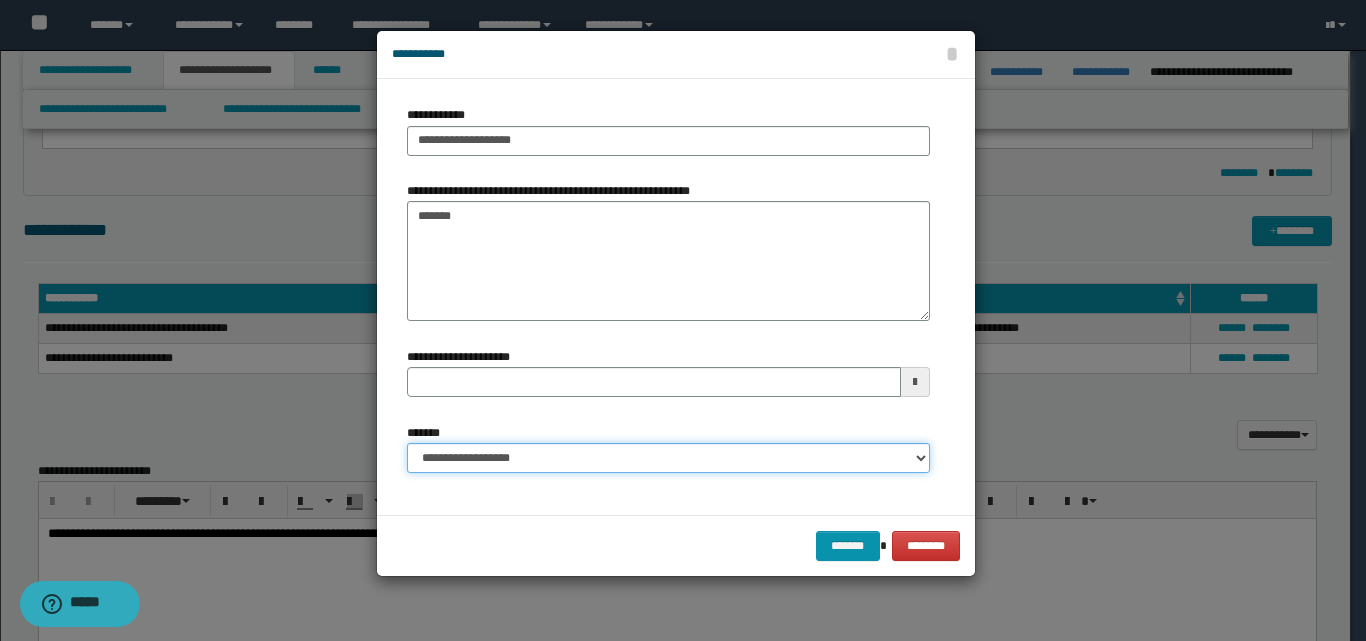 type 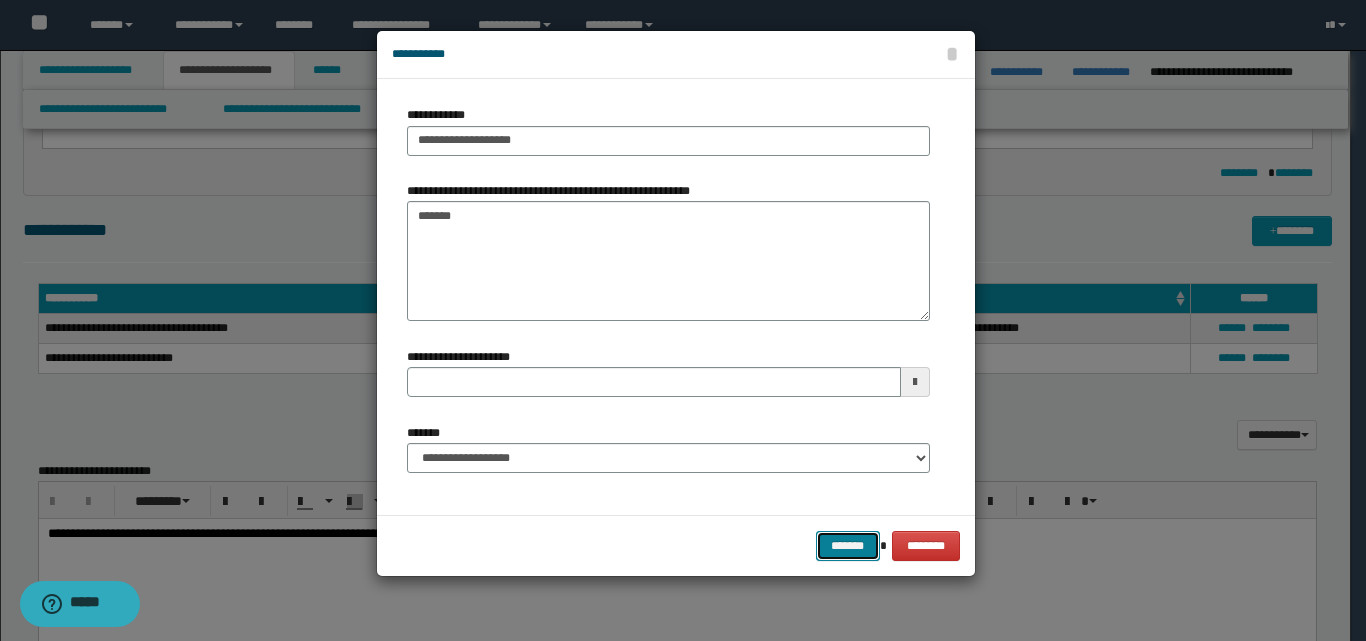 click on "*******" at bounding box center (848, 546) 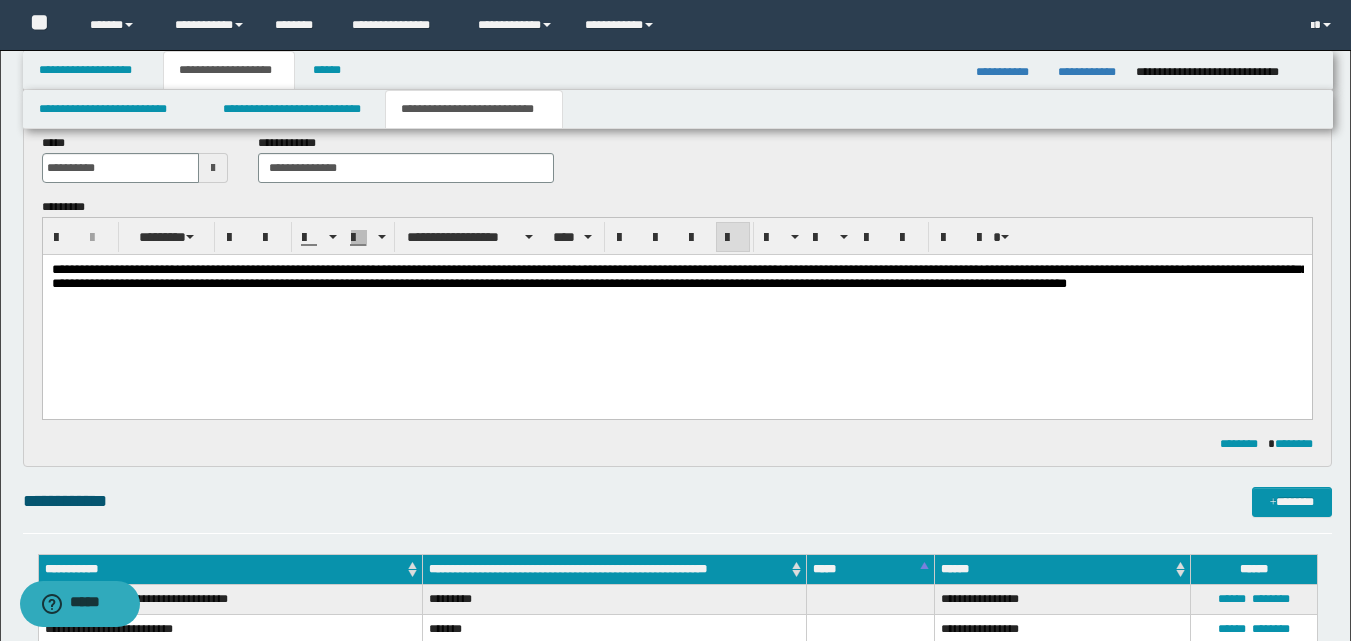 scroll, scrollTop: 400, scrollLeft: 0, axis: vertical 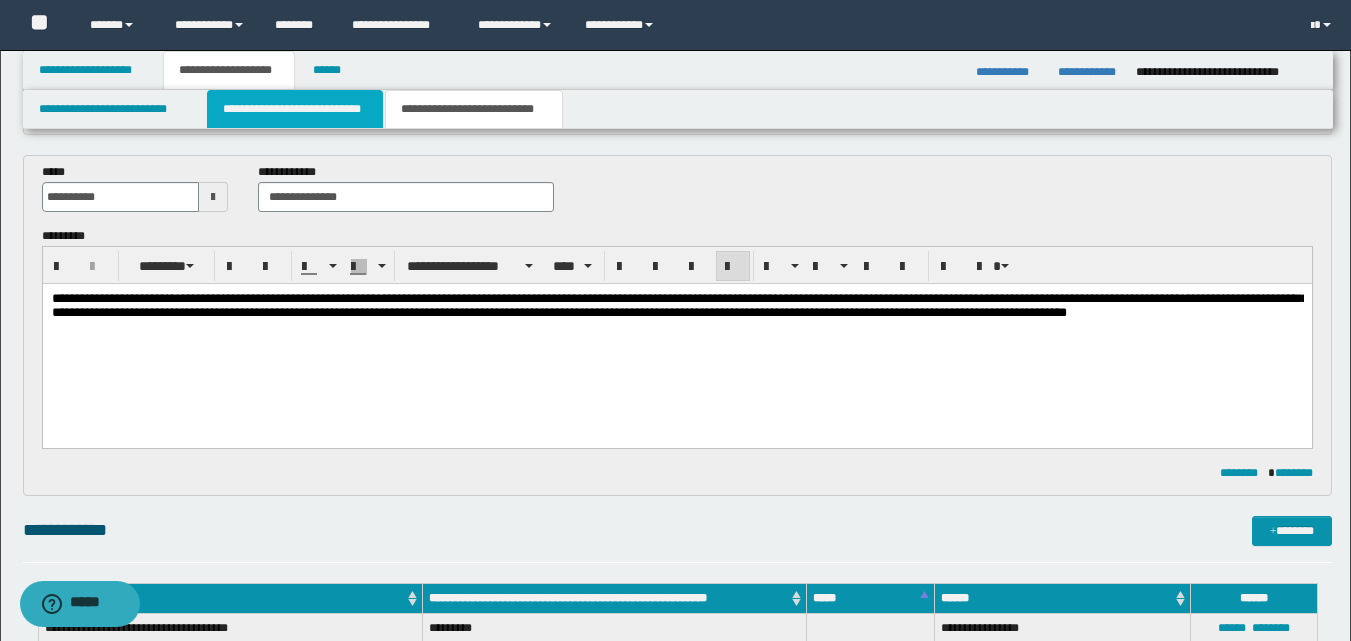 click on "**********" at bounding box center (295, 109) 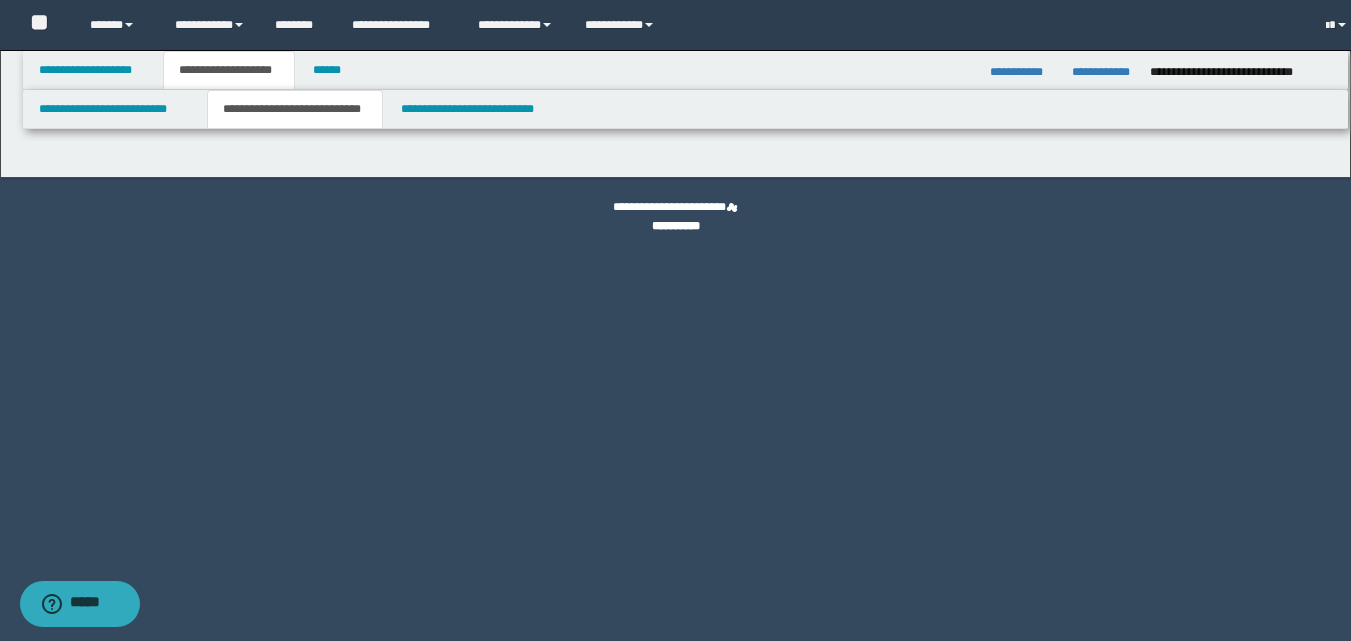 scroll, scrollTop: 0, scrollLeft: 0, axis: both 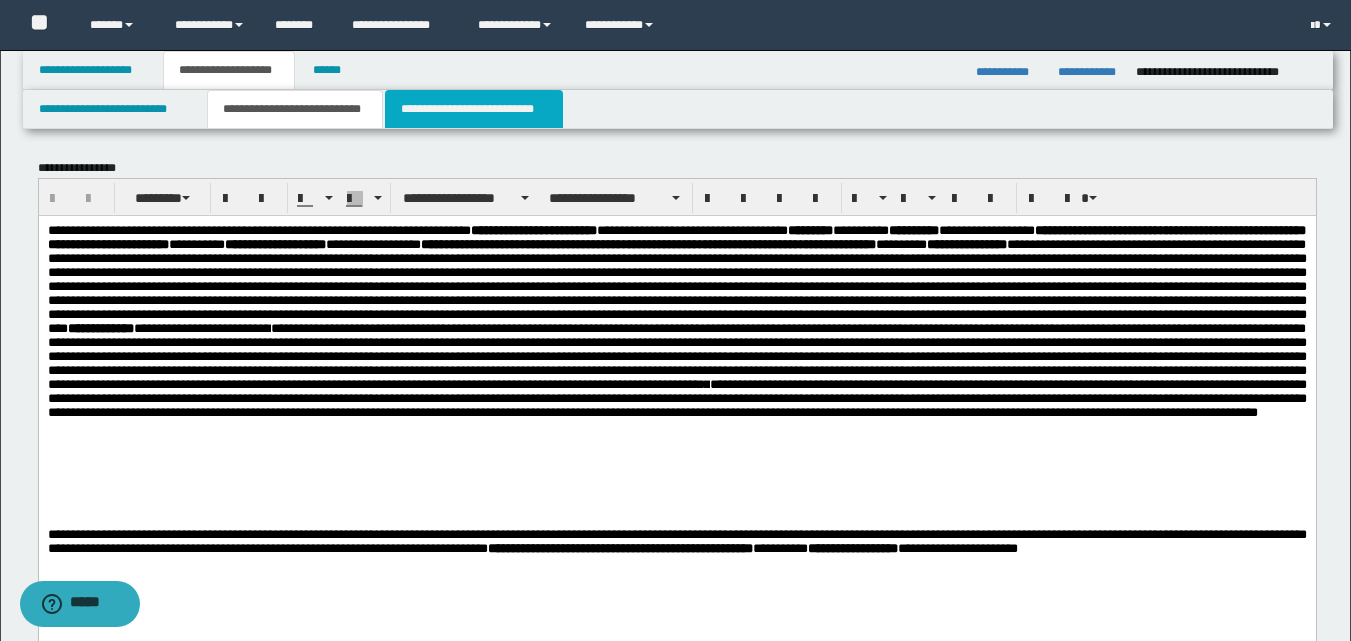 click on "**********" at bounding box center (474, 109) 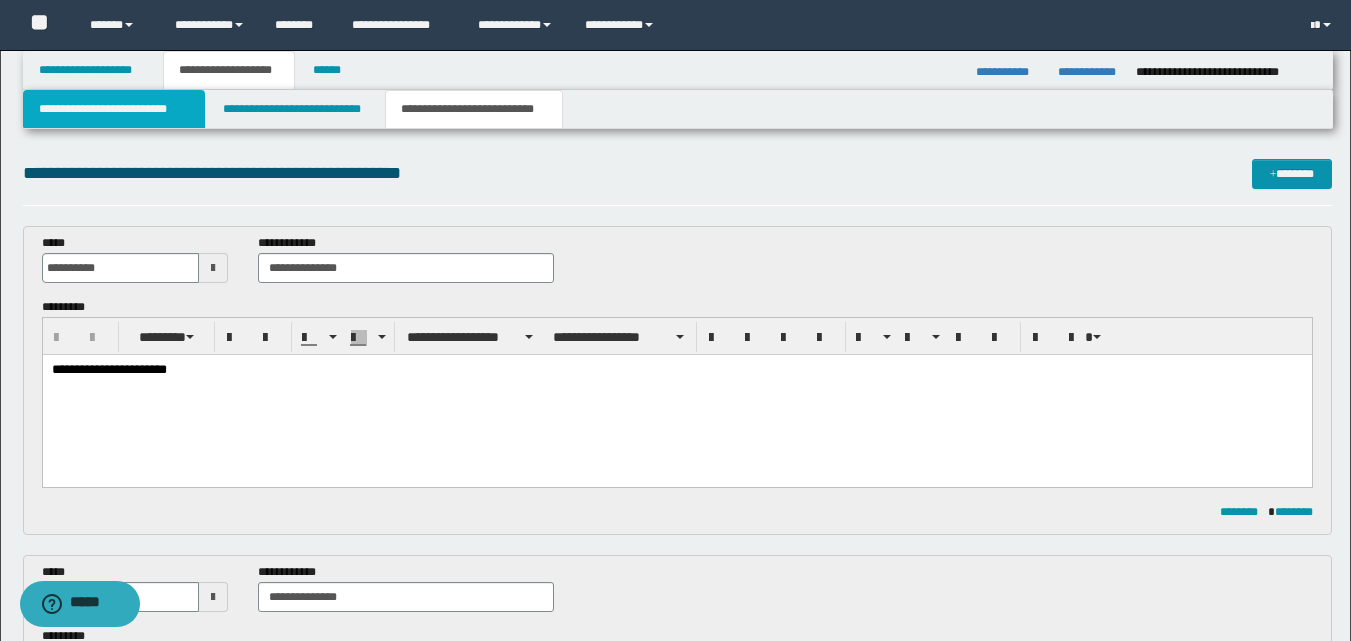 click on "**********" at bounding box center (114, 109) 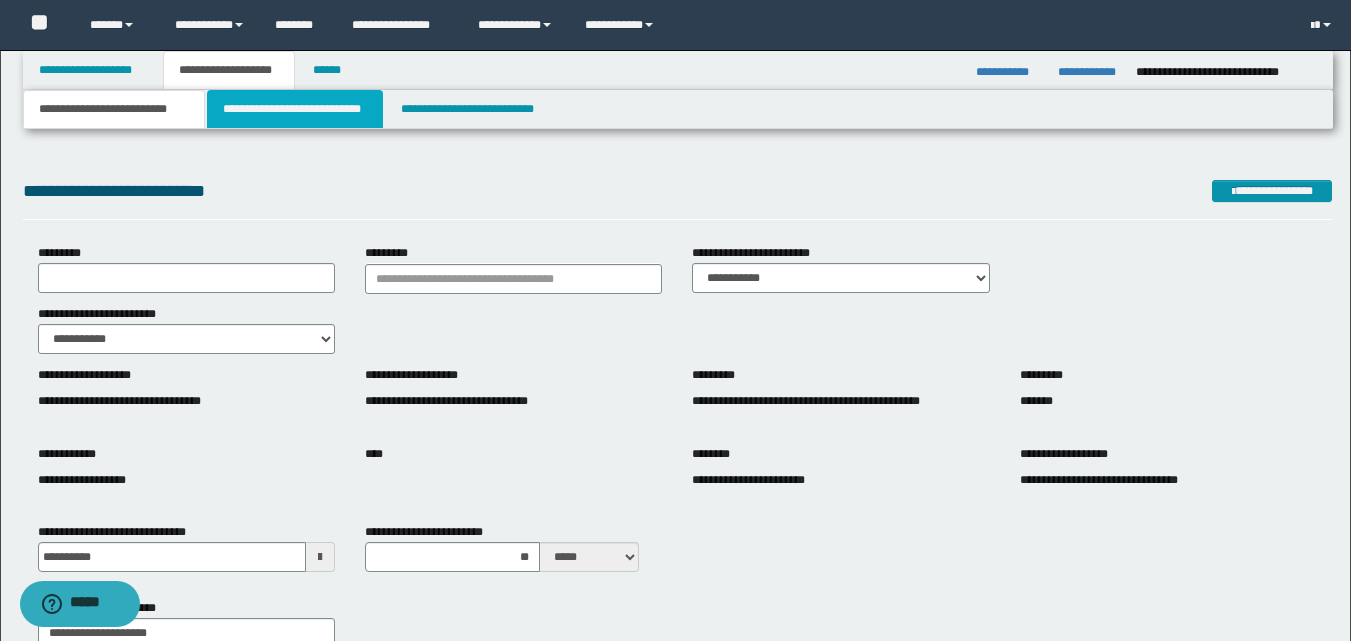 click on "**********" at bounding box center [295, 109] 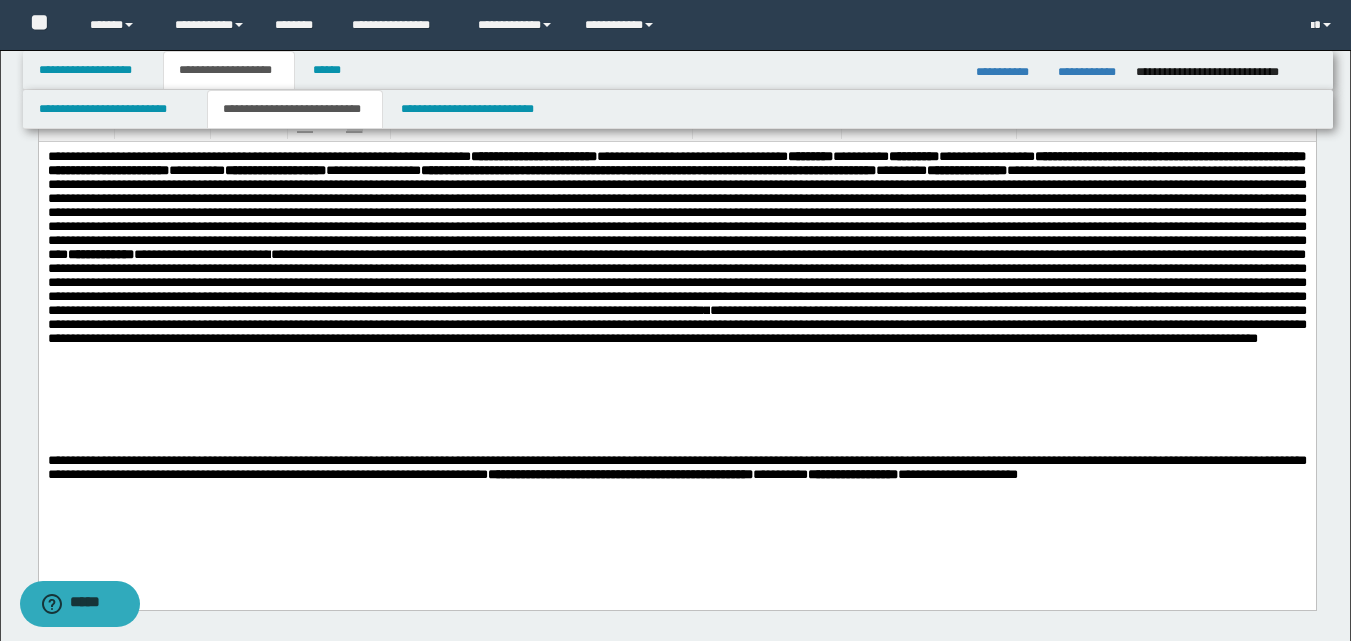 scroll, scrollTop: 0, scrollLeft: 0, axis: both 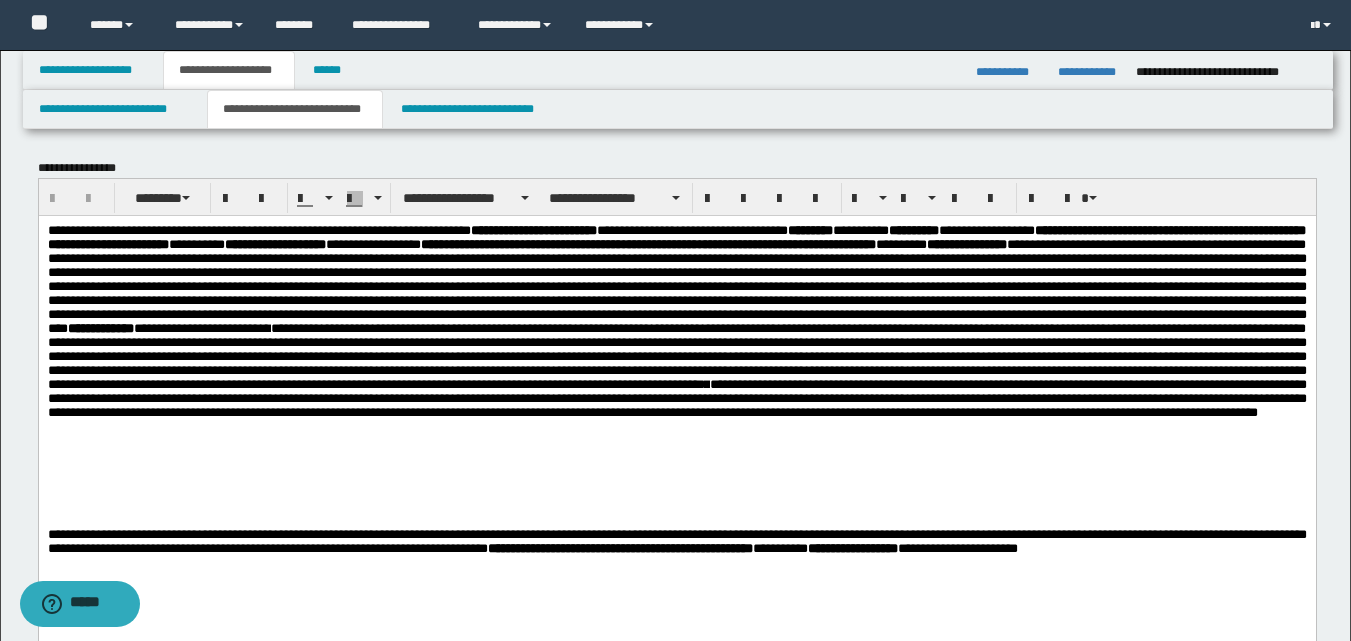 click on "**********" at bounding box center [676, 278] 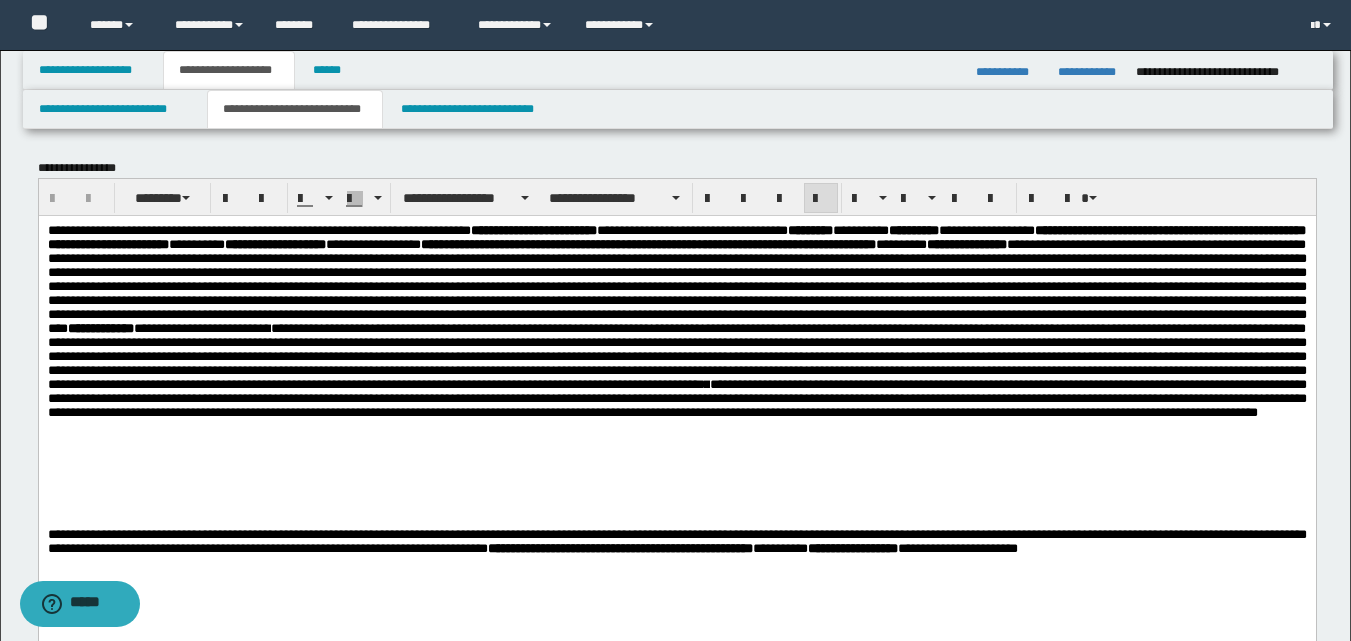 click on "**********" at bounding box center (676, 278) 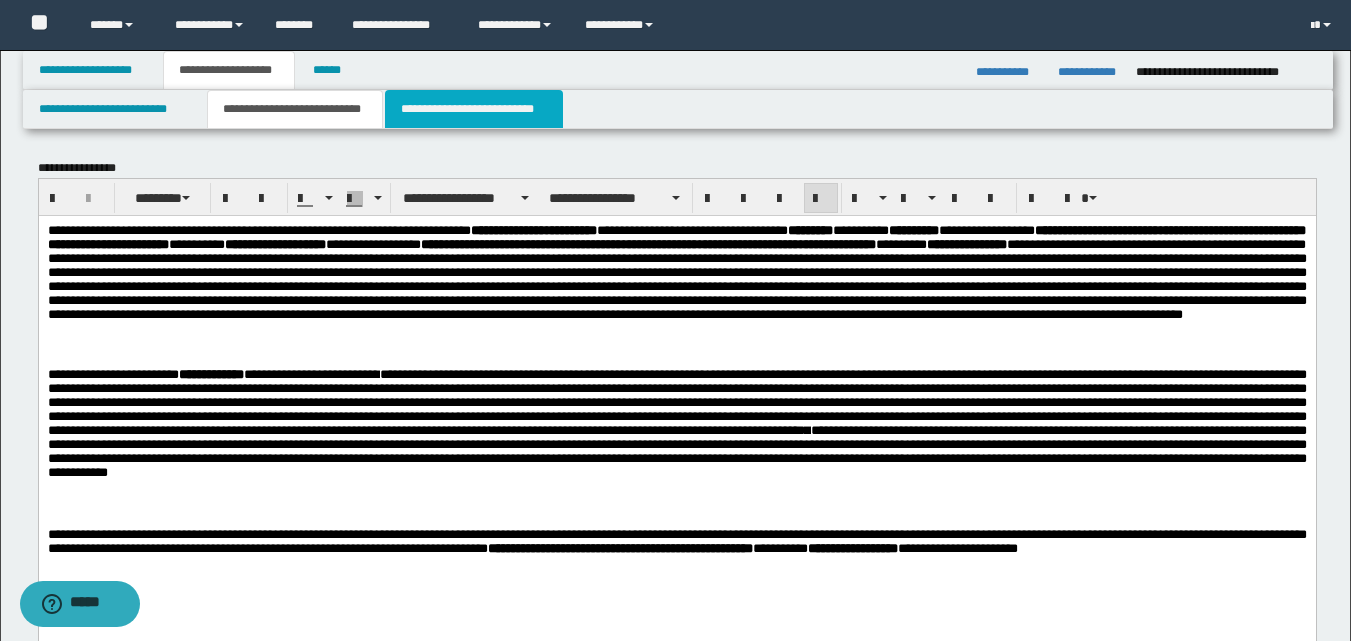 click on "**********" at bounding box center [474, 109] 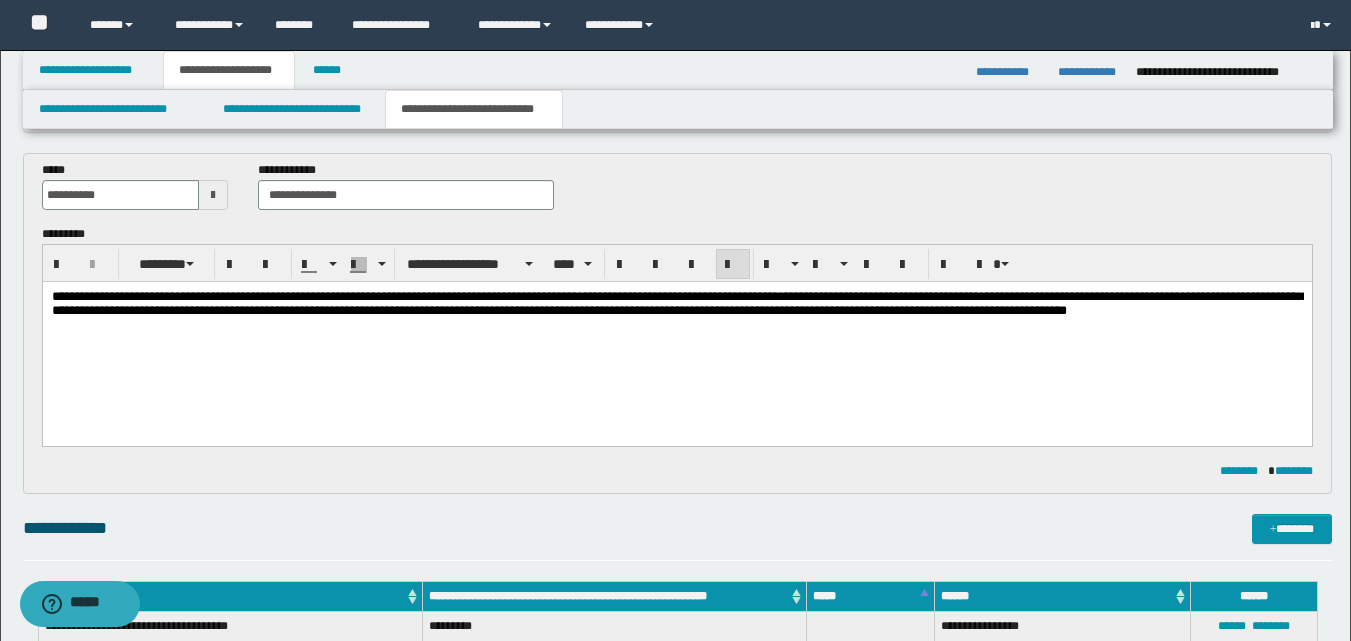 scroll, scrollTop: 500, scrollLeft: 0, axis: vertical 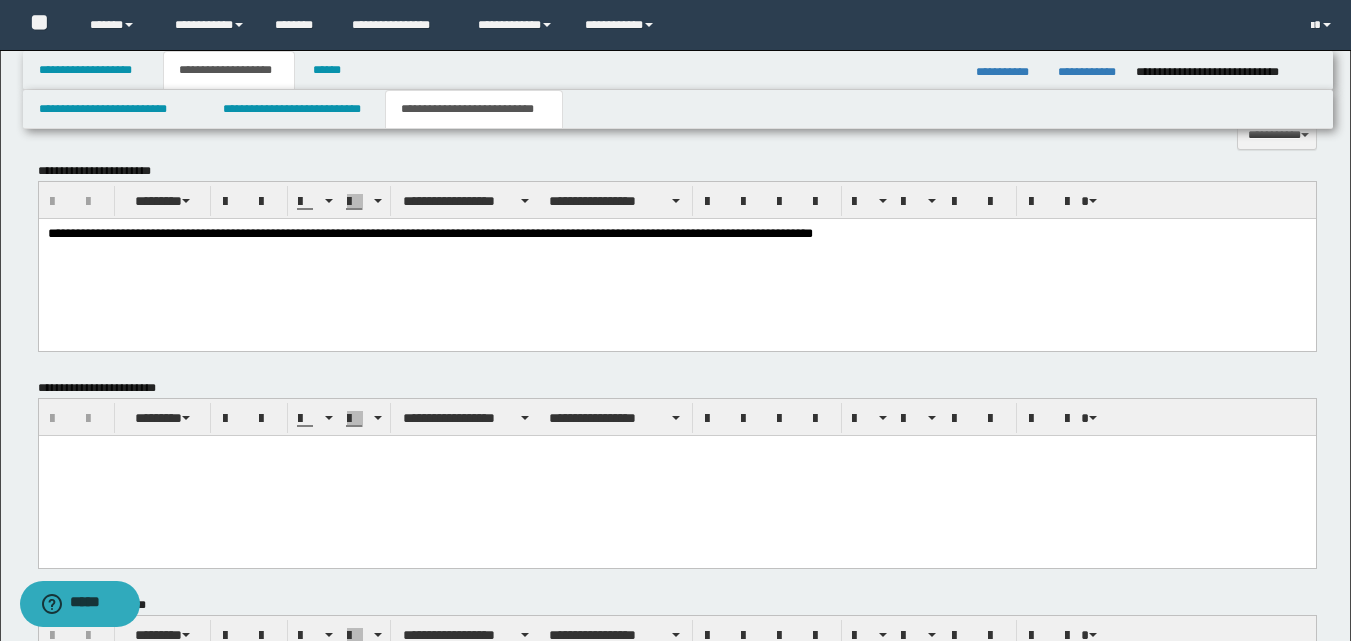 click on "**********" at bounding box center [676, 258] 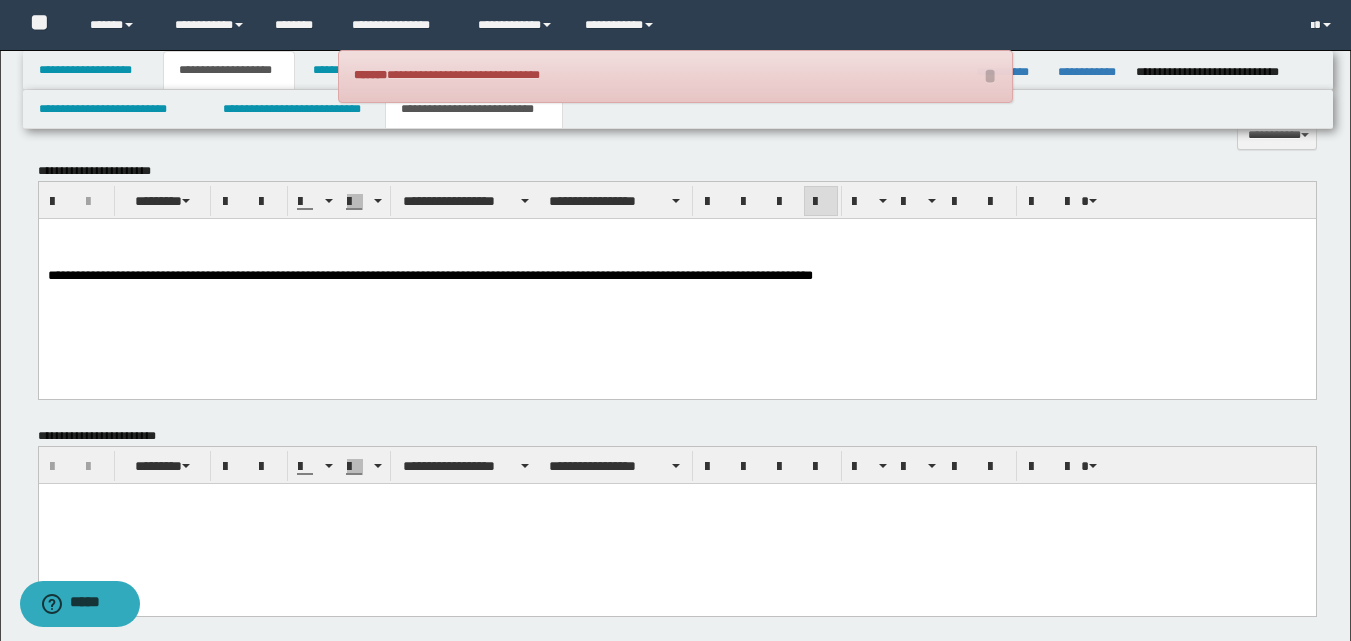 click at bounding box center (676, 233) 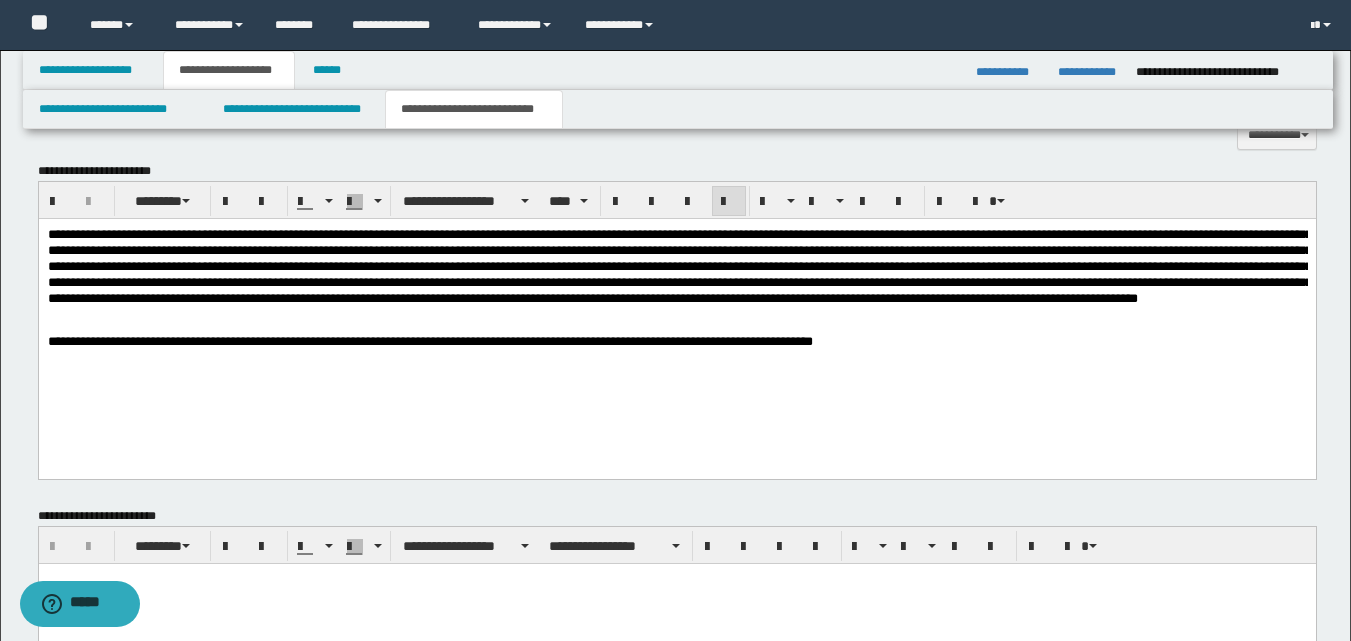 click at bounding box center (676, 313) 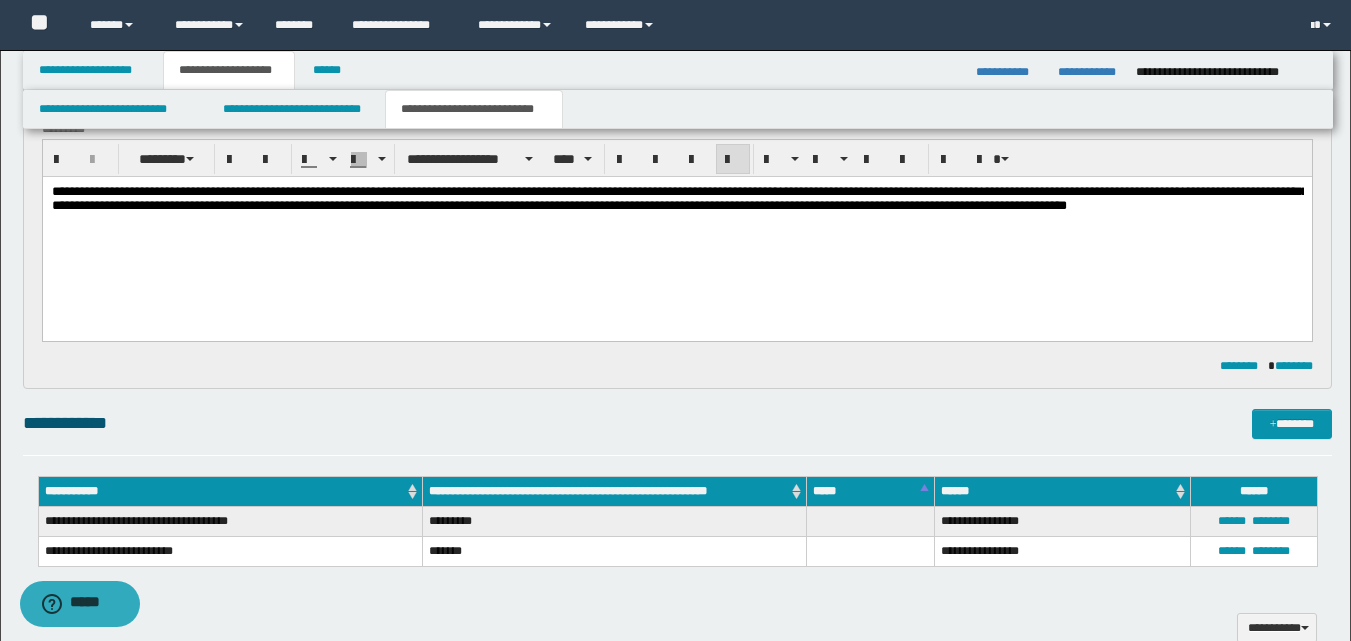 scroll, scrollTop: 300, scrollLeft: 0, axis: vertical 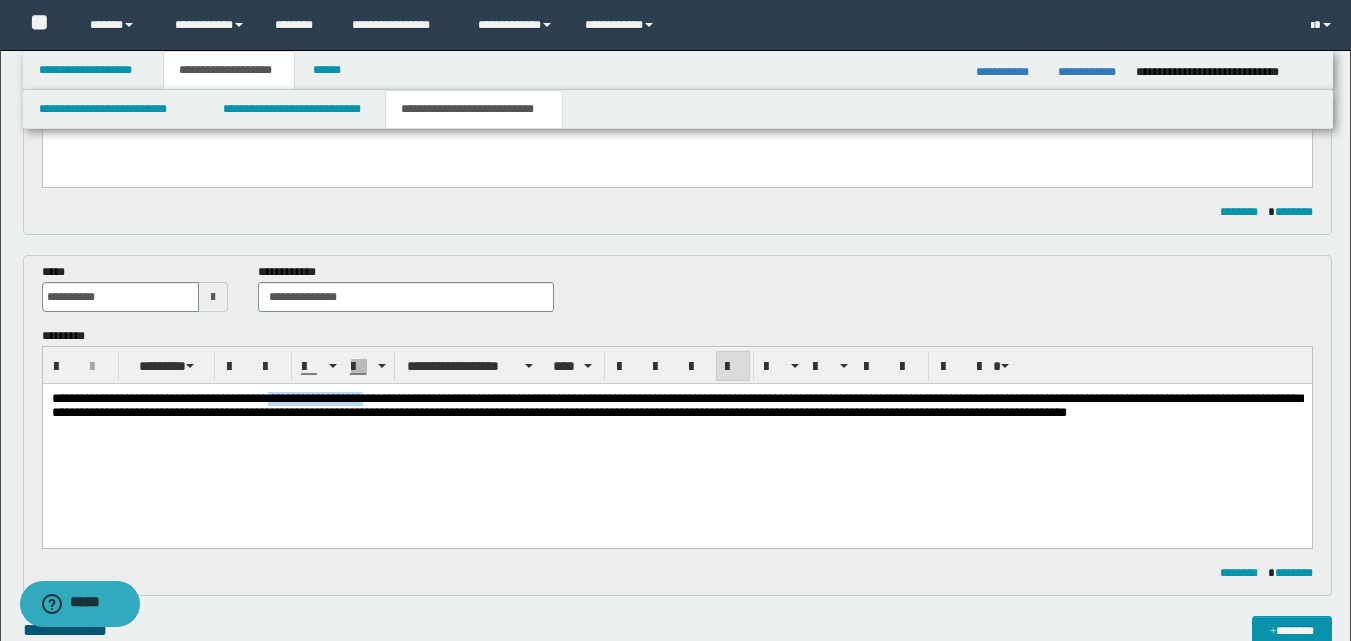 drag, startPoint x: 322, startPoint y: 400, endPoint x: 452, endPoint y: 404, distance: 130.06152 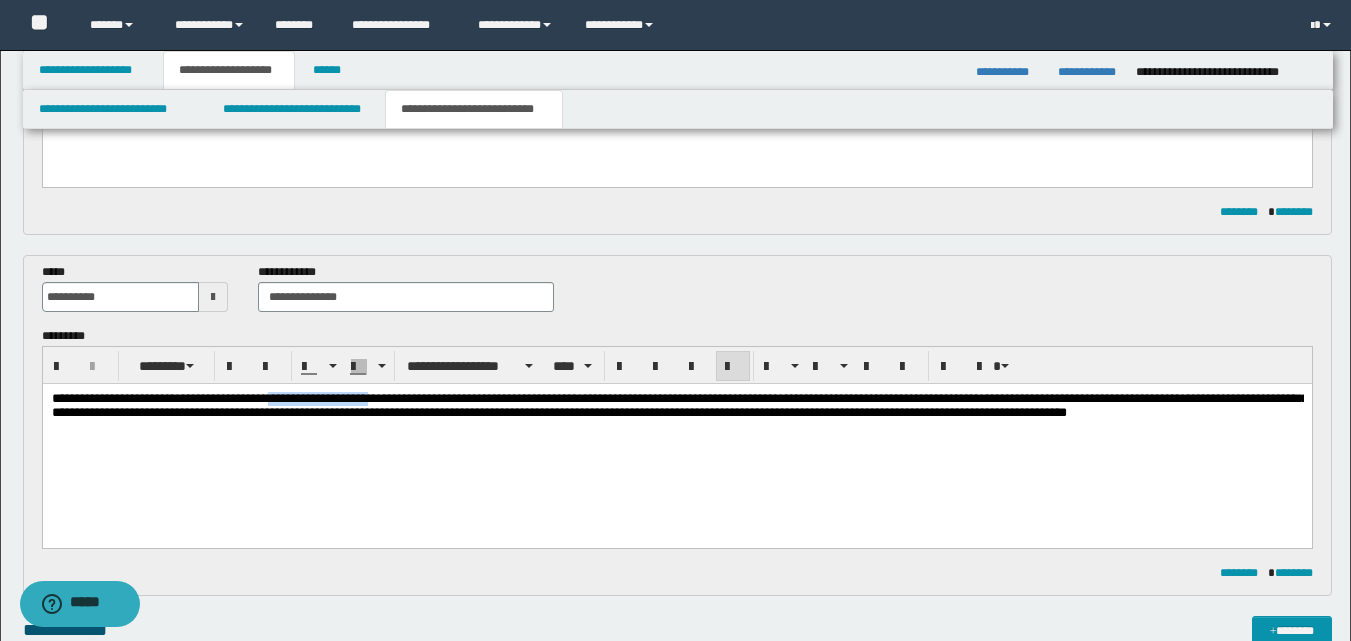 copy on "**********" 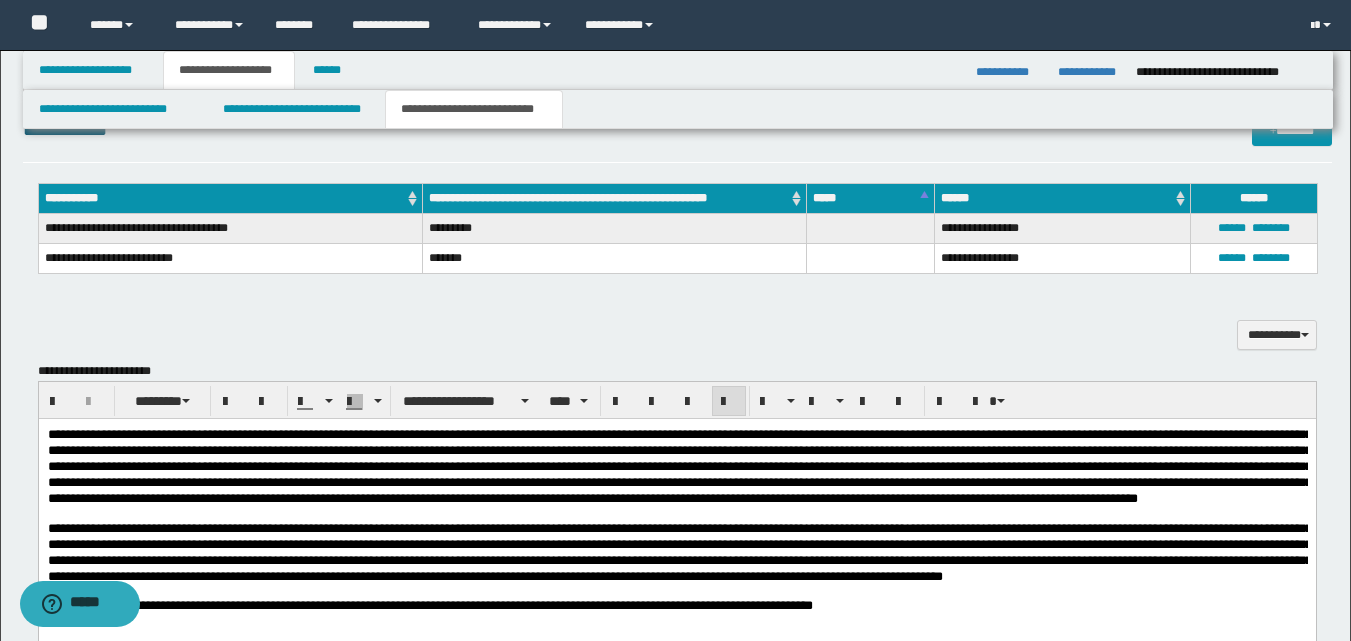 scroll, scrollTop: 900, scrollLeft: 0, axis: vertical 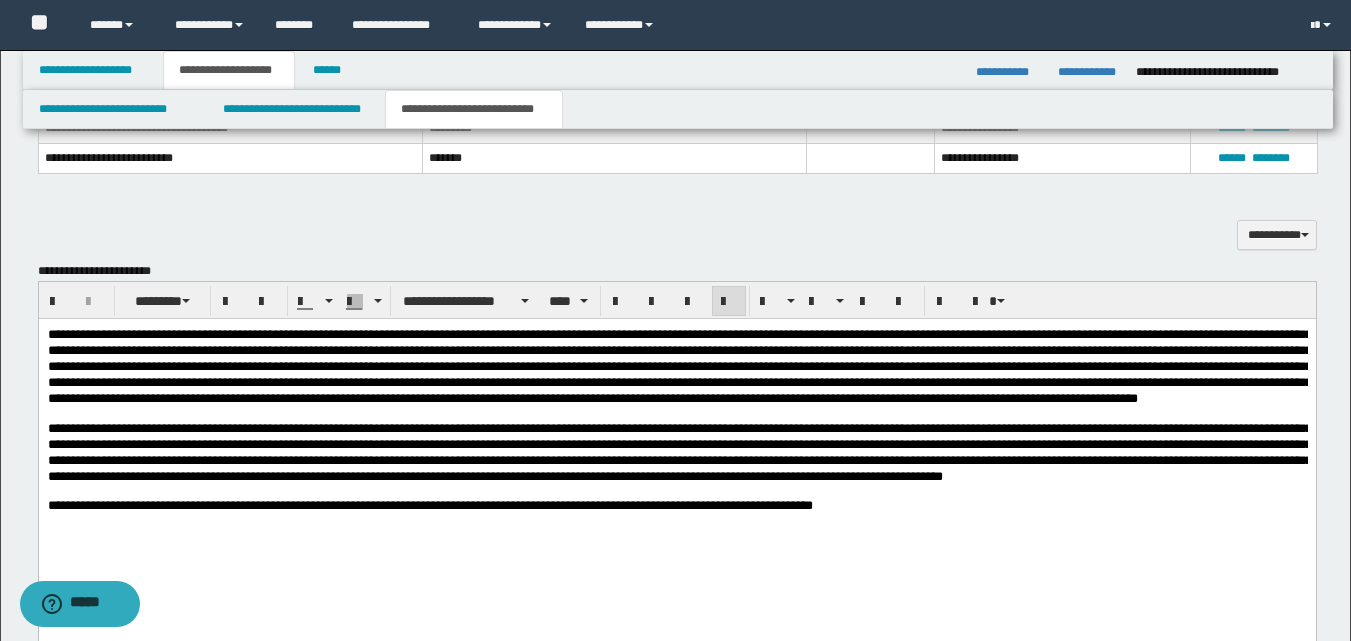 click on "**********" at bounding box center [679, 451] 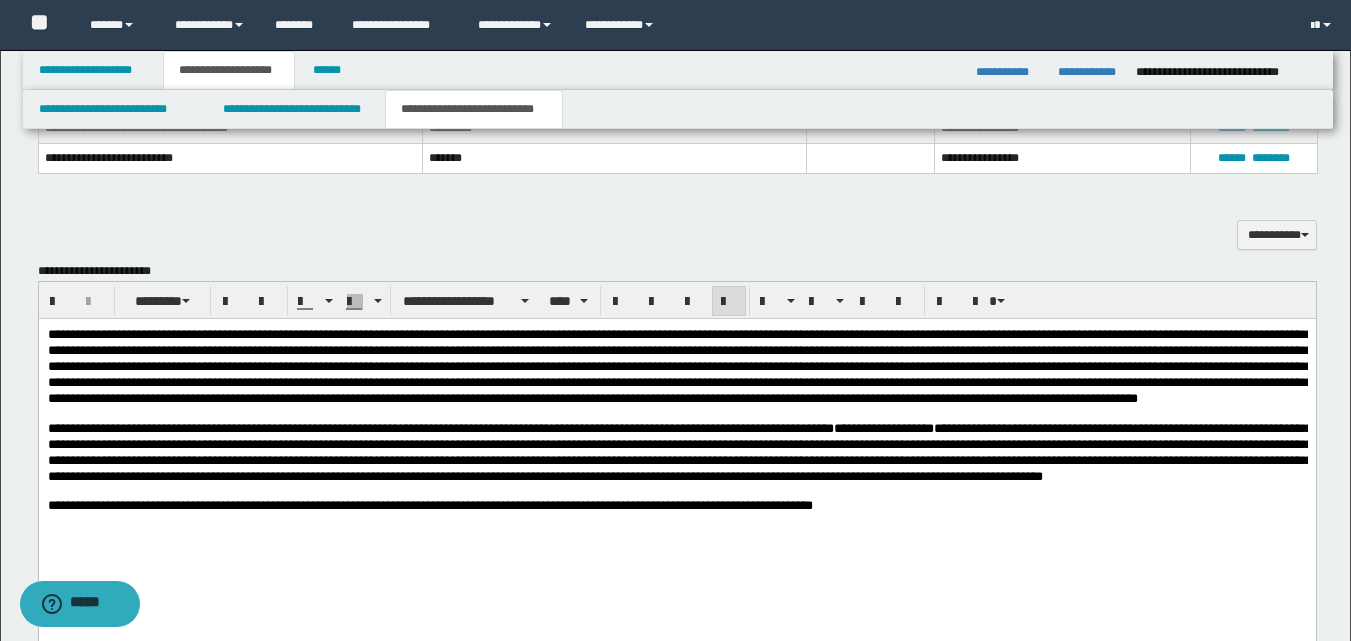 drag, startPoint x: 181, startPoint y: 458, endPoint x: 483, endPoint y: 471, distance: 302.27966 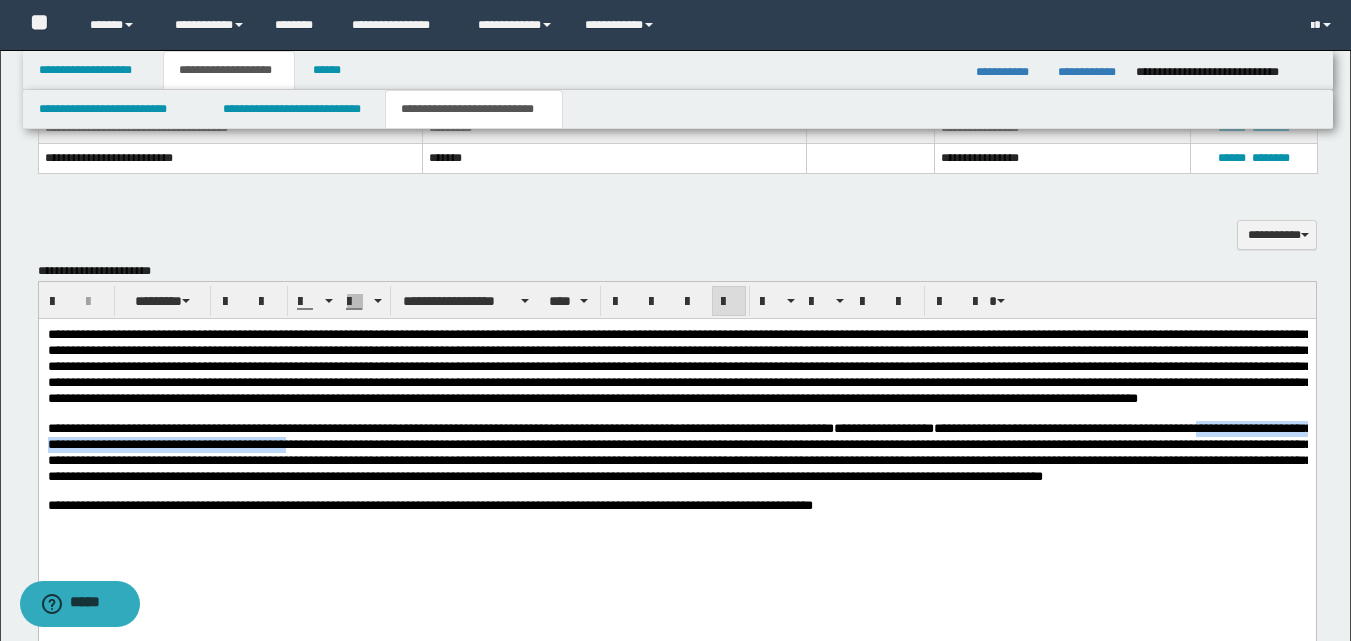 drag, startPoint x: 613, startPoint y: 466, endPoint x: 185, endPoint y: 465, distance: 428.00116 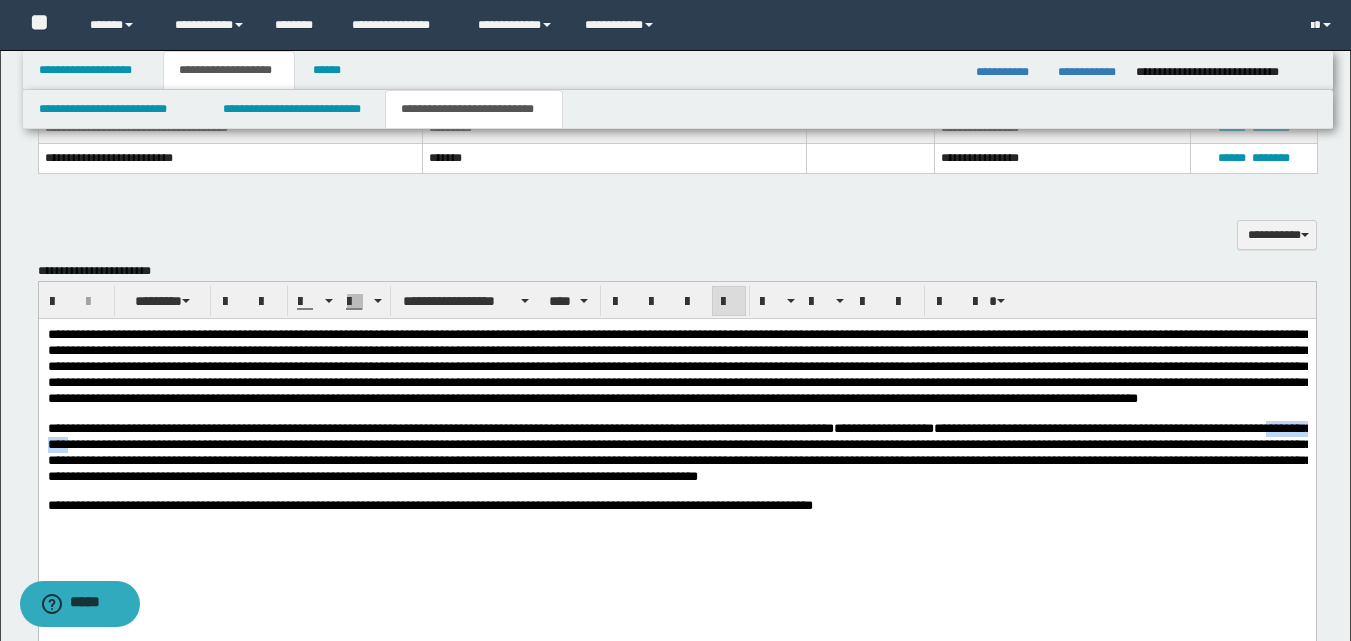 drag, startPoint x: 272, startPoint y: 463, endPoint x: 348, endPoint y: 459, distance: 76.105194 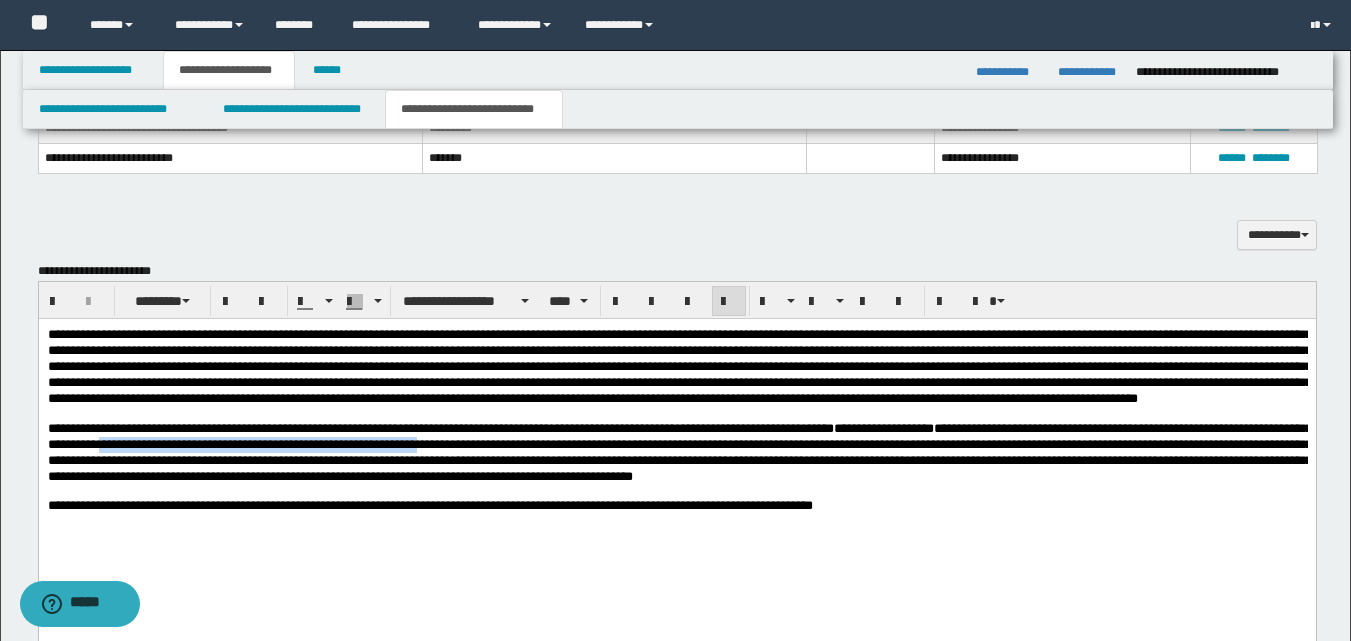 drag, startPoint x: 383, startPoint y: 461, endPoint x: 773, endPoint y: 460, distance: 390.00128 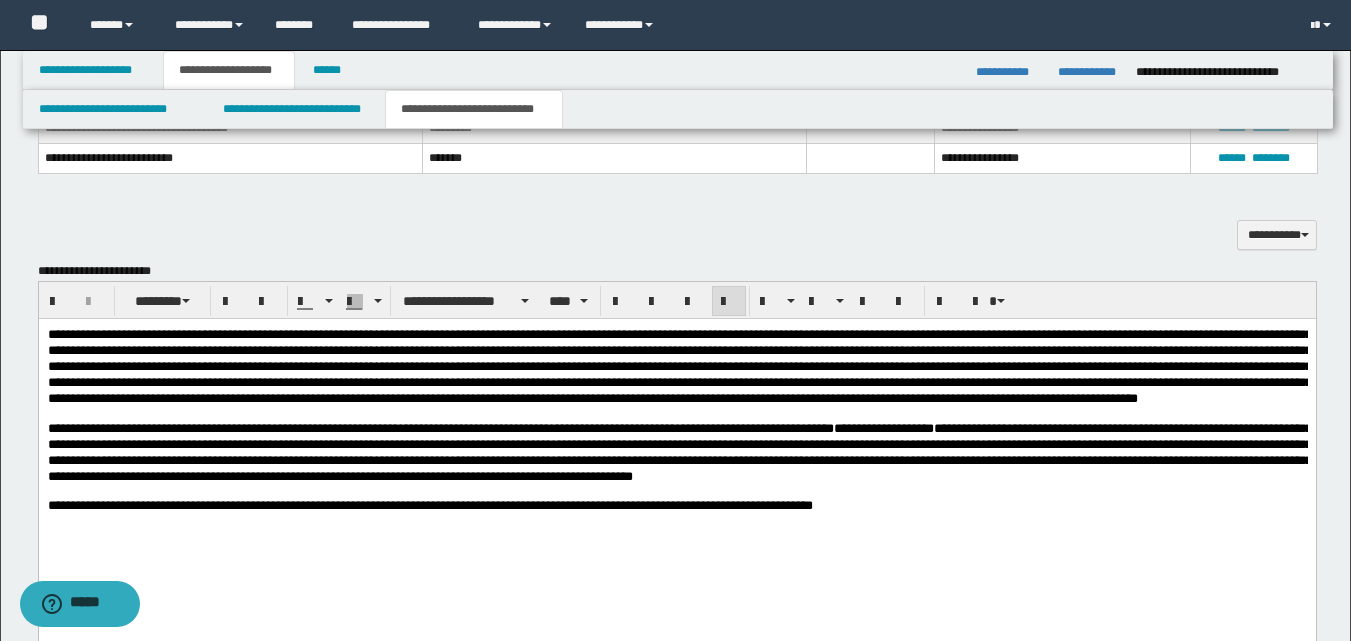 drag, startPoint x: 382, startPoint y: 462, endPoint x: 614, endPoint y: 465, distance: 232.0194 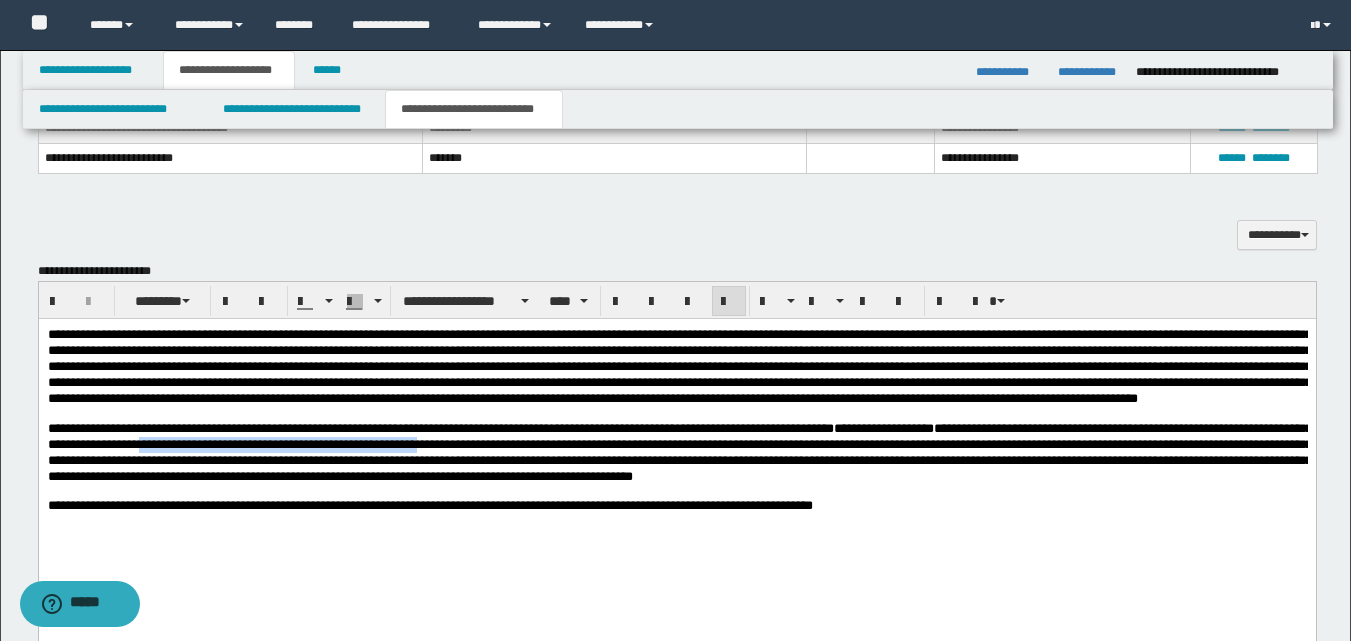 drag, startPoint x: 772, startPoint y: 465, endPoint x: 436, endPoint y: 459, distance: 336.05356 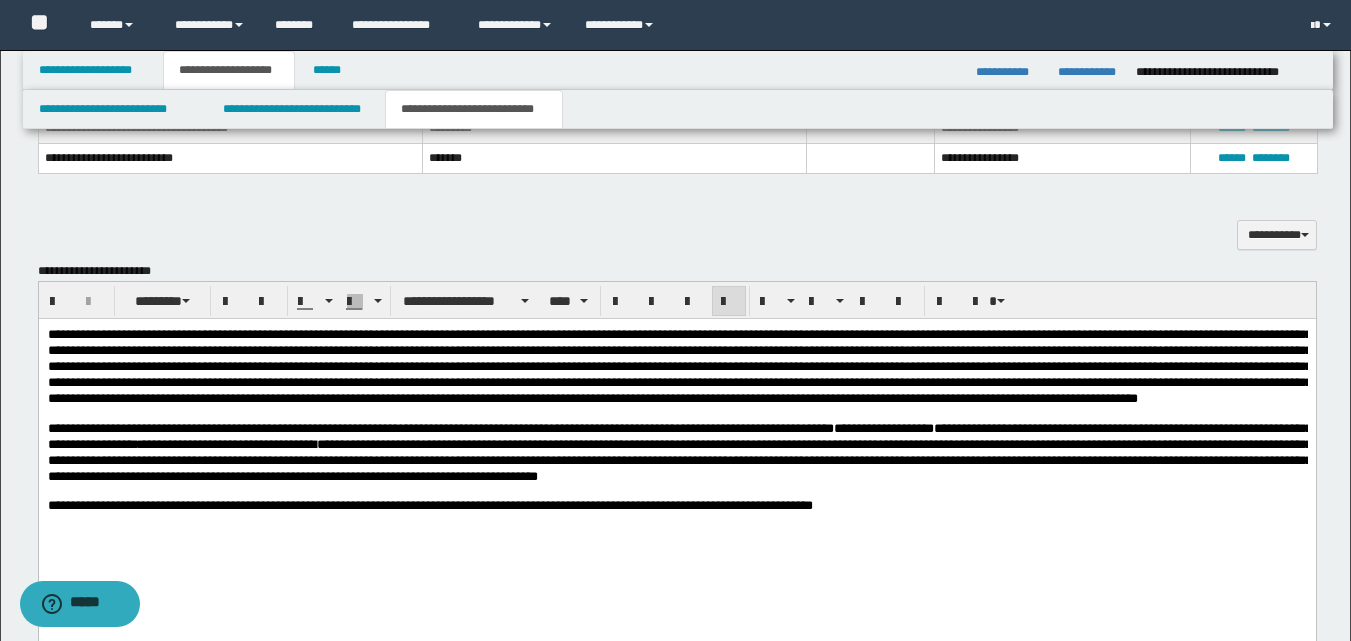 click on "**********" at bounding box center (679, 451) 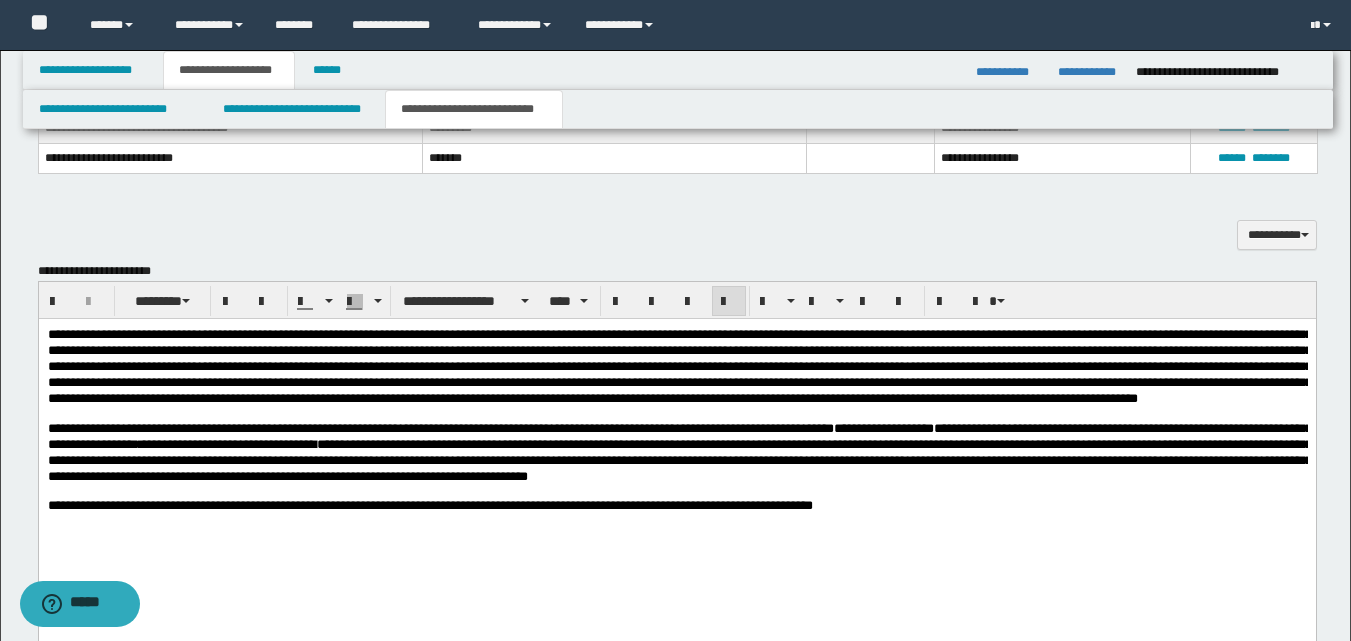click on "**********" at bounding box center (679, 451) 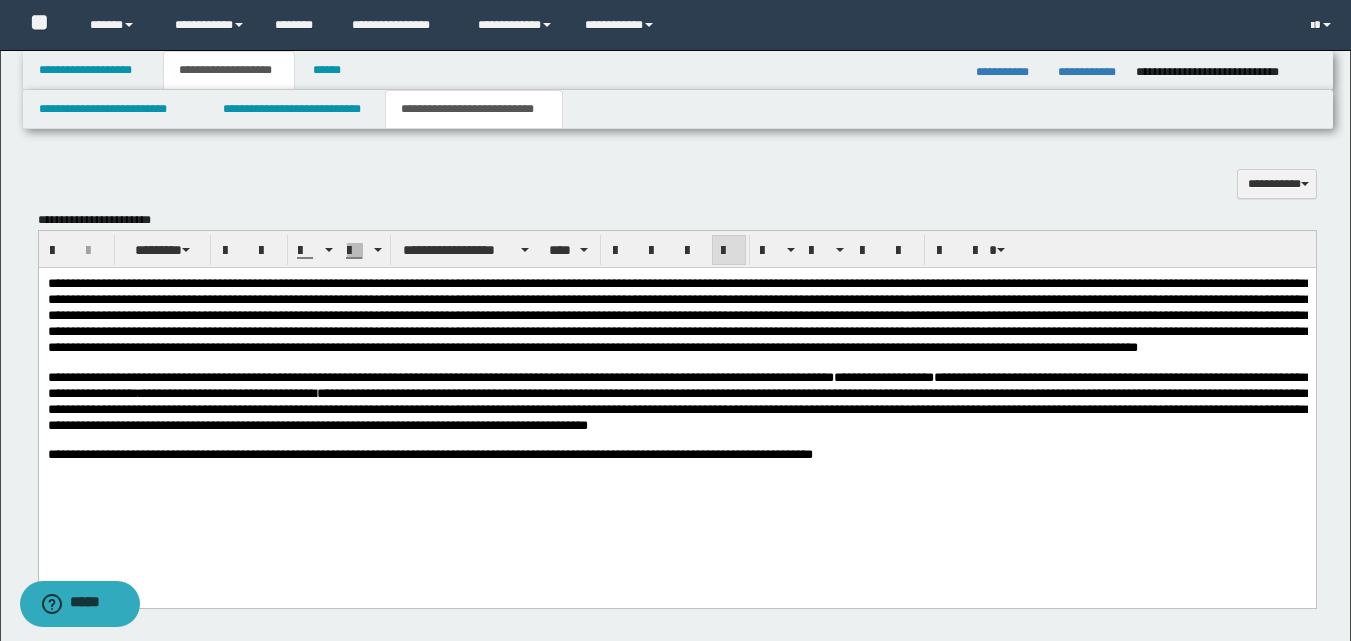 scroll, scrollTop: 1000, scrollLeft: 0, axis: vertical 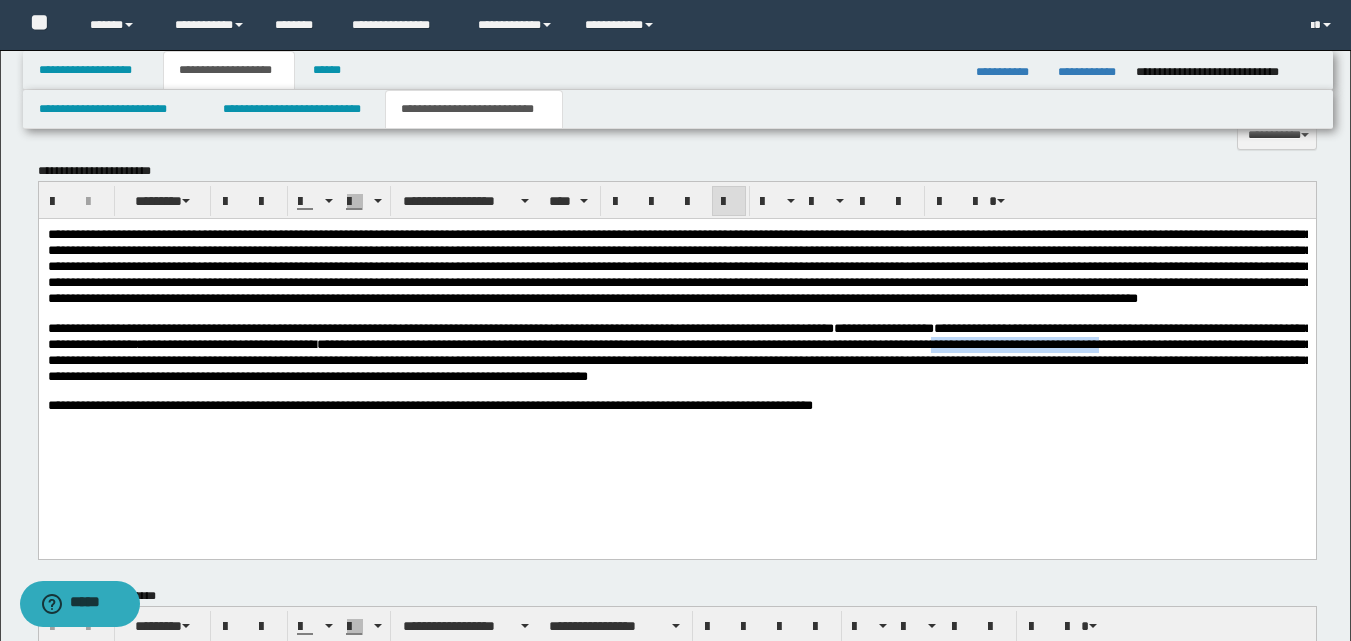 drag, startPoint x: 104, startPoint y: 377, endPoint x: 309, endPoint y: 381, distance: 205.03902 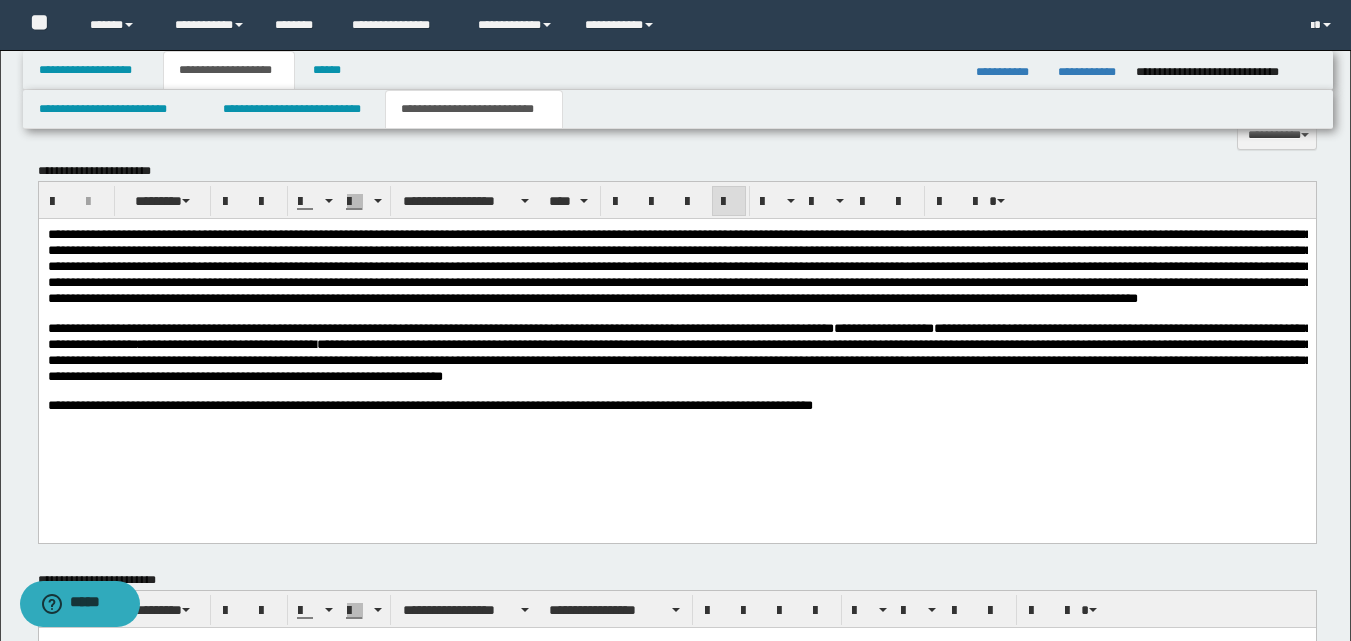 click on "**********" at bounding box center (679, 351) 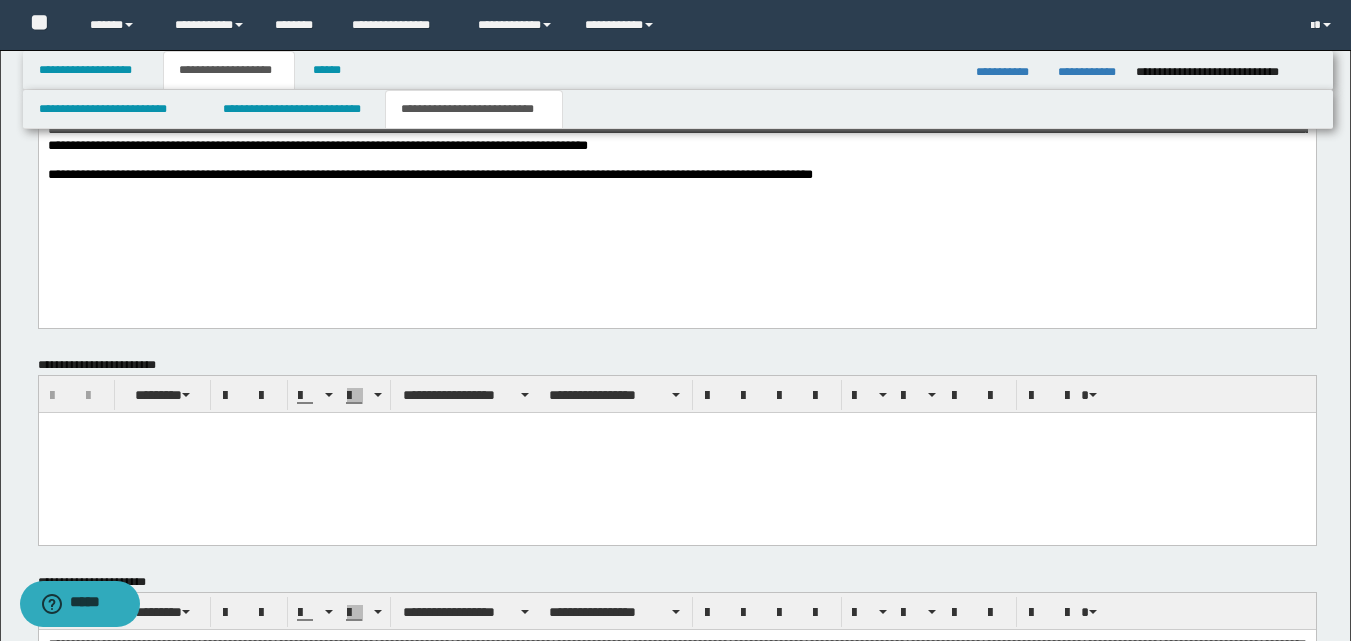 scroll, scrollTop: 900, scrollLeft: 0, axis: vertical 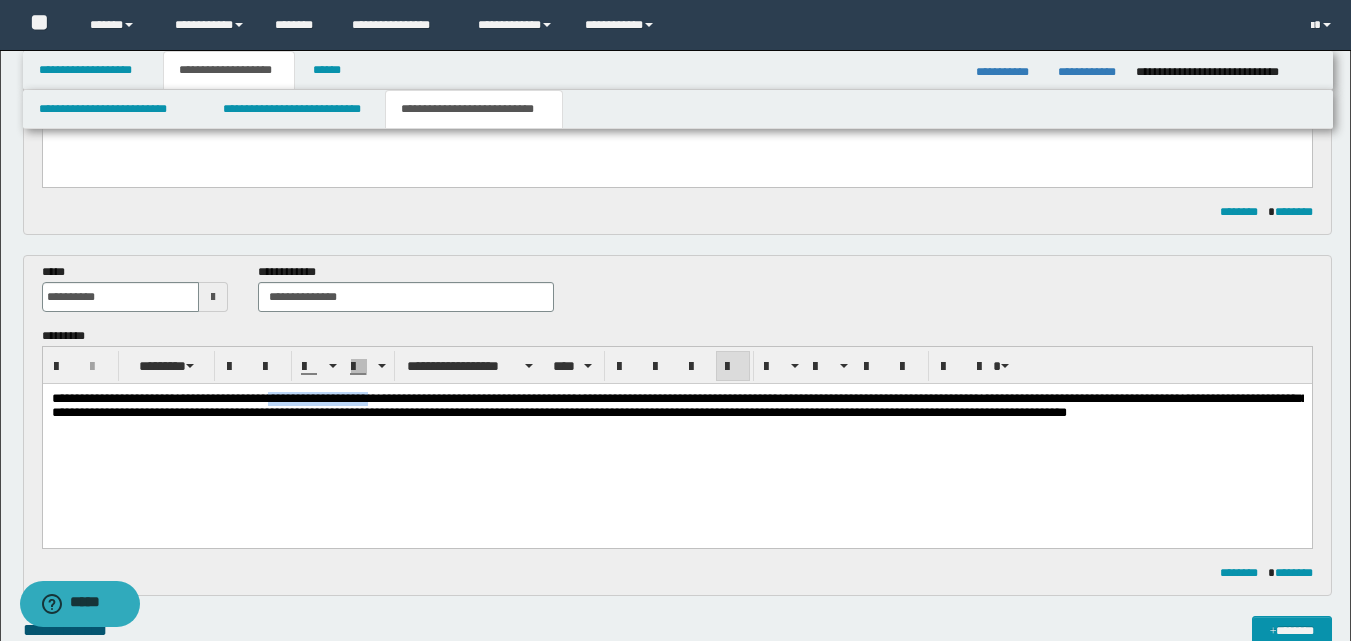 click on "**********" at bounding box center [676, 430] 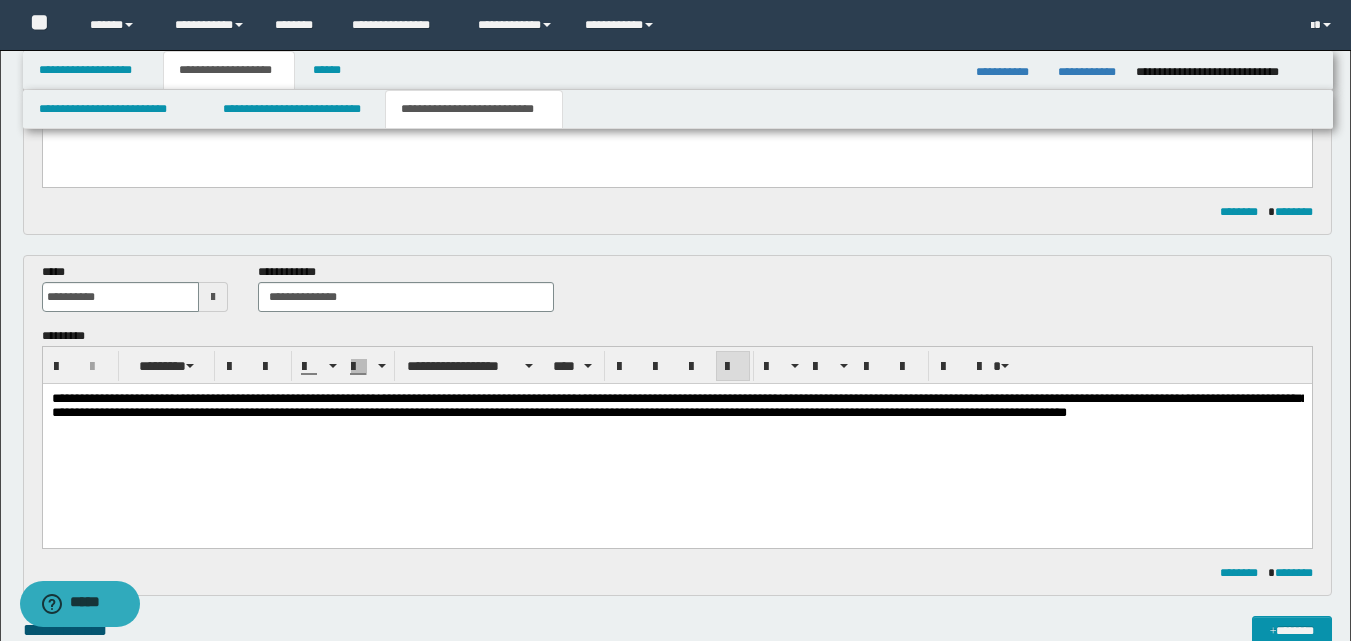 click on "**********" at bounding box center [676, 405] 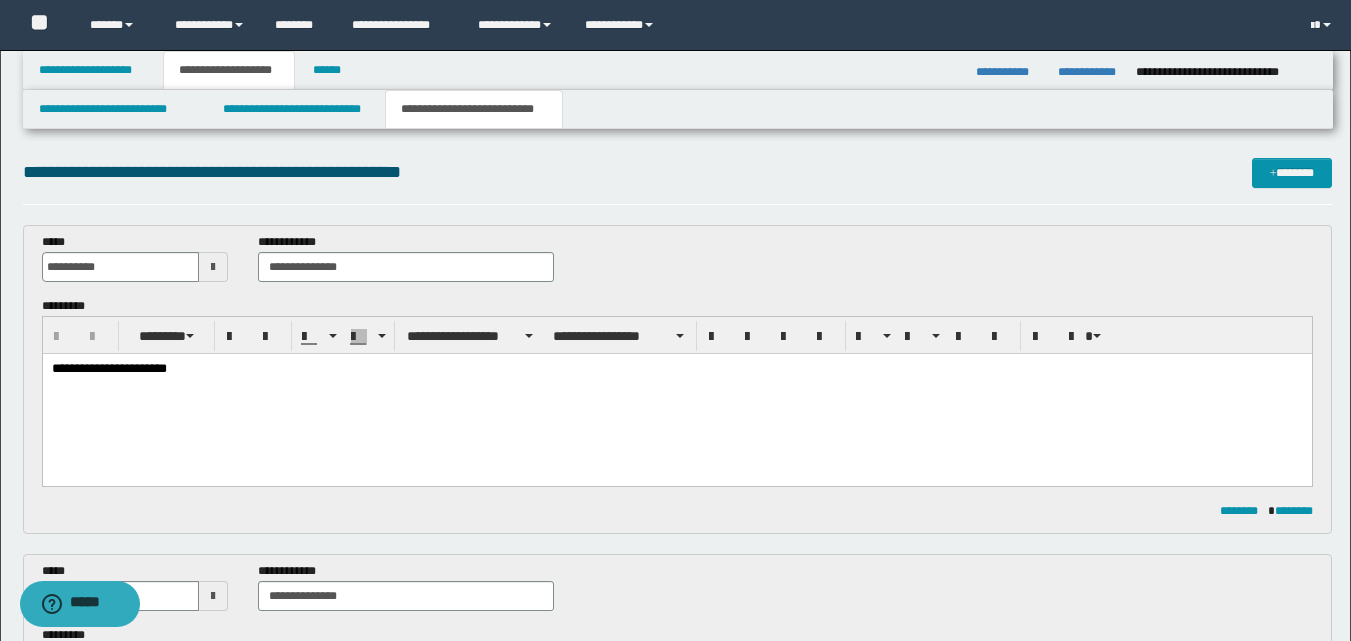 scroll, scrollTop: 0, scrollLeft: 0, axis: both 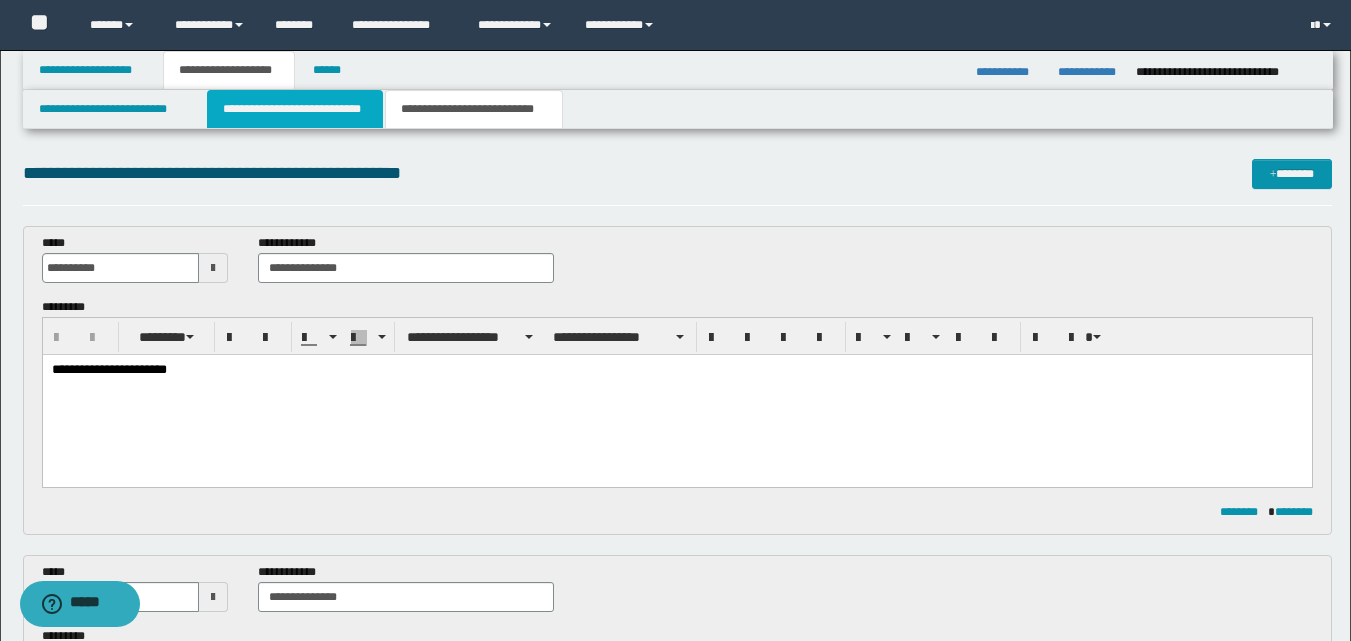 click on "**********" at bounding box center [295, 109] 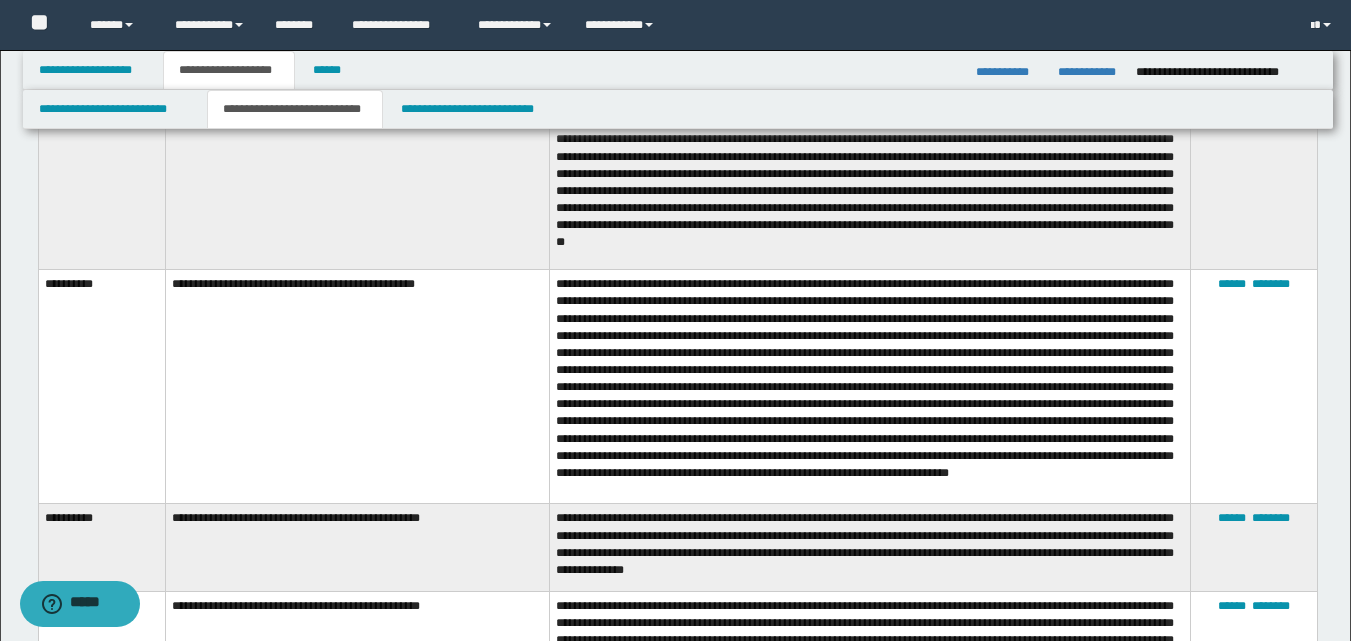 scroll, scrollTop: 1100, scrollLeft: 0, axis: vertical 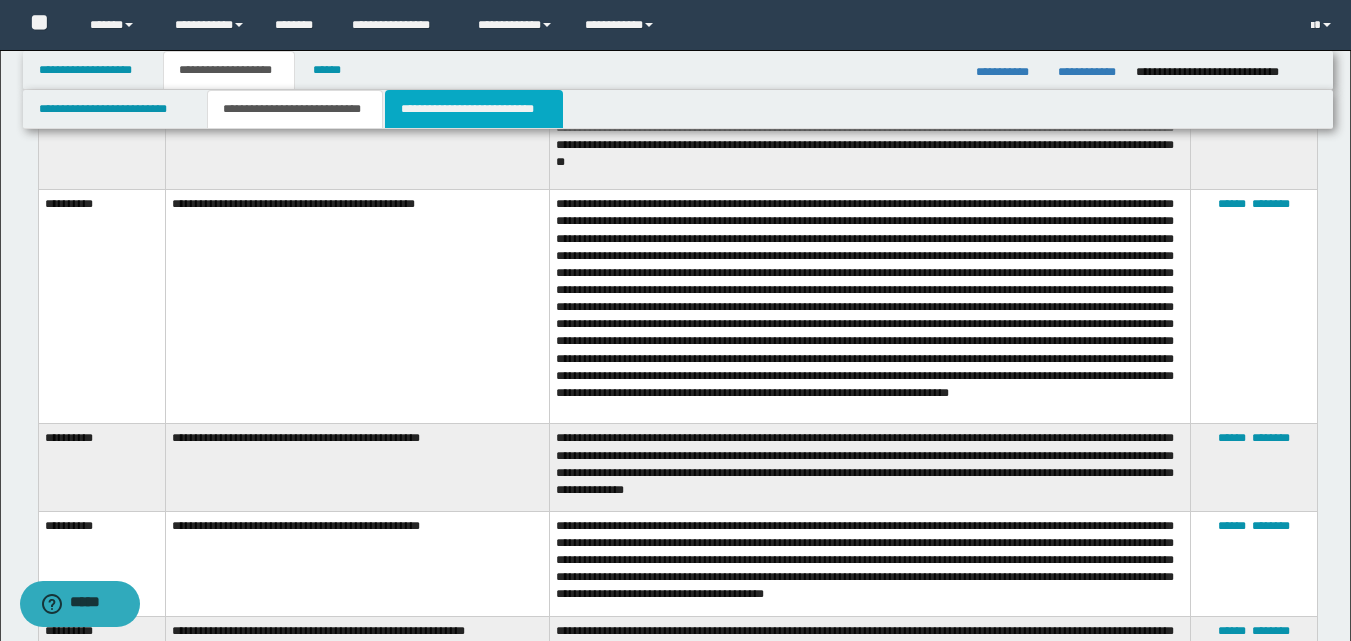 click on "**********" at bounding box center [474, 109] 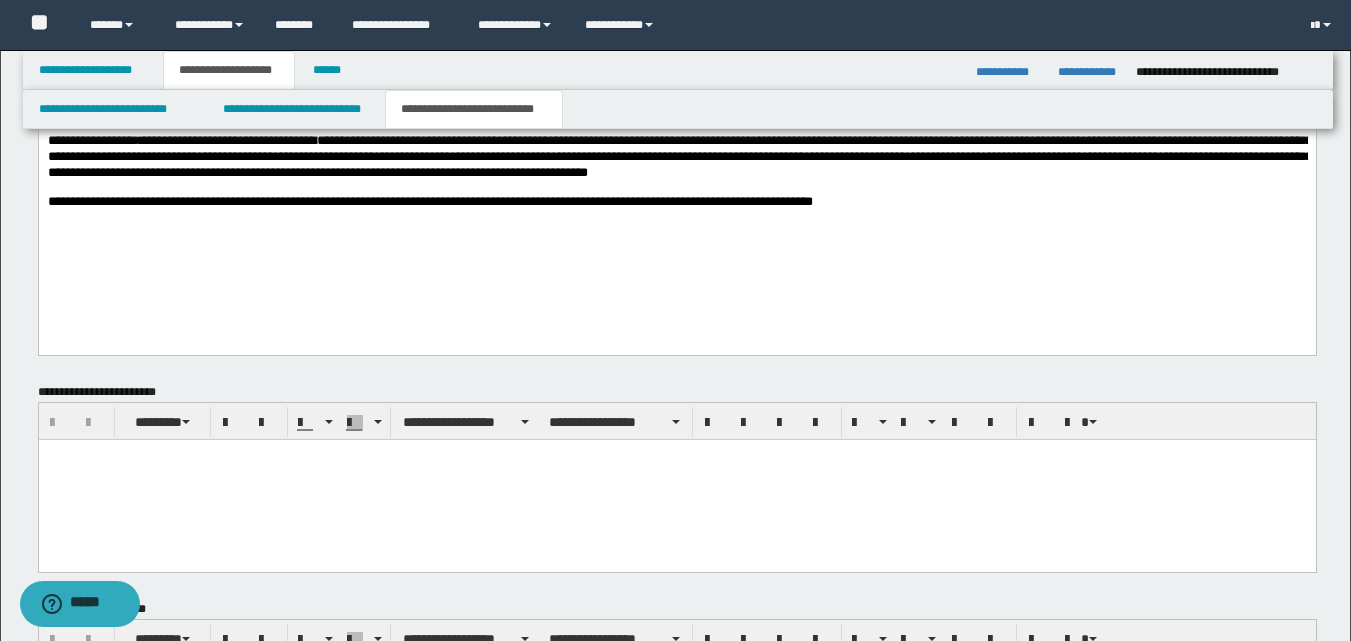 scroll, scrollTop: 928, scrollLeft: 0, axis: vertical 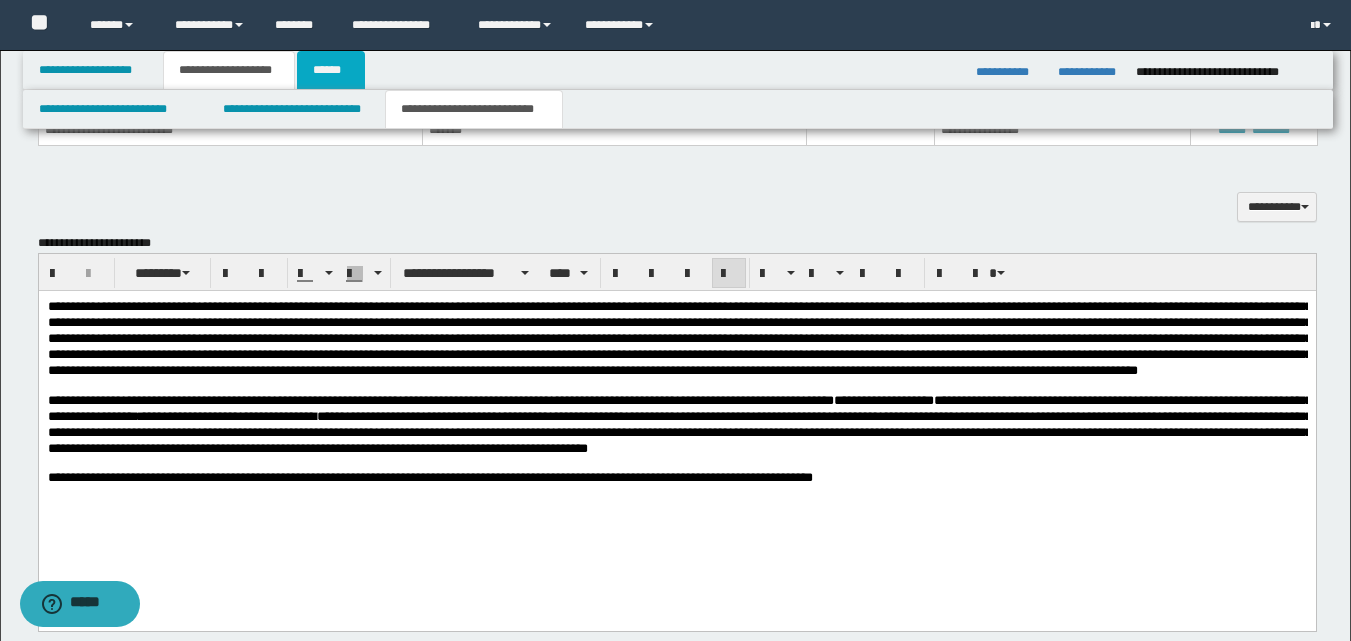 click on "******" at bounding box center (331, 70) 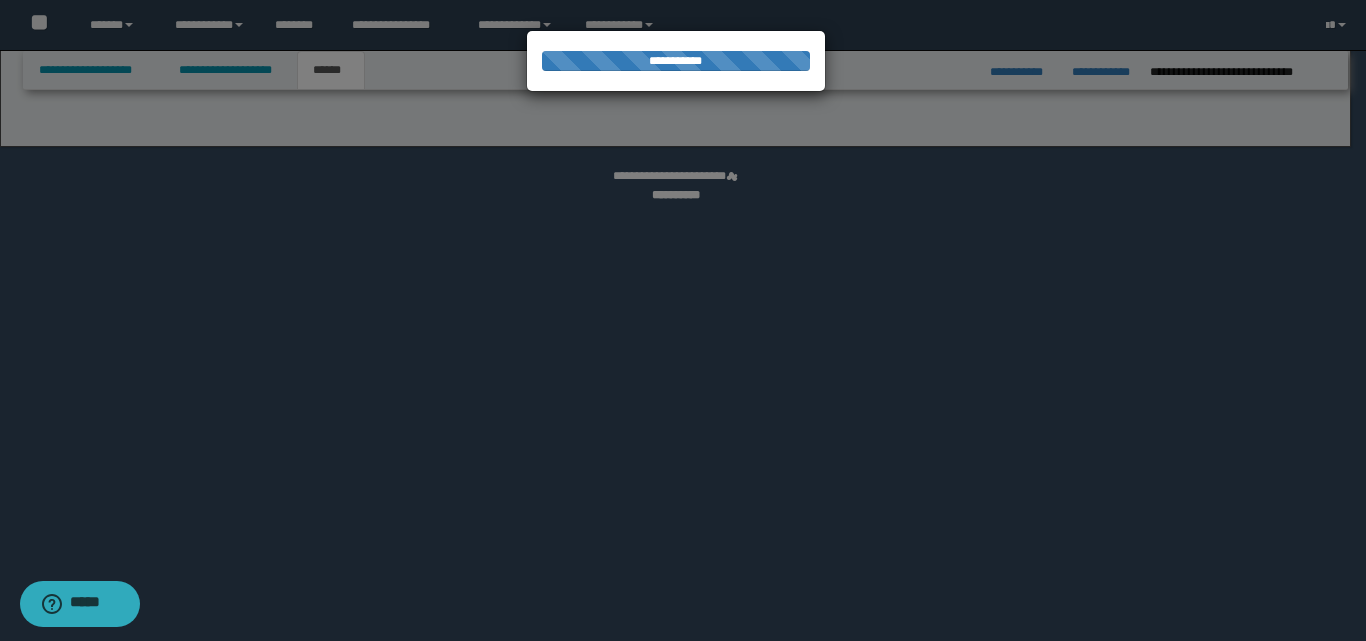 select on "*" 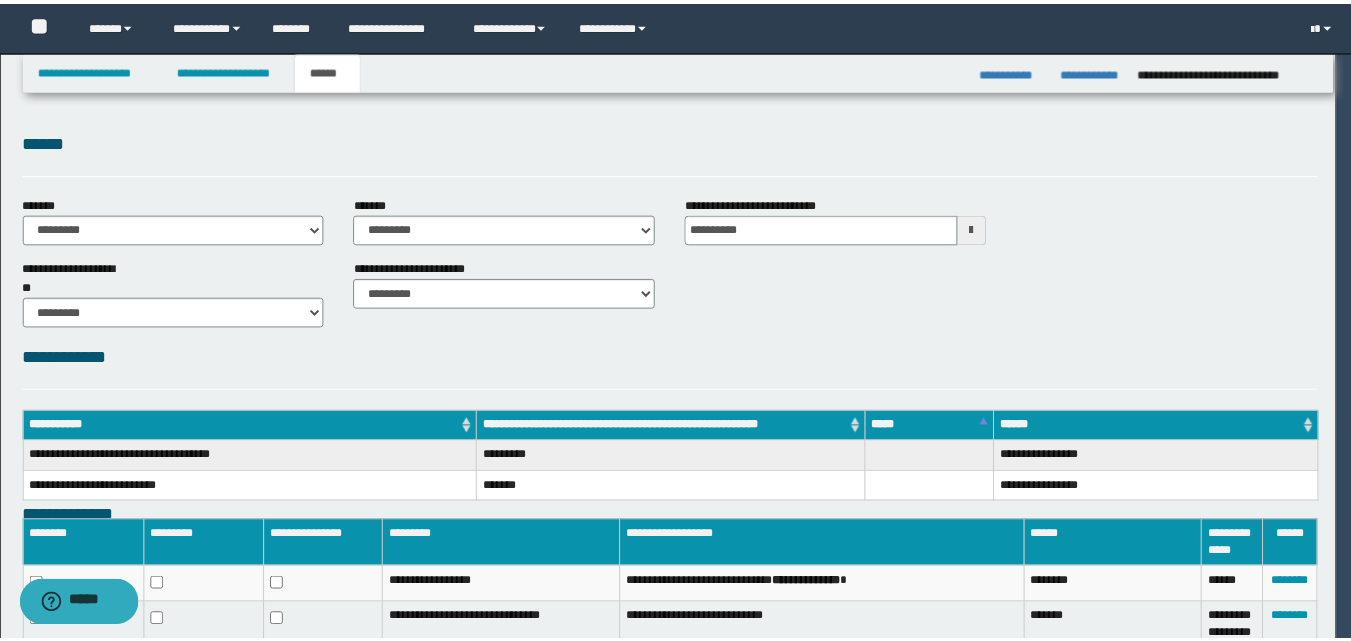 scroll, scrollTop: 0, scrollLeft: 0, axis: both 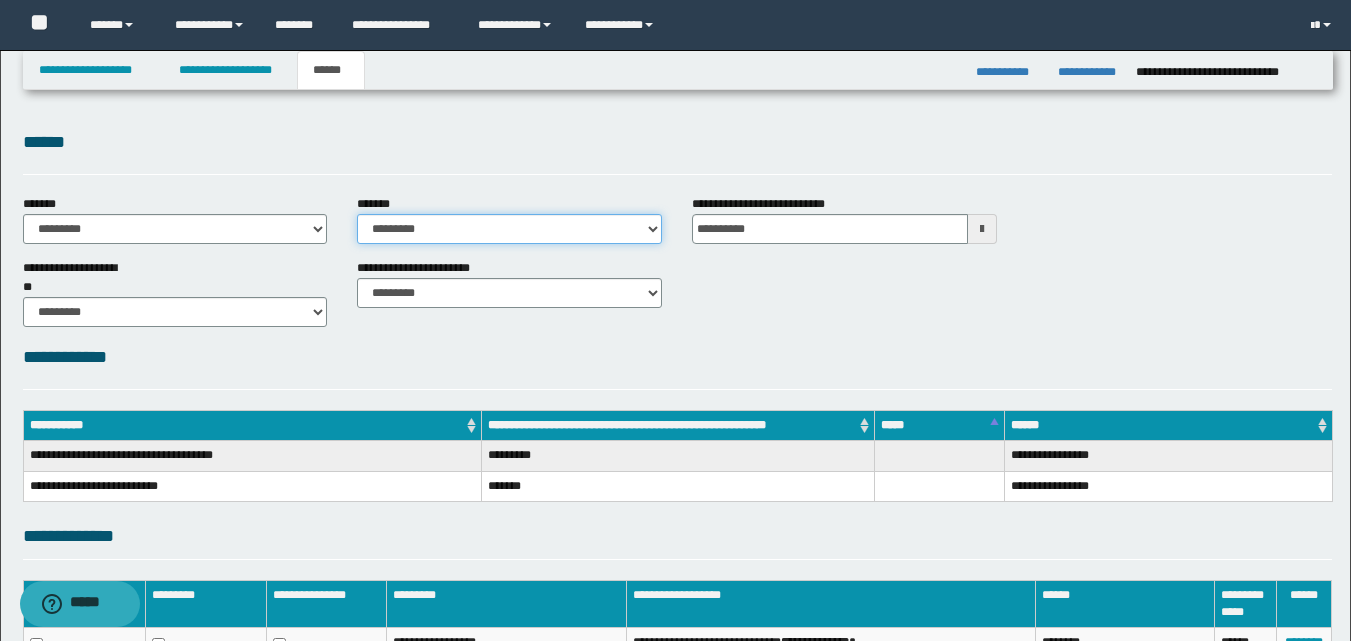 click on "**********" at bounding box center [509, 229] 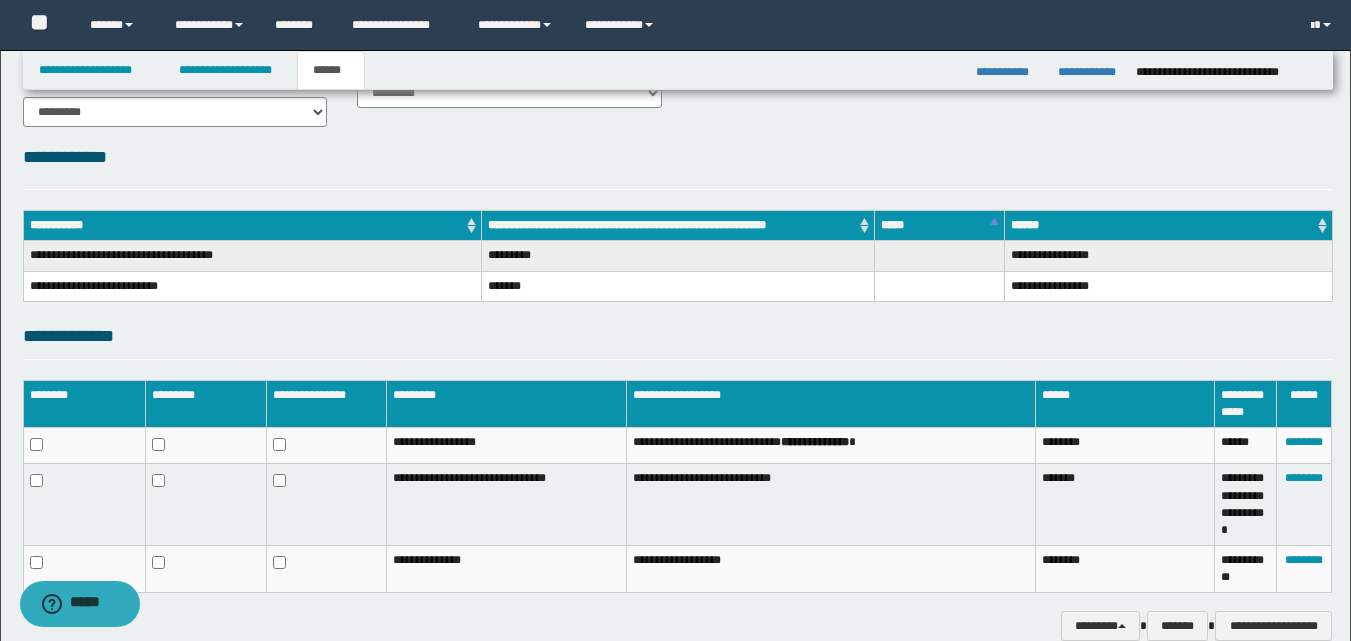 scroll, scrollTop: 0, scrollLeft: 0, axis: both 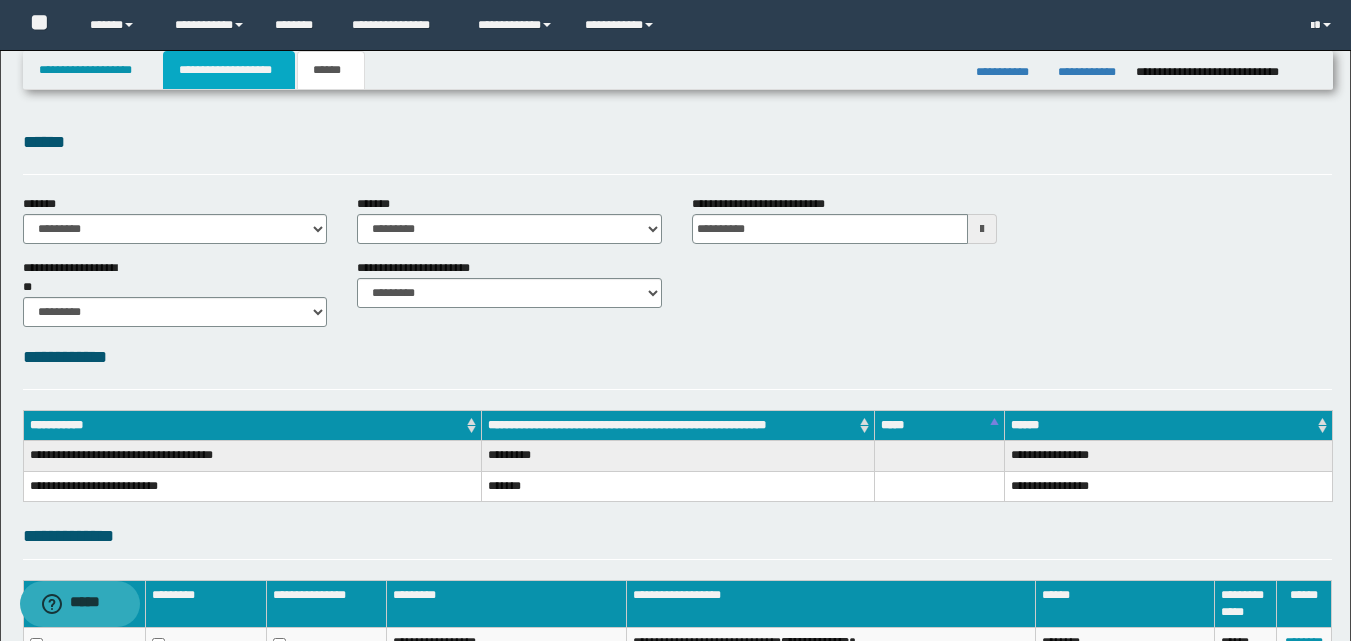 click on "**********" at bounding box center (229, 70) 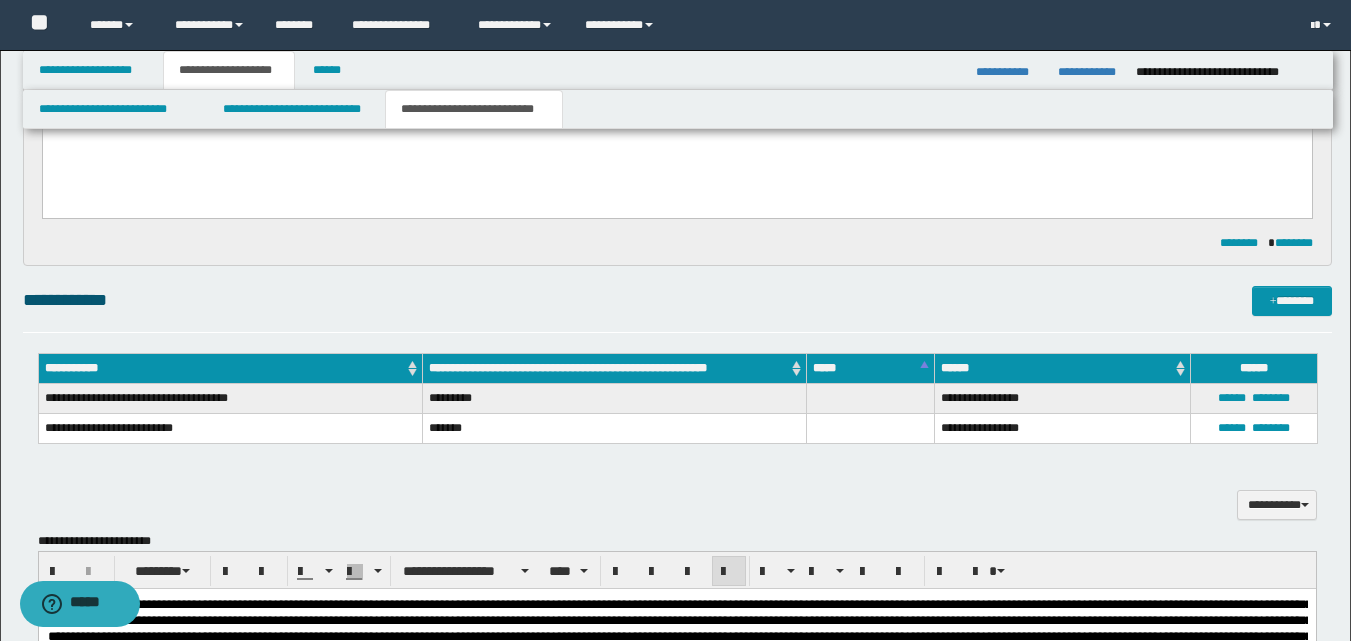 scroll, scrollTop: 400, scrollLeft: 0, axis: vertical 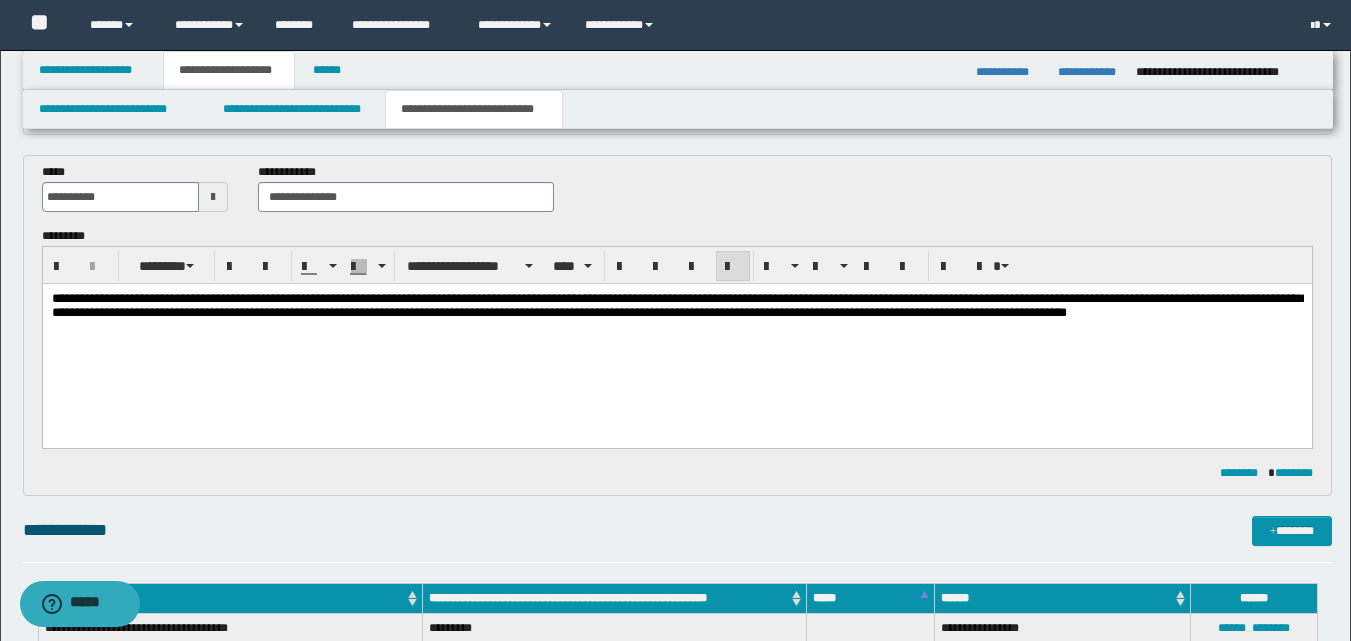click on "**********" at bounding box center [676, 305] 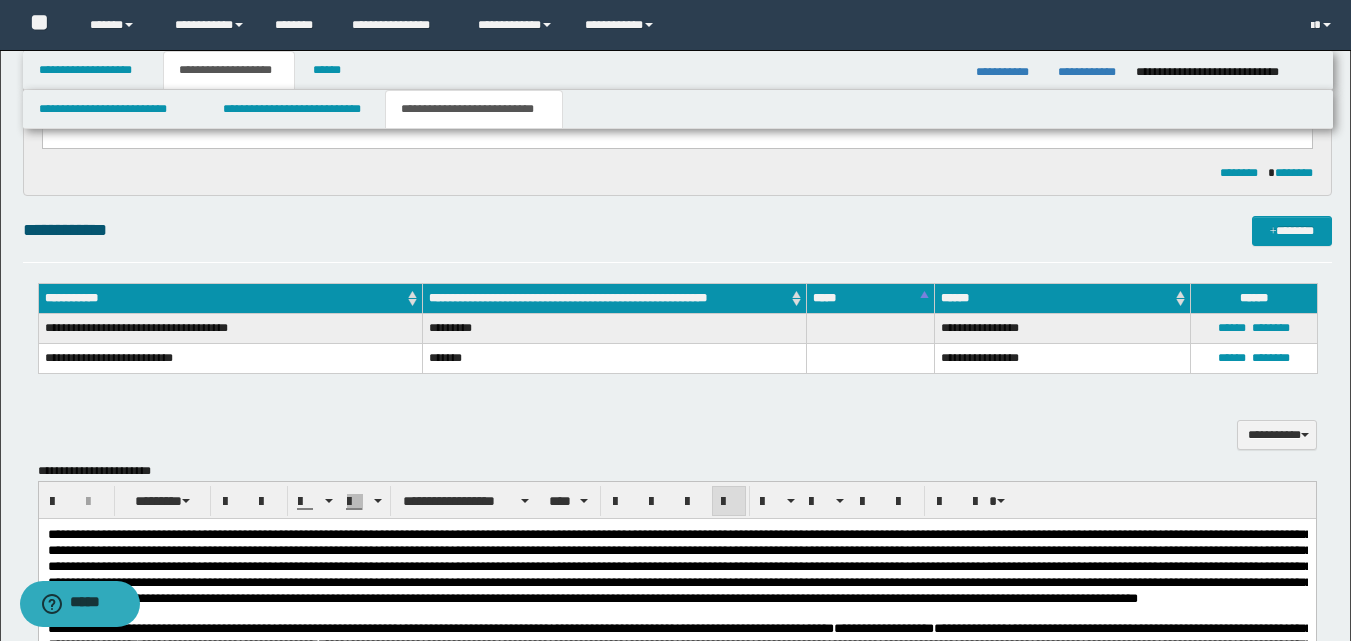 scroll, scrollTop: 900, scrollLeft: 0, axis: vertical 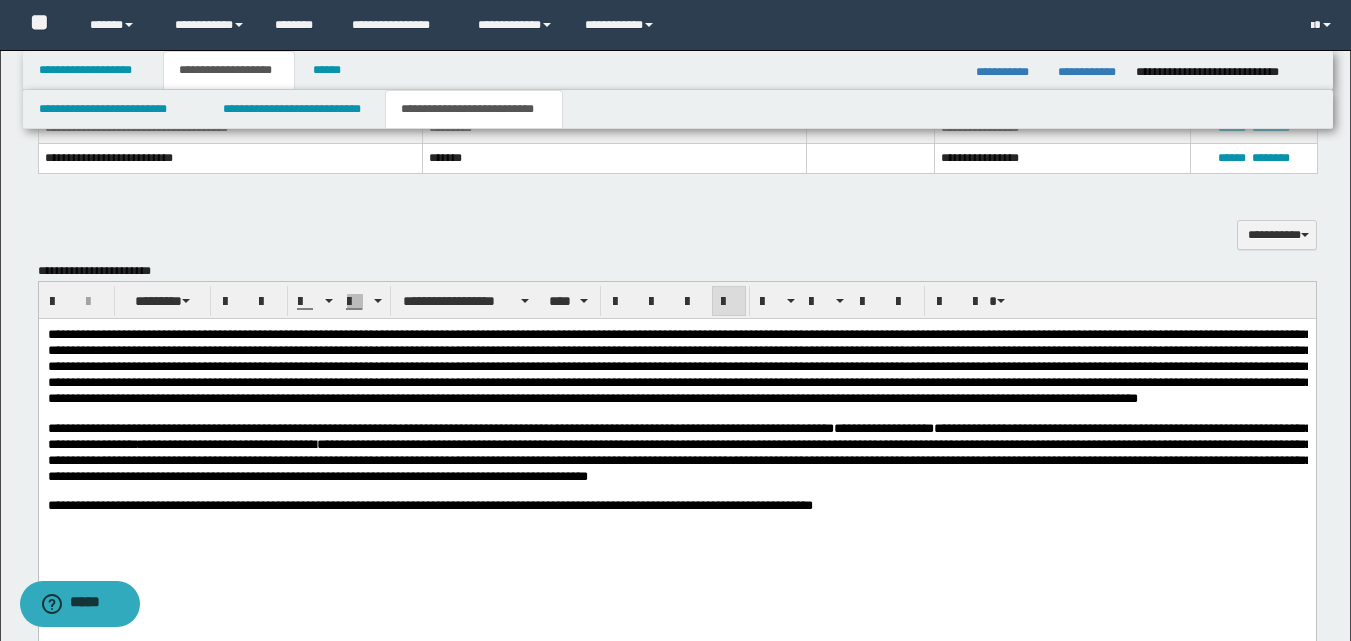 click at bounding box center (679, 365) 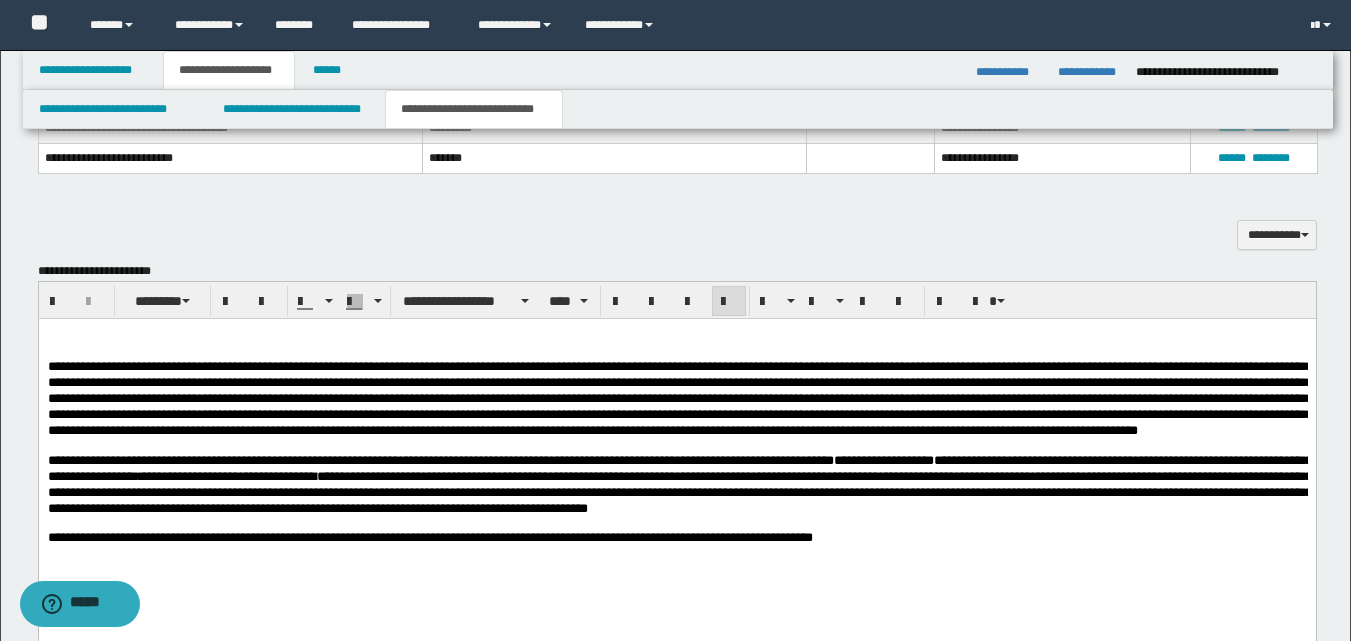 click at bounding box center (676, 334) 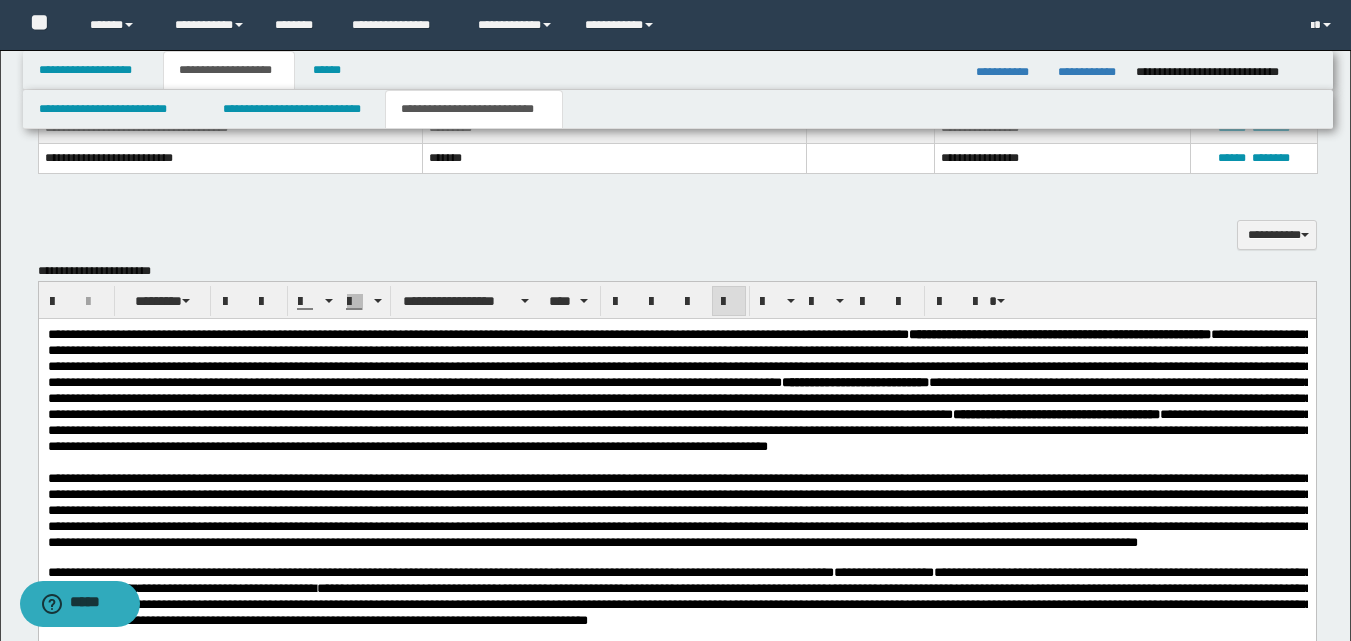 click on "**********" at bounding box center [679, 357] 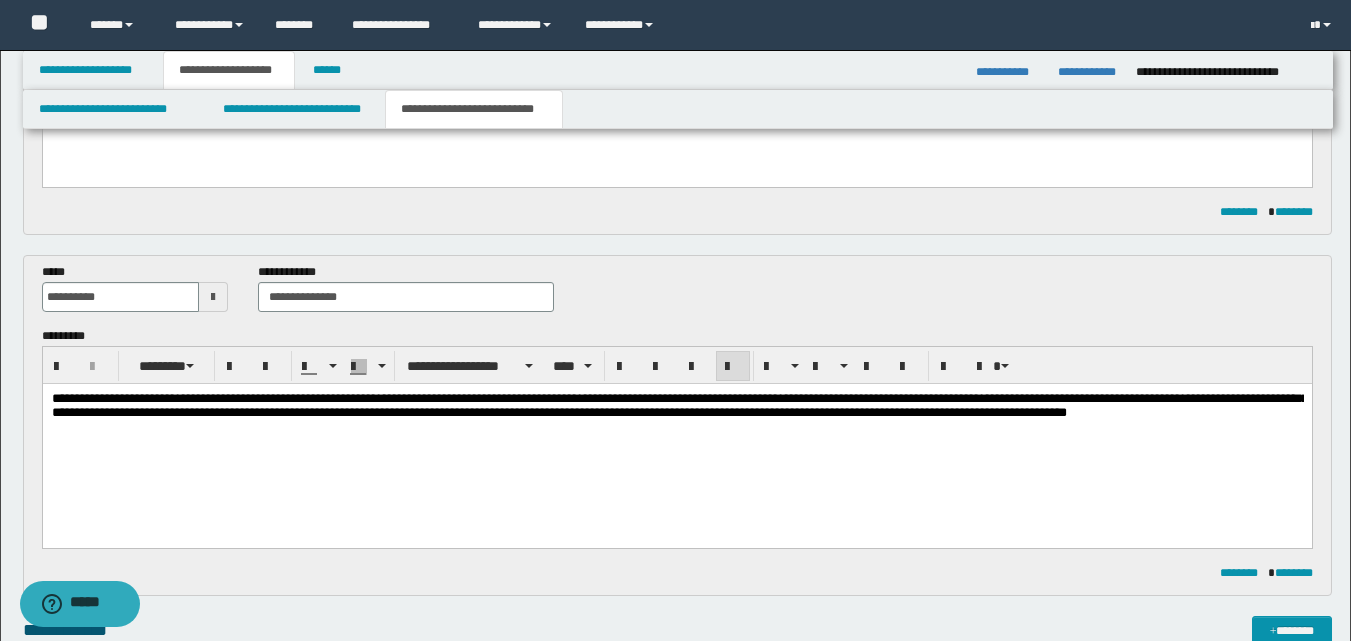 scroll, scrollTop: 0, scrollLeft: 0, axis: both 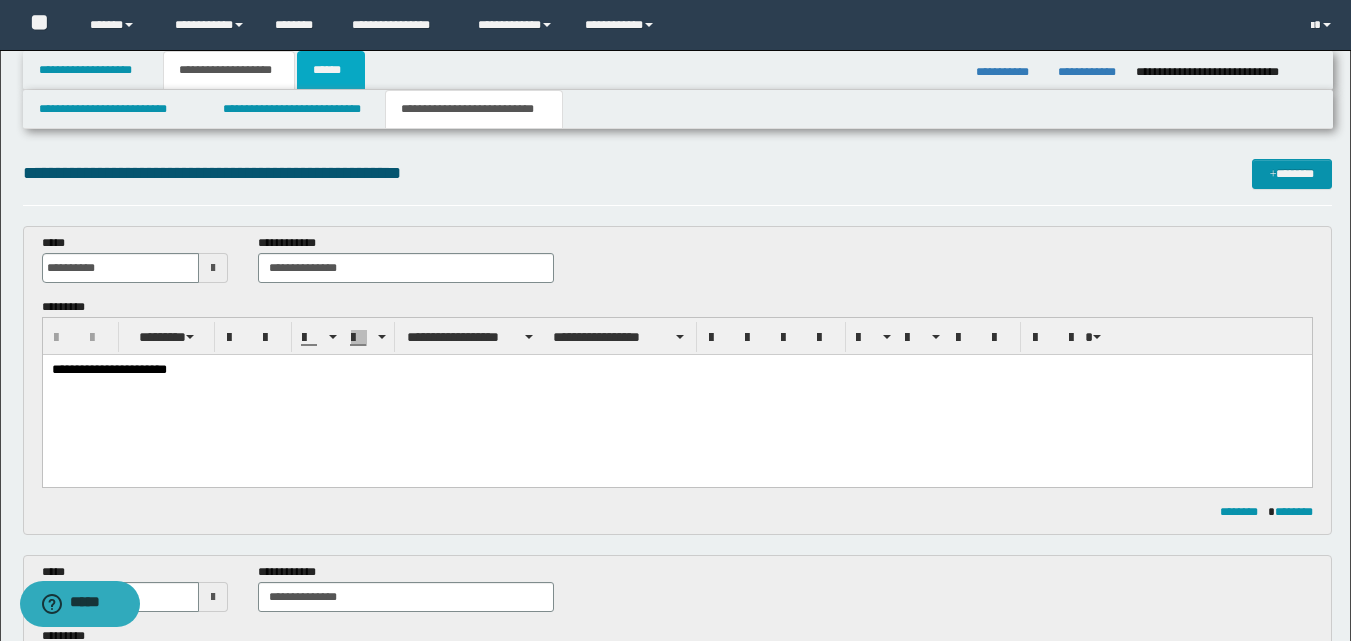 click on "******" at bounding box center (331, 70) 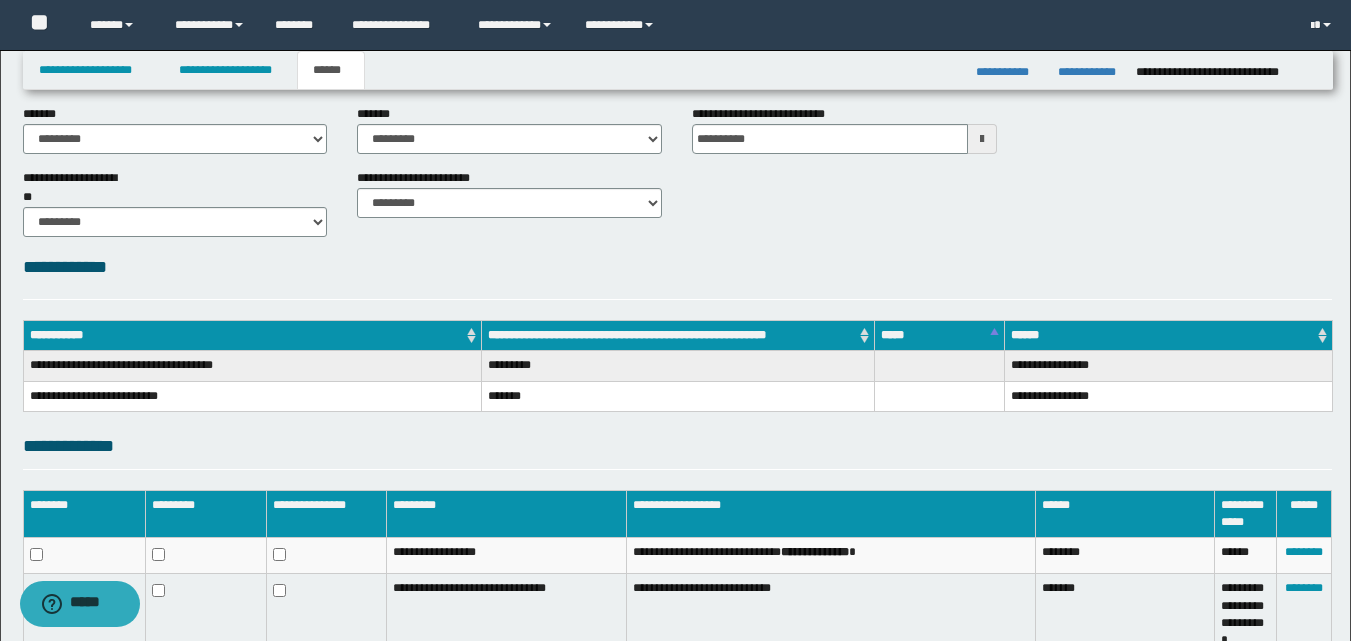 scroll, scrollTop: 0, scrollLeft: 0, axis: both 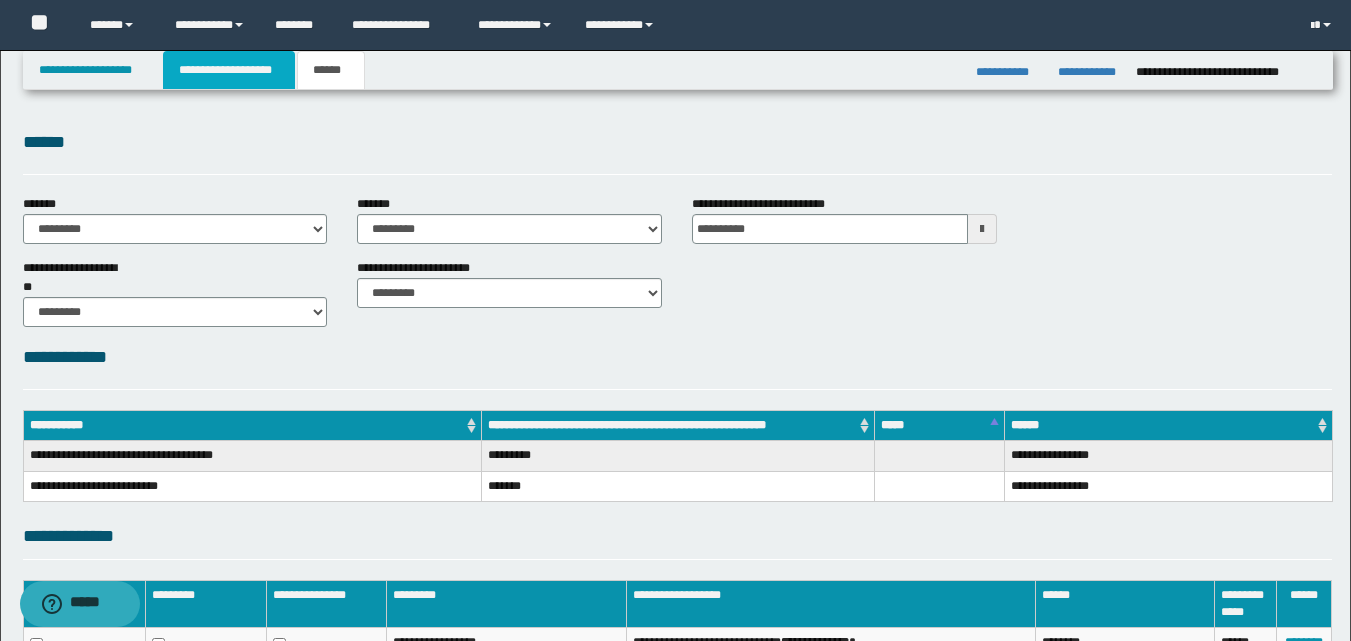 click on "**********" at bounding box center [229, 70] 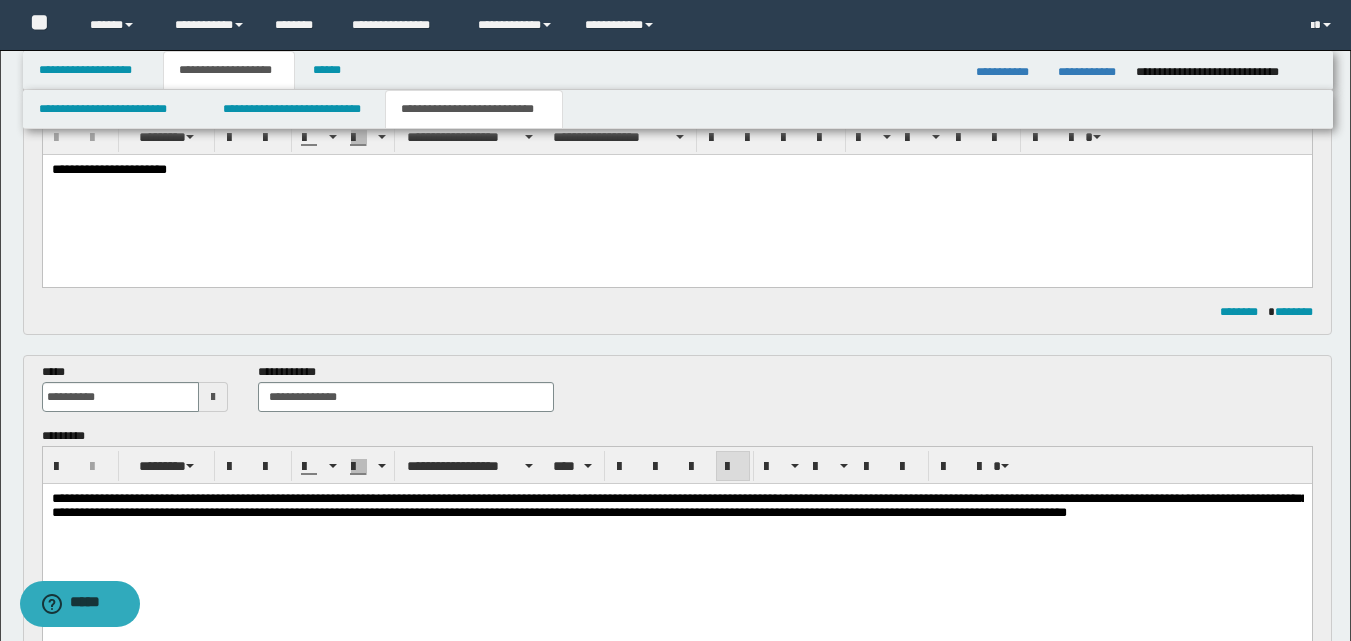 scroll, scrollTop: 0, scrollLeft: 0, axis: both 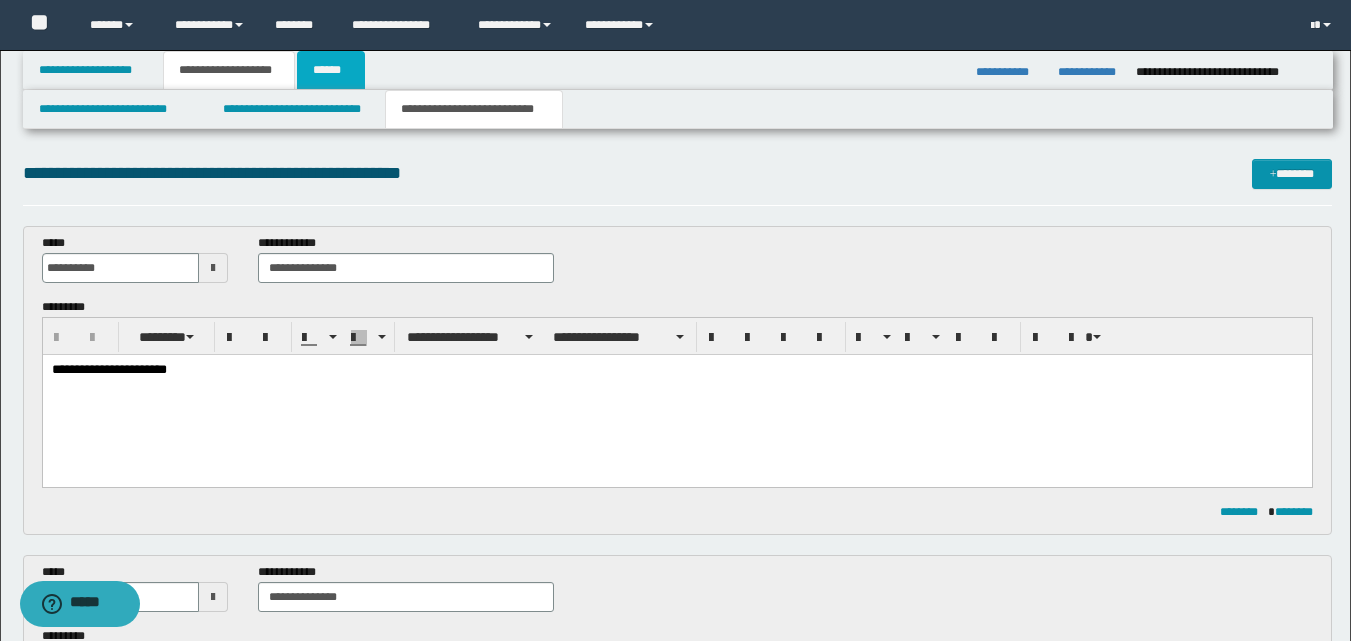 click on "******" at bounding box center (331, 70) 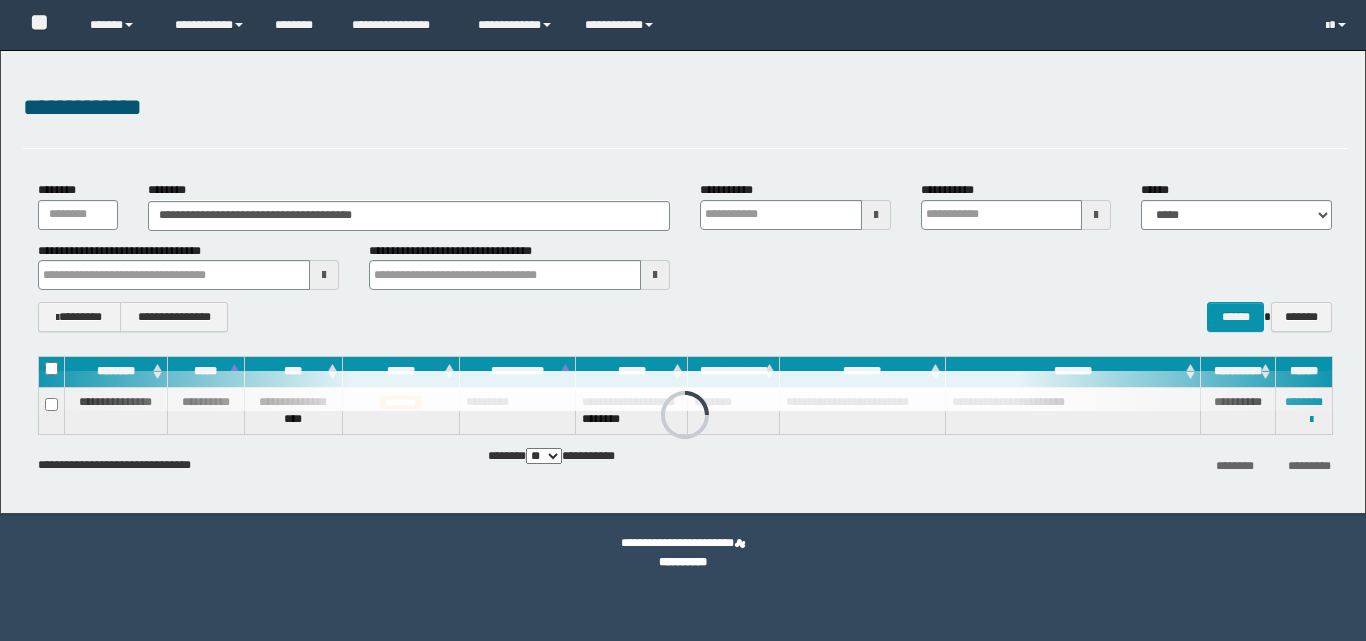 scroll, scrollTop: 0, scrollLeft: 0, axis: both 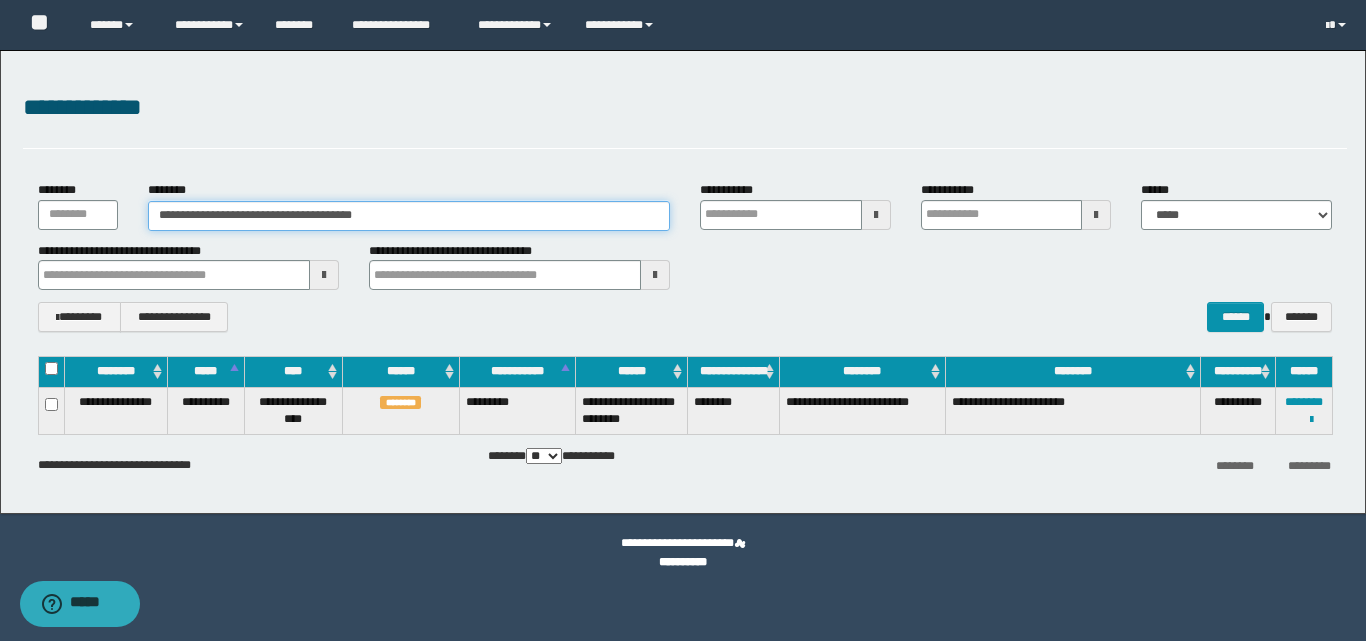 drag, startPoint x: 446, startPoint y: 216, endPoint x: 134, endPoint y: 231, distance: 312.36038 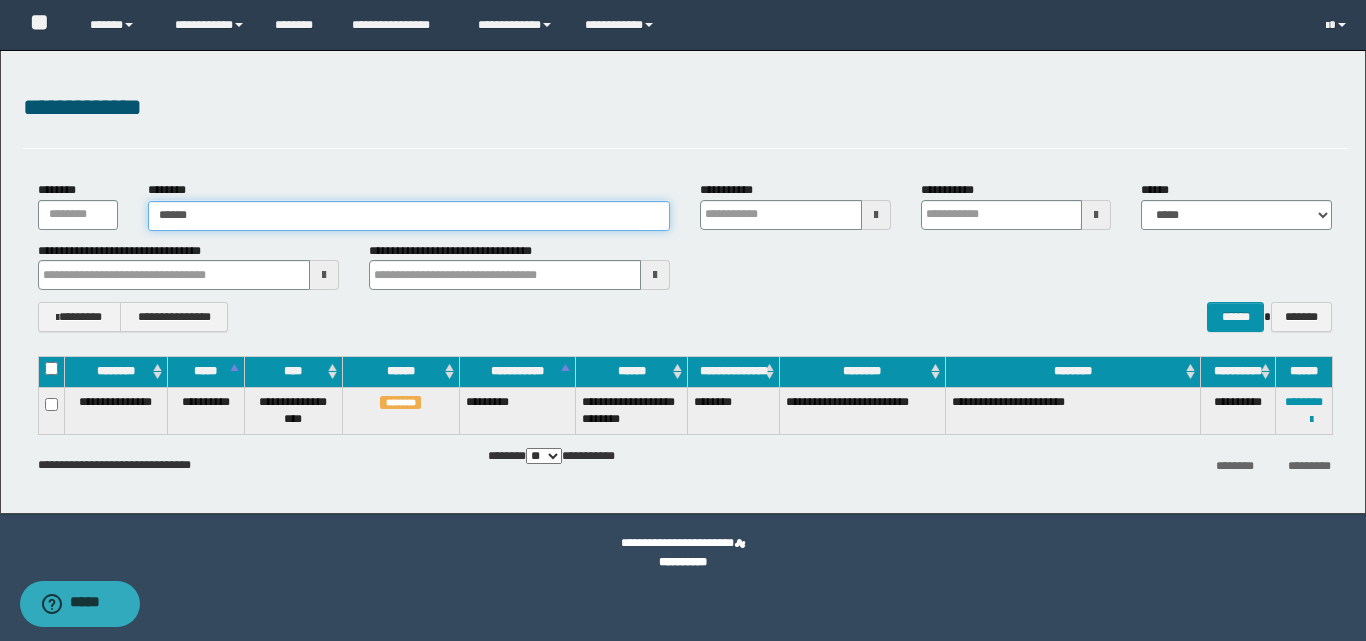 type on "*******" 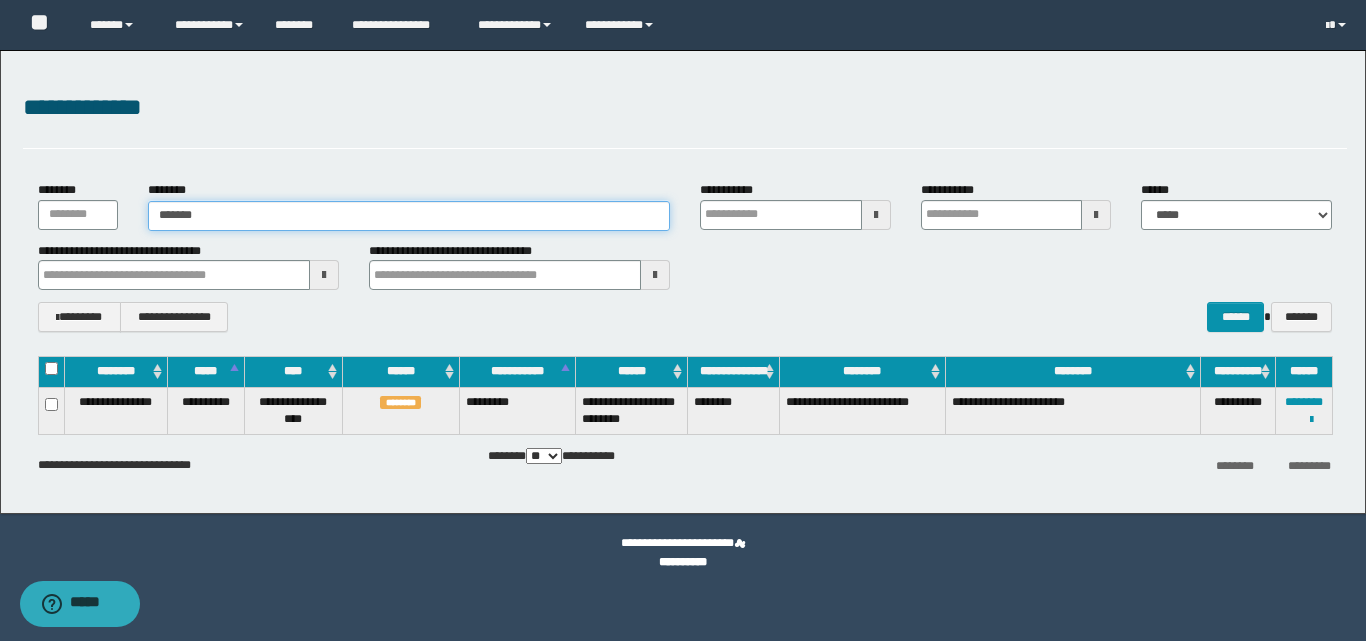 type on "*******" 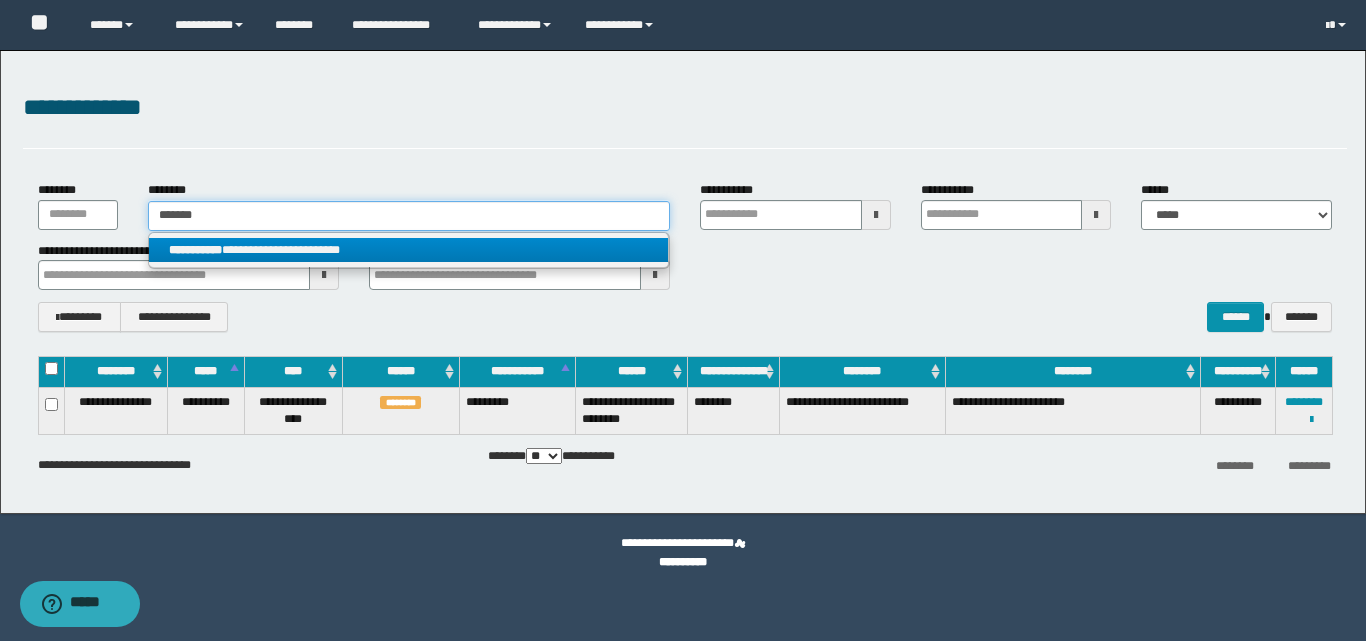 type on "*******" 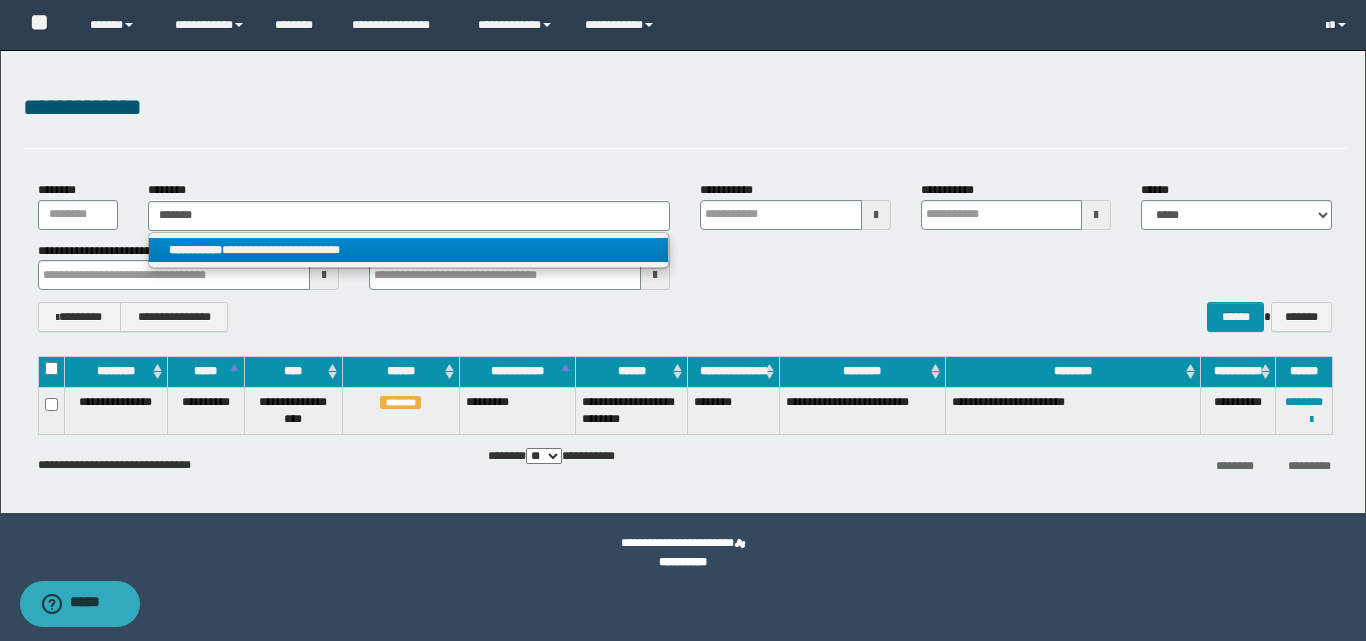 click on "**********" at bounding box center (408, 250) 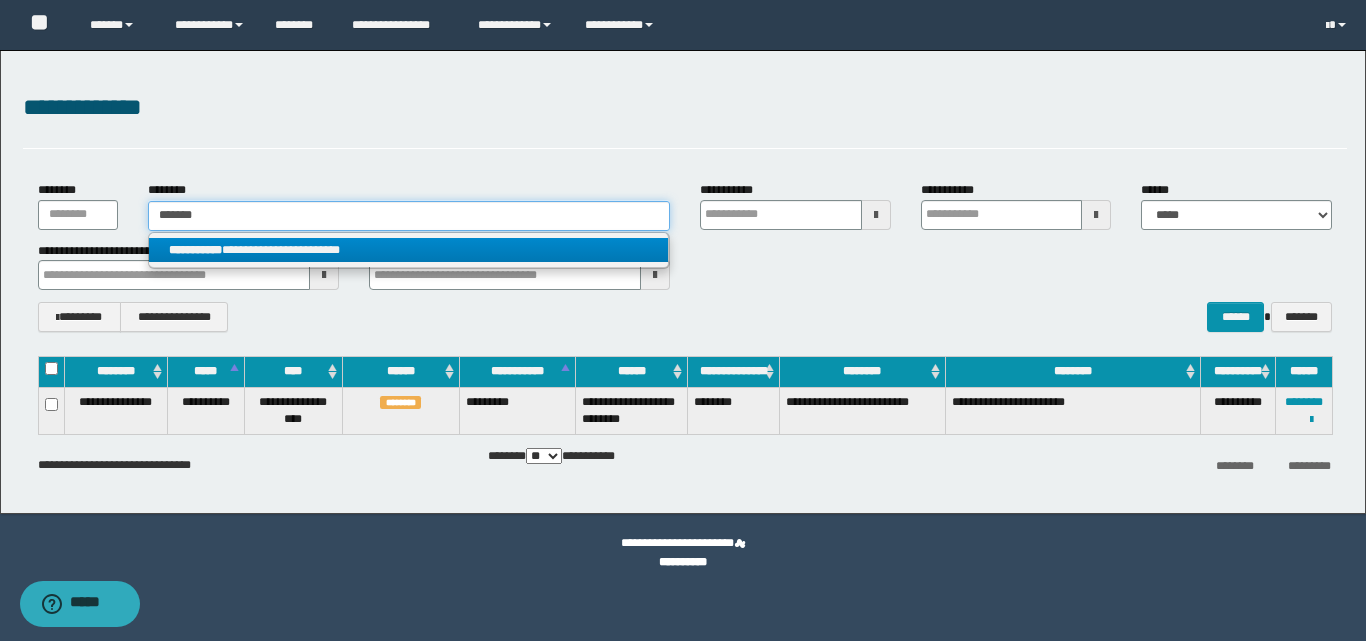 type 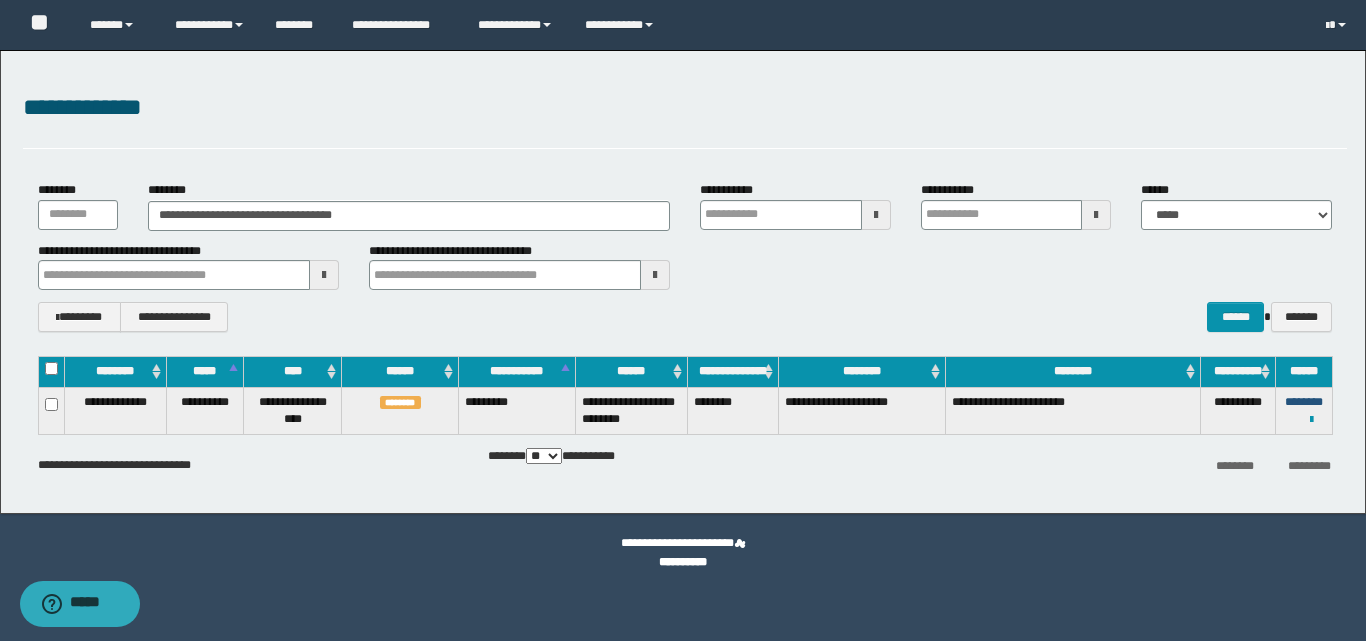 click on "********" at bounding box center (1304, 402) 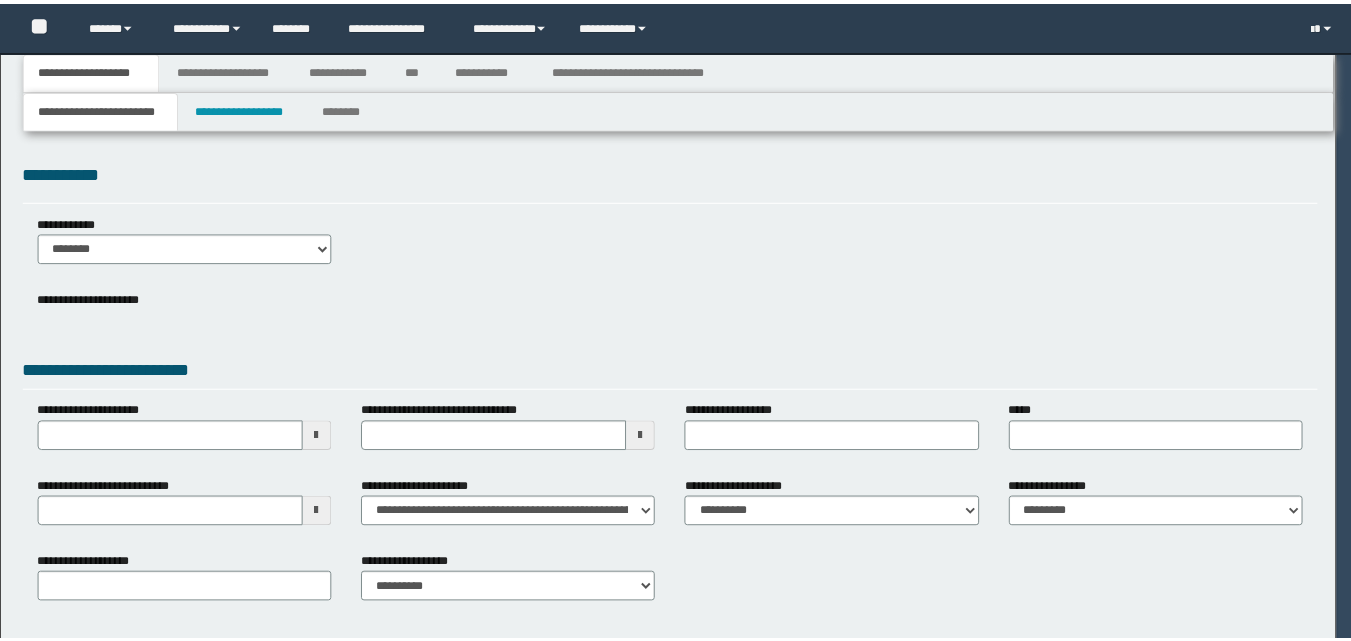 scroll, scrollTop: 0, scrollLeft: 0, axis: both 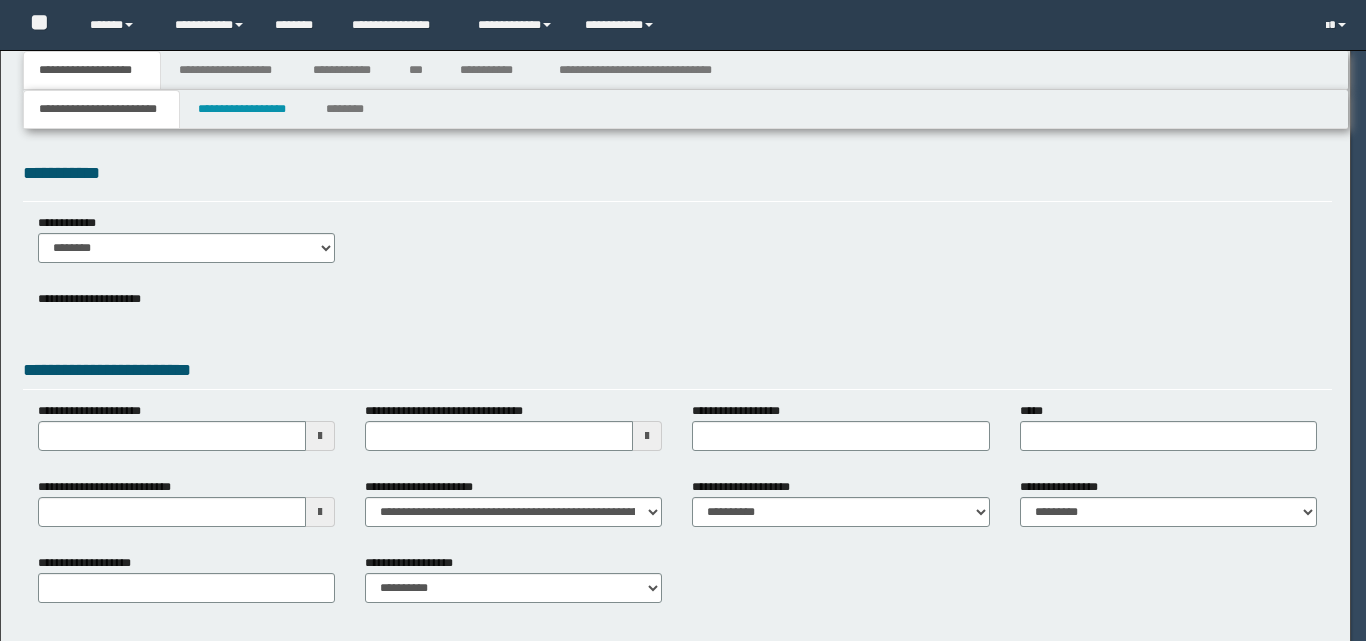 select on "*" 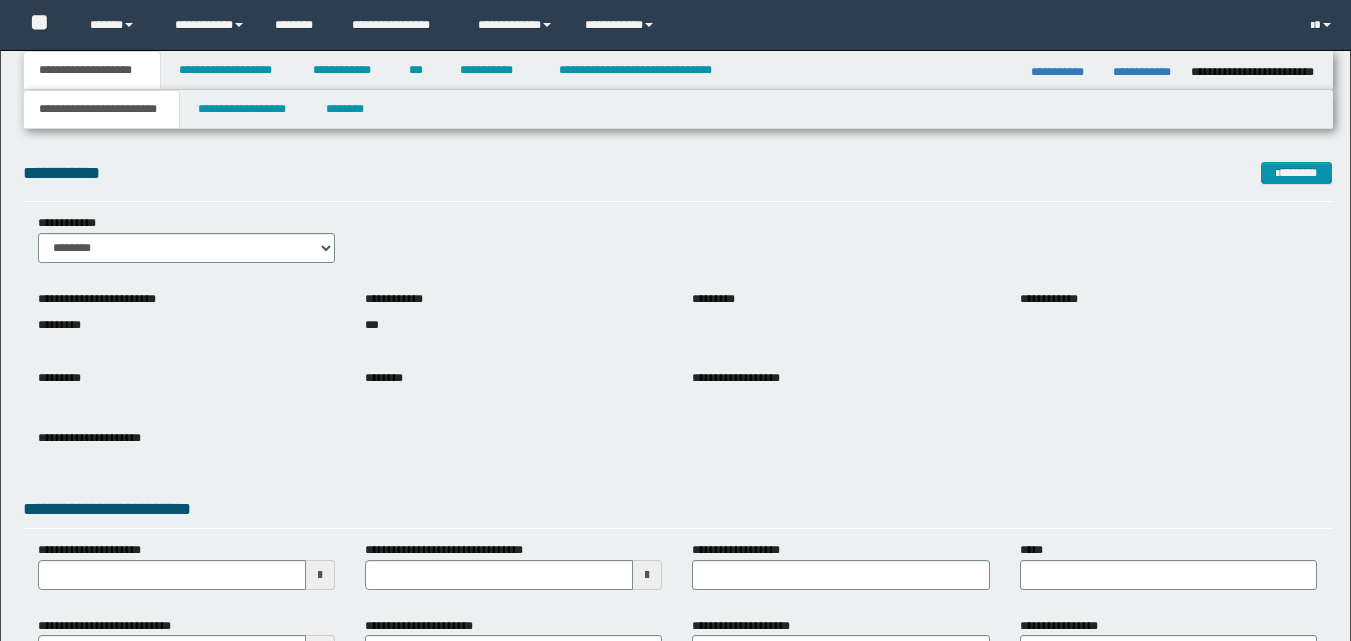 scroll, scrollTop: 0, scrollLeft: 0, axis: both 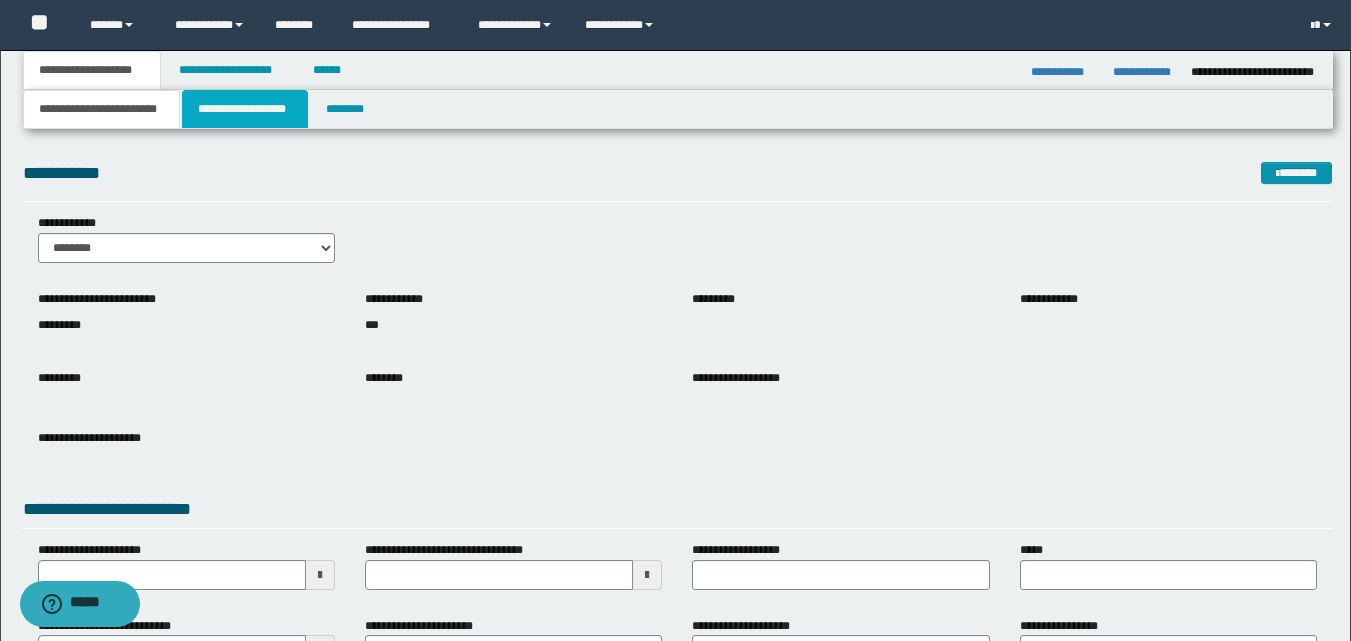 click on "**********" at bounding box center [245, 109] 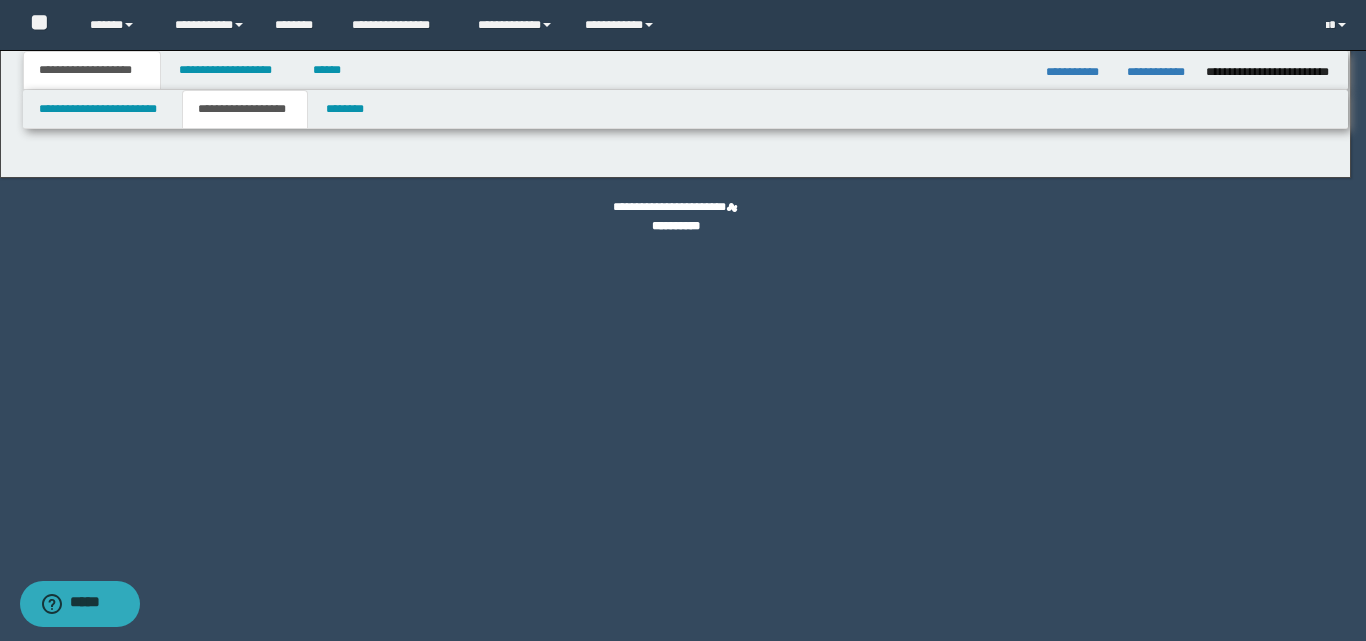 type on "********" 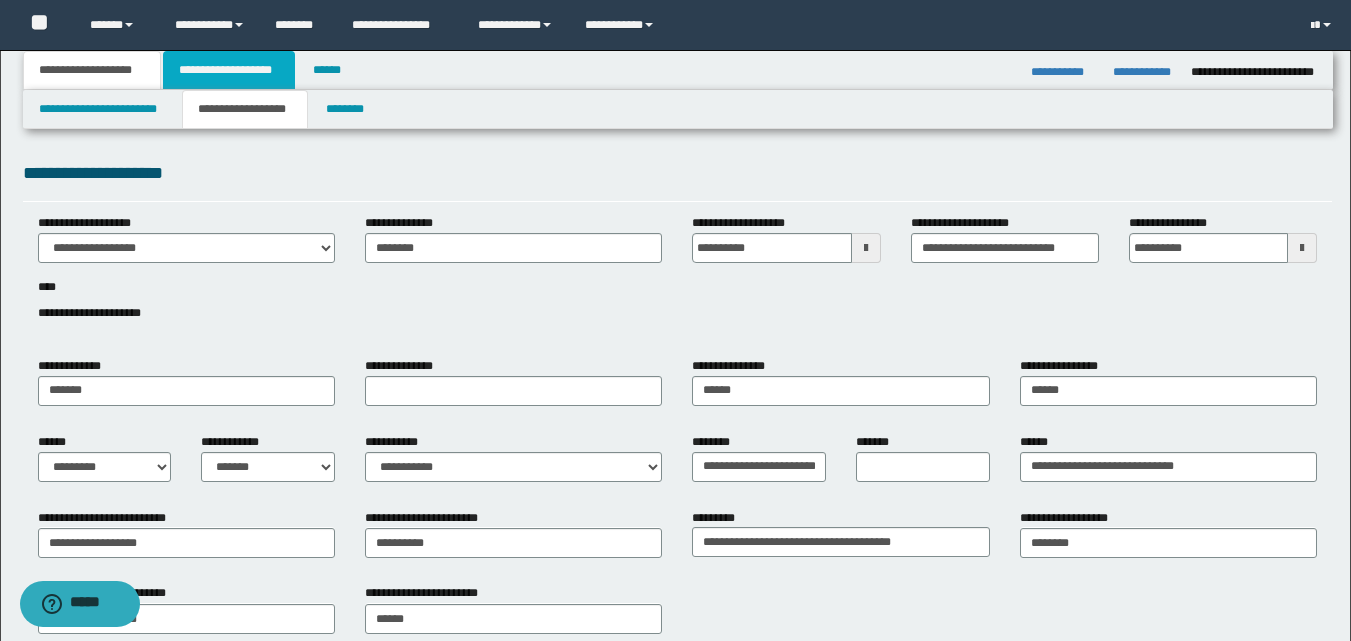 click on "**********" at bounding box center (229, 70) 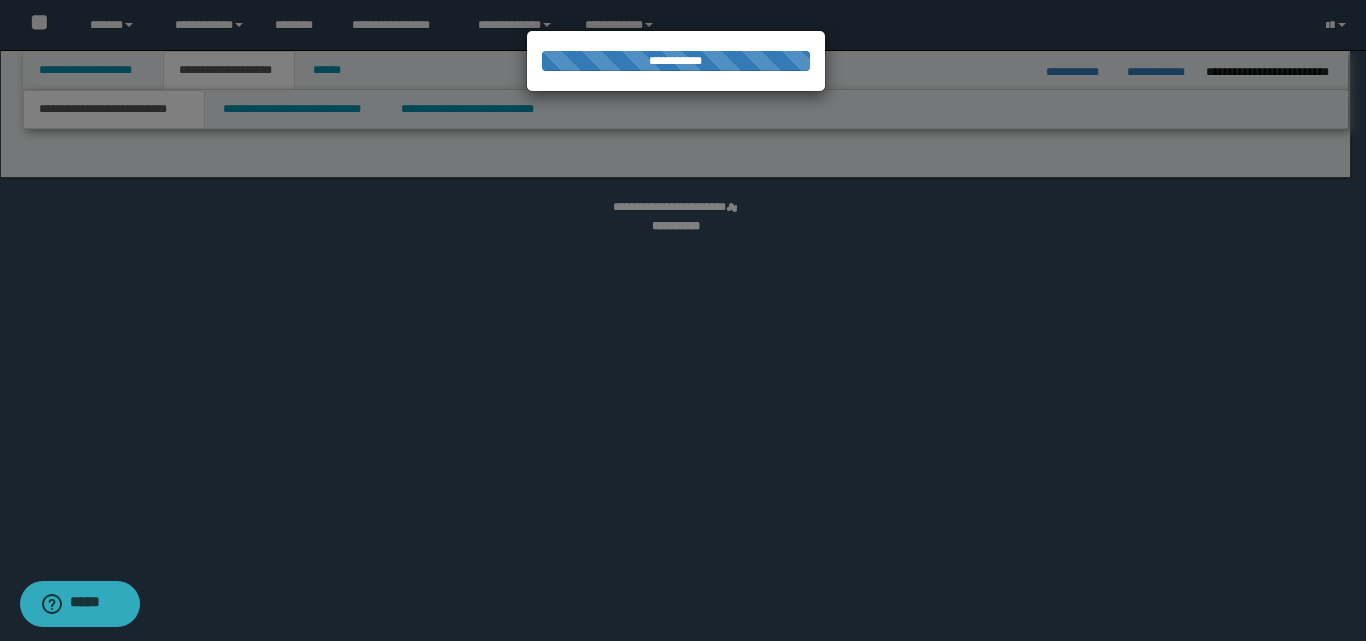 select on "*" 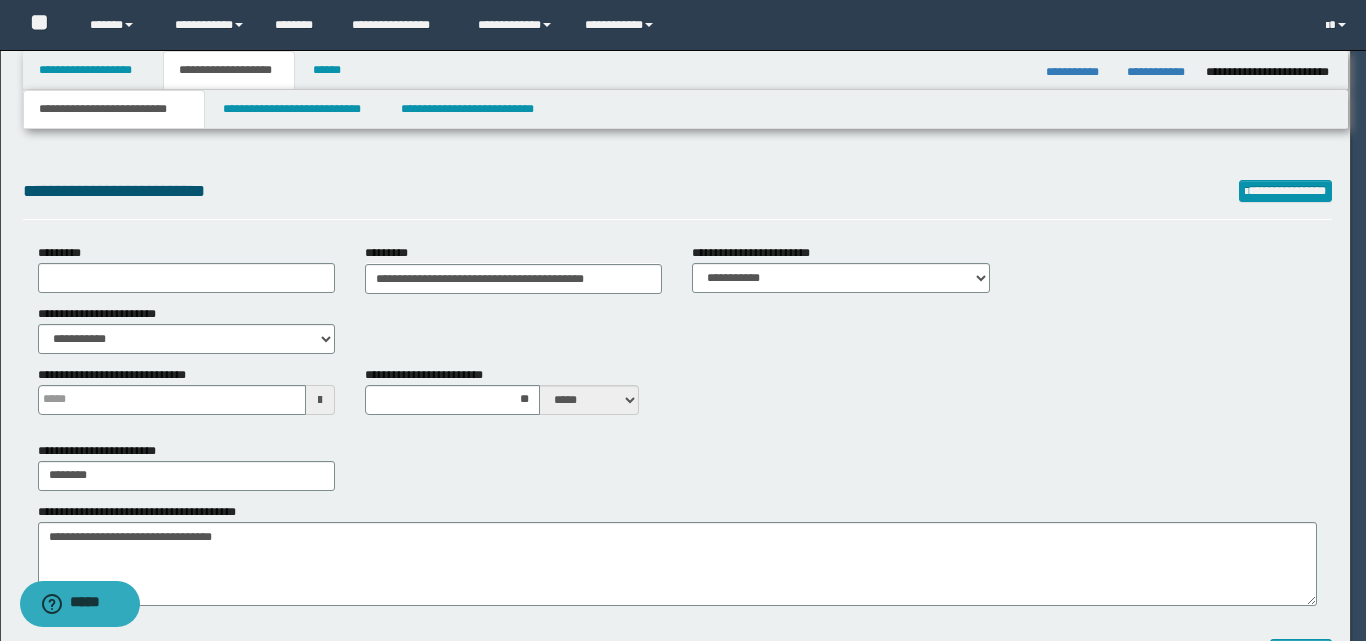type 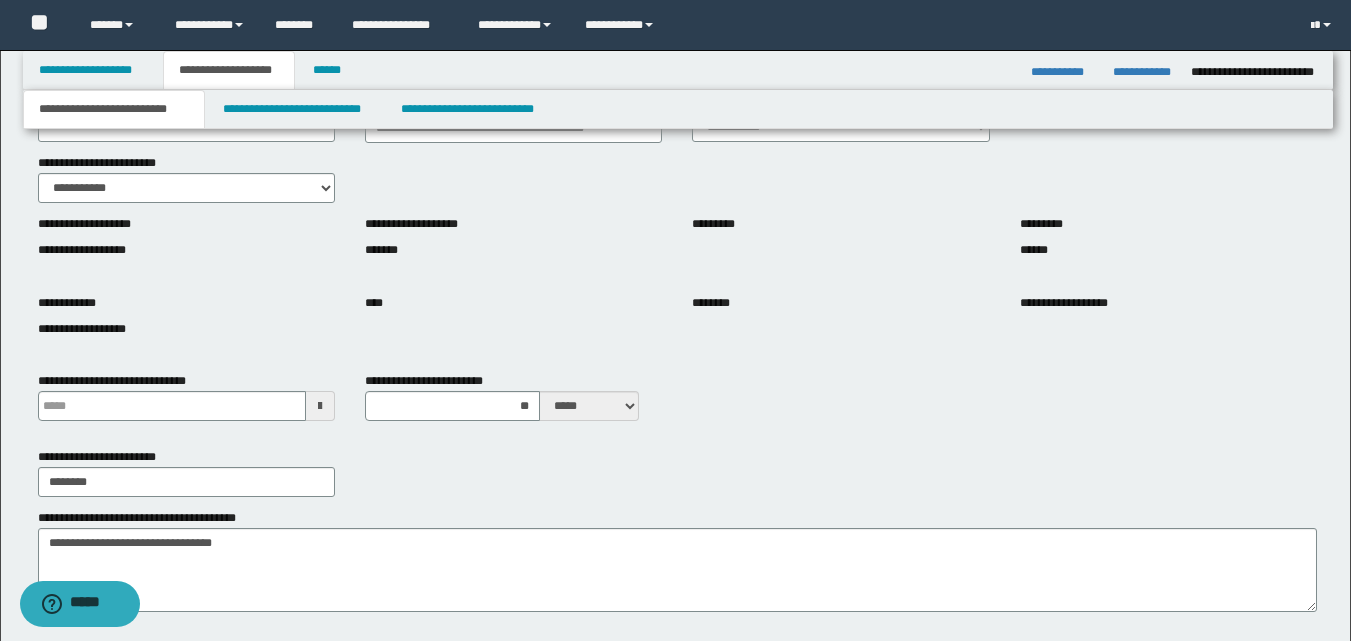 scroll, scrollTop: 200, scrollLeft: 0, axis: vertical 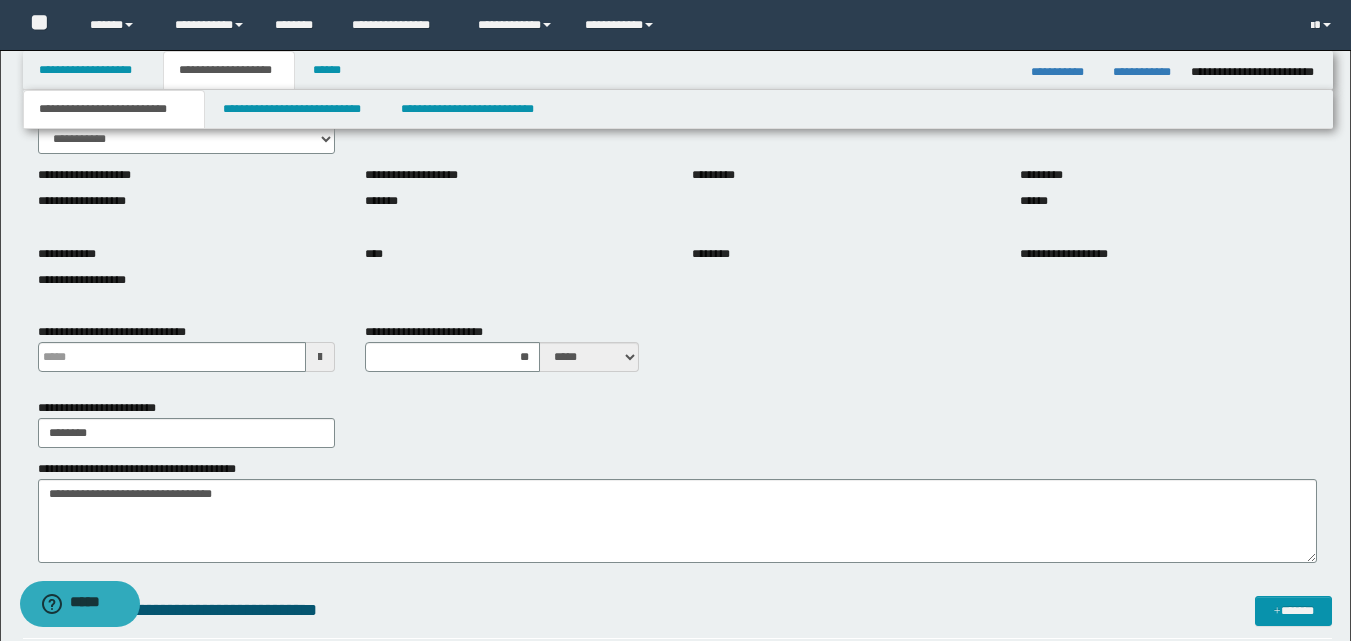 type 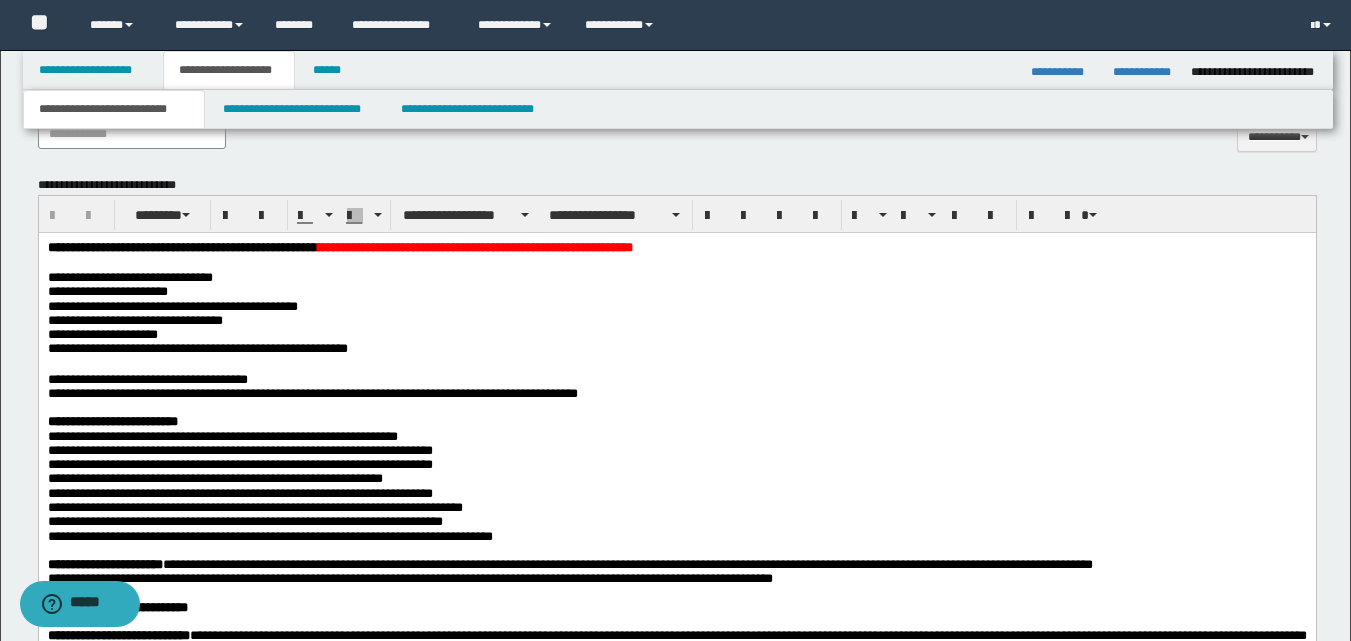 scroll, scrollTop: 1000, scrollLeft: 0, axis: vertical 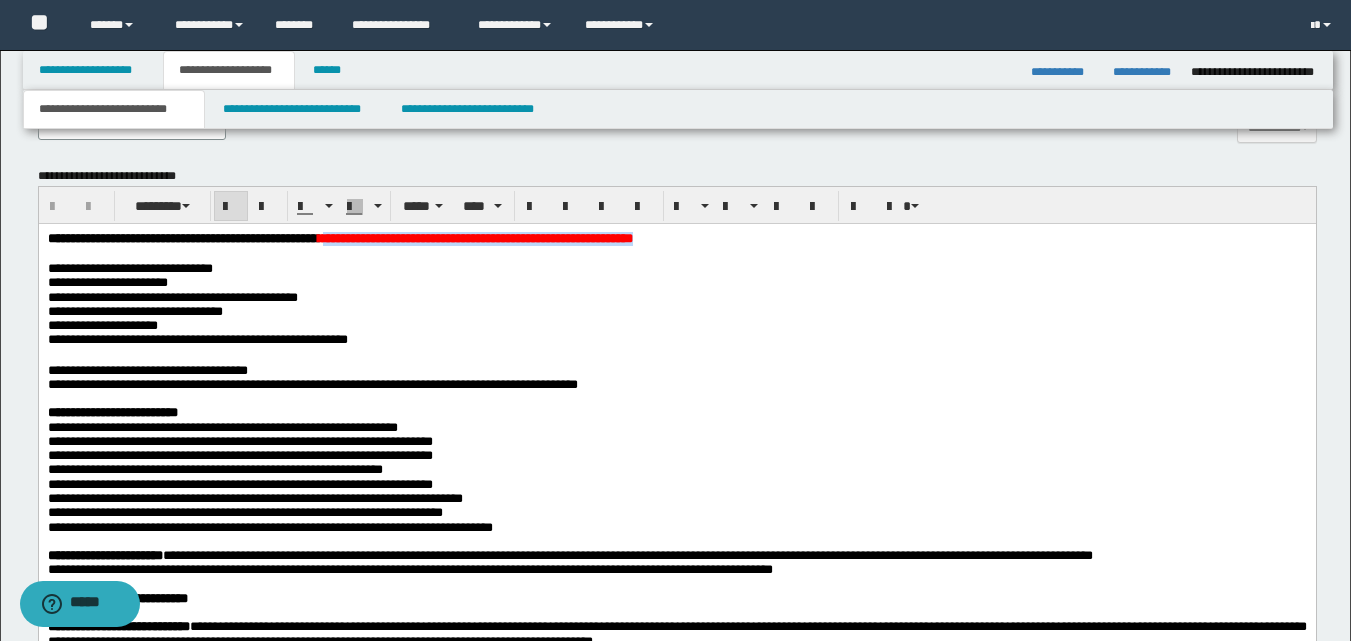 drag, startPoint x: 999, startPoint y: 243, endPoint x: 482, endPoint y: 243, distance: 517 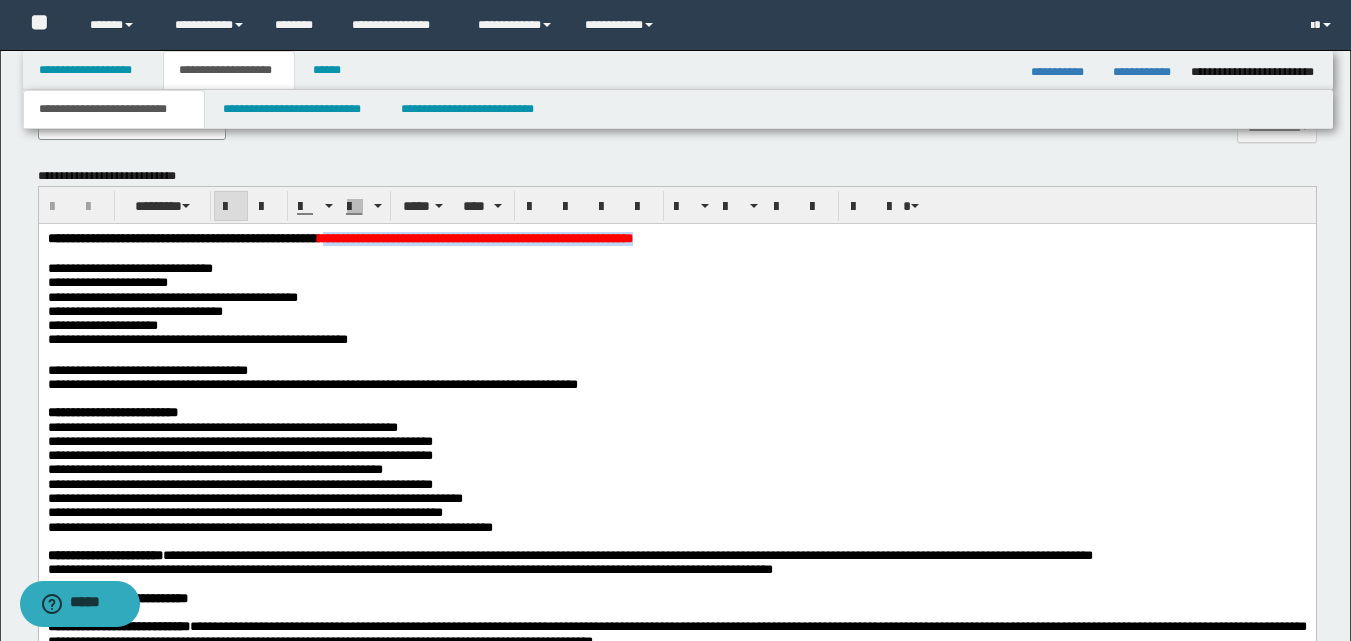 click on "**********" at bounding box center [676, 239] 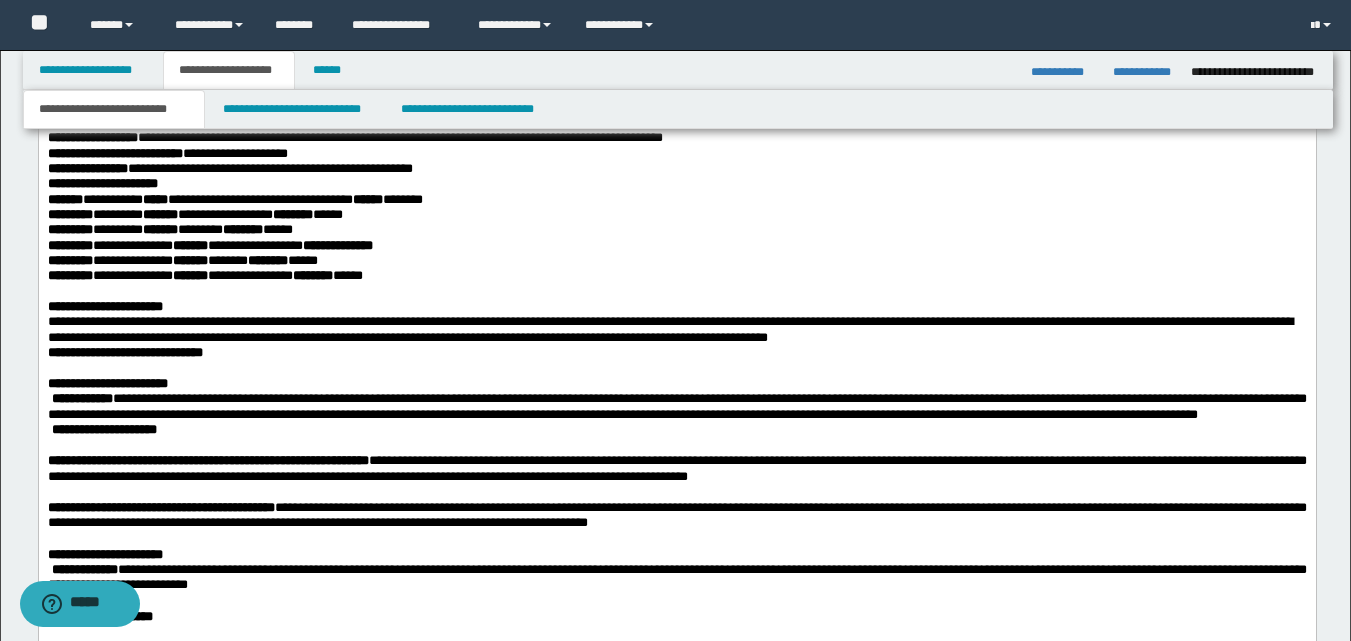 scroll, scrollTop: 2200, scrollLeft: 0, axis: vertical 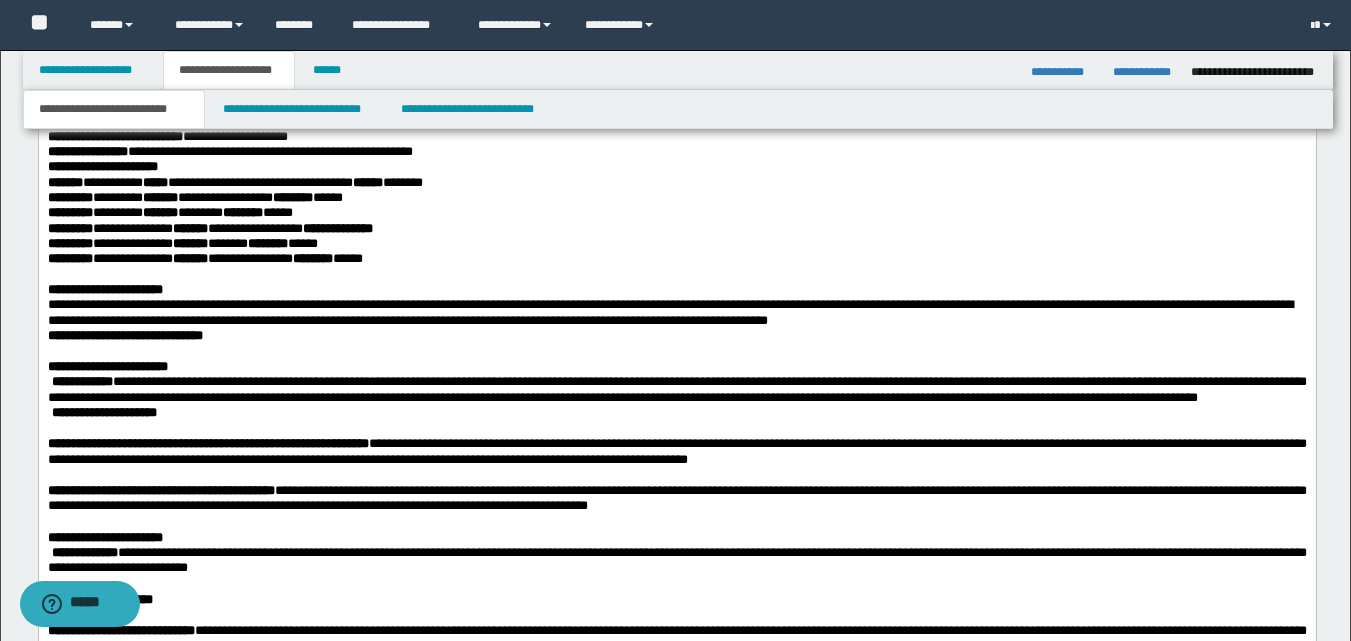 click on "**********" at bounding box center (676, -17) 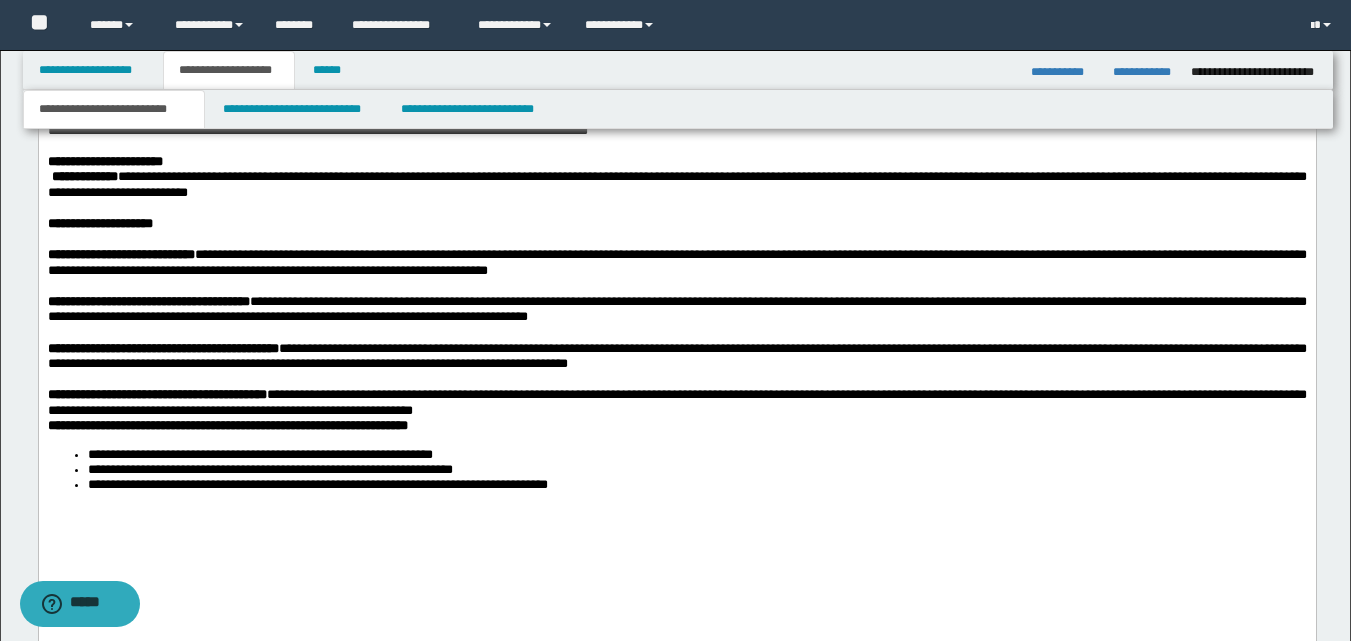 scroll, scrollTop: 2600, scrollLeft: 0, axis: vertical 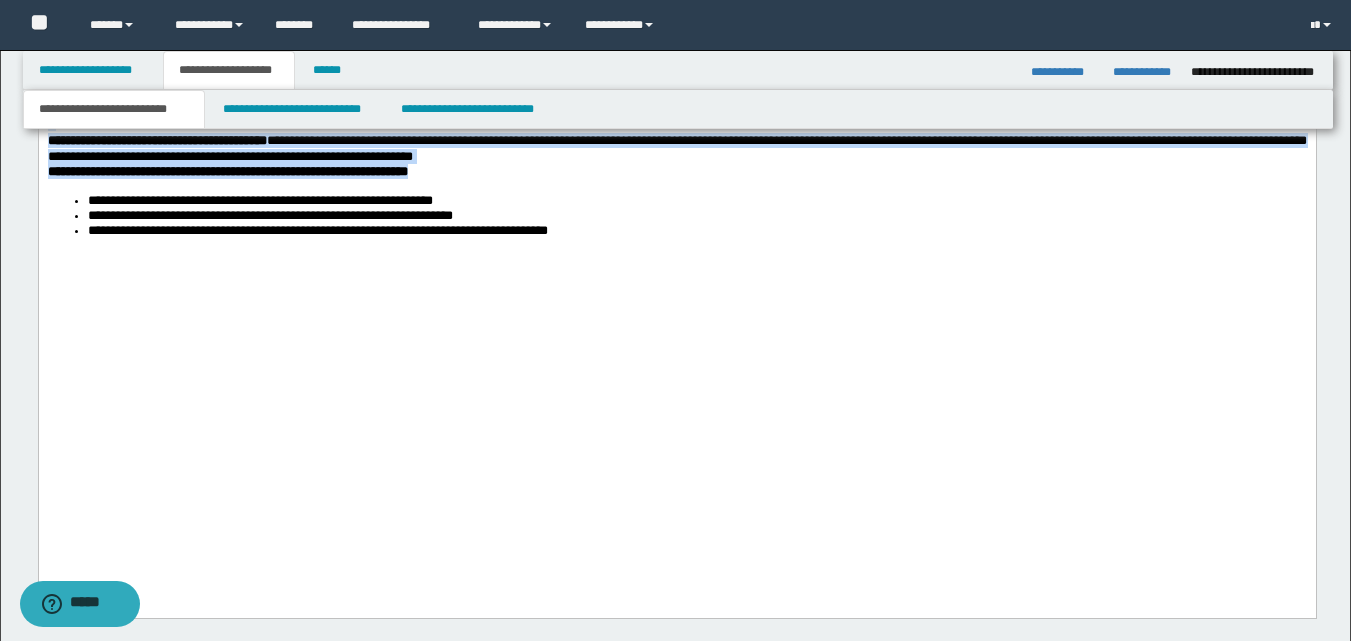 drag, startPoint x: 50, startPoint y: -38, endPoint x: 543, endPoint y: 431, distance: 680.44836 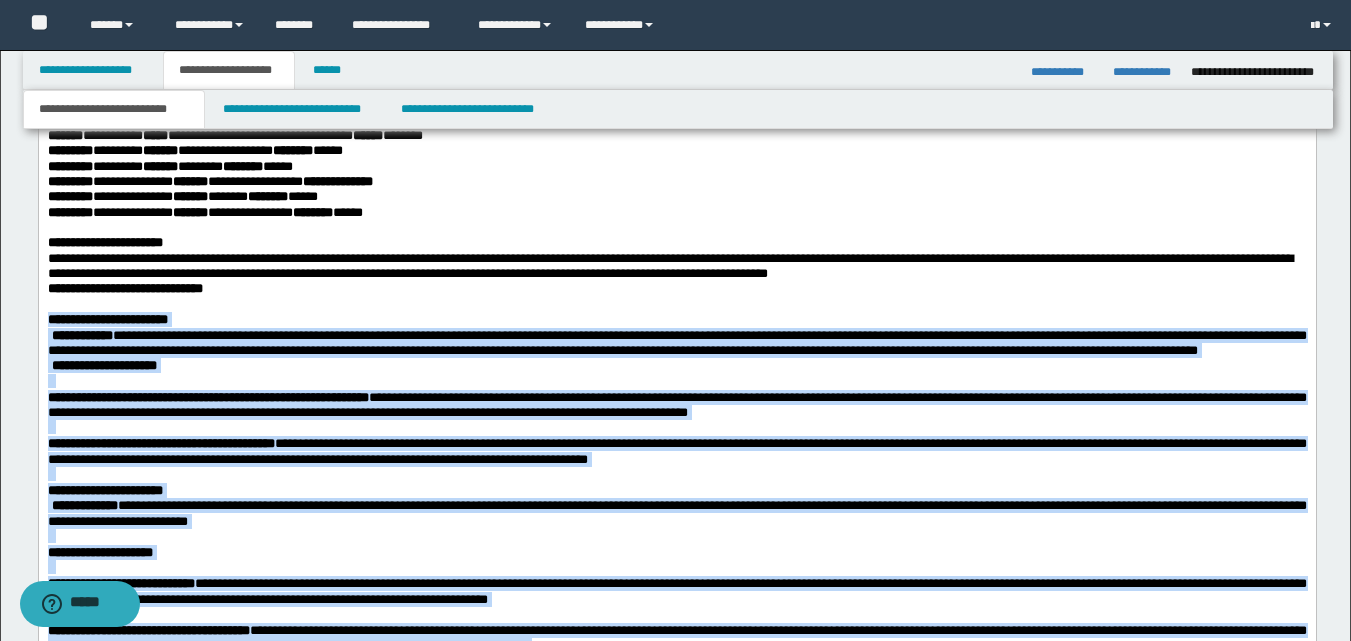 scroll, scrollTop: 2245, scrollLeft: 0, axis: vertical 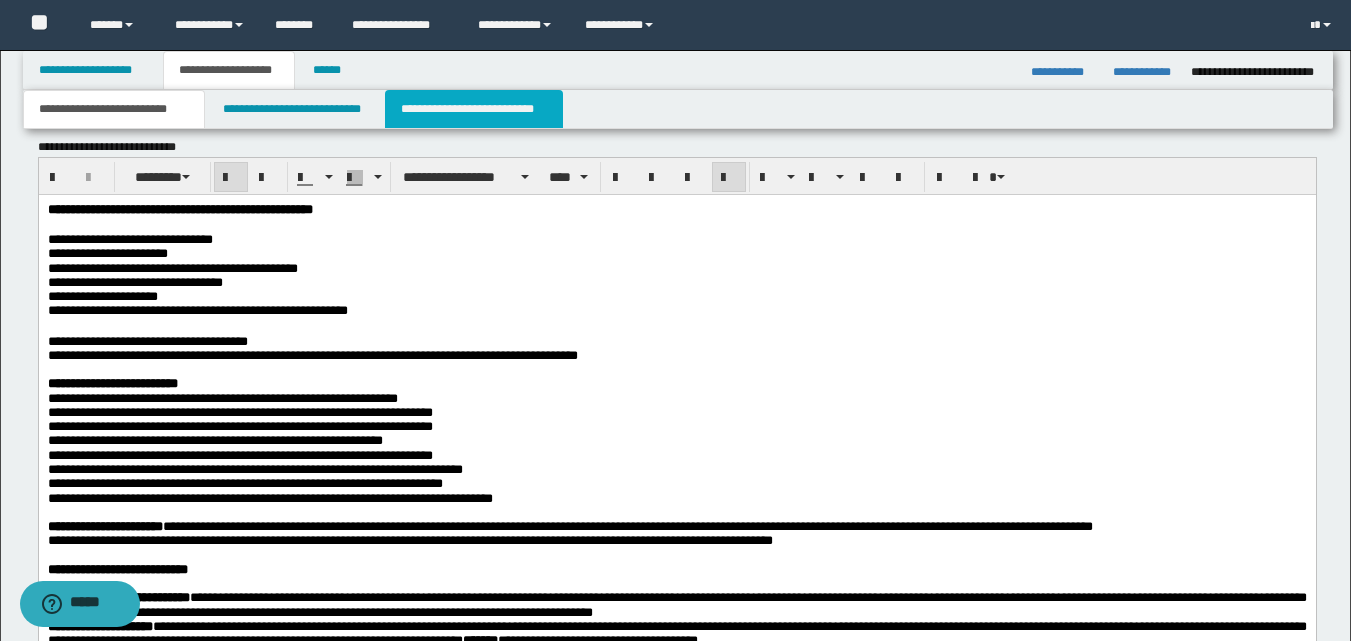 click on "**********" at bounding box center (474, 109) 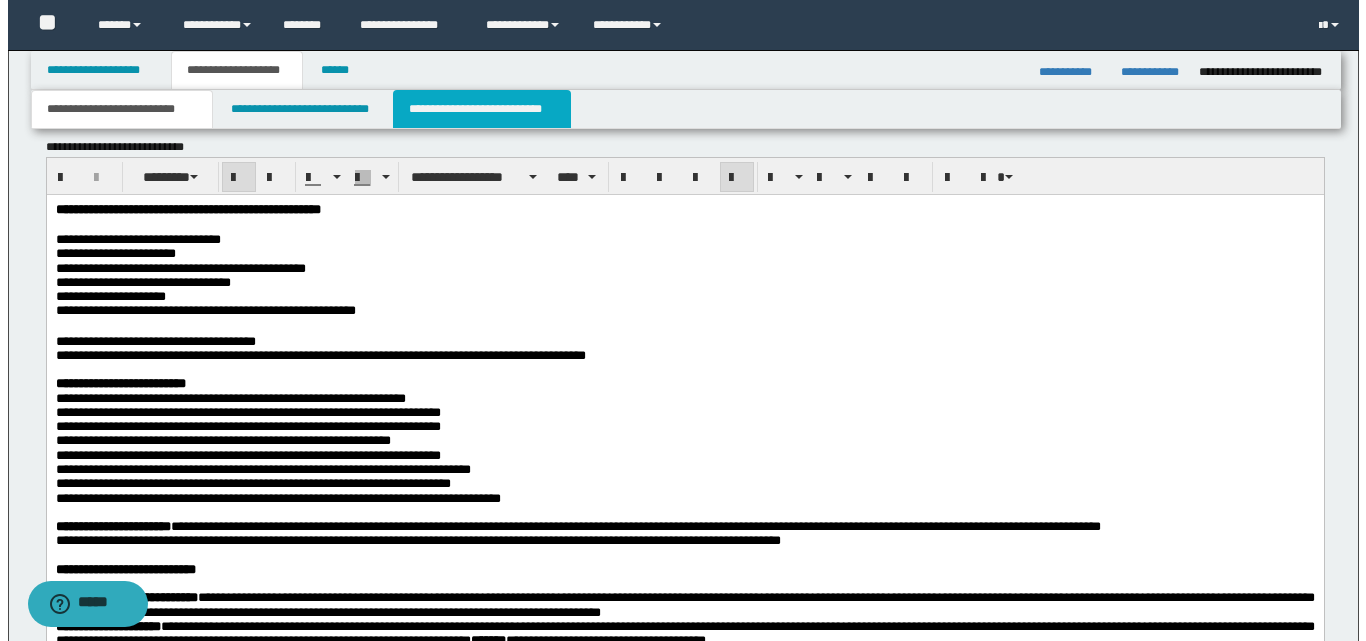 scroll, scrollTop: 0, scrollLeft: 0, axis: both 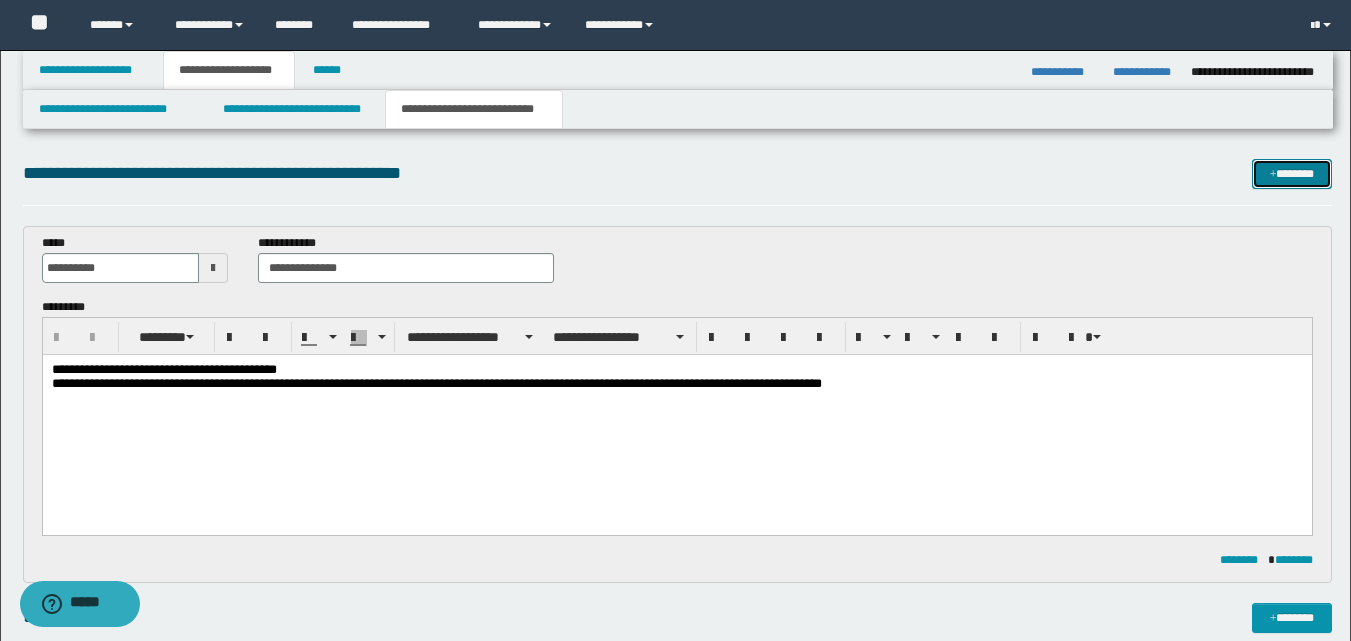 click on "*******" at bounding box center (1292, 174) 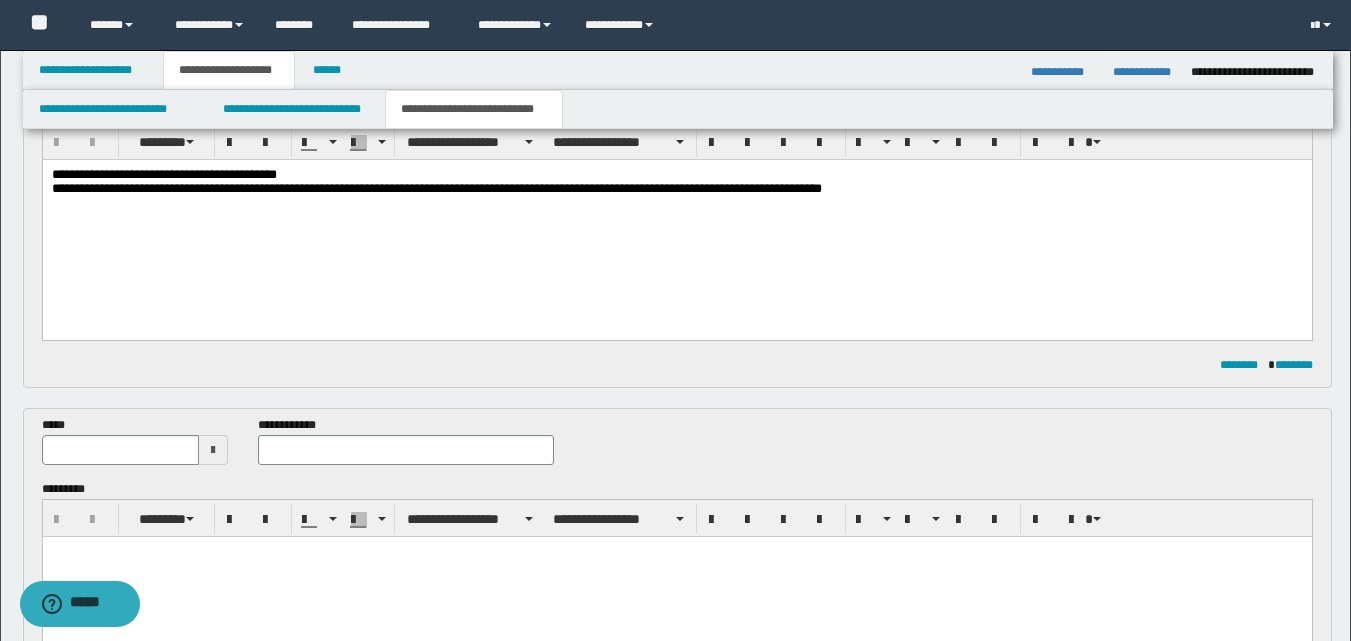 scroll, scrollTop: 230, scrollLeft: 0, axis: vertical 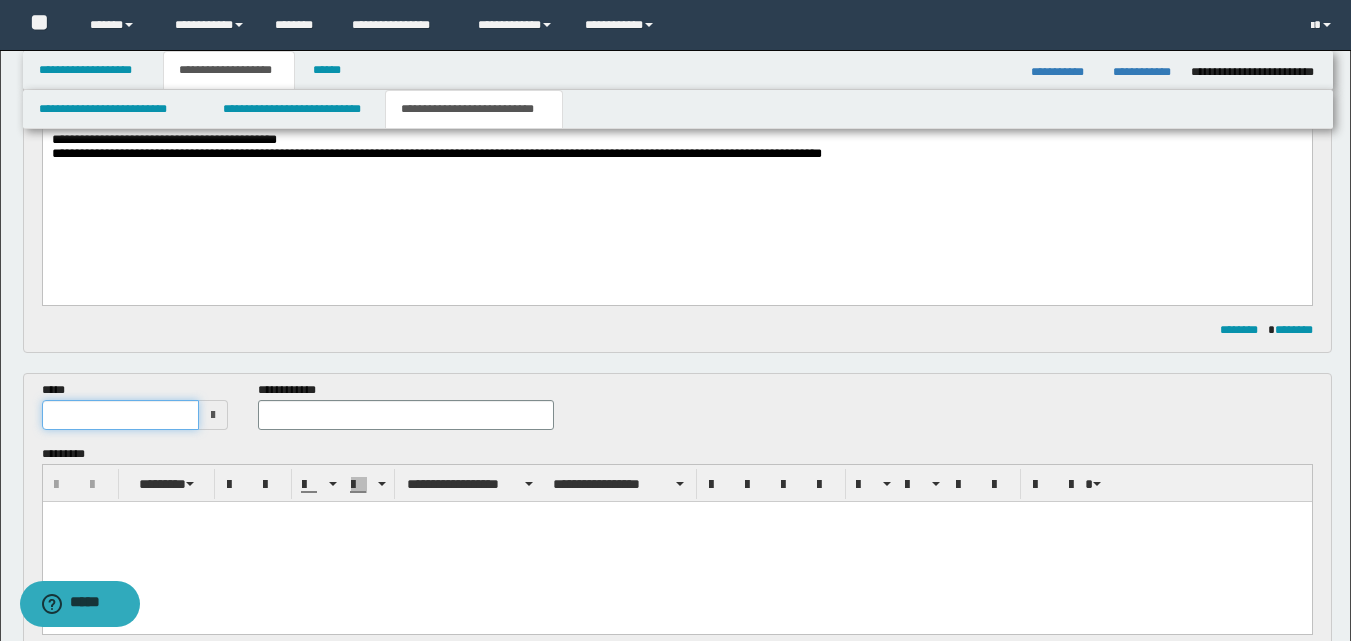 click at bounding box center [121, 415] 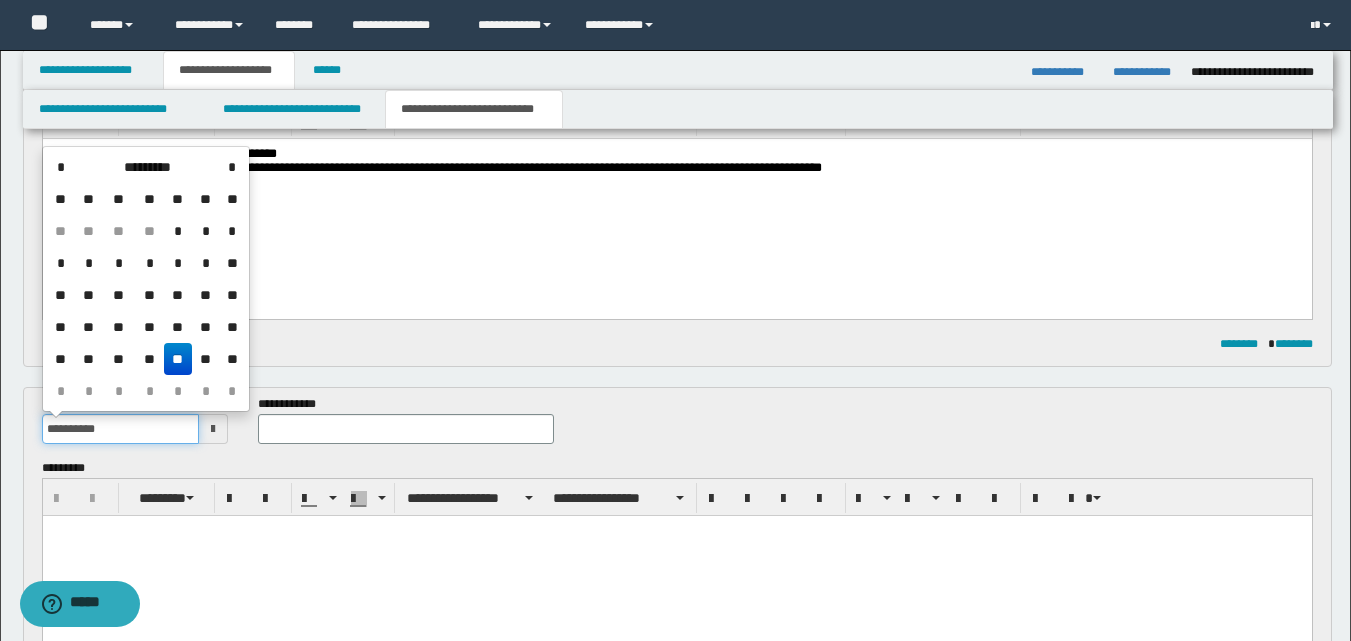 scroll, scrollTop: 130, scrollLeft: 0, axis: vertical 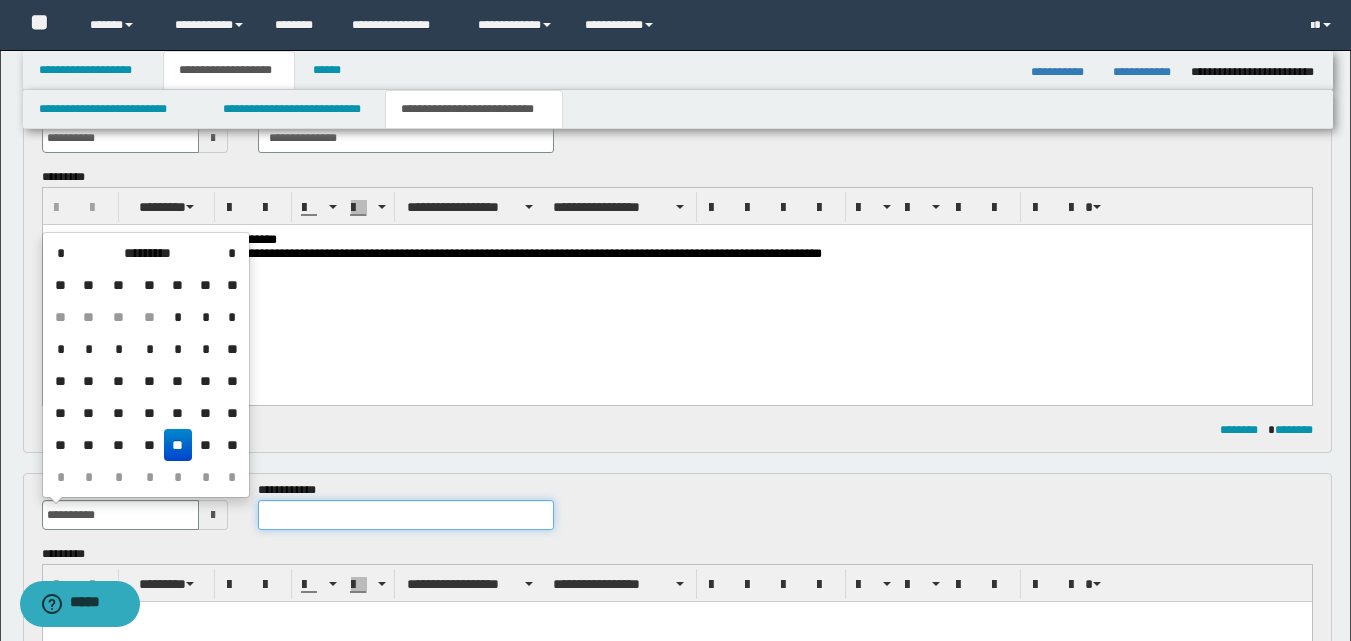 type on "**********" 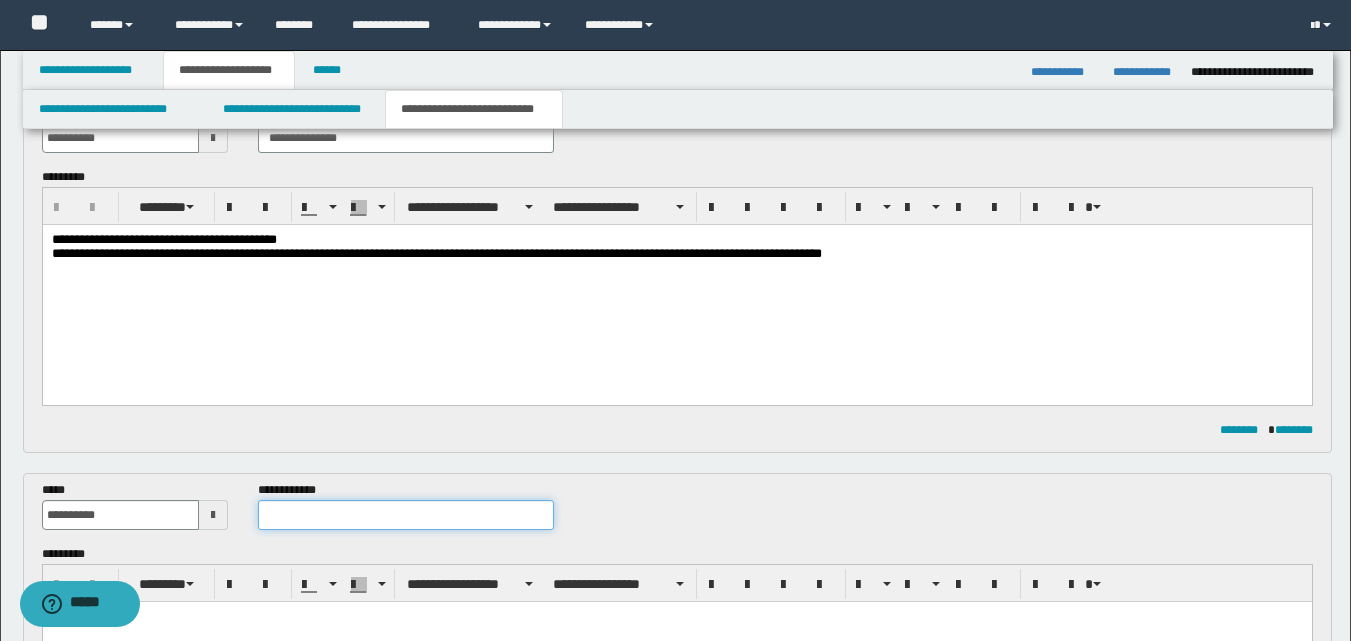 click at bounding box center (405, 515) 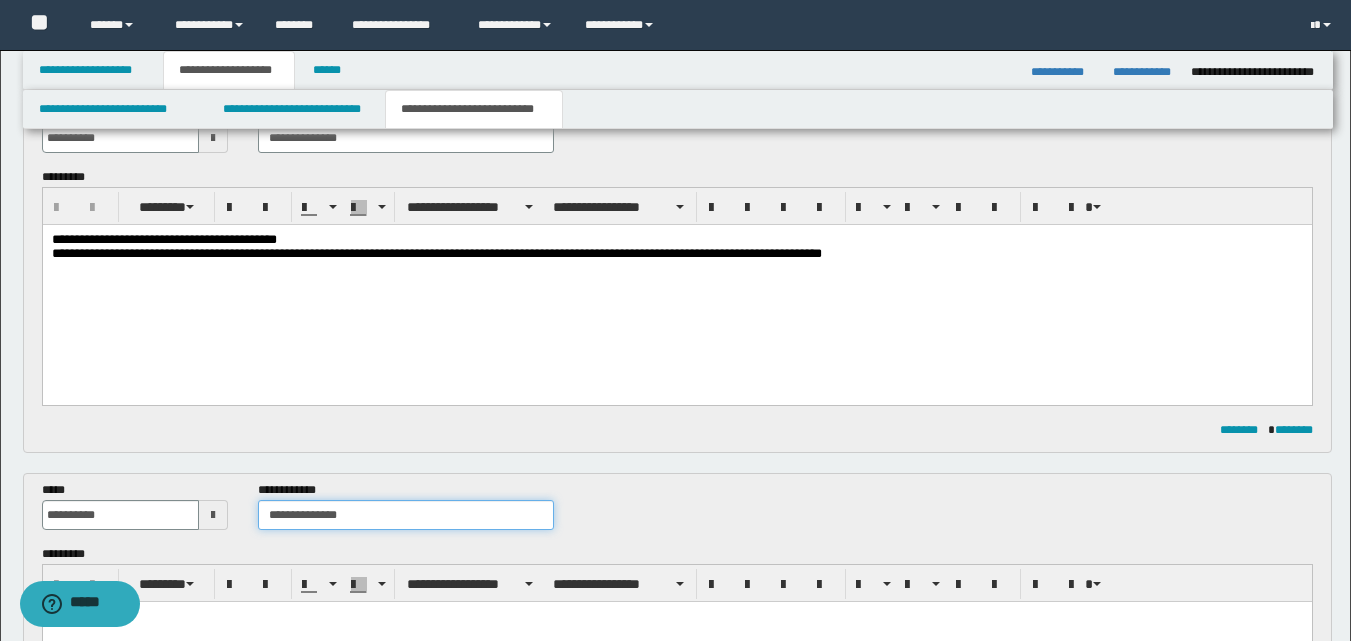 type on "**********" 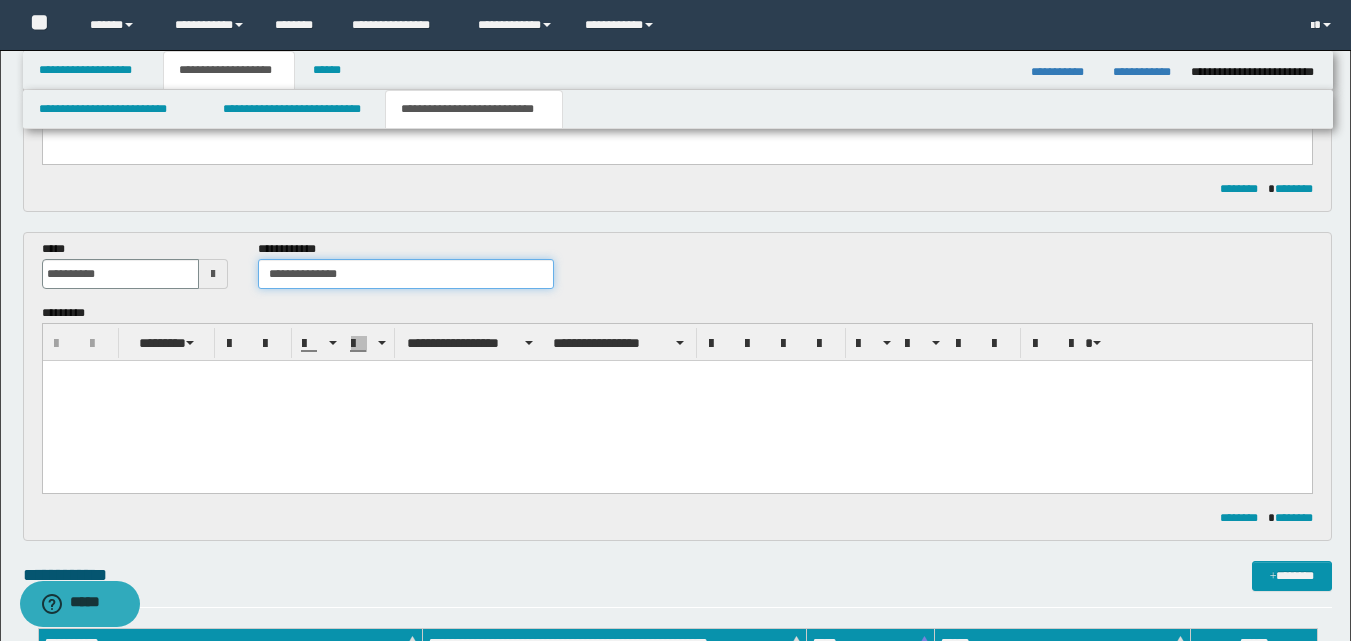 scroll, scrollTop: 430, scrollLeft: 0, axis: vertical 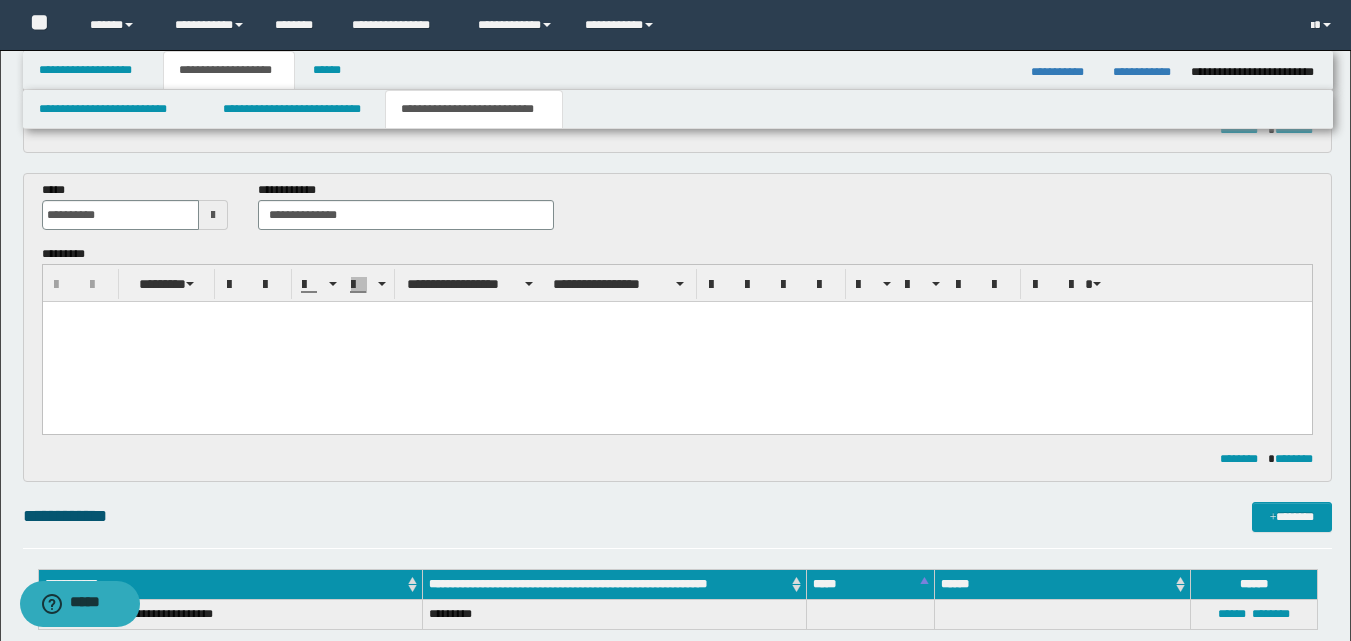 click at bounding box center (676, 341) 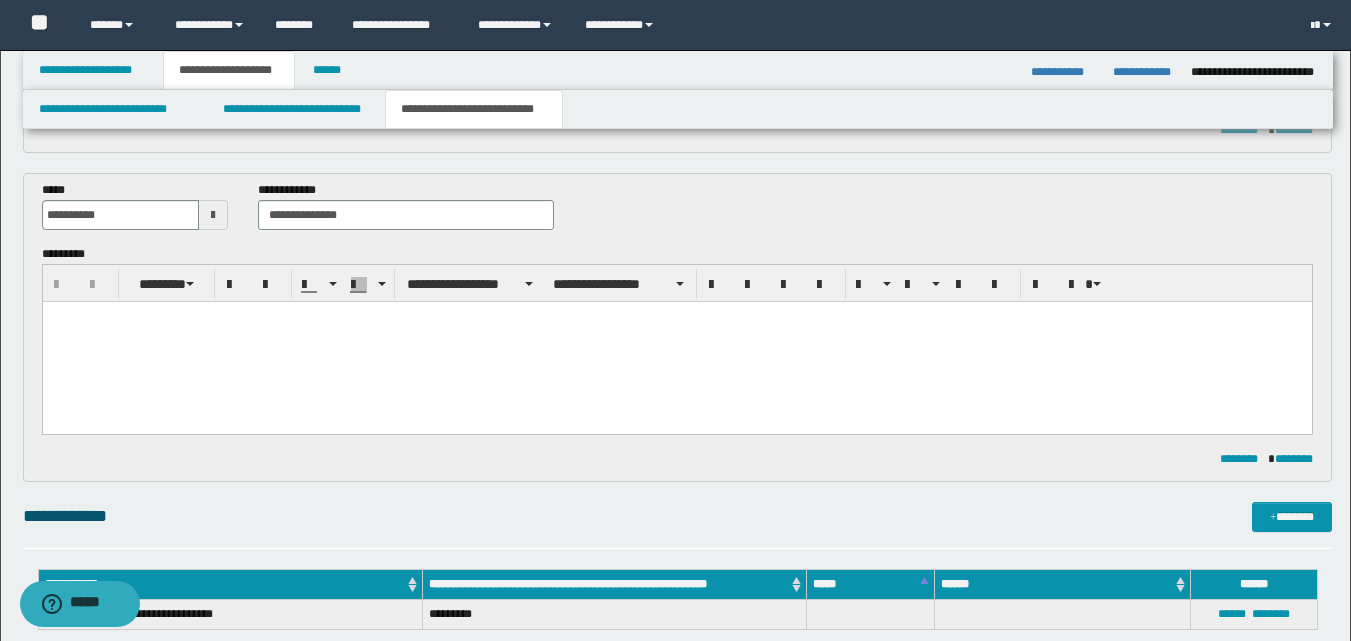 type 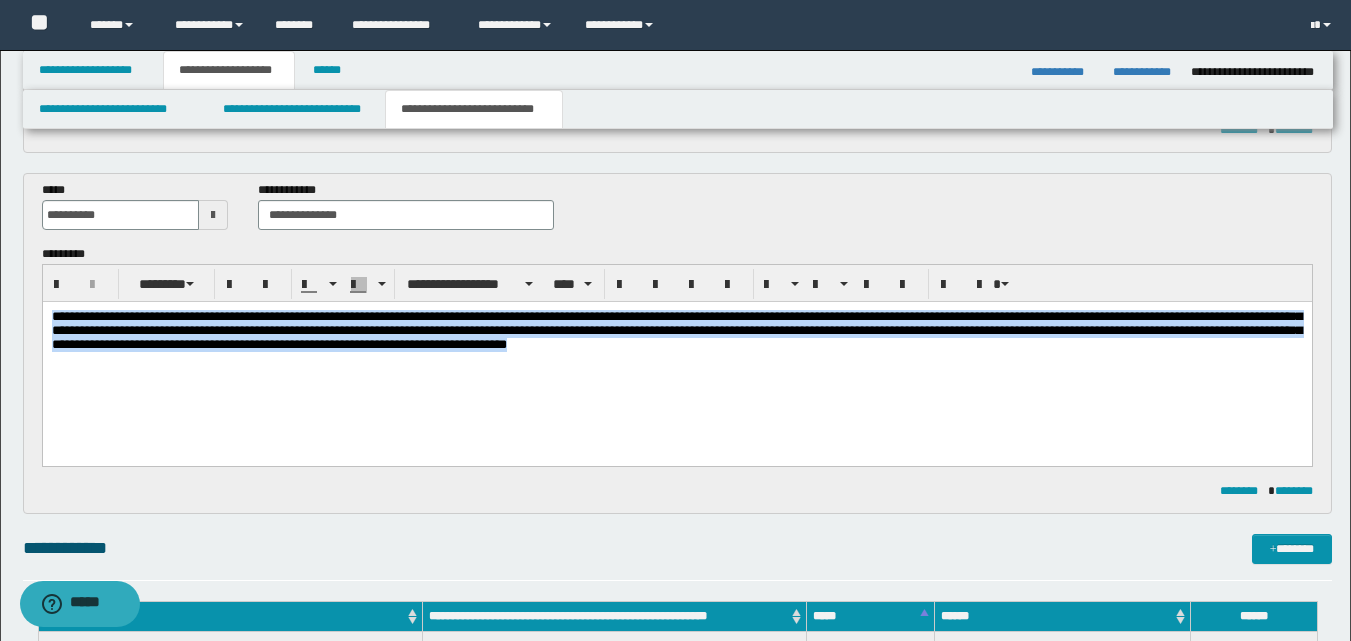 drag, startPoint x: 54, startPoint y: 316, endPoint x: 1217, endPoint y: 366, distance: 1164.0743 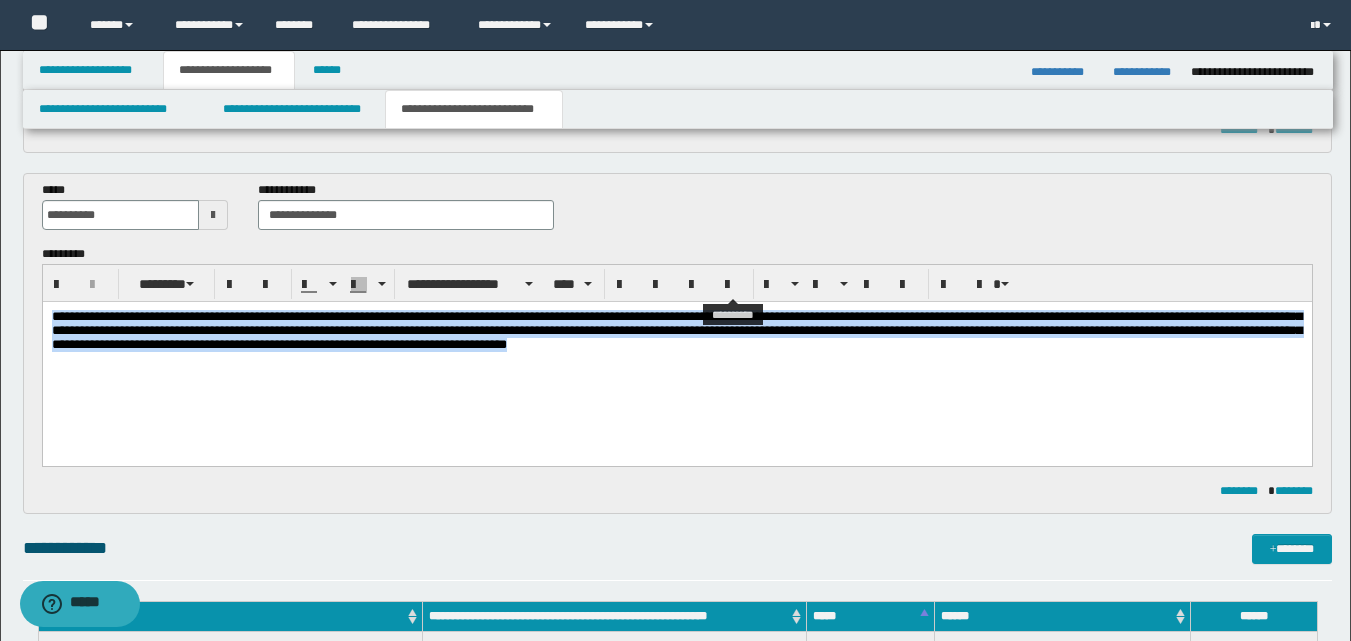 click at bounding box center (733, 285) 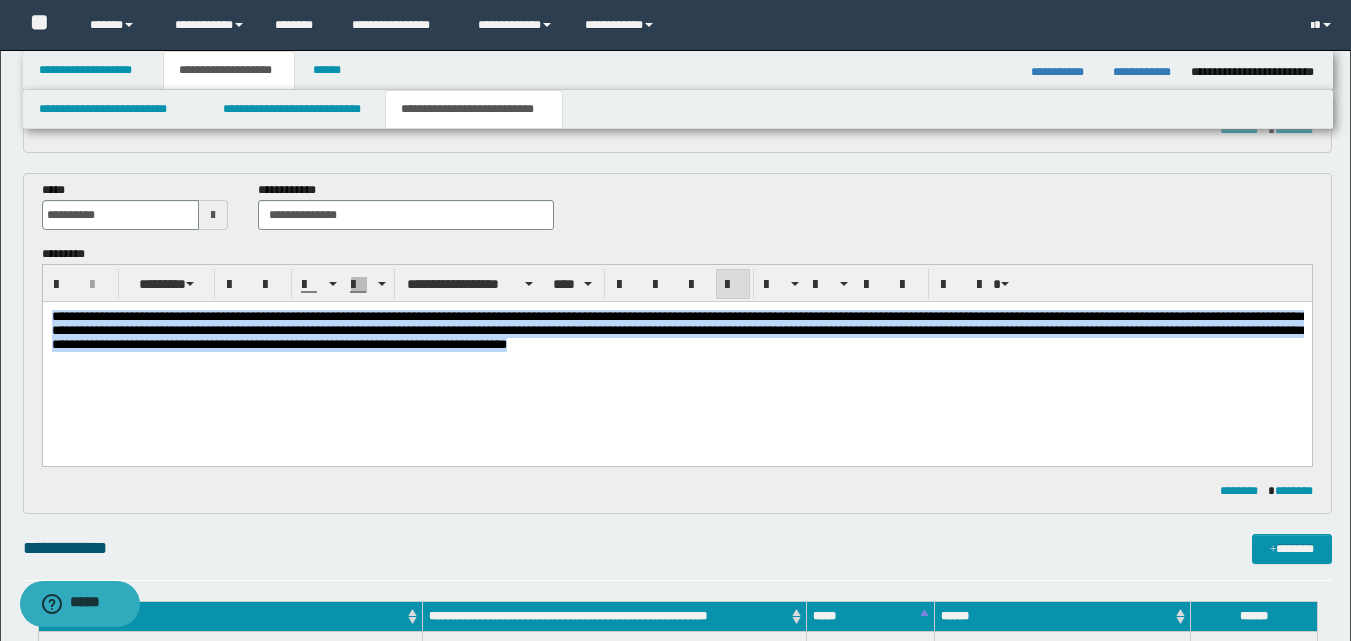 click on "**********" at bounding box center [676, 355] 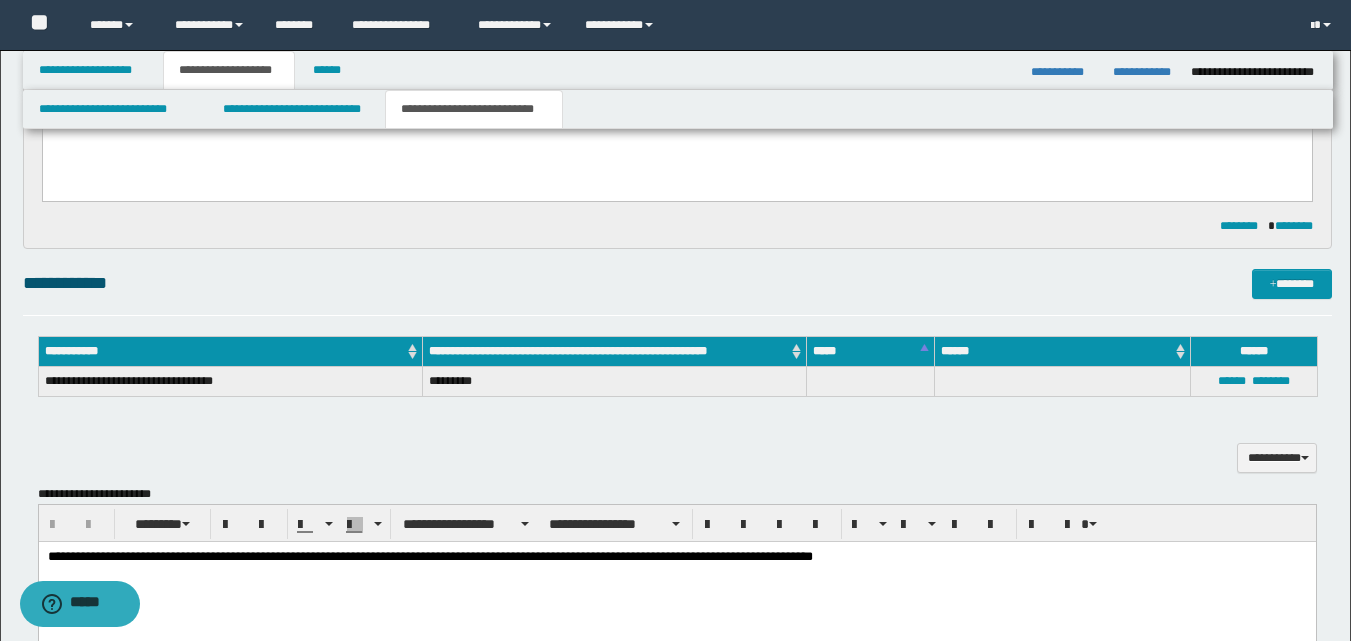 scroll, scrollTop: 730, scrollLeft: 0, axis: vertical 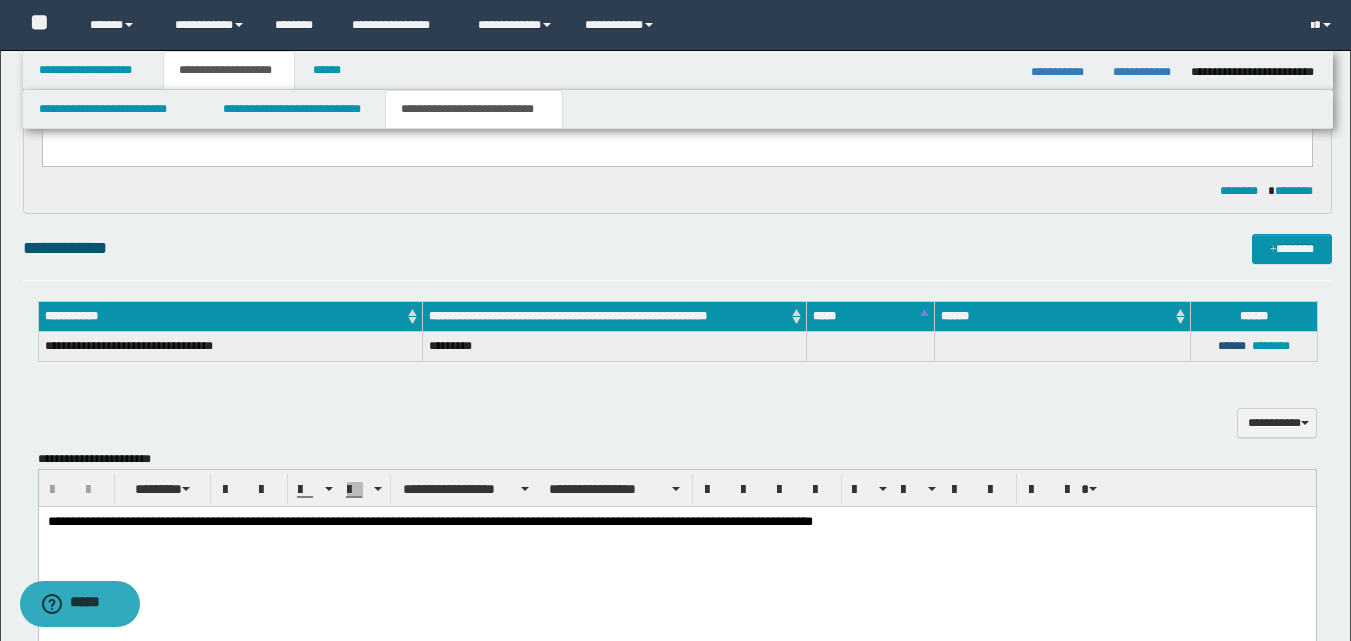click on "******" at bounding box center (1232, 346) 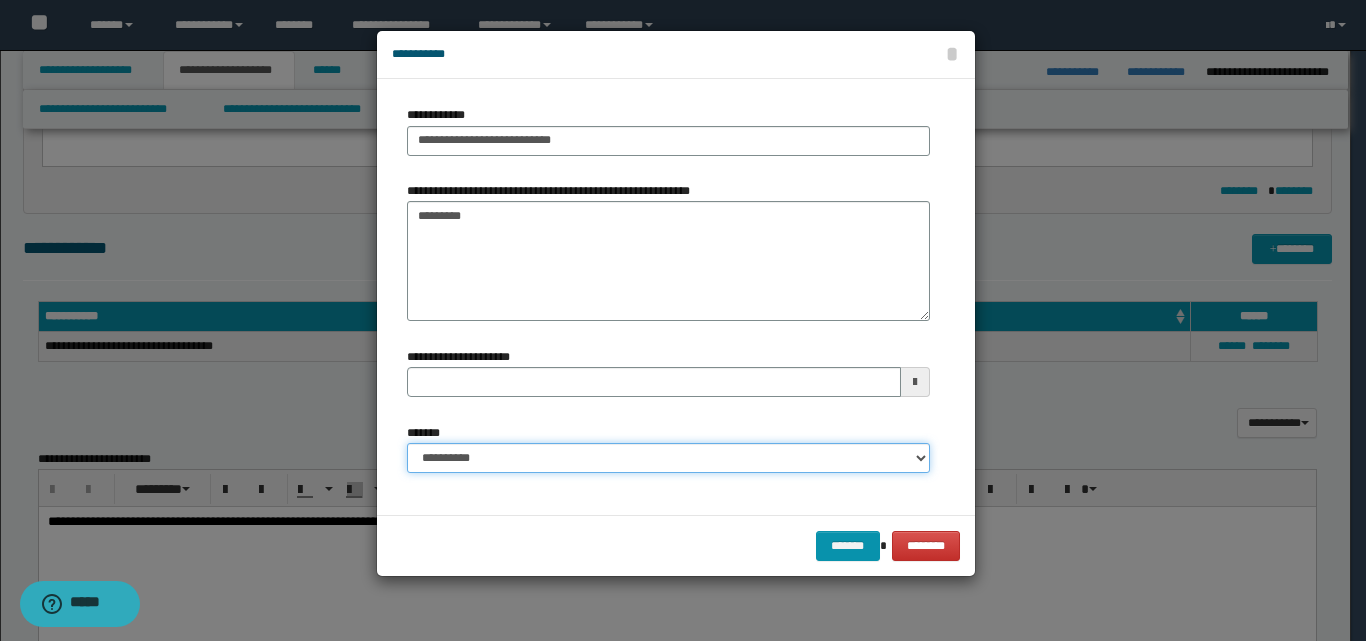 click on "**********" at bounding box center [668, 458] 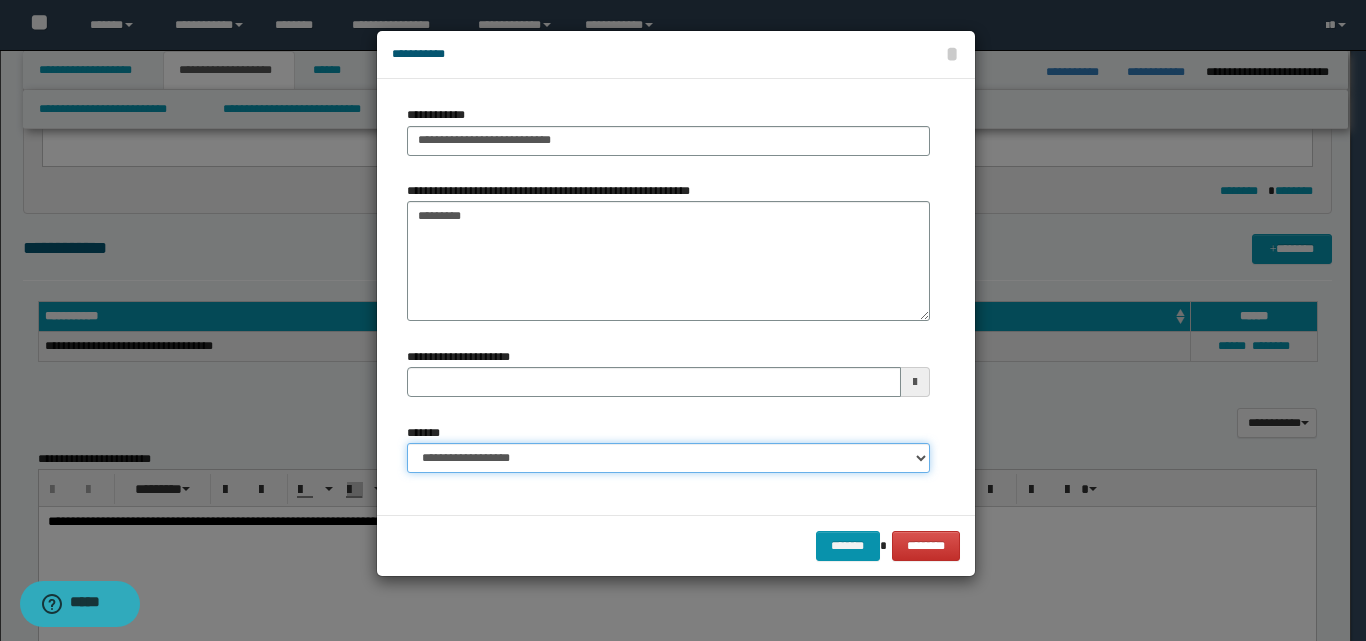 type 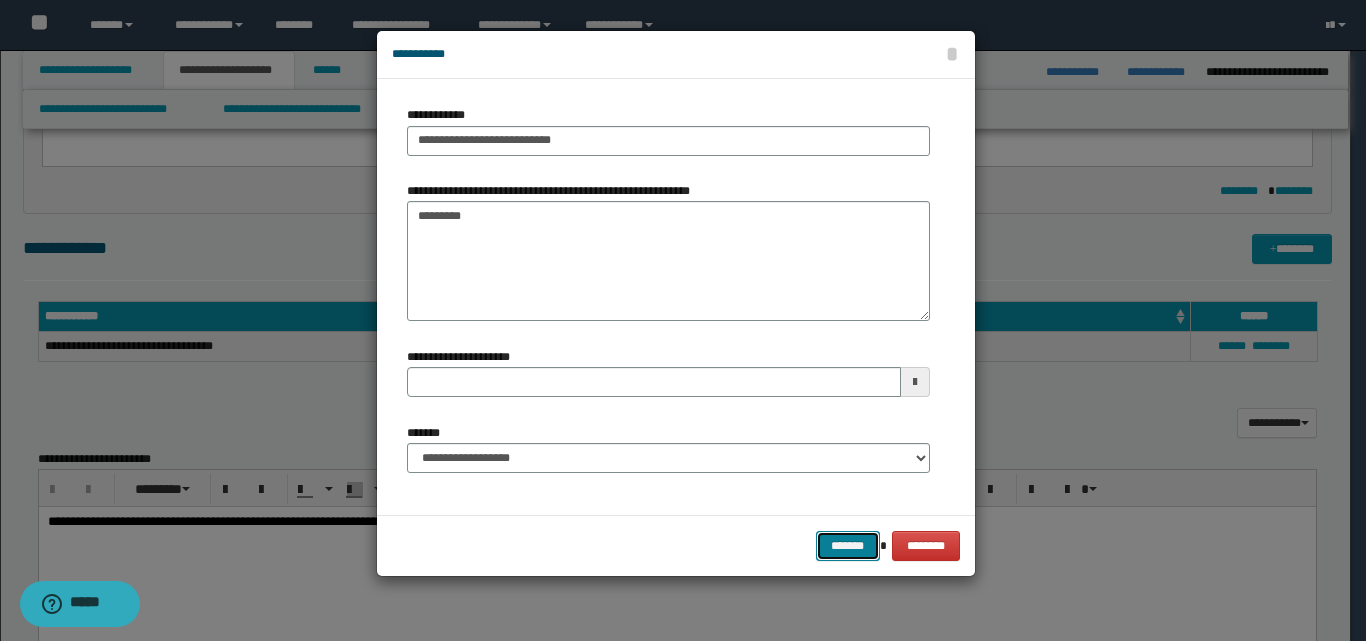click on "*******" at bounding box center [848, 546] 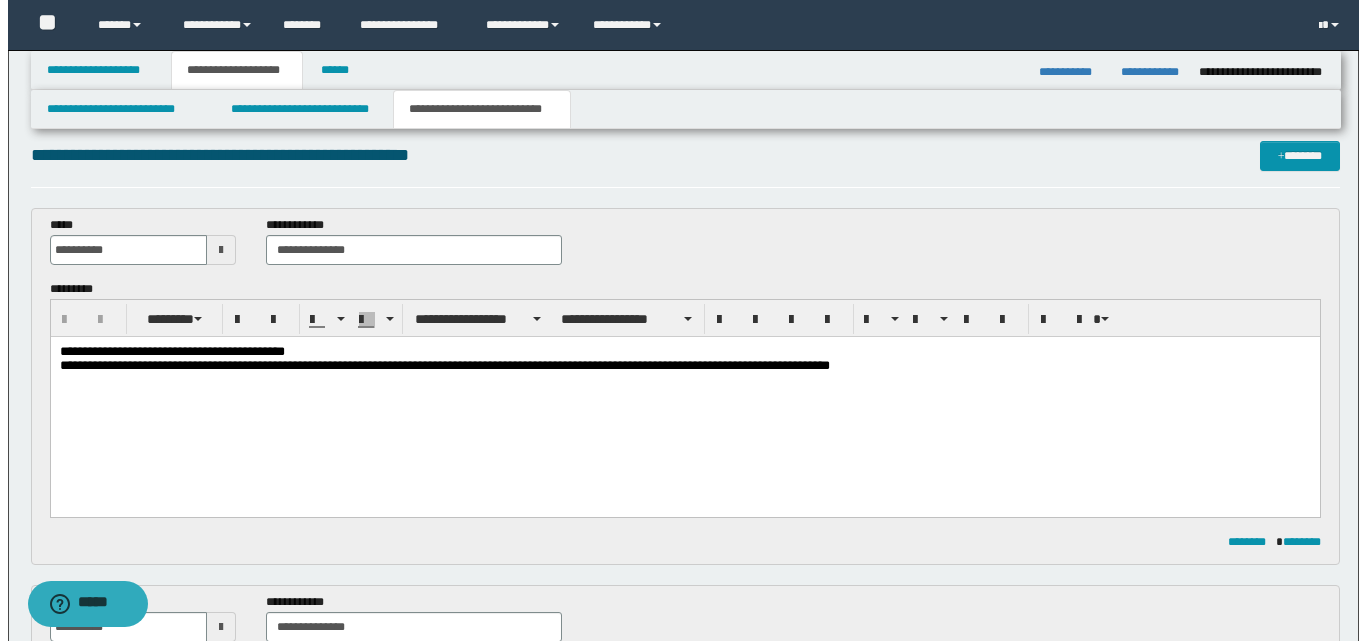 scroll, scrollTop: 0, scrollLeft: 0, axis: both 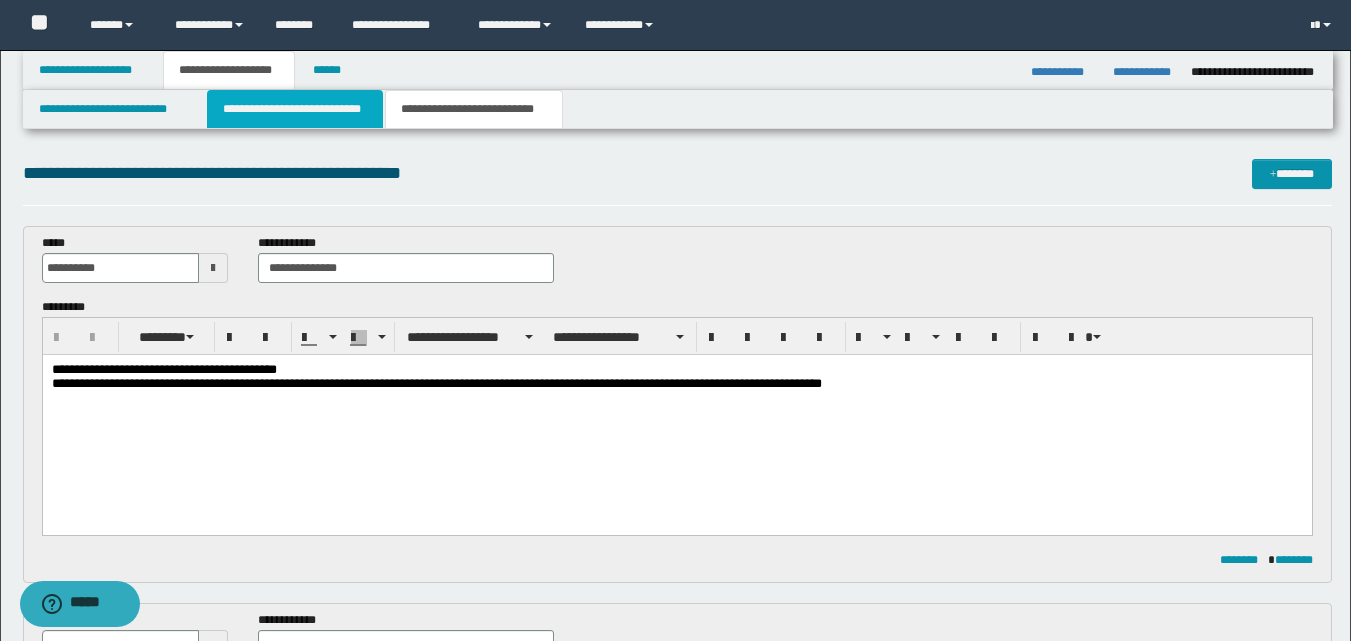 click on "**********" at bounding box center [295, 109] 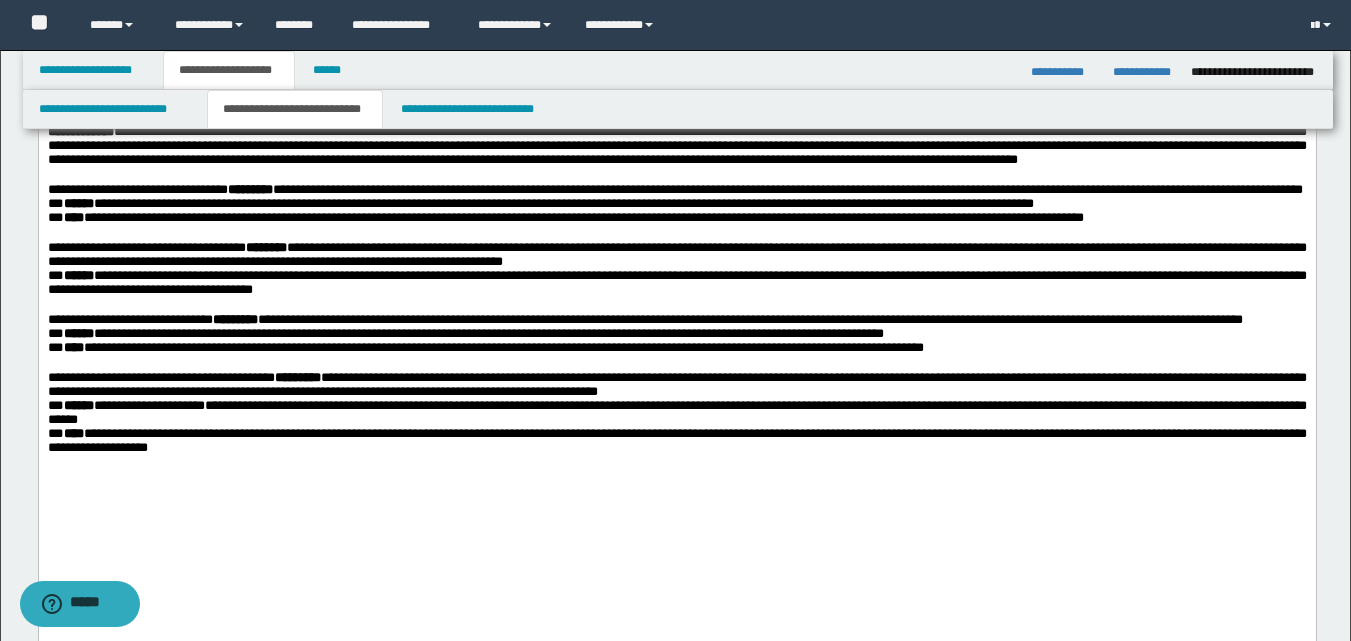 scroll, scrollTop: 300, scrollLeft: 0, axis: vertical 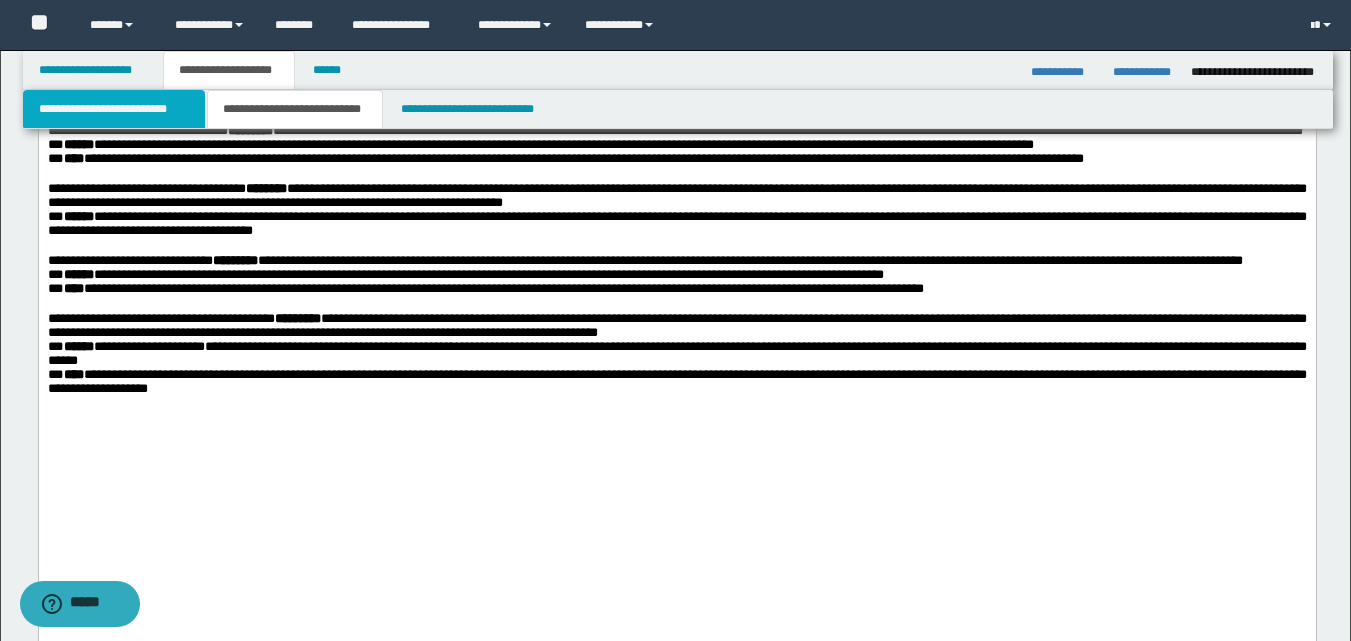 click on "**********" at bounding box center [114, 109] 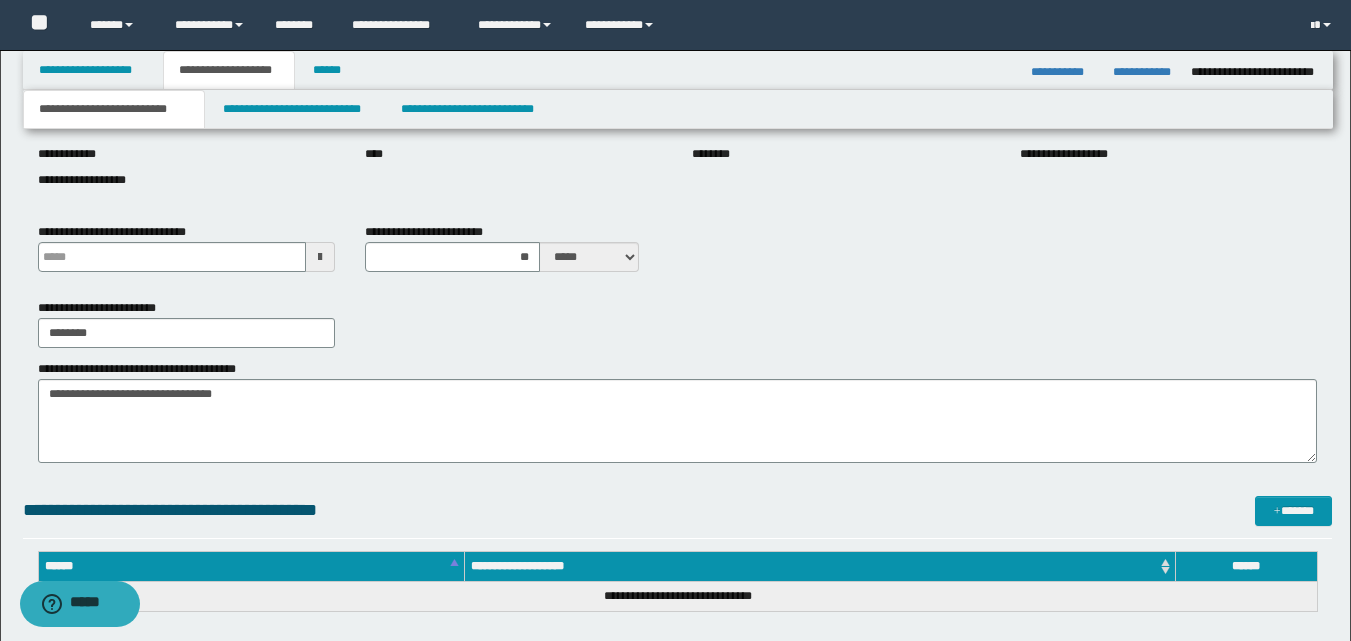 type 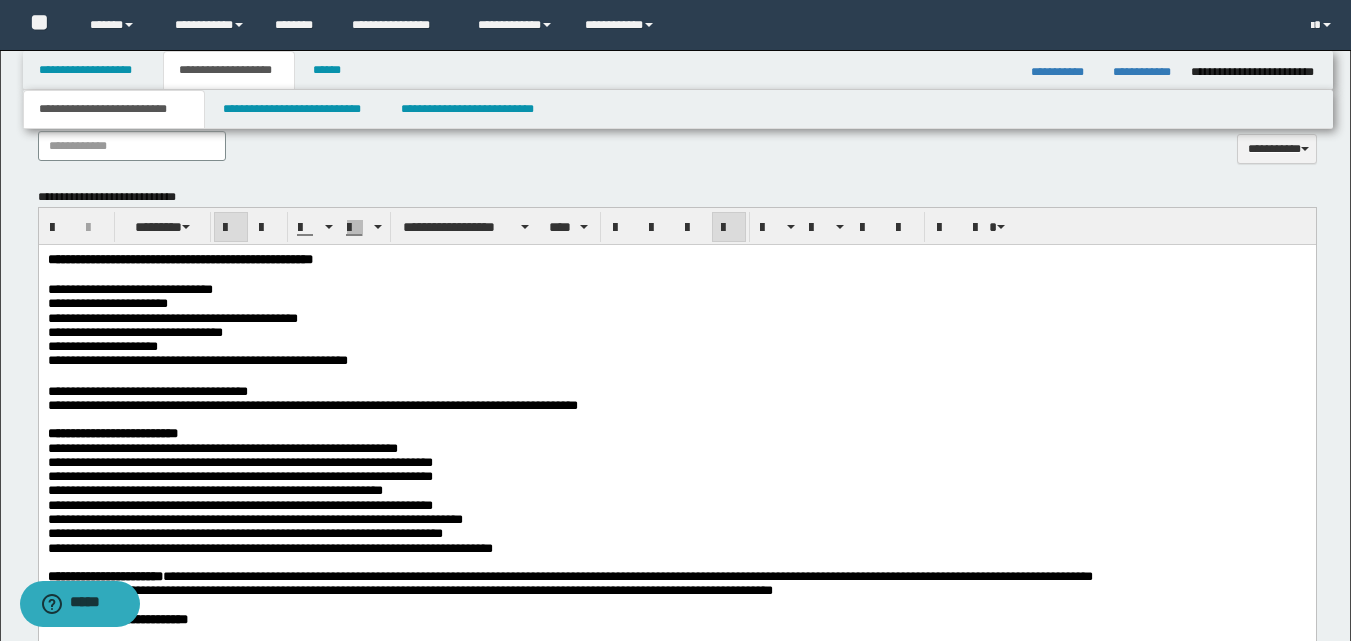 scroll, scrollTop: 1000, scrollLeft: 0, axis: vertical 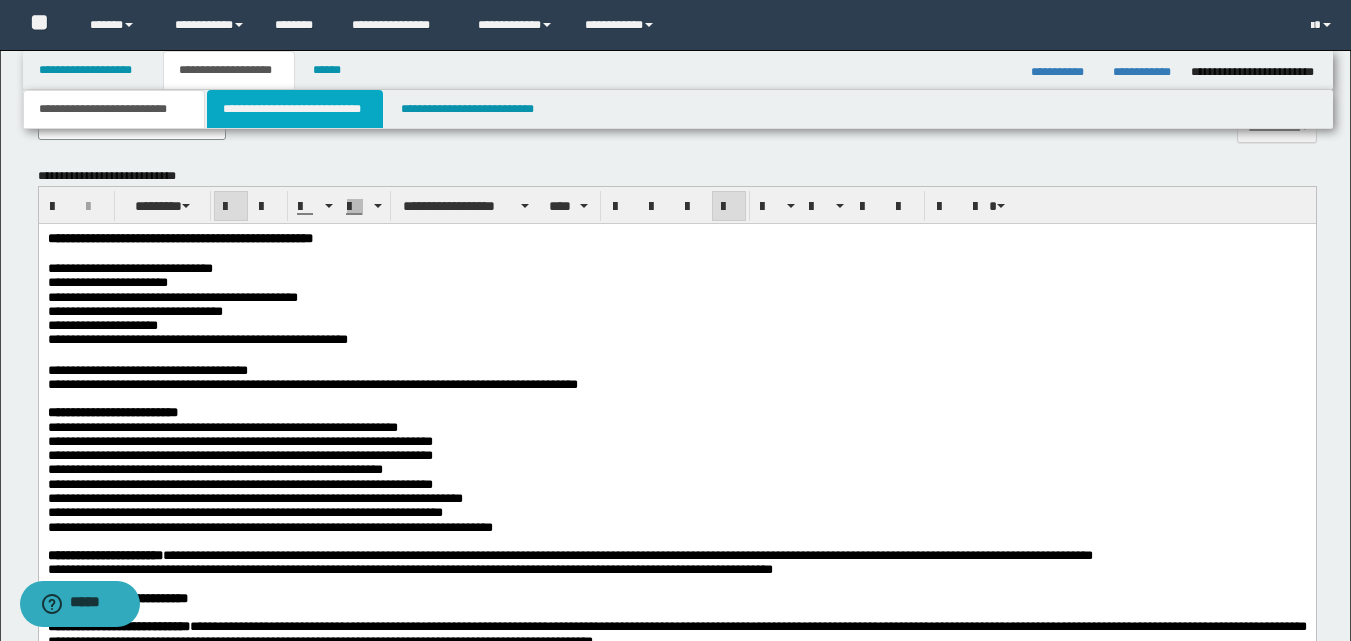 click on "**********" at bounding box center [295, 109] 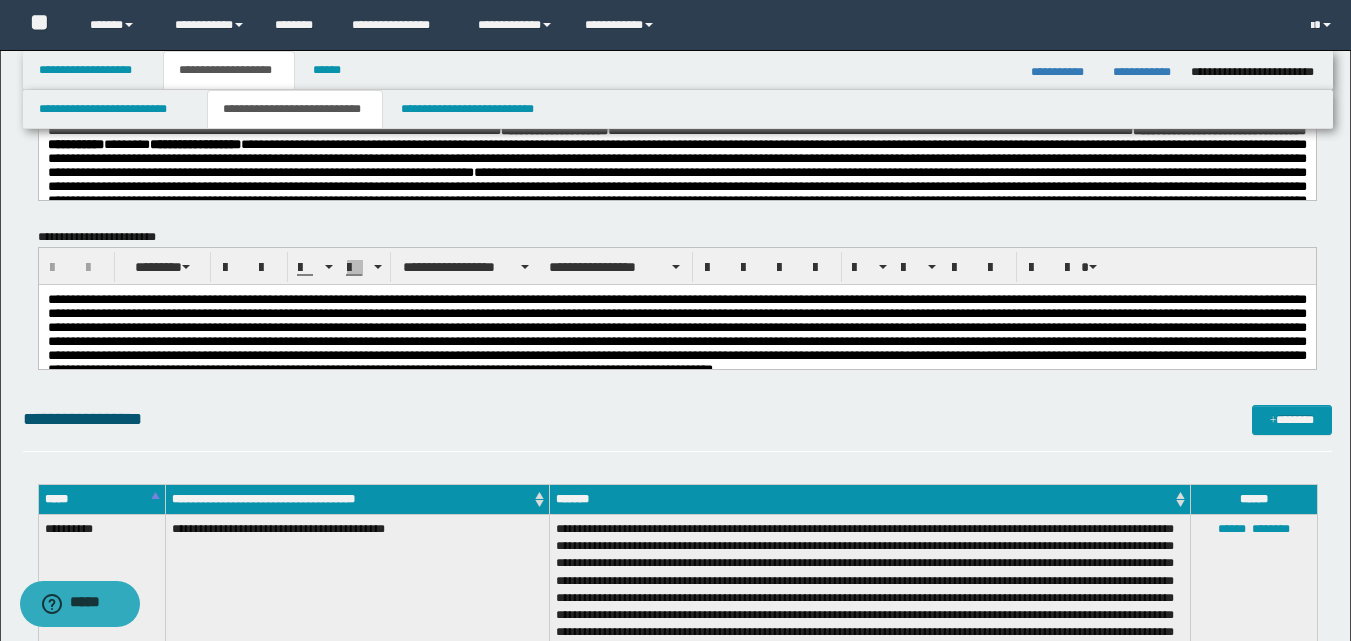 scroll, scrollTop: 0, scrollLeft: 0, axis: both 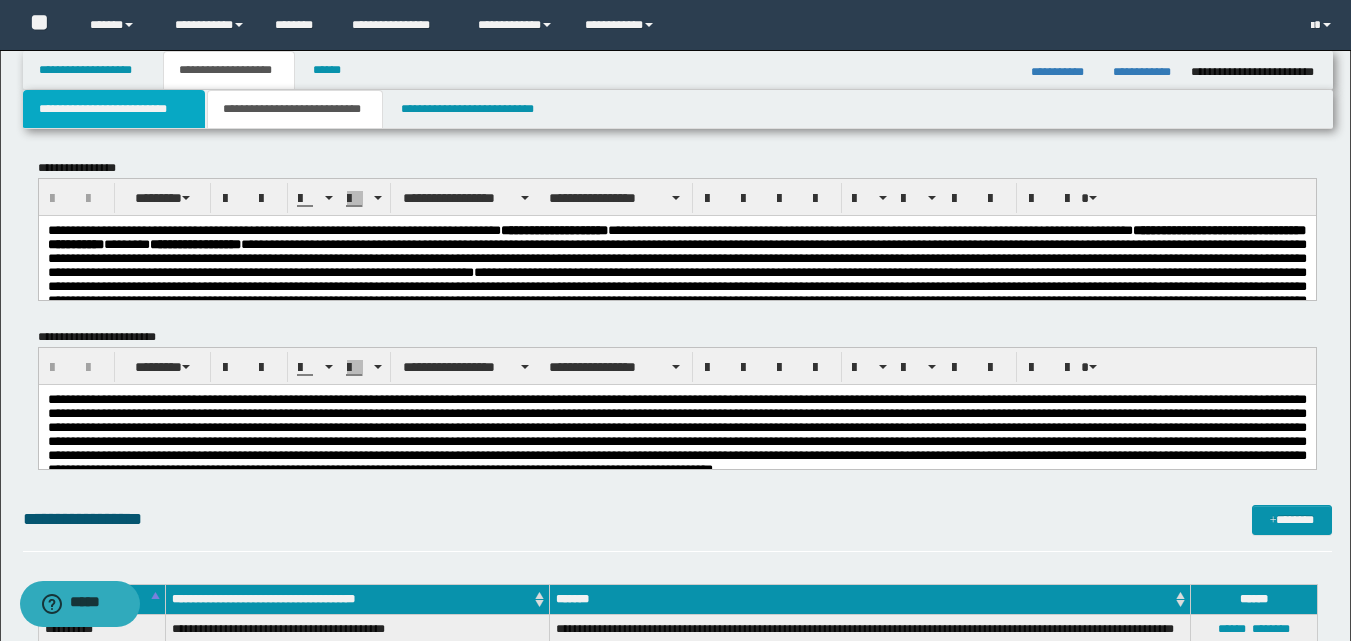 click on "**********" at bounding box center (114, 109) 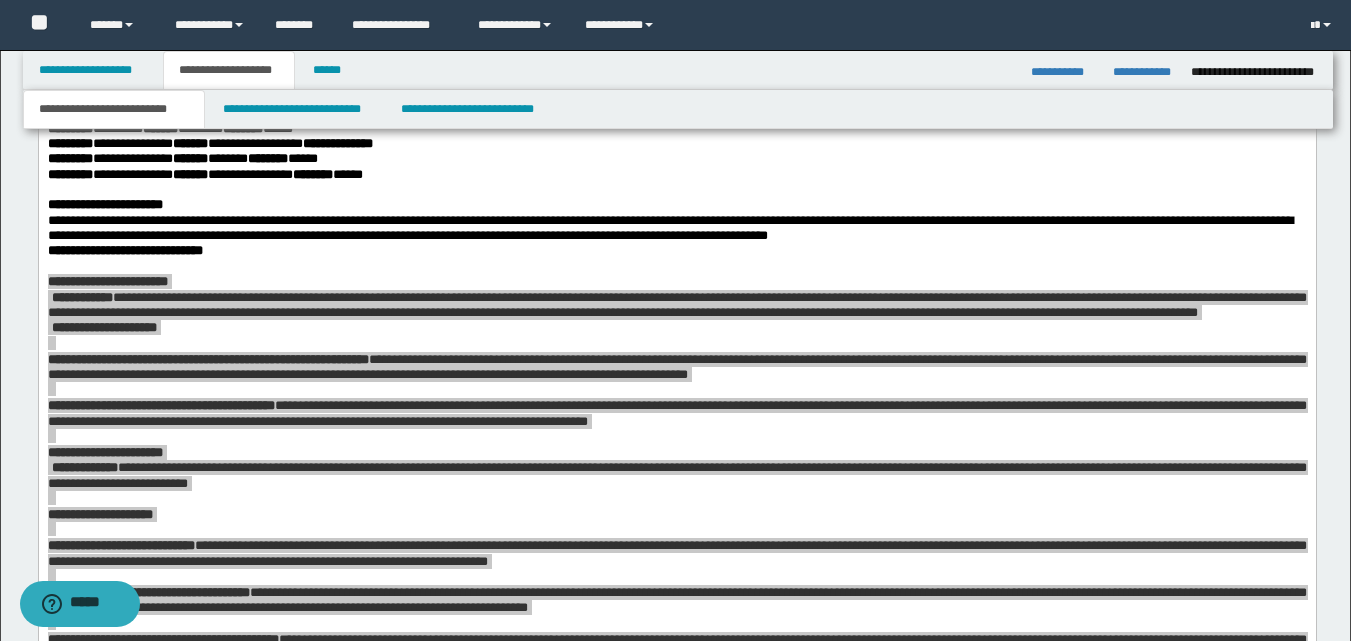 scroll, scrollTop: 2500, scrollLeft: 0, axis: vertical 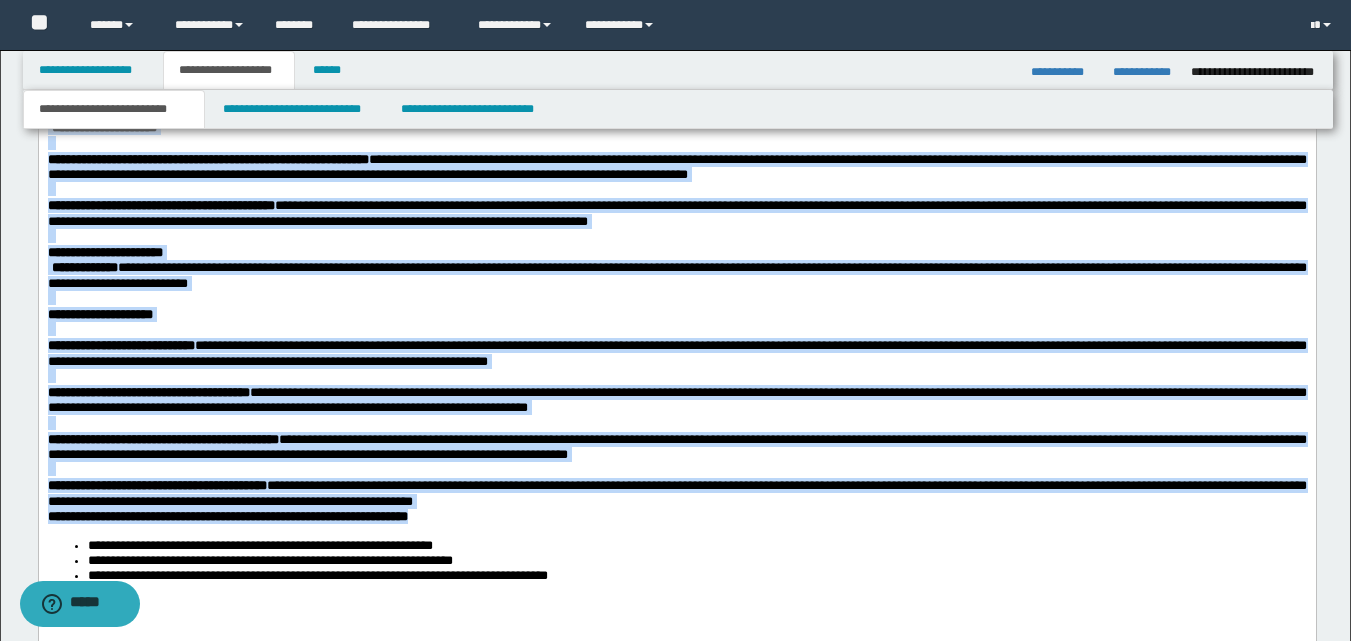 click on "**********" at bounding box center [676, 106] 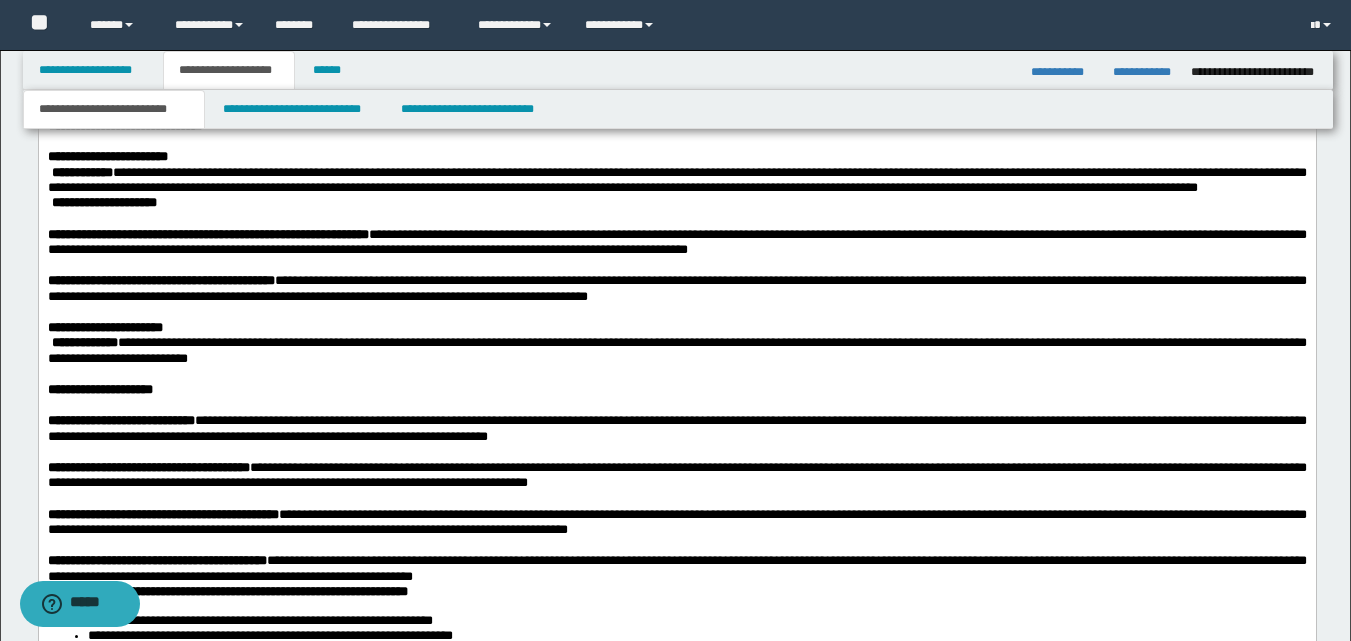 scroll, scrollTop: 2400, scrollLeft: 0, axis: vertical 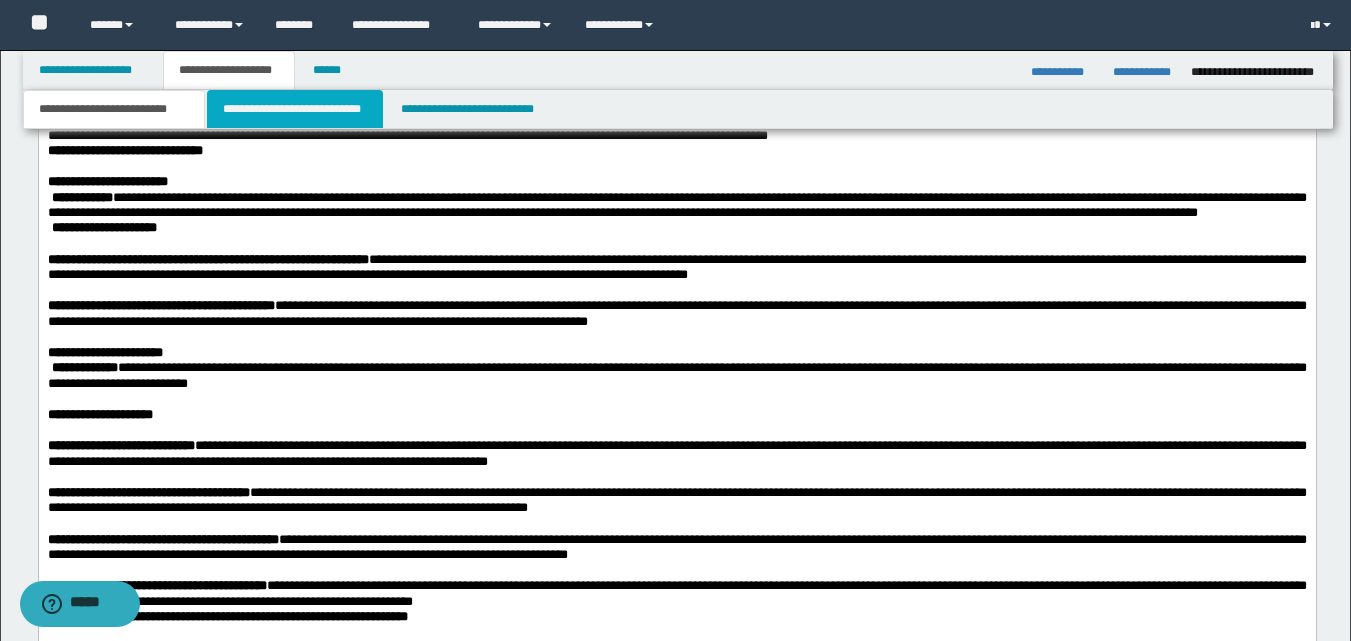 click on "**********" at bounding box center [295, 109] 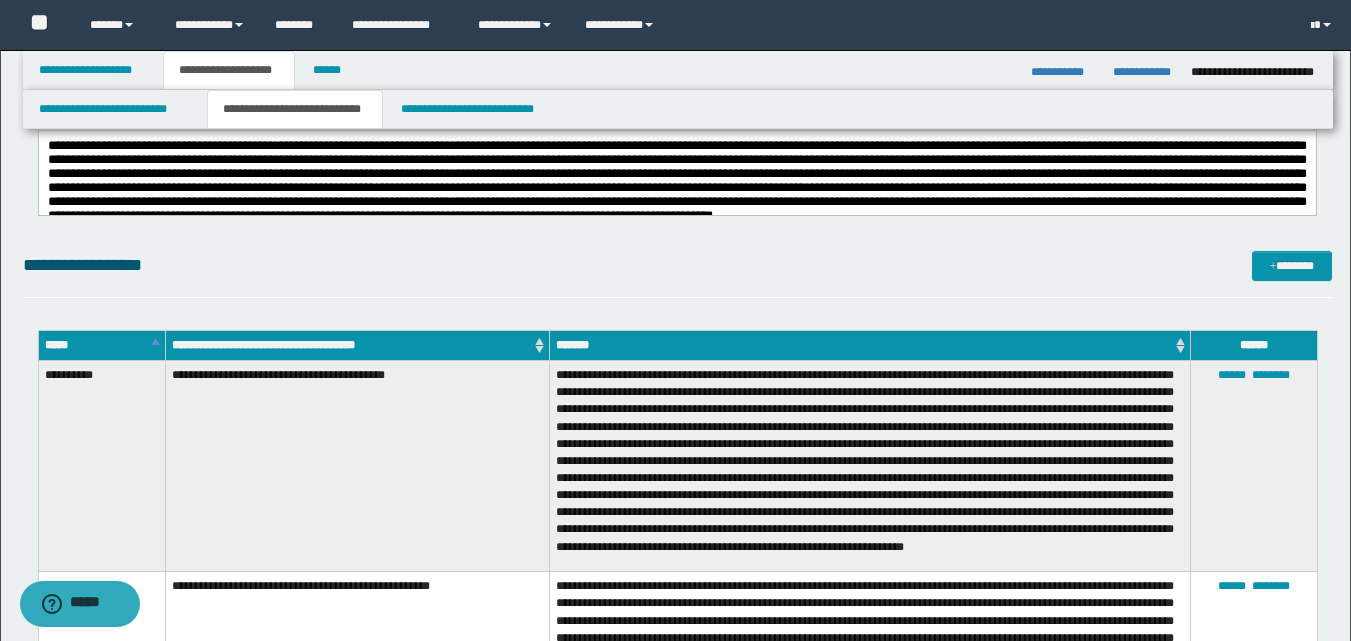 scroll, scrollTop: 300, scrollLeft: 0, axis: vertical 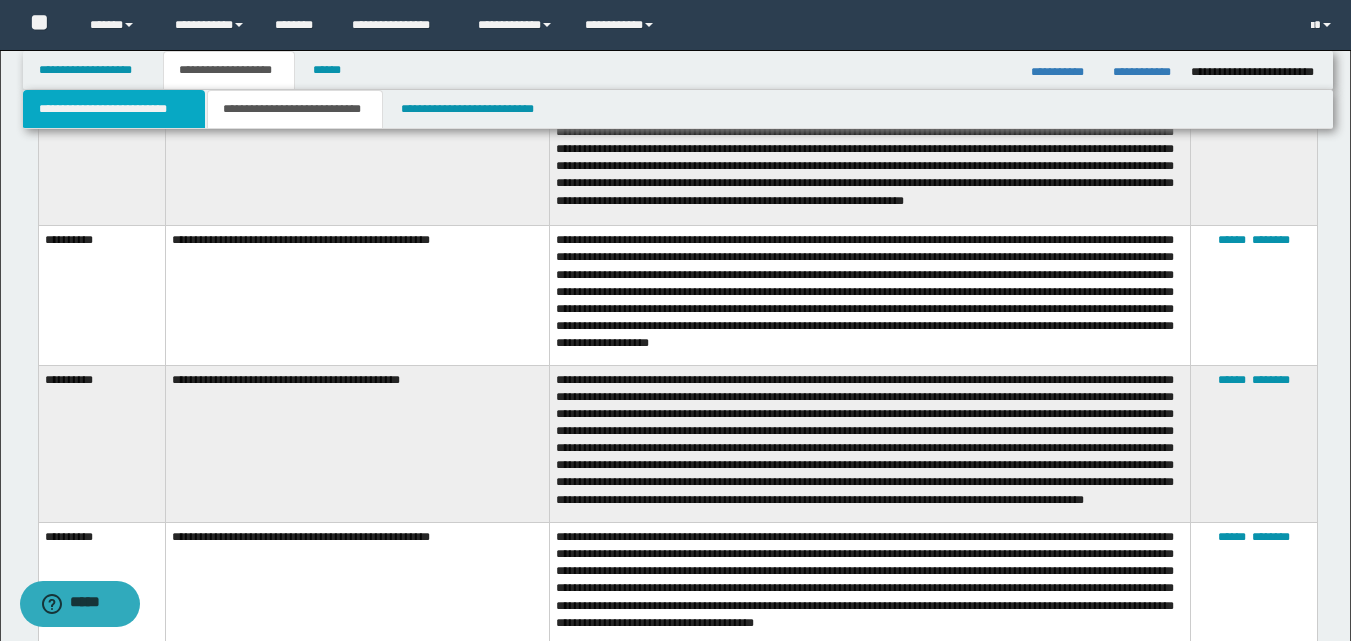 click on "**********" at bounding box center (114, 109) 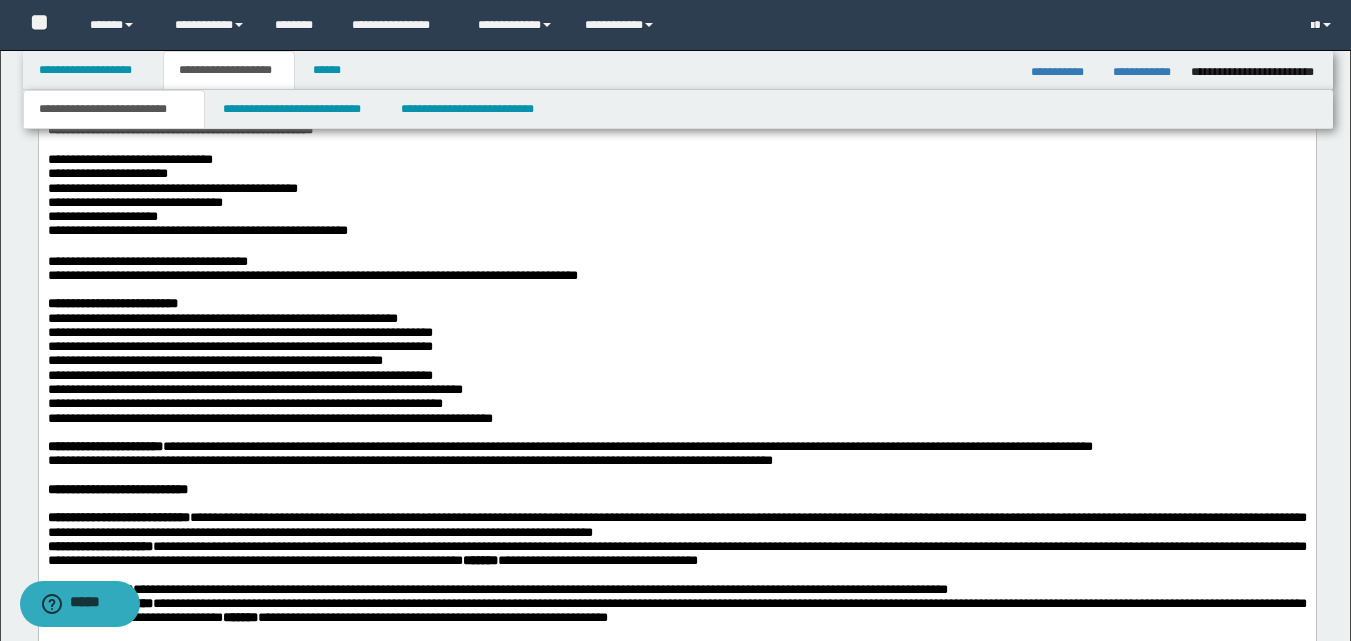 scroll, scrollTop: 1100, scrollLeft: 0, axis: vertical 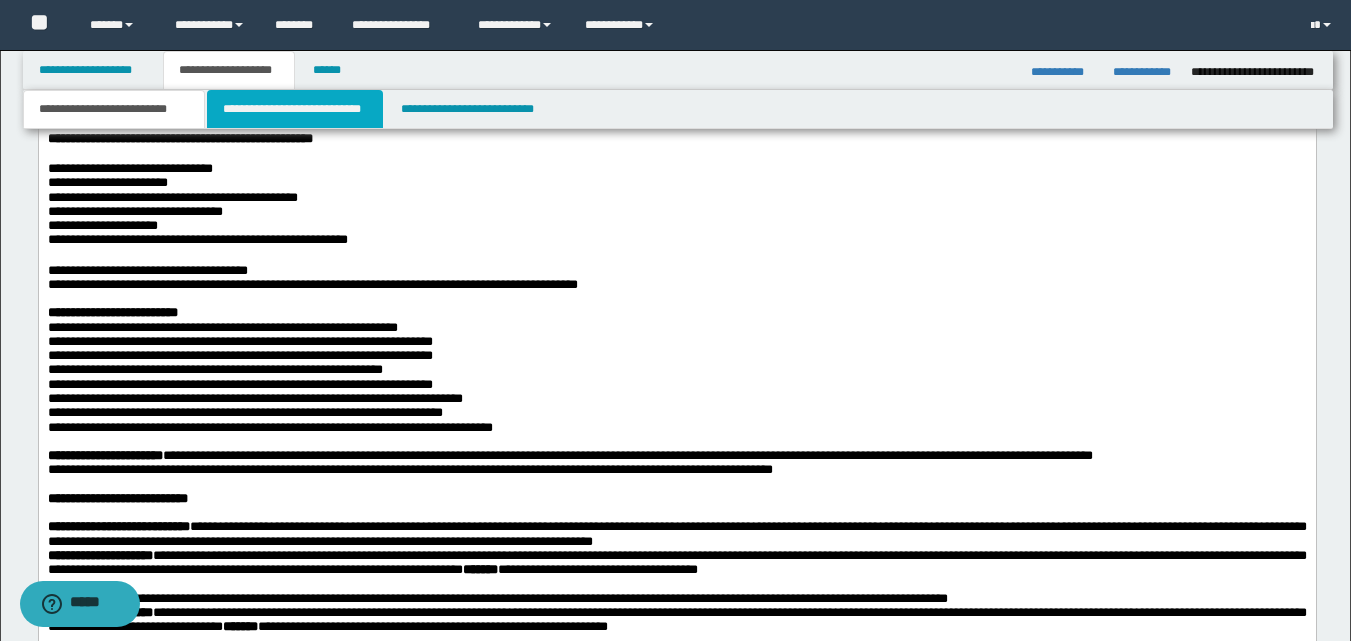 click on "**********" at bounding box center (295, 109) 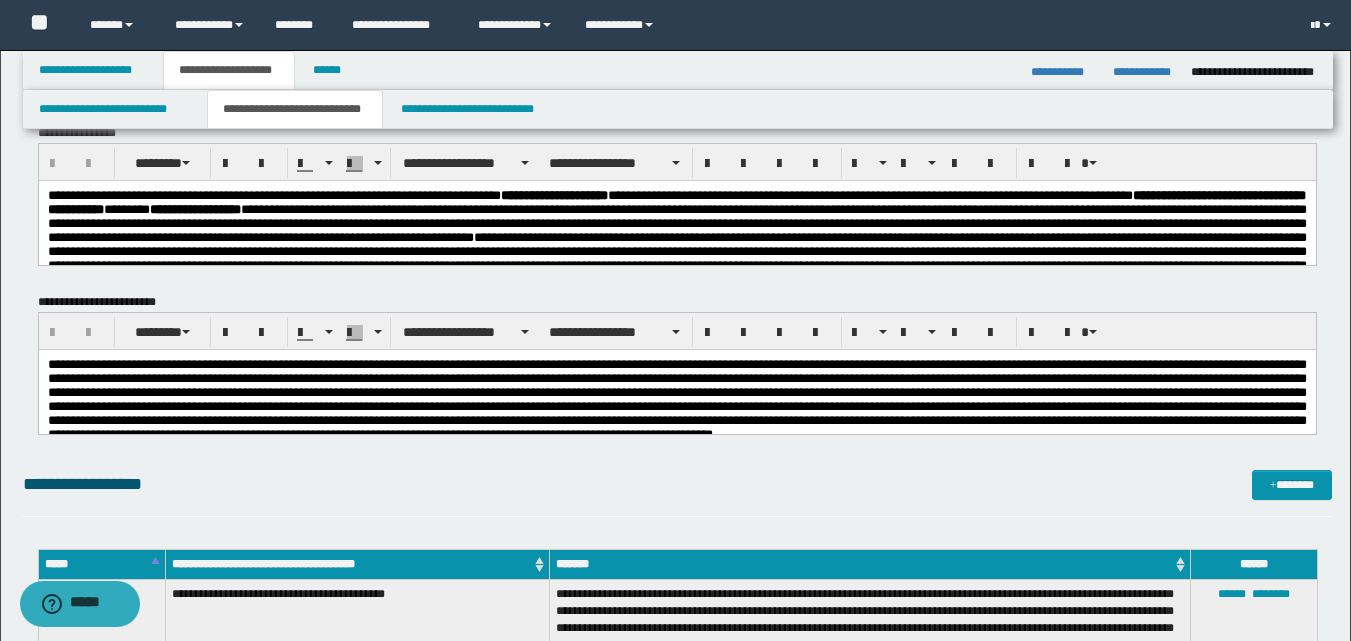 scroll, scrollTop: 0, scrollLeft: 0, axis: both 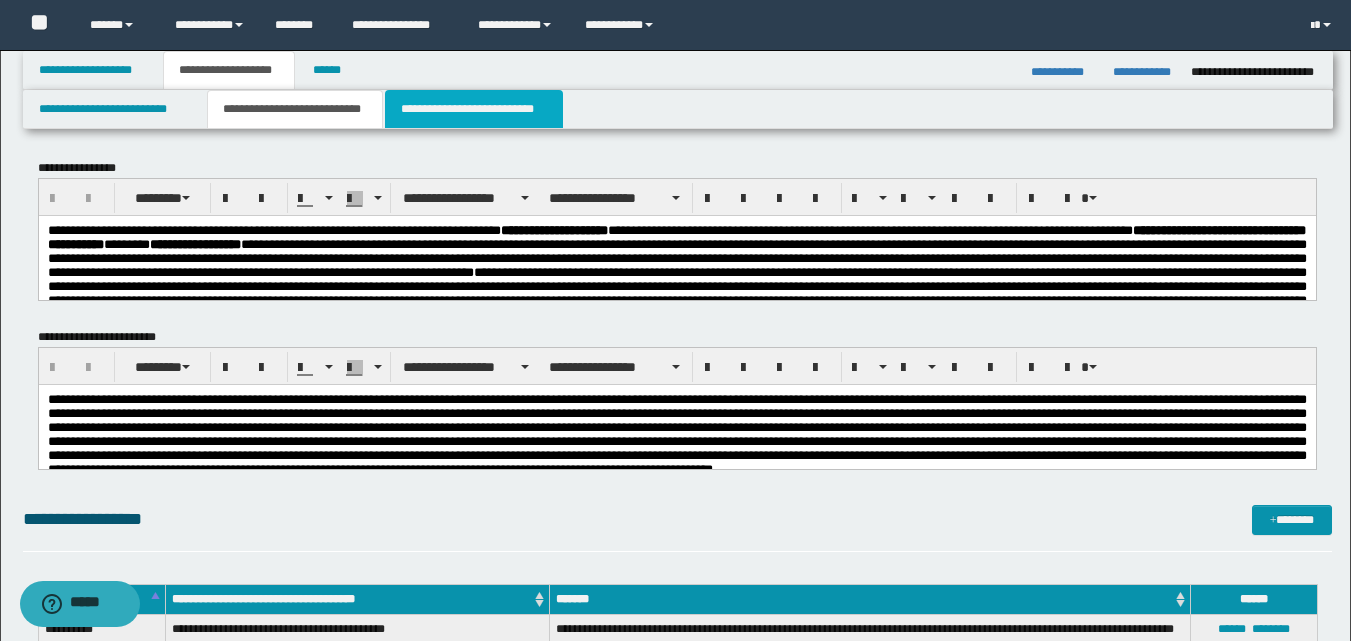 click on "**********" at bounding box center [474, 109] 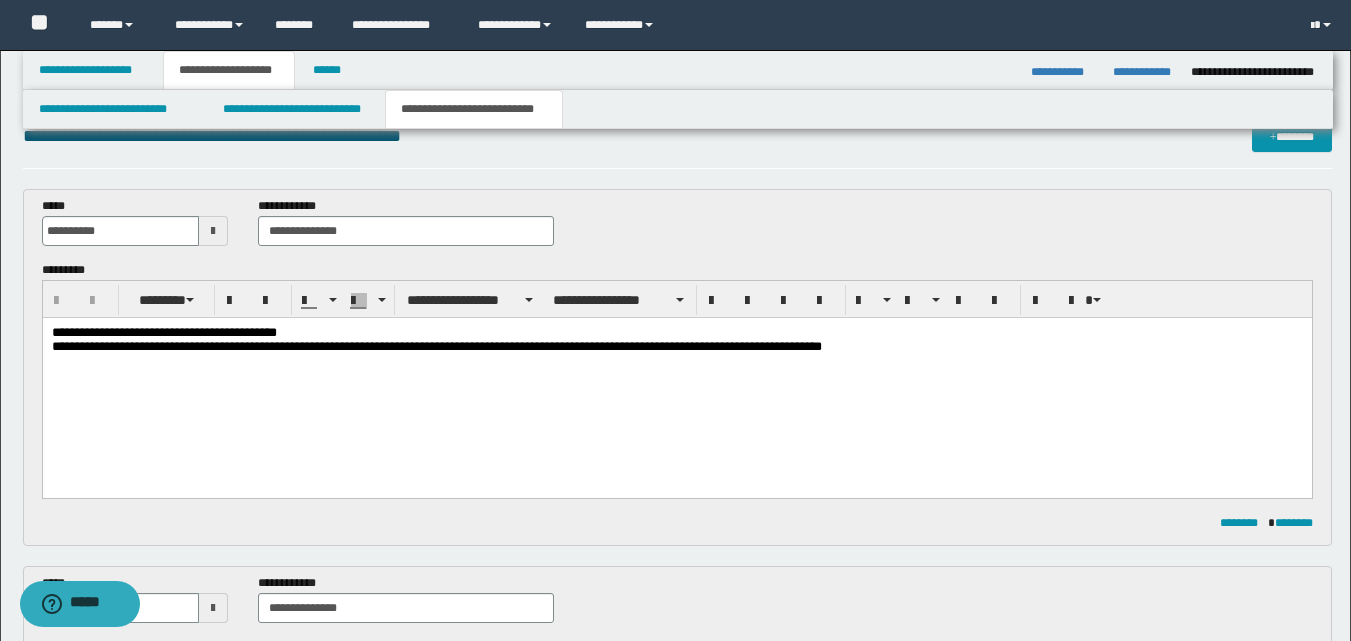scroll, scrollTop: 0, scrollLeft: 0, axis: both 